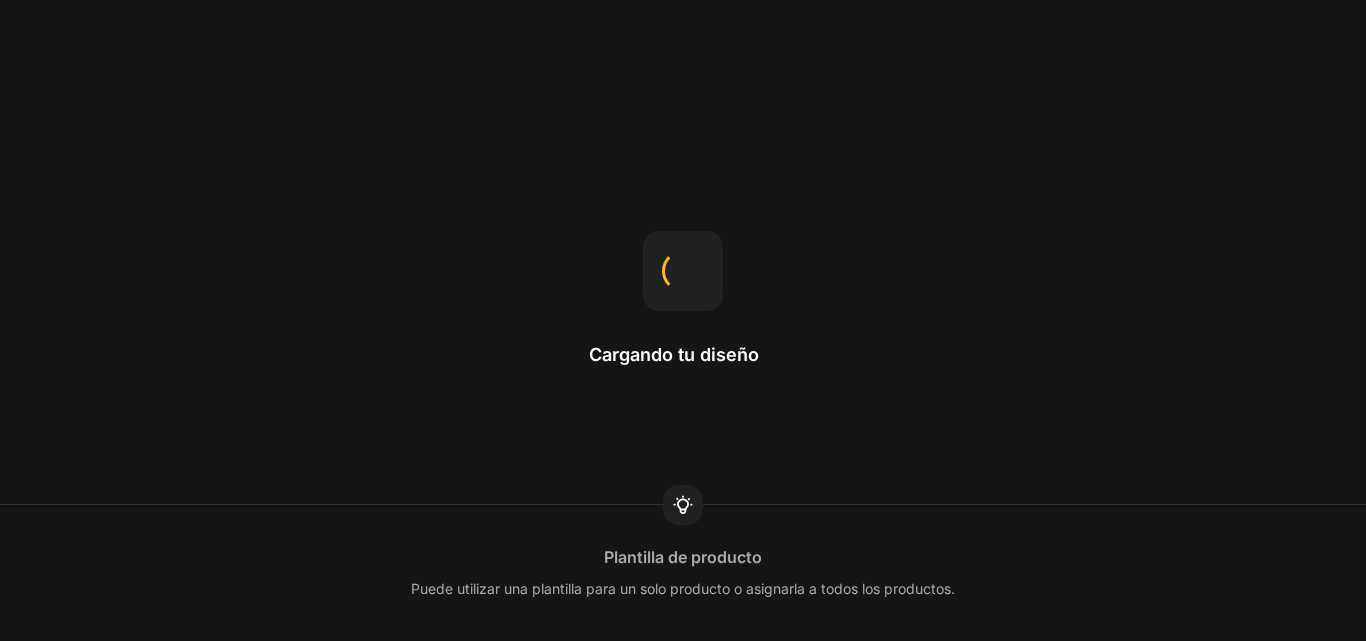 scroll, scrollTop: 0, scrollLeft: 0, axis: both 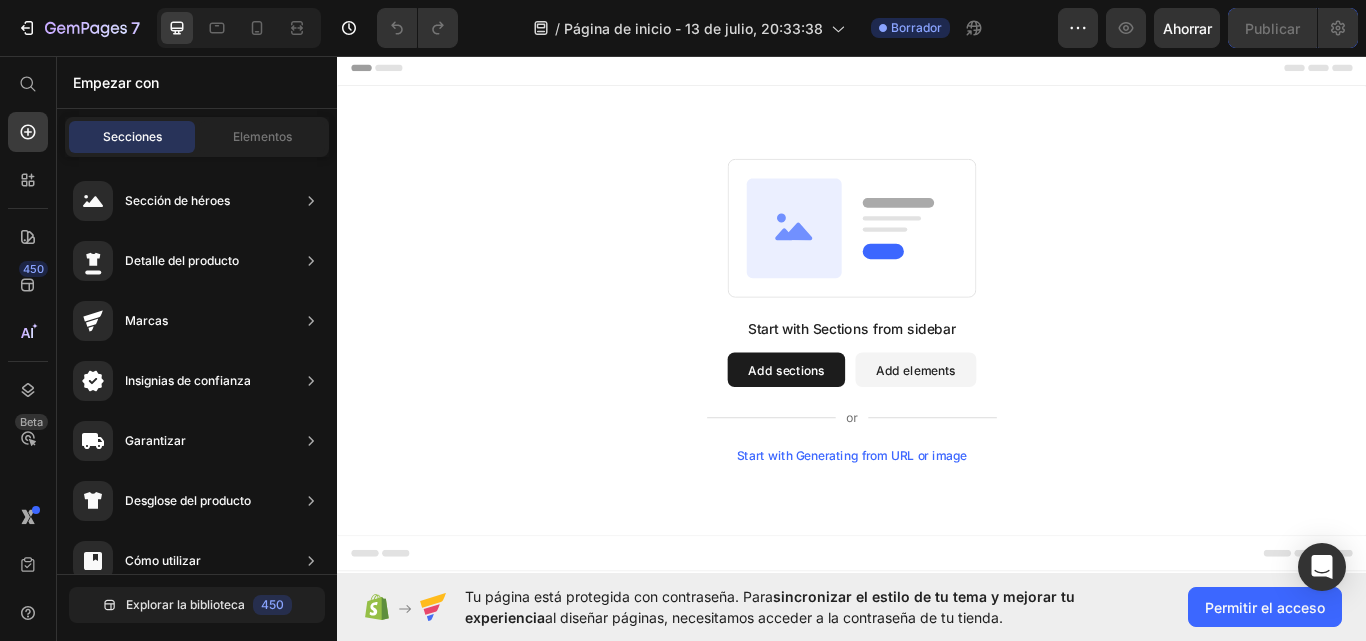 click on "Start with Sections from sidebar Add sections Add elements Start with Generating from URL or image" at bounding box center (937, 354) 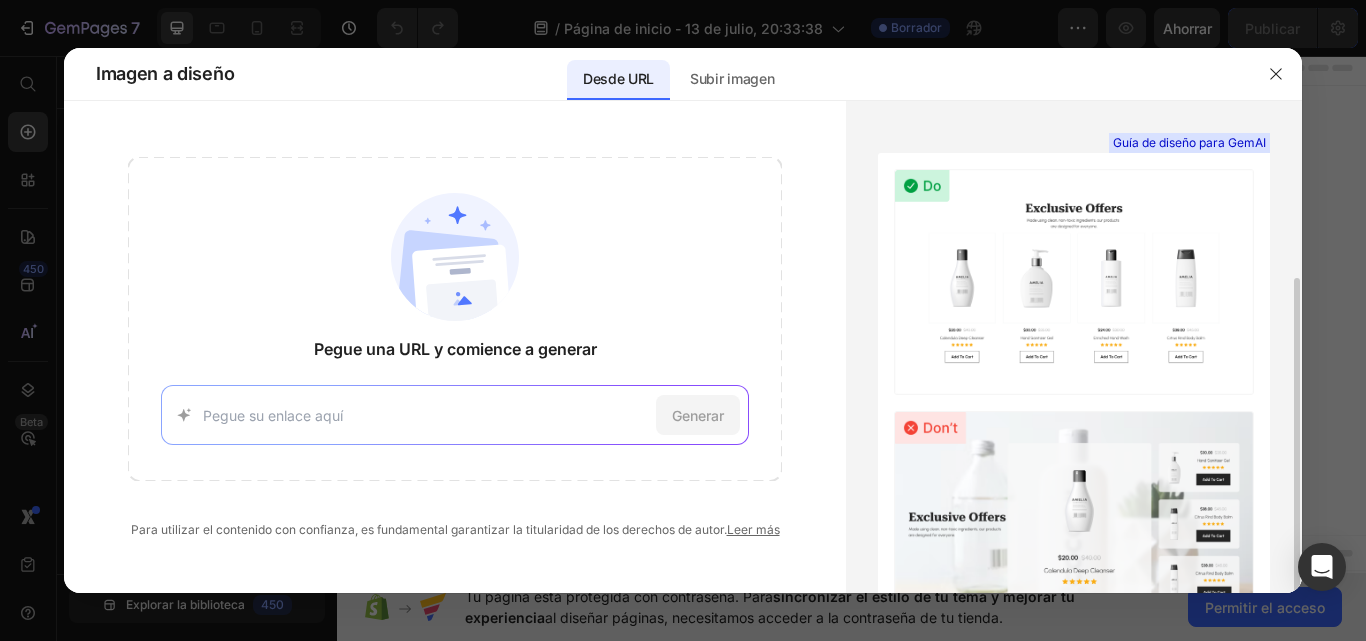 scroll, scrollTop: 146, scrollLeft: 0, axis: vertical 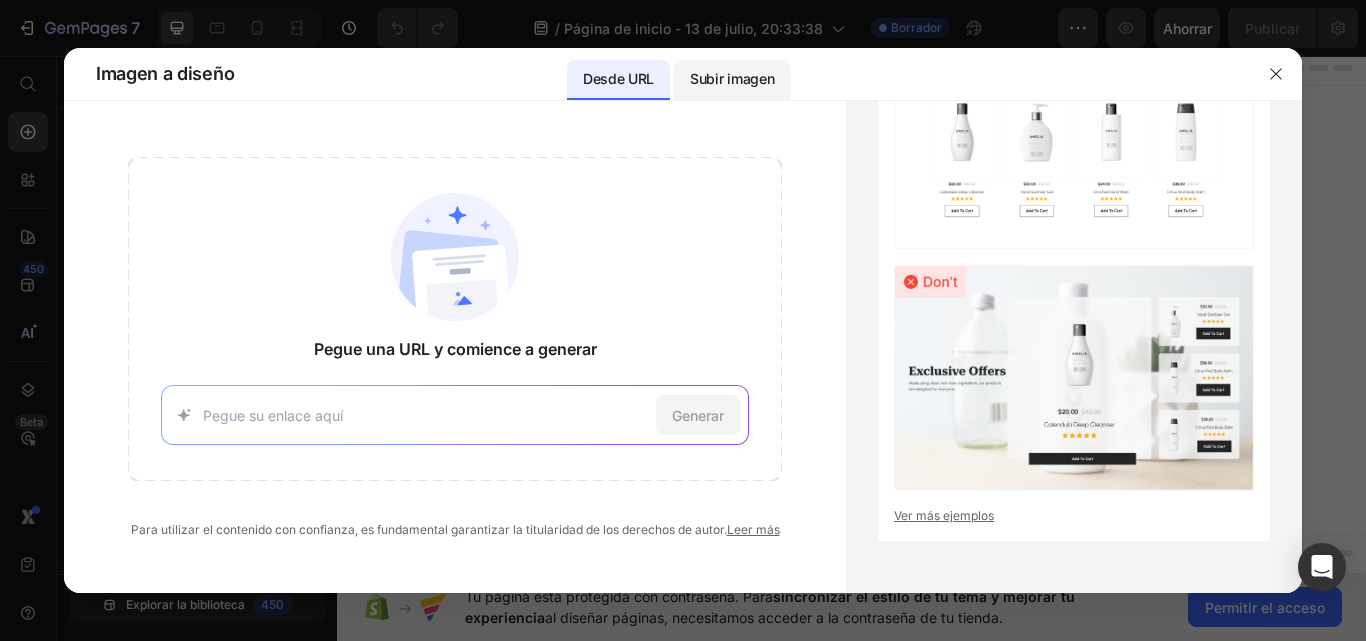 click on "Subir imagen" at bounding box center [732, 78] 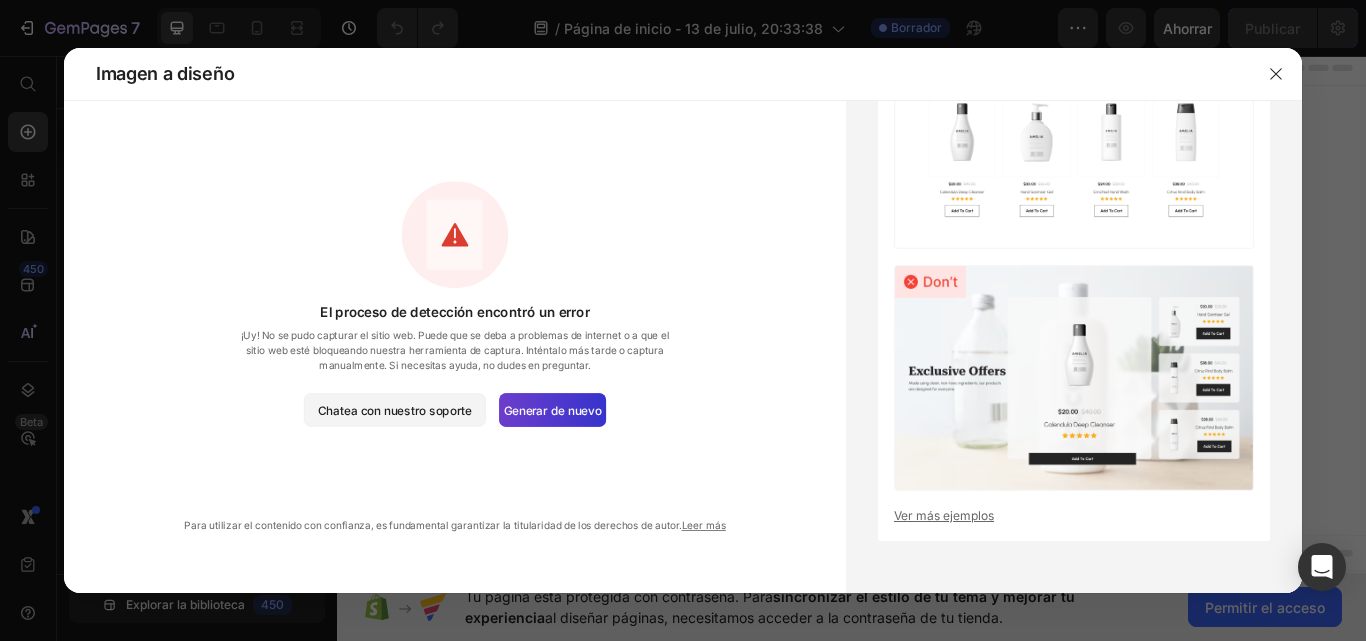 click on "Generar de nuevo" at bounding box center [553, 410] 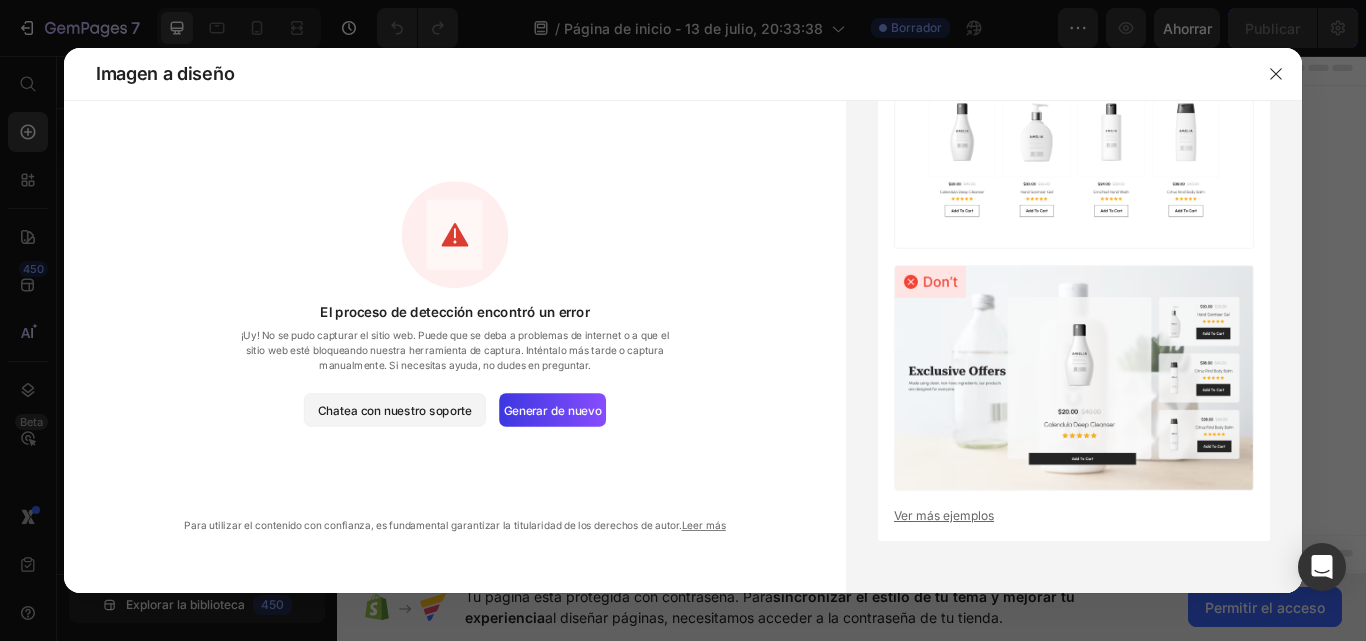 click on "El proceso de detección encontró un error ¡Uy! No se pudo capturar el sitio web. Puede que se deba a problemas de internet o a que el sitio web esté bloqueando nuestra herramienta de captura. Inténtalo más tarde o captura manualmente. Si necesitas ayuda, no dudes en preguntar. Chatea con nuestro soporte Generar de nuevo" at bounding box center (455, 303) 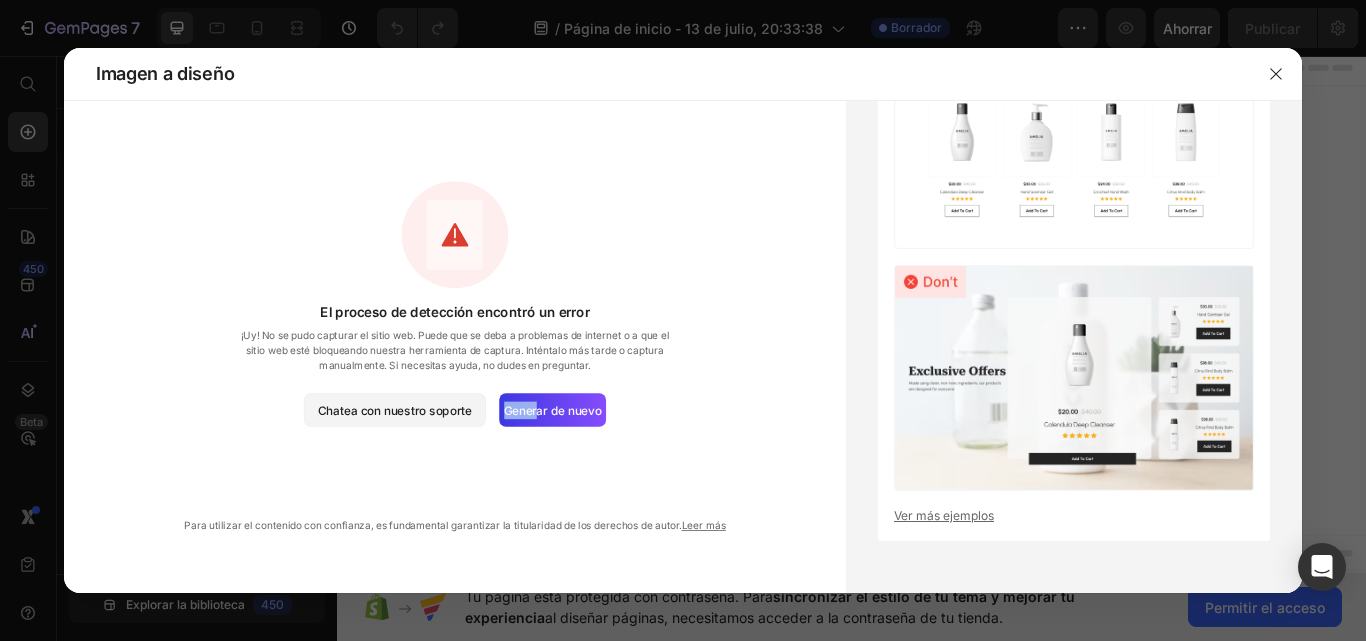 drag, startPoint x: 536, startPoint y: 417, endPoint x: 450, endPoint y: 459, distance: 95.707886 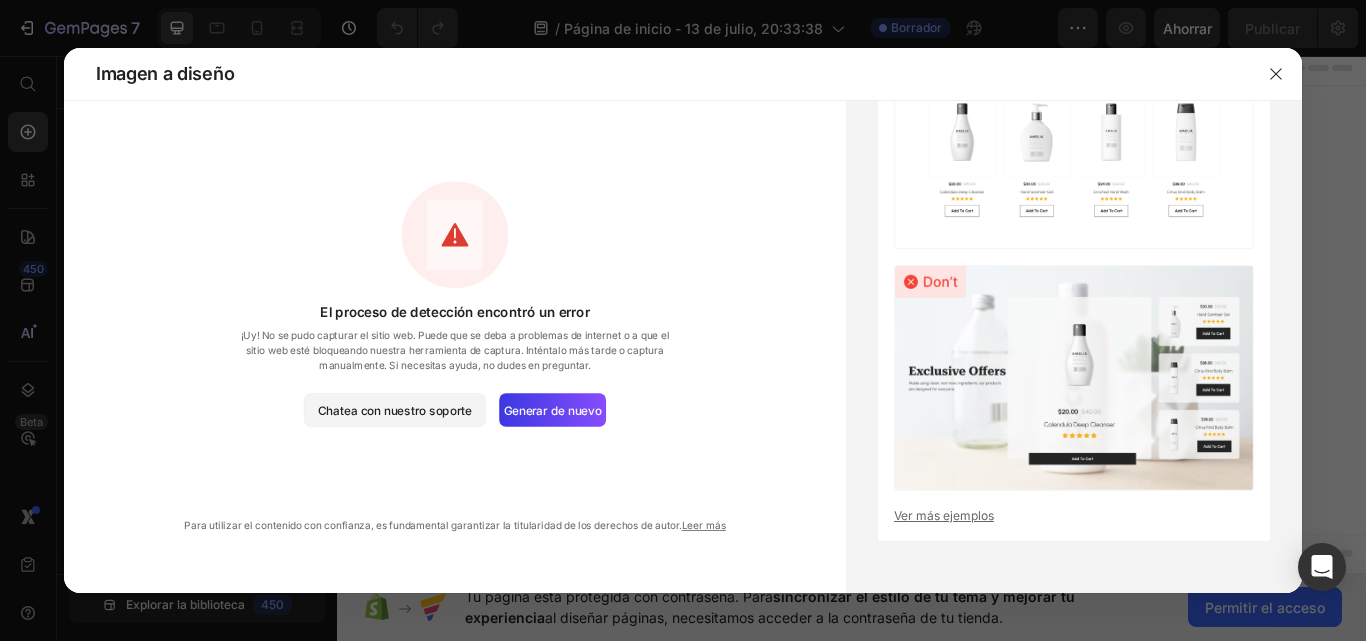click on "El proceso de detección encontró un error ¡Uy! No se pudo capturar el sitio web. Puede que se deba a problemas de internet o a que el sitio web esté bloqueando nuestra herramienta de captura. Inténtalo más tarde o captura manualmente. Si necesitas ayuda, no dudes en preguntar. Chatea con nuestro soporte Generar de nuevo Admite JPG, JPEG, PNG Tamaño de archivo < 20 MB Ancho de imagen > 1440 px y alto < 20 000 px Para utilizar el contenido con confianza, es fundamental garantizar la titularidad de los derechos de autor.  Leer más" at bounding box center [455, 346] 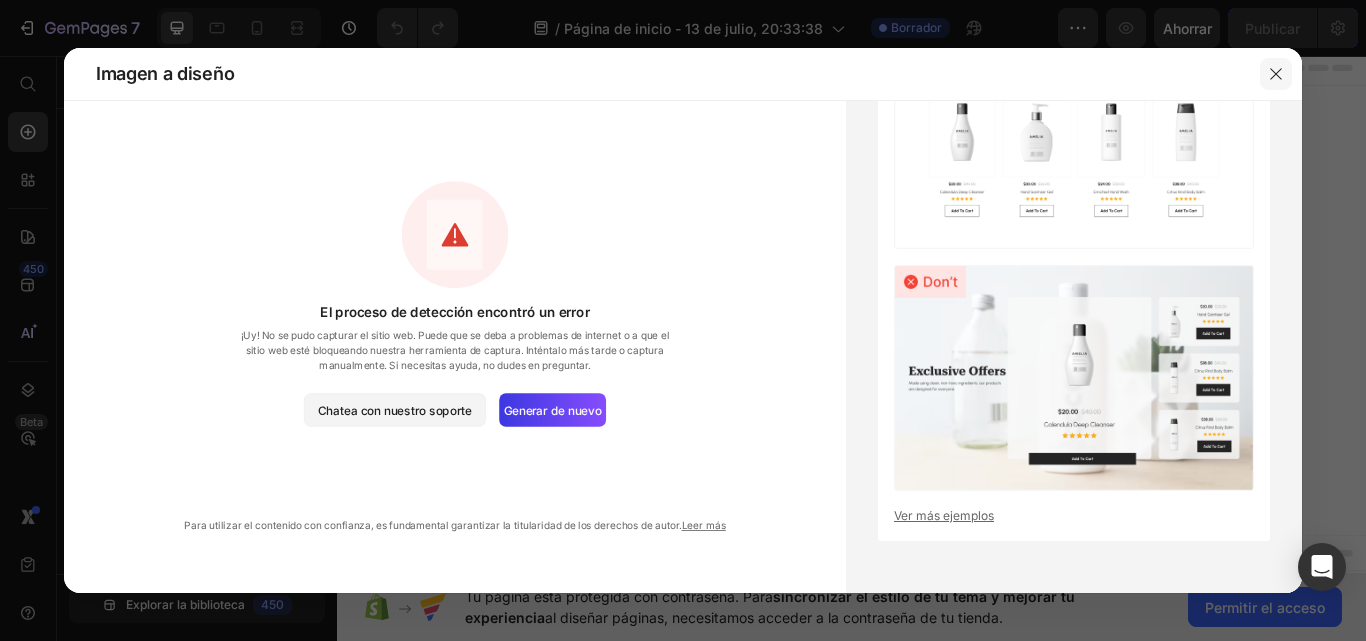 click at bounding box center [1276, 74] 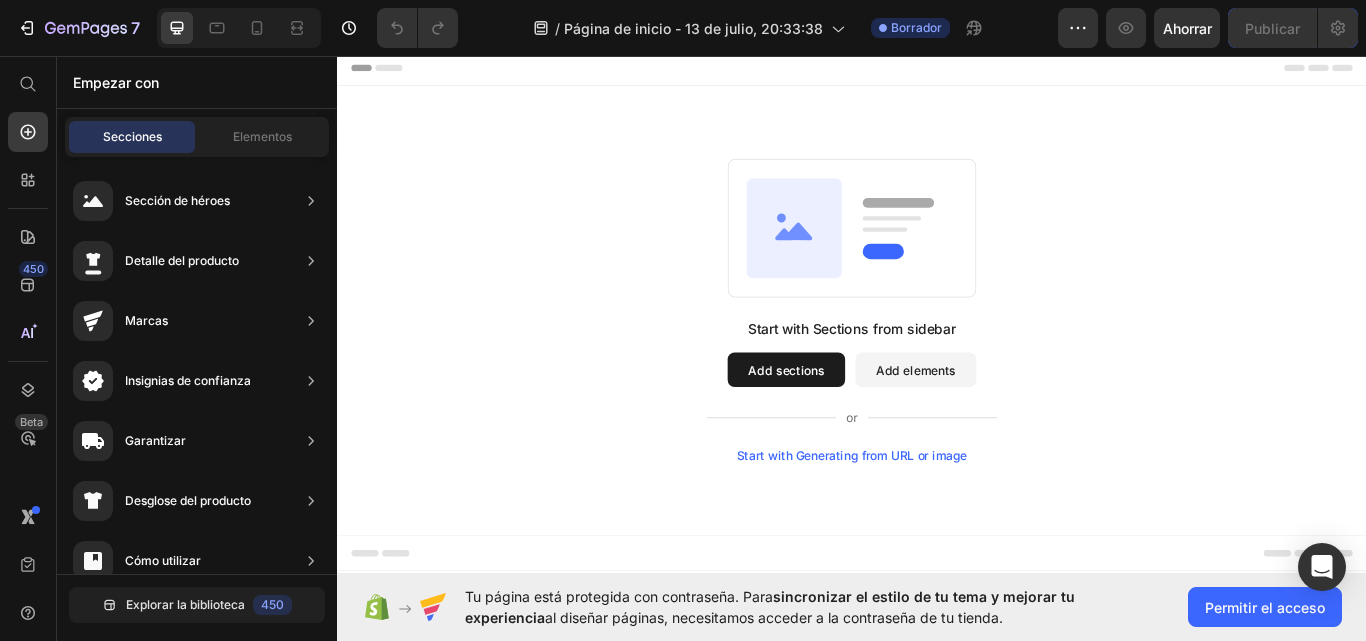 click 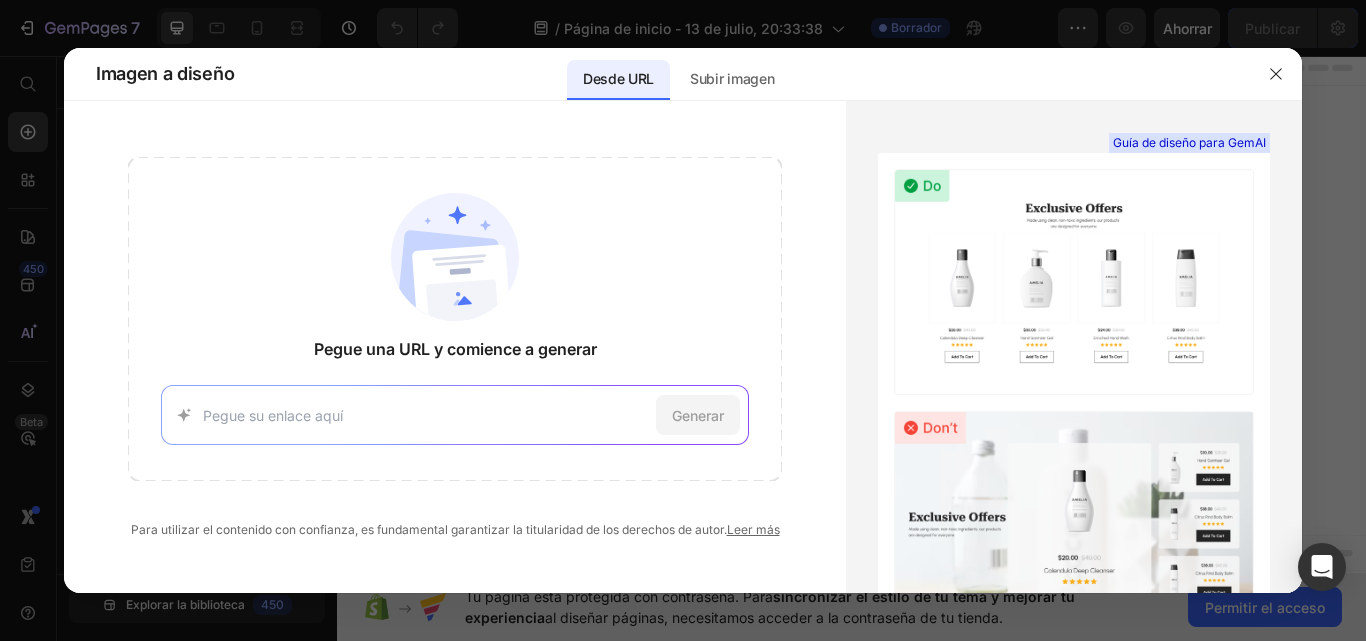 paste on "https://sdmntprwestus2.oaiusercontent.com/files/00000000-0e68-61f8-b123-b20e3588a9a6/raw?se=2025-07-14T02%3A10%3A36Z&sp=r&sv=2024-08-04&sr=b&scid=93a95fe3-4b44-507e-833b-55dd937ec8d1&skoid=30ec2761-8f41-44db-b282-7a0f8809659b&sktid=a48cca56-e6da-484e-a814-9c849652bcb3&skt=2025-07-13T22%3A50%3A32Z&ske=2025-07-14T22%3A50%3A32Z&sks=b&skv=2024-08-04&sig=QjgogiUv6Cf2/dkAWDhbpPzC%2BLhWhAan%2BBm%2B5osuAgQ%3D" 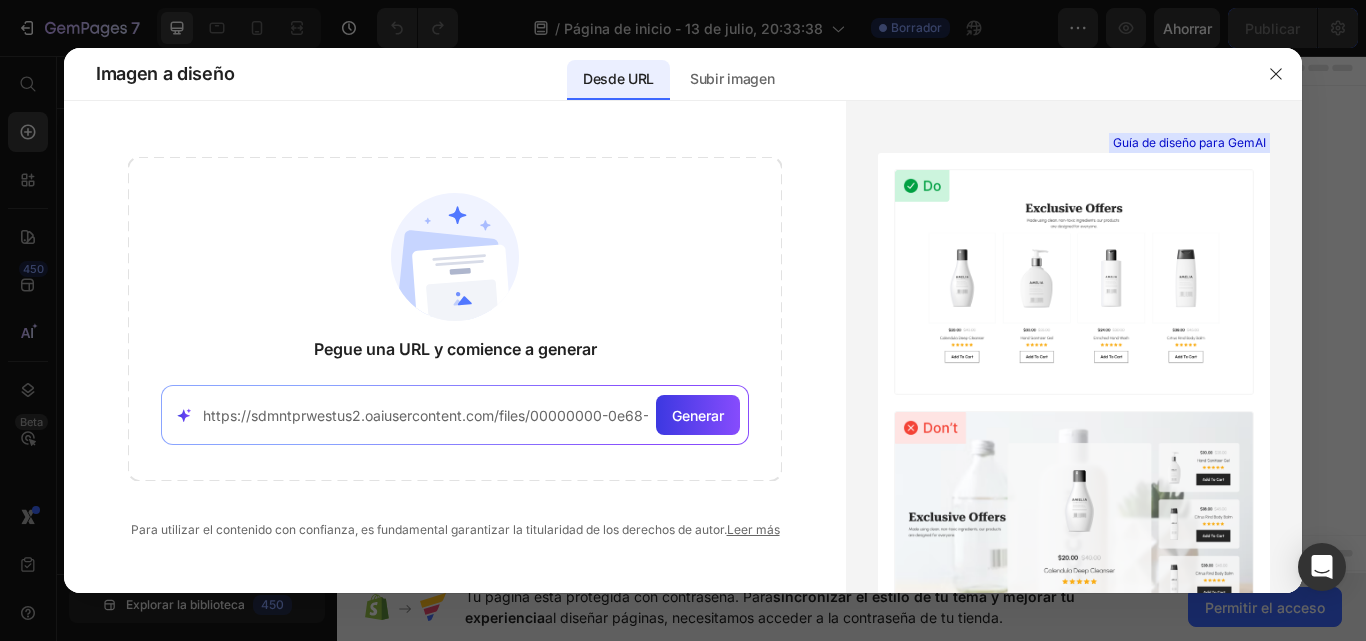 scroll, scrollTop: 0, scrollLeft: 2847, axis: horizontal 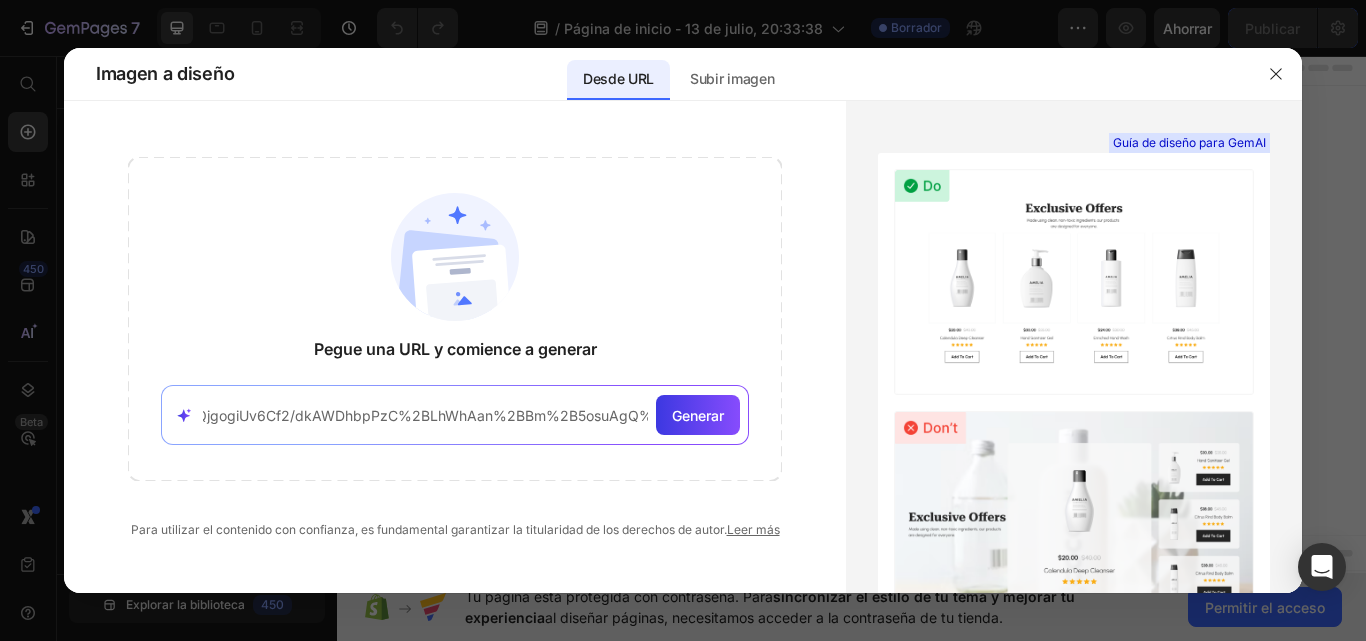 type on "https://sdmntprwestus2.oaiusercontent.com/files/00000000-0e68-61f8-b123-b20e3588a9a6/raw?se=2025-07-14T02%3A10%3A36Z&sp=r&sv=2024-08-04&sr=b&scid=93a95fe3-4b44-507e-833b-55dd937ec8d1&skoid=30ec2761-8f41-44db-b282-7a0f8809659b&sktid=a48cca56-e6da-484e-a814-9c849652bcb3&skt=2025-07-13T22%3A50%3A32Z&ske=2025-07-14T22%3A50%3A32Z&sks=b&skv=2024-08-04&sig=QjgogiUv6Cf2/dkAWDhbpPzC%2BLhWhAan%2BBm%2B5osuAgQ%3D" 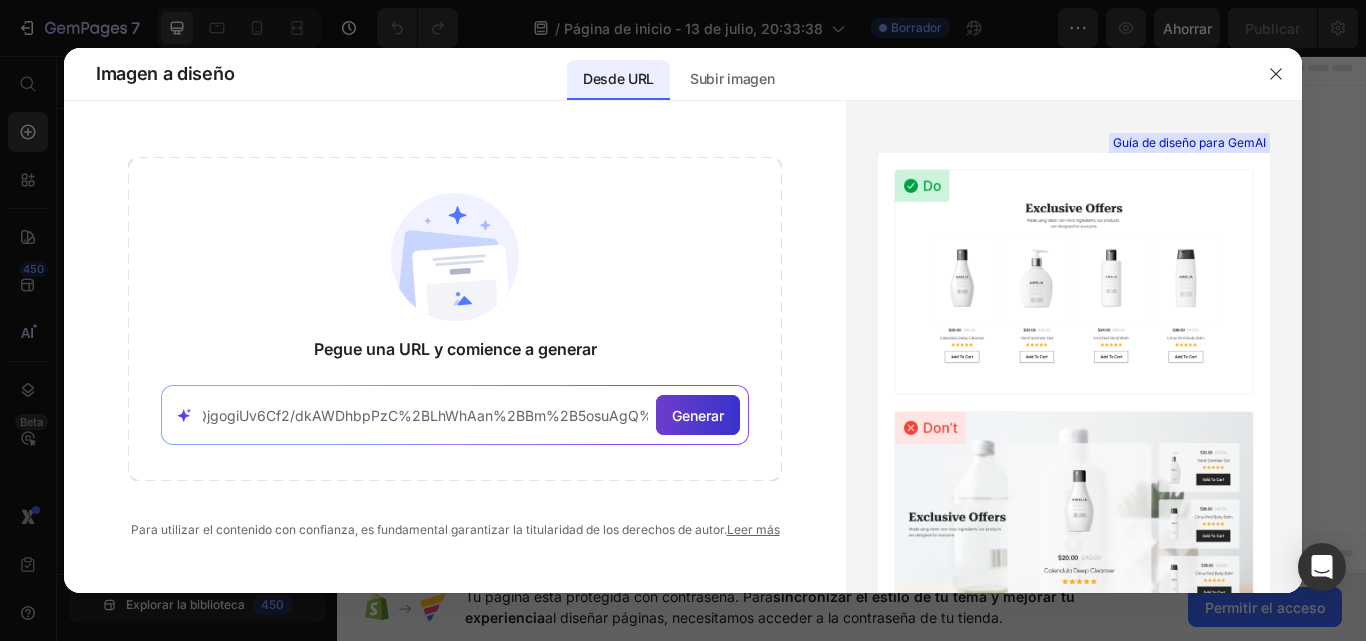 click on "Generar" at bounding box center [698, 415] 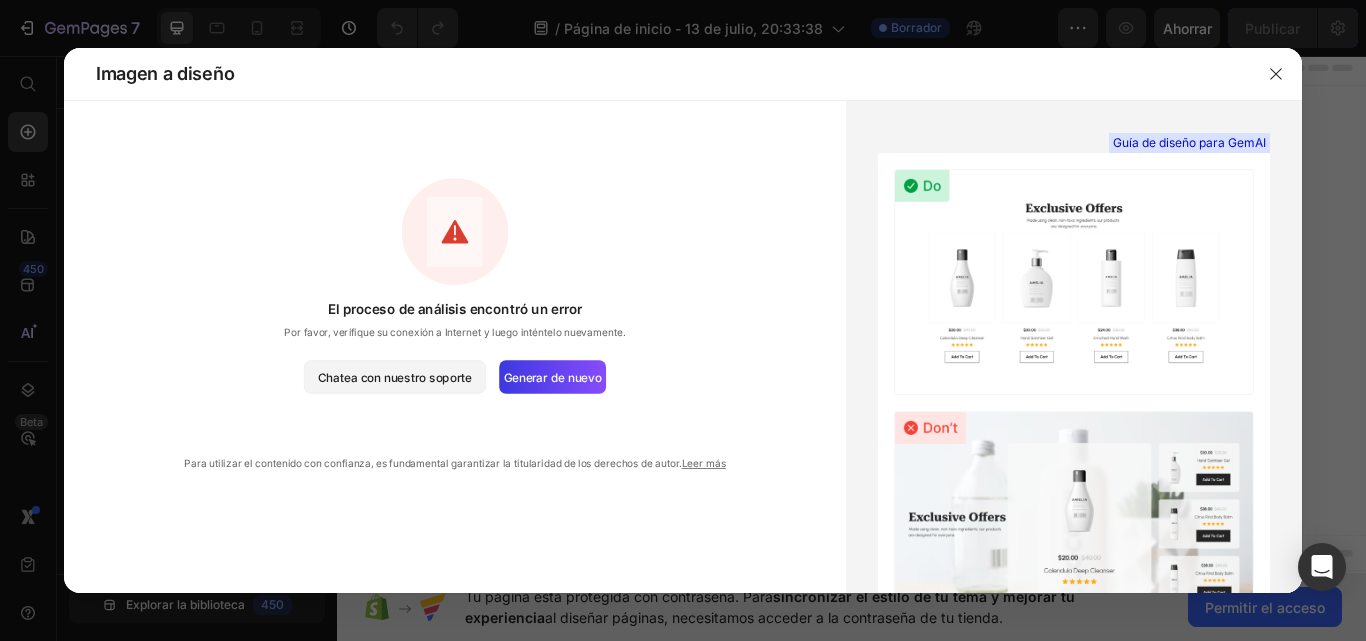click on "El proceso de análisis encontró un error Por favor, verifique su conexión a Internet y luego inténtelo nuevamente. Chatea con nuestro soporte Generar de nuevo Para utilizar el contenido con confianza, es fundamental garantizar la titularidad de los derechos de autor.  Leer más" at bounding box center [455, 315] 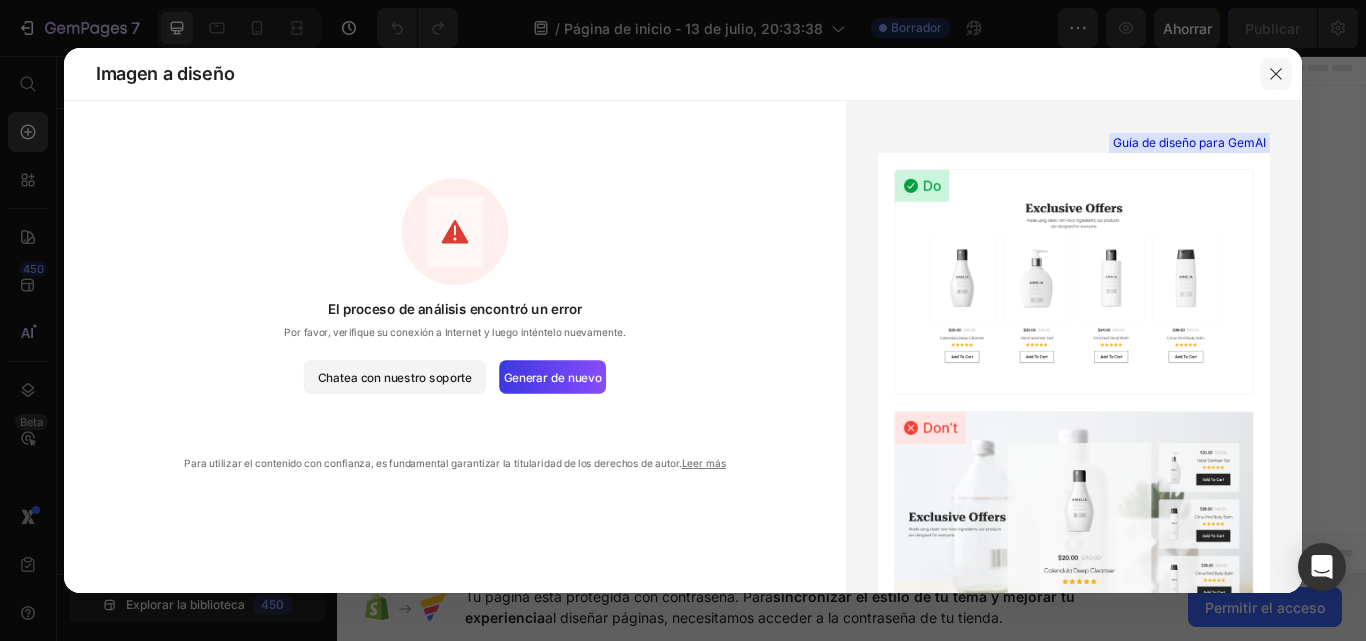 click at bounding box center [1276, 74] 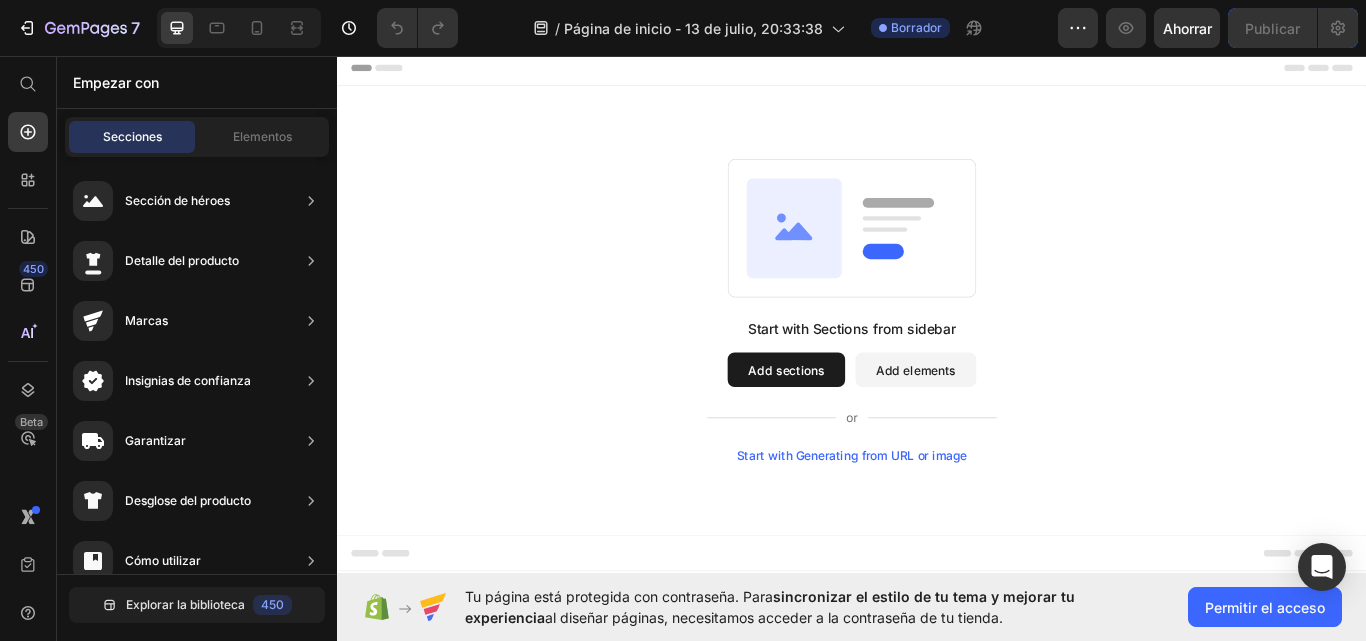 click on "Start with Generating from URL or image" at bounding box center [937, 523] 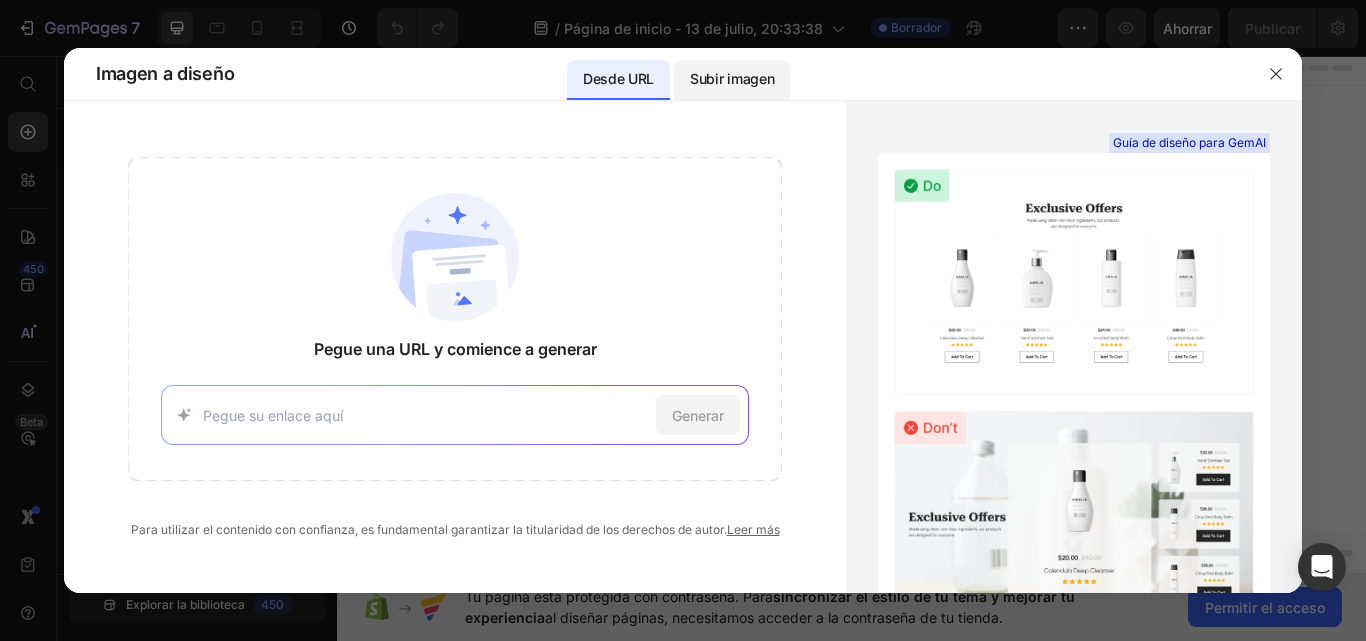 click on "Subir imagen" at bounding box center [732, 78] 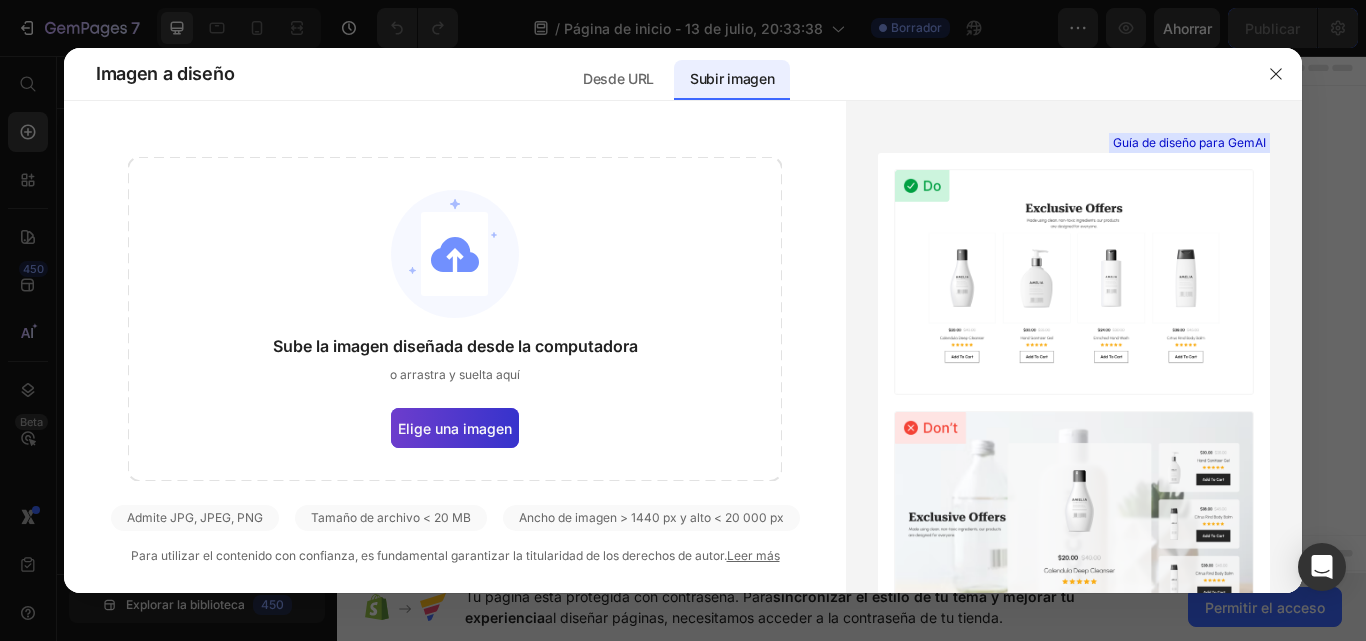 click on "Elige una imagen" 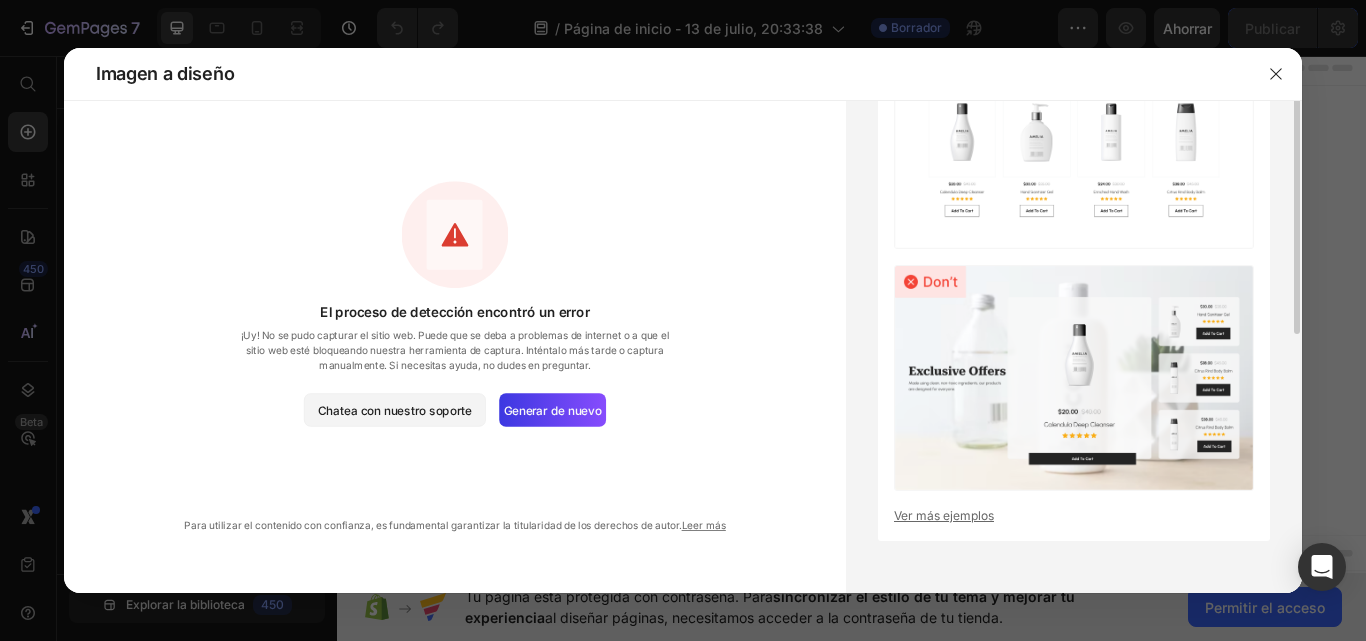 scroll, scrollTop: 0, scrollLeft: 0, axis: both 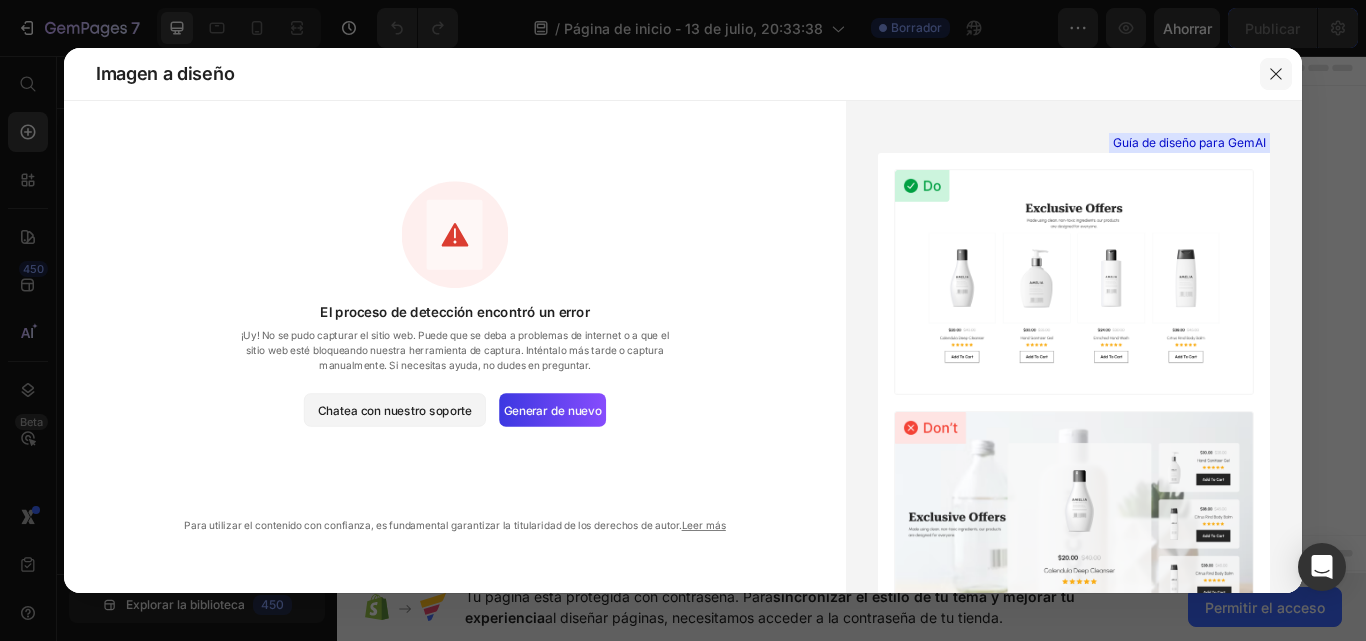 drag, startPoint x: 1283, startPoint y: 63, endPoint x: 1079, endPoint y: 33, distance: 206.19408 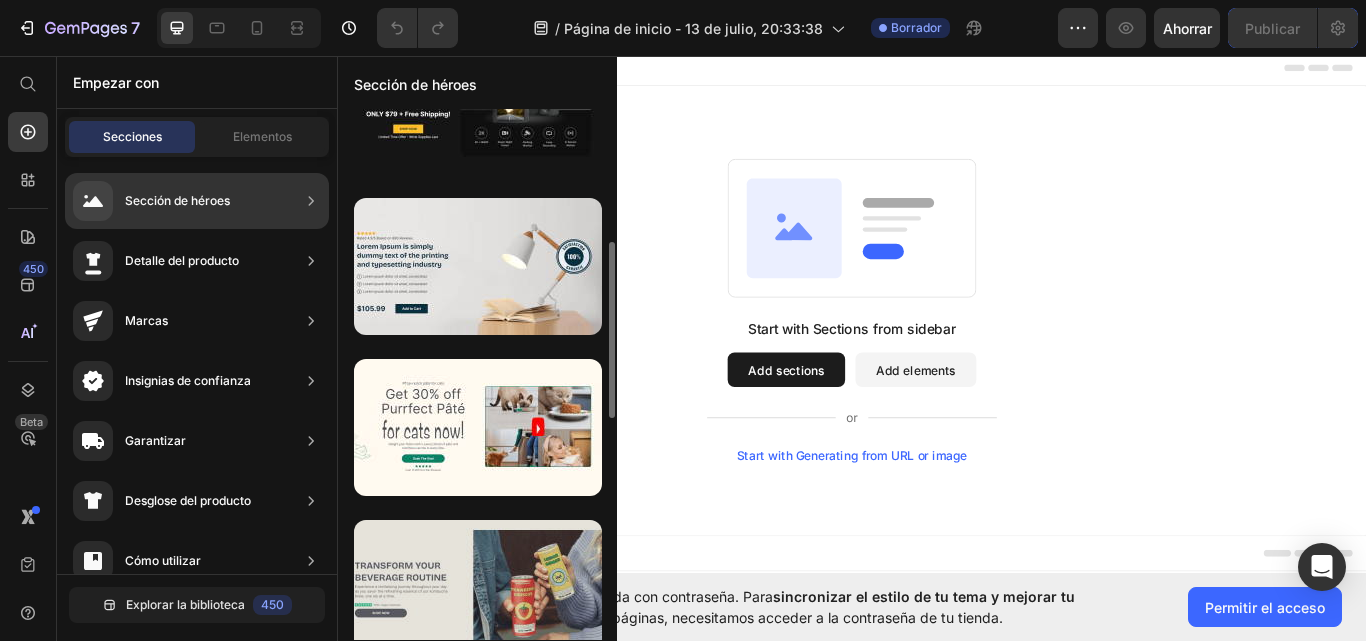 scroll, scrollTop: 0, scrollLeft: 0, axis: both 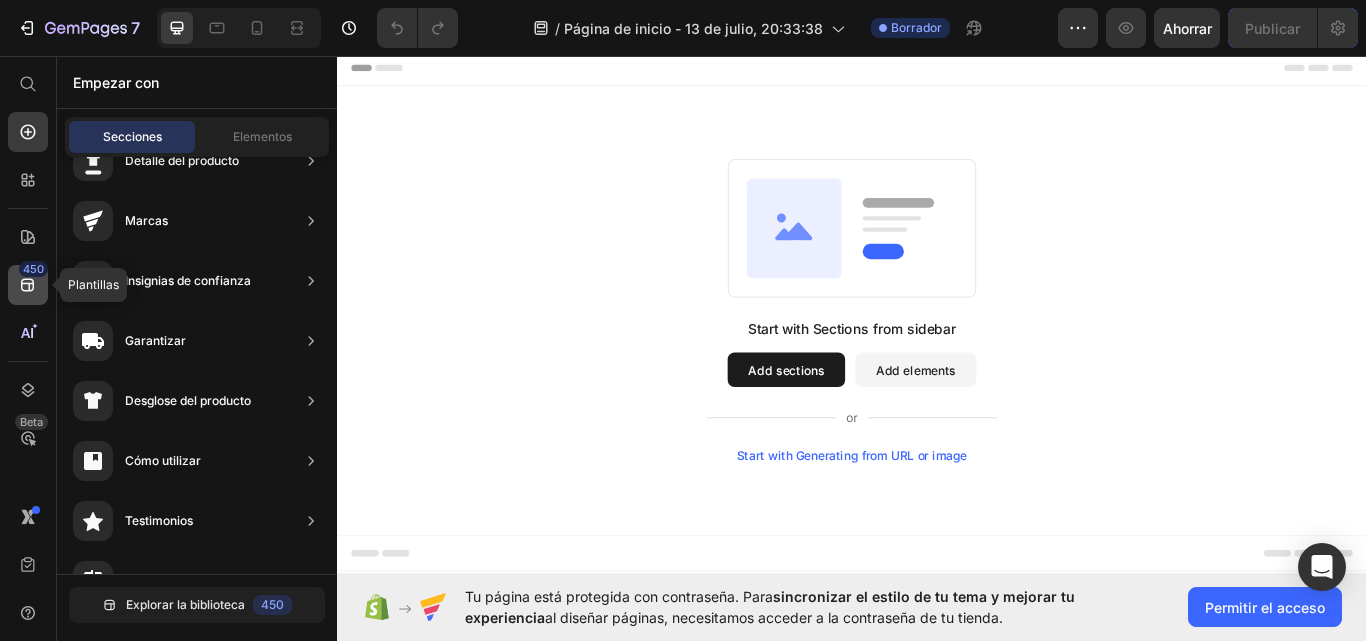 click 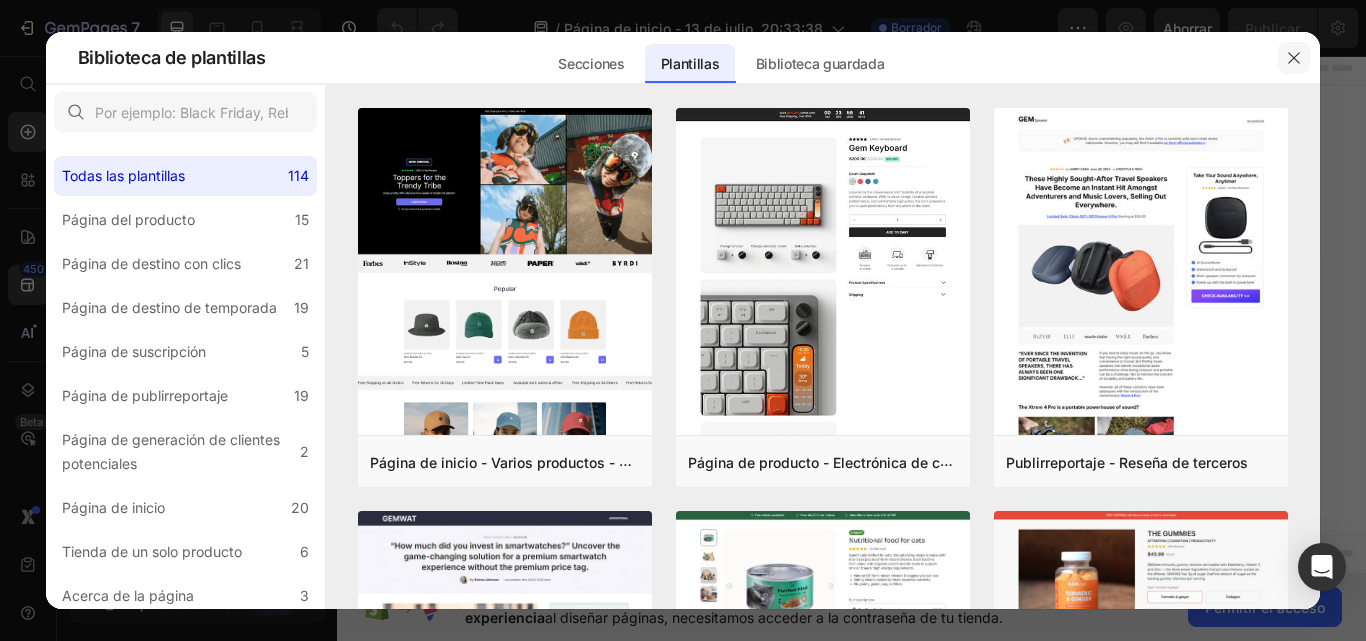 drag, startPoint x: 1297, startPoint y: 50, endPoint x: 788, endPoint y: 24, distance: 509.6636 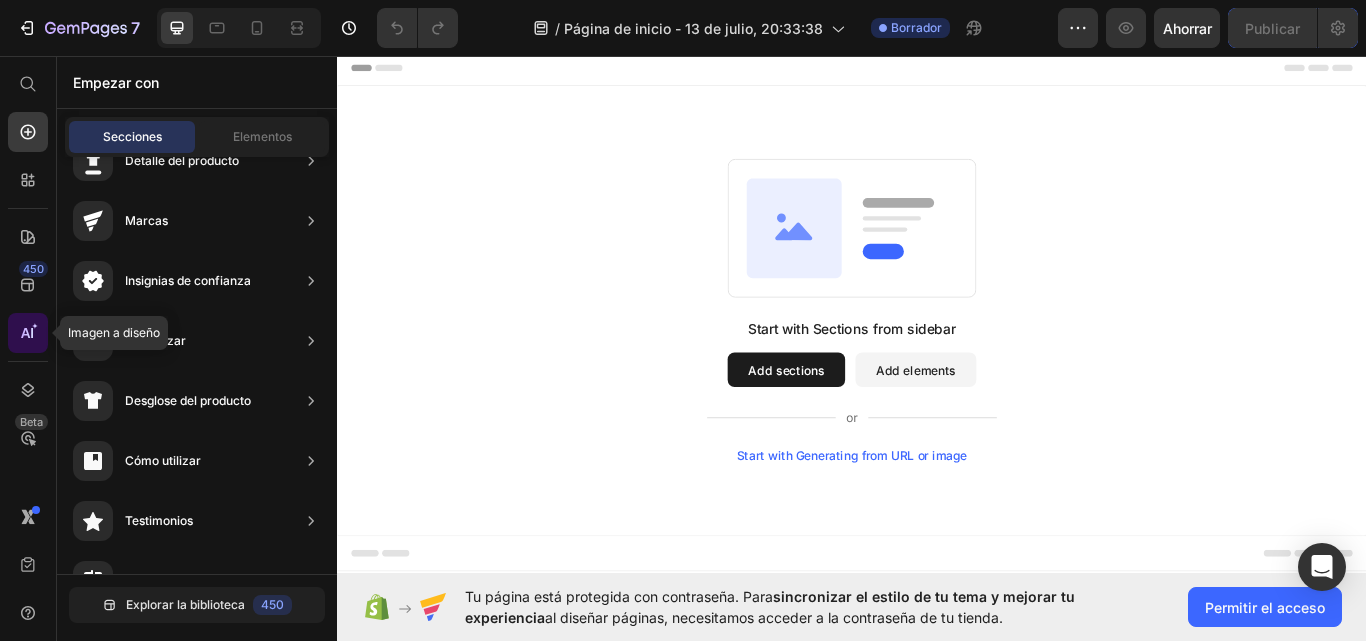 click 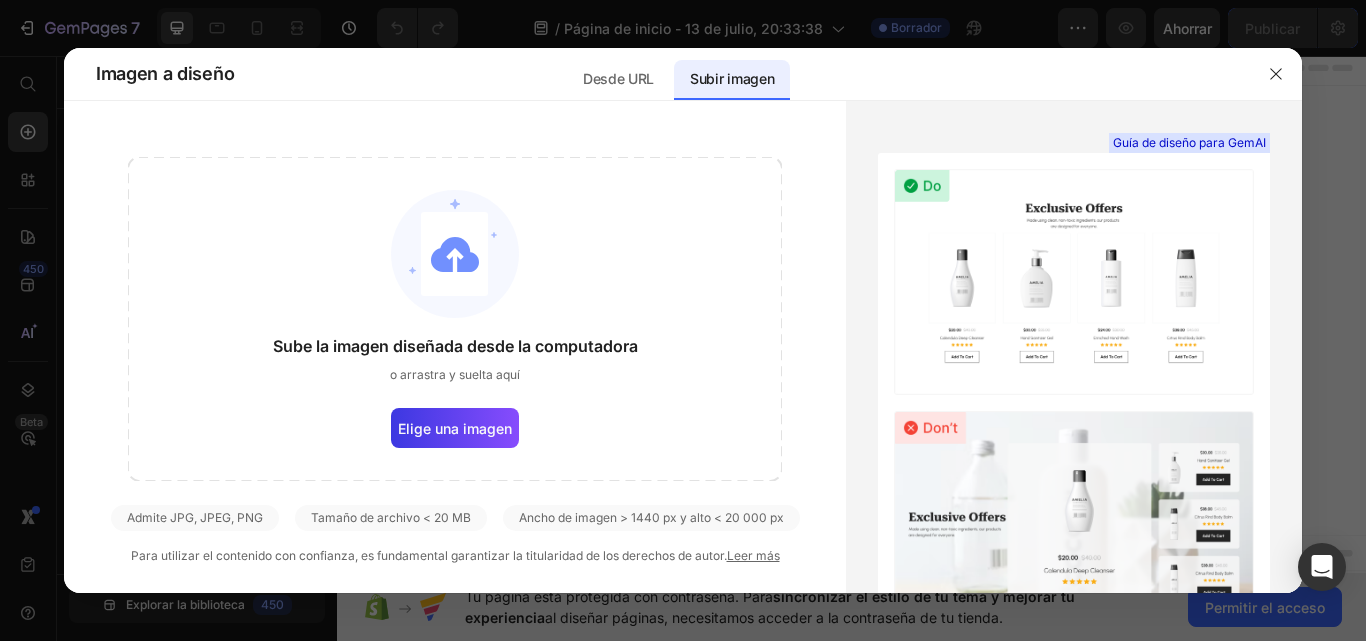 click 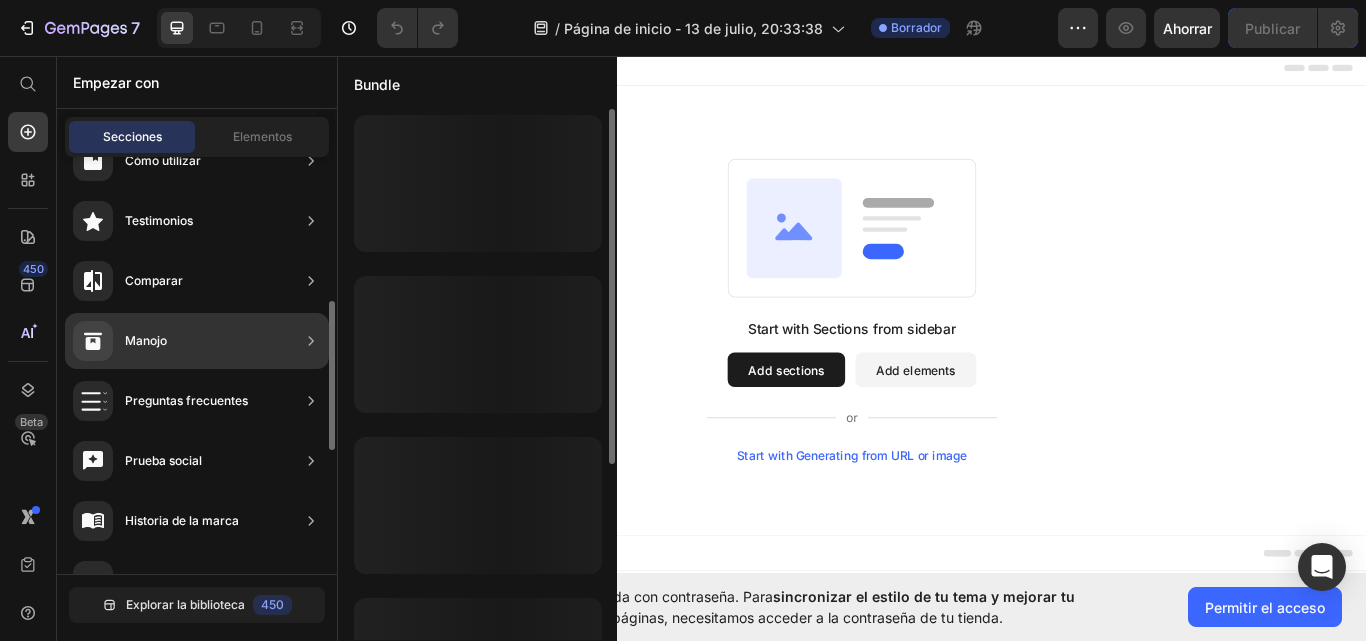 scroll, scrollTop: 500, scrollLeft: 0, axis: vertical 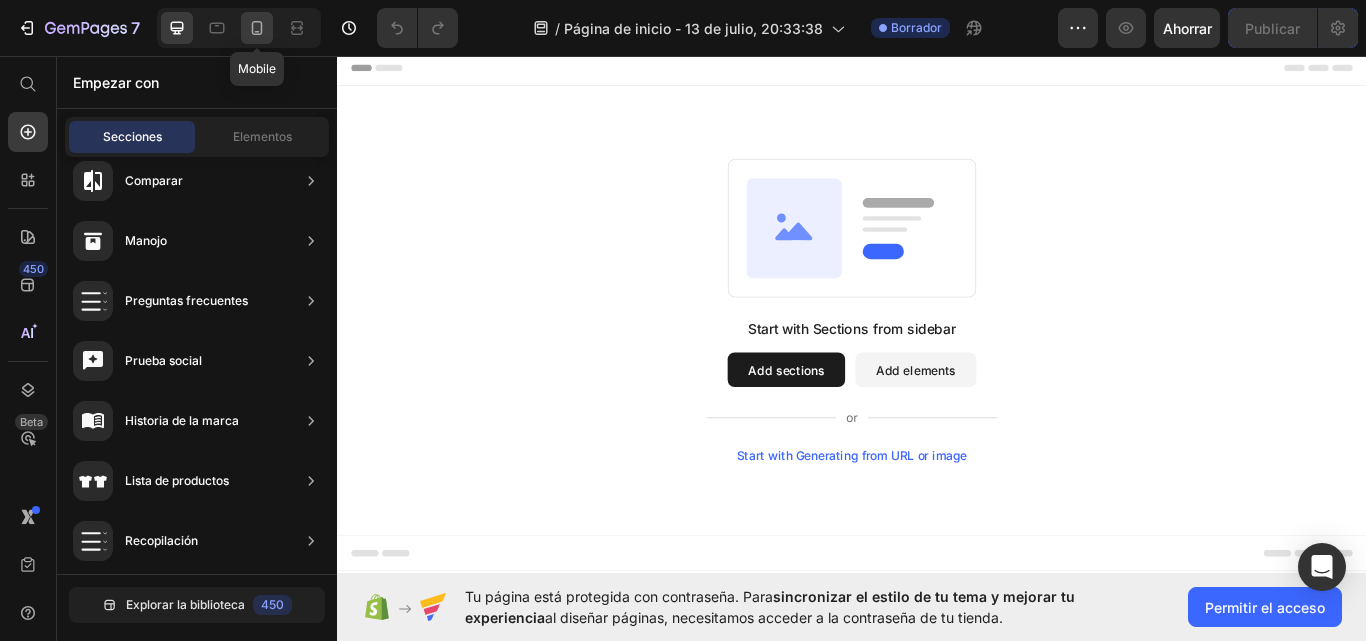 click 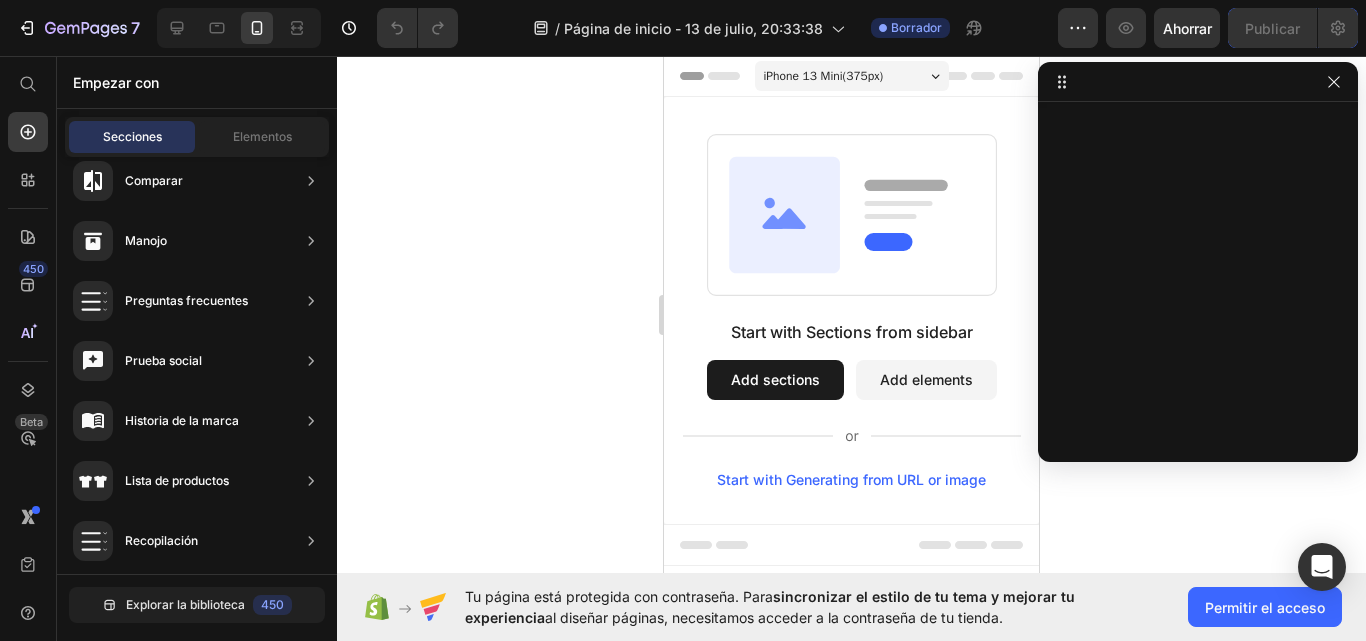 click at bounding box center (1198, 275) 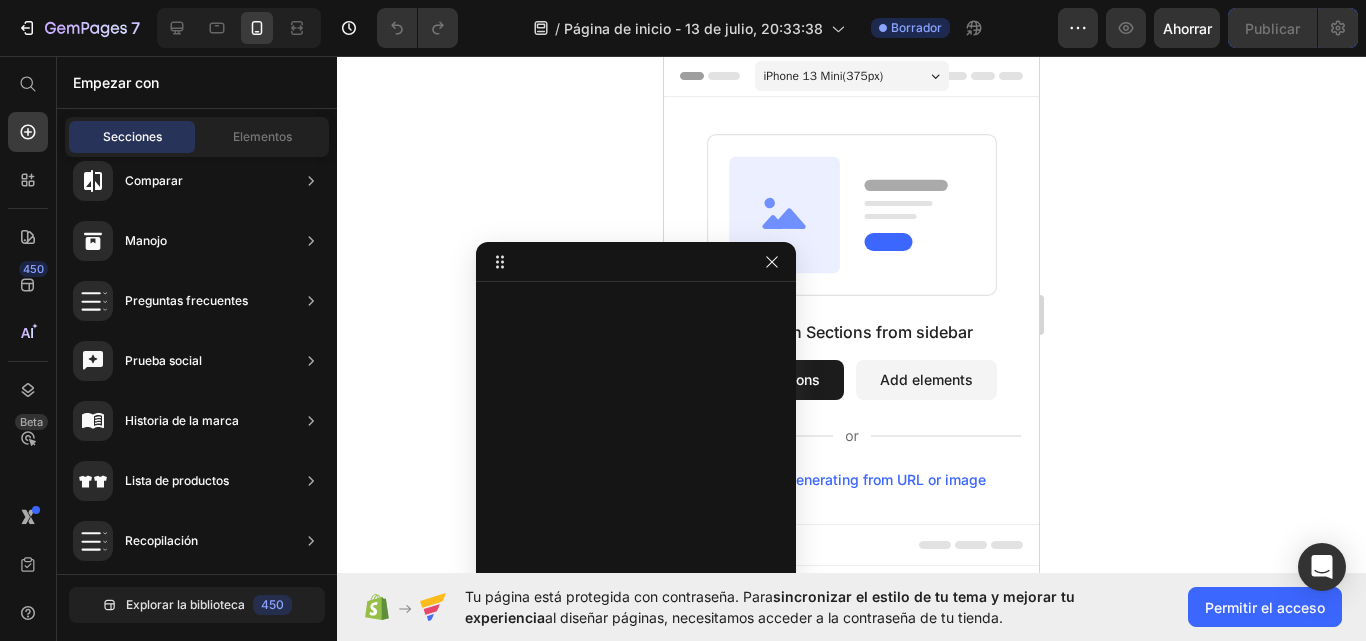 drag, startPoint x: 1216, startPoint y: 81, endPoint x: 653, endPoint y: 261, distance: 591.07446 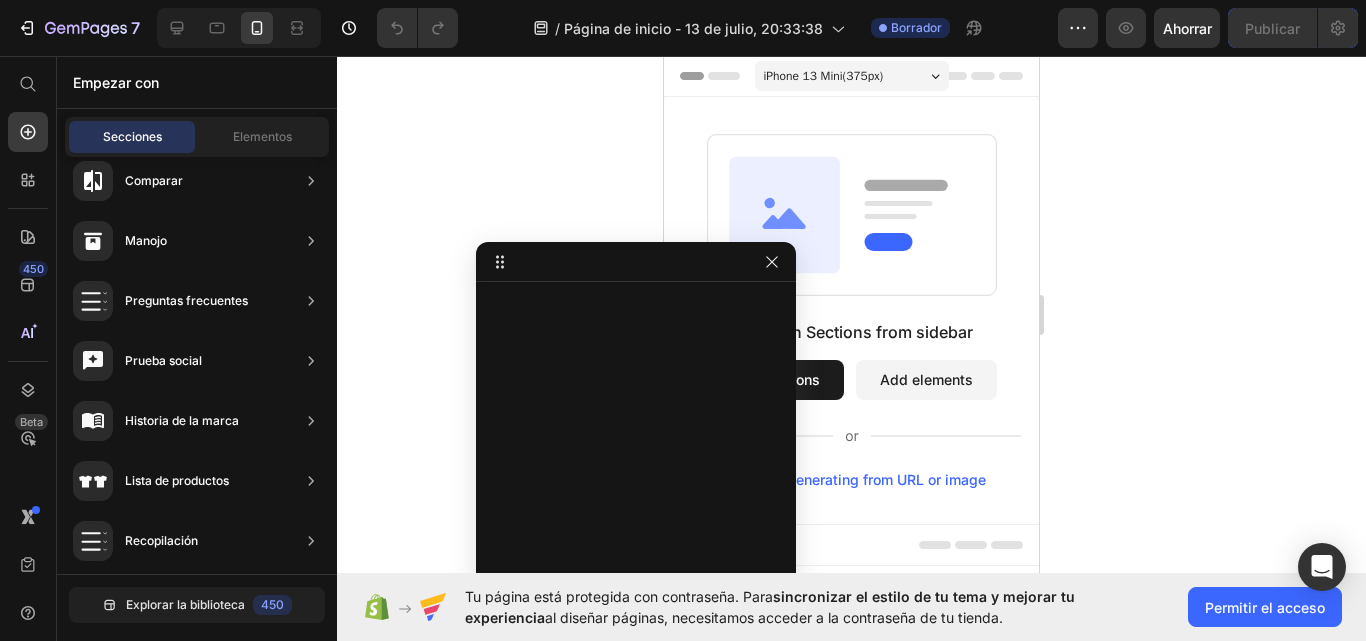 click at bounding box center [636, 455] 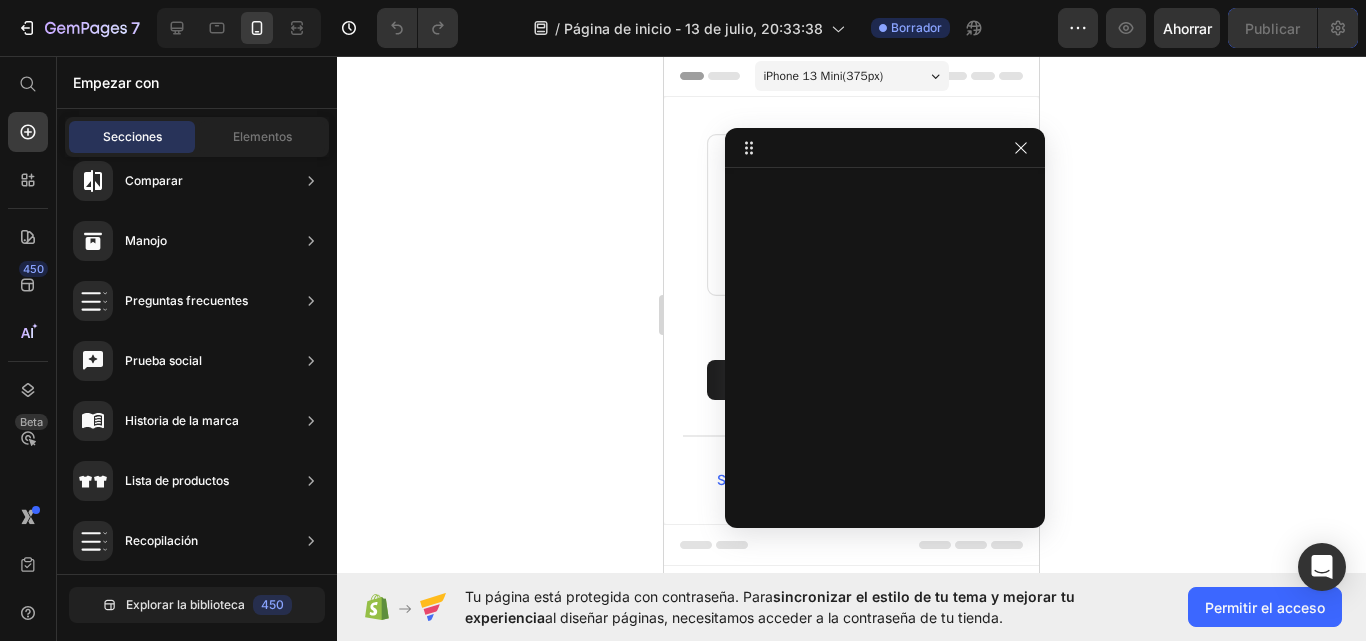 drag, startPoint x: 640, startPoint y: 259, endPoint x: 926, endPoint y: 133, distance: 312.5252 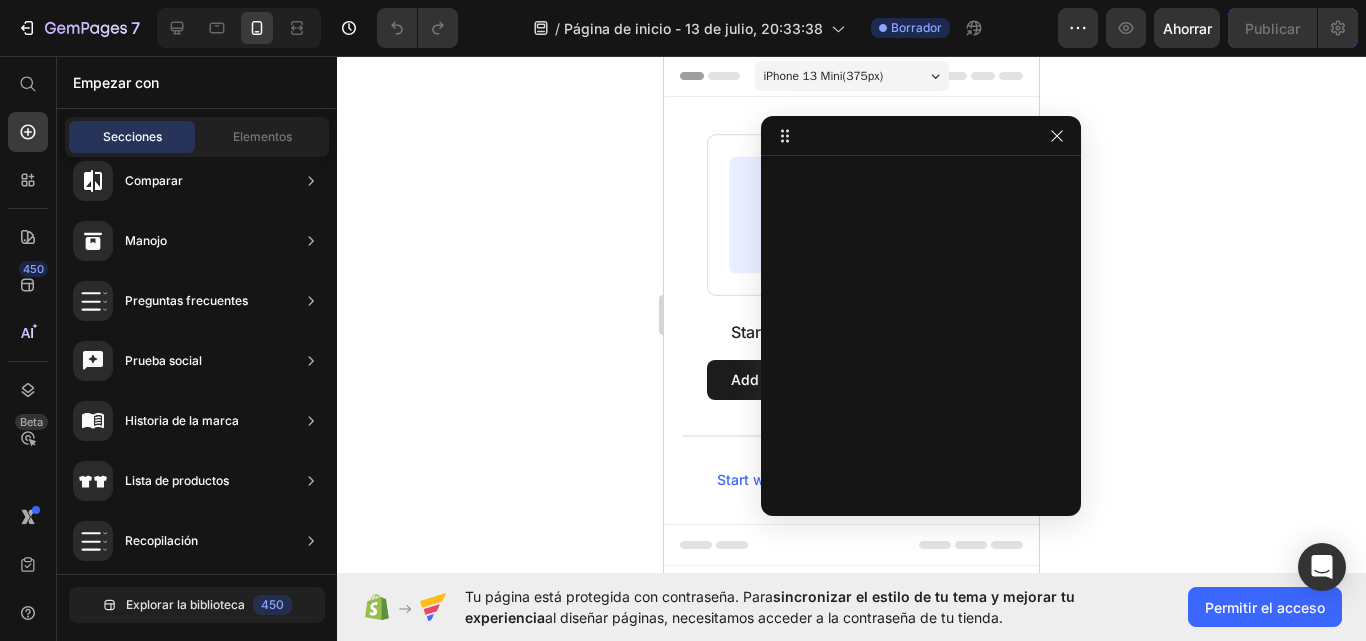 click at bounding box center [921, 329] 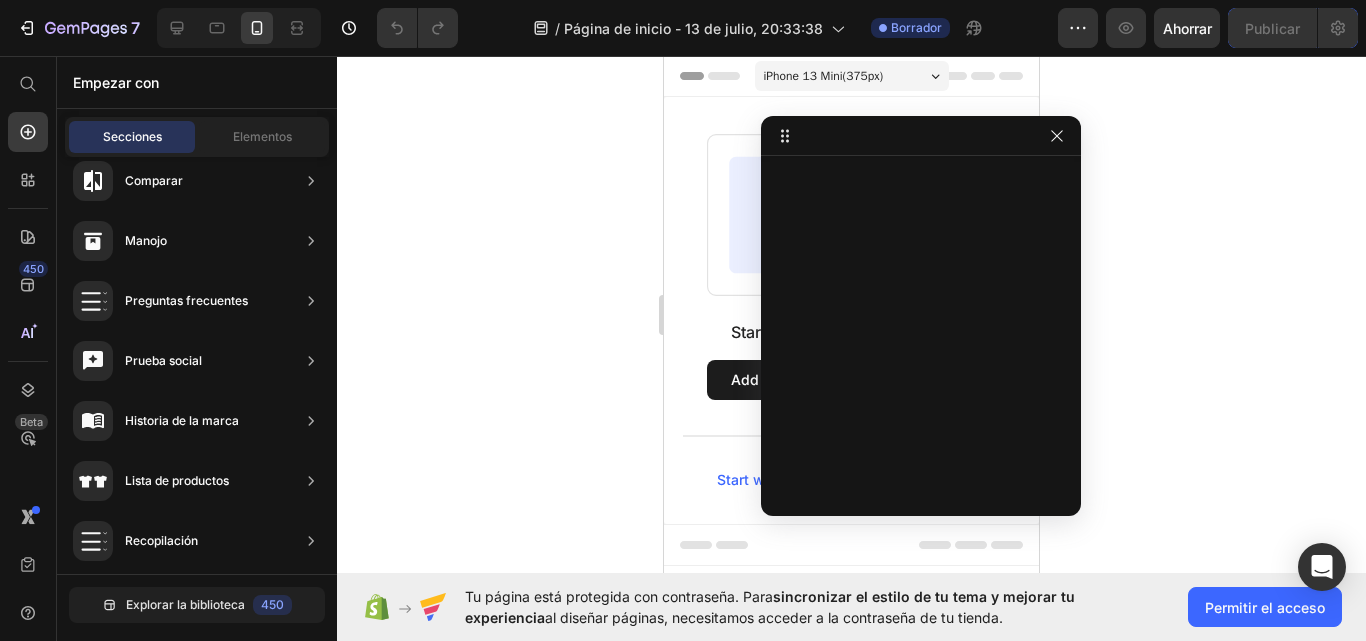 click 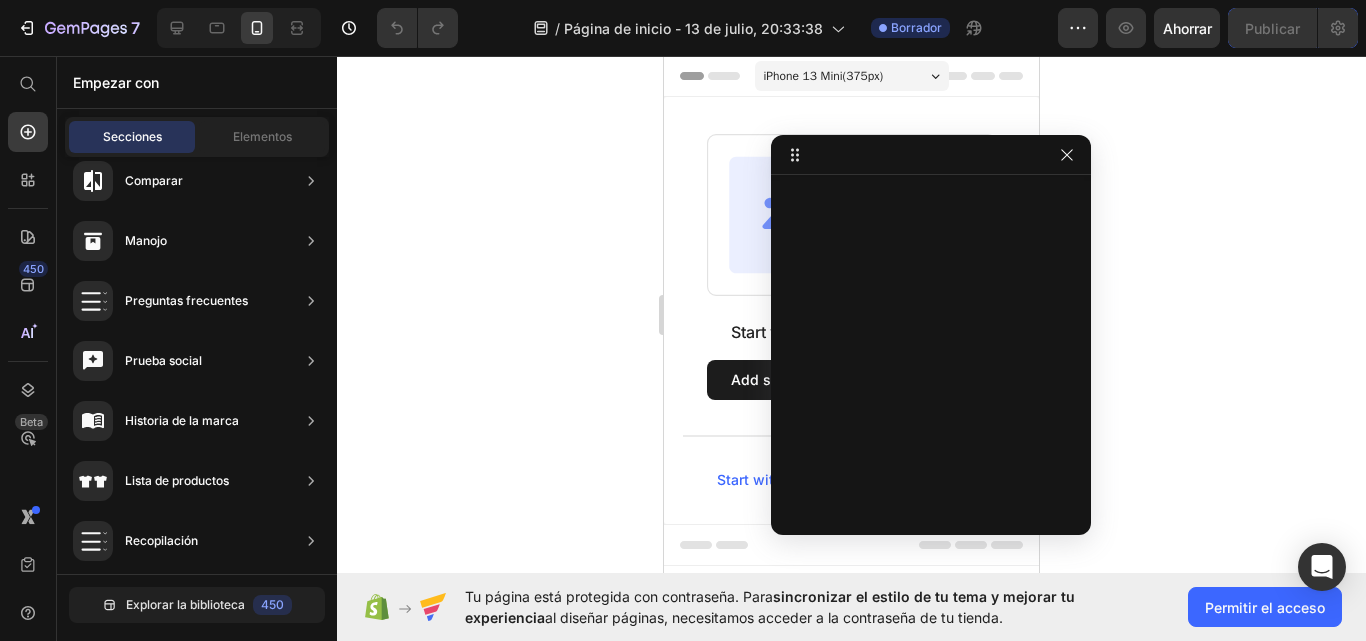 drag, startPoint x: 998, startPoint y: 132, endPoint x: 1013, endPoint y: 154, distance: 26.627054 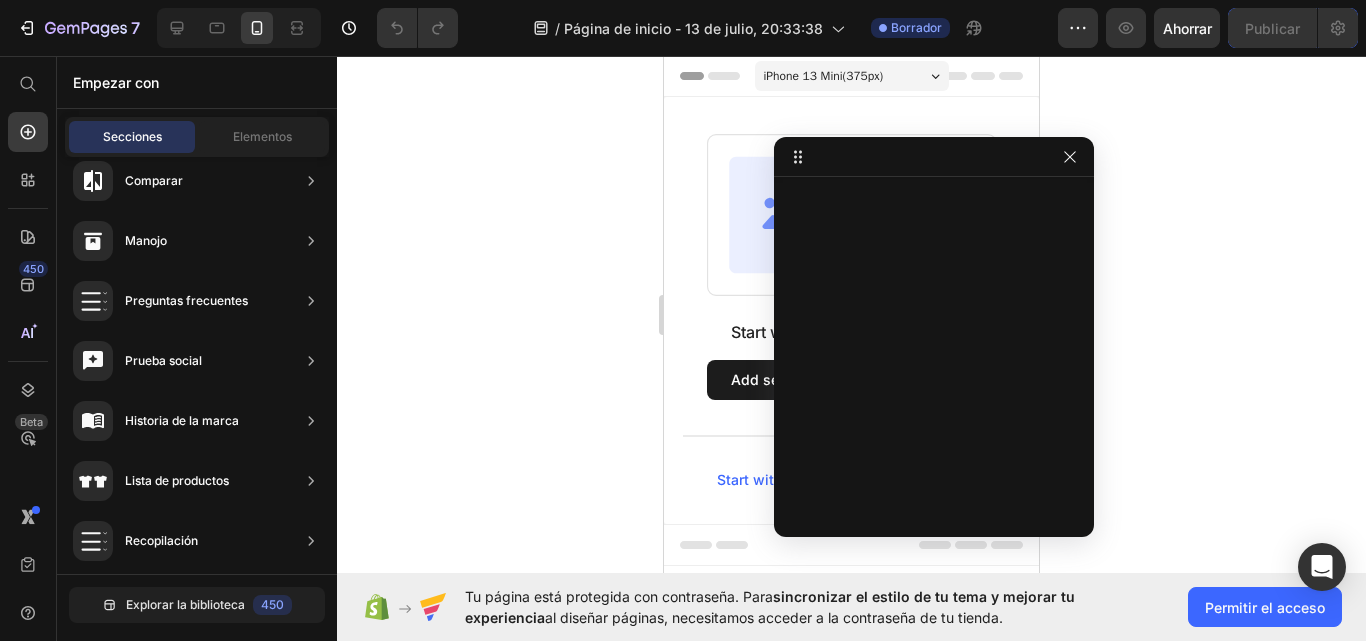 click 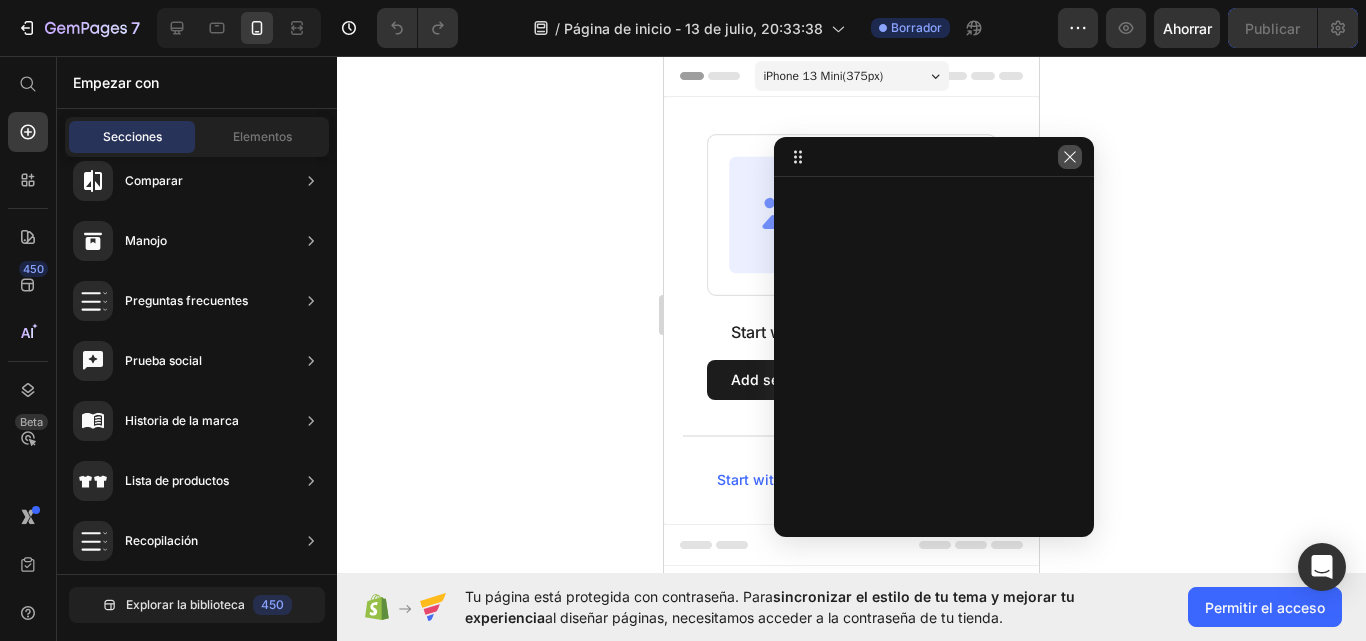 click 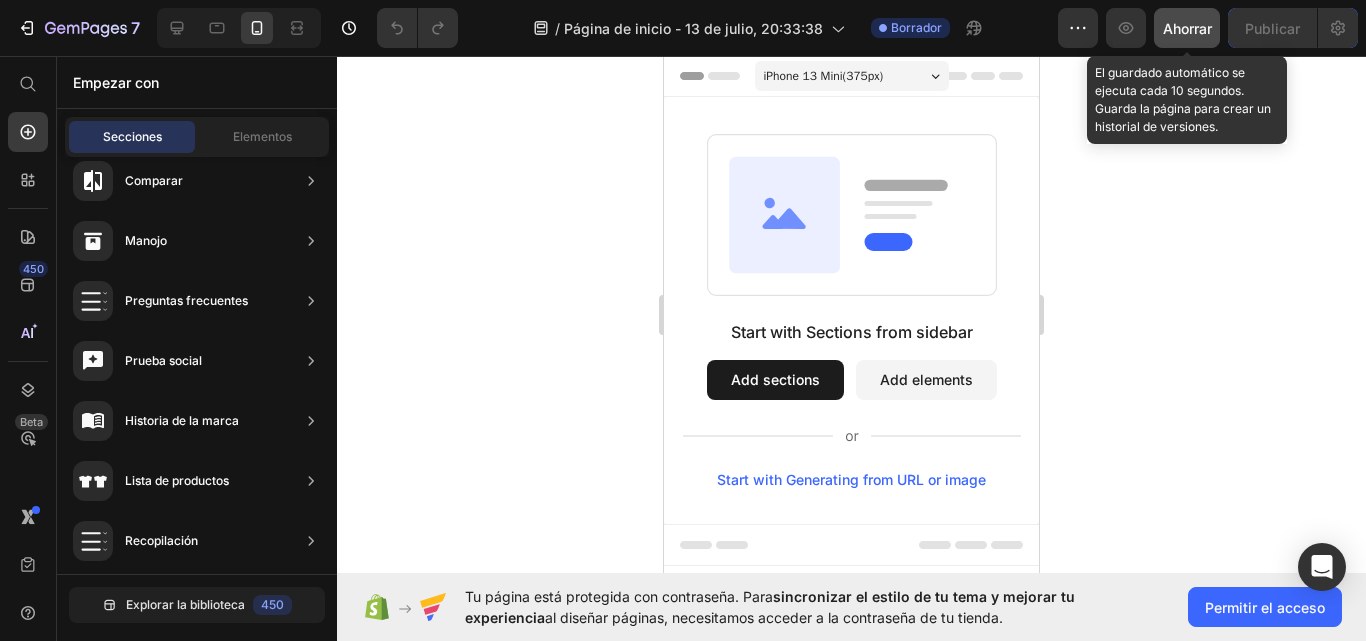 click on "Ahorrar" at bounding box center (1187, 28) 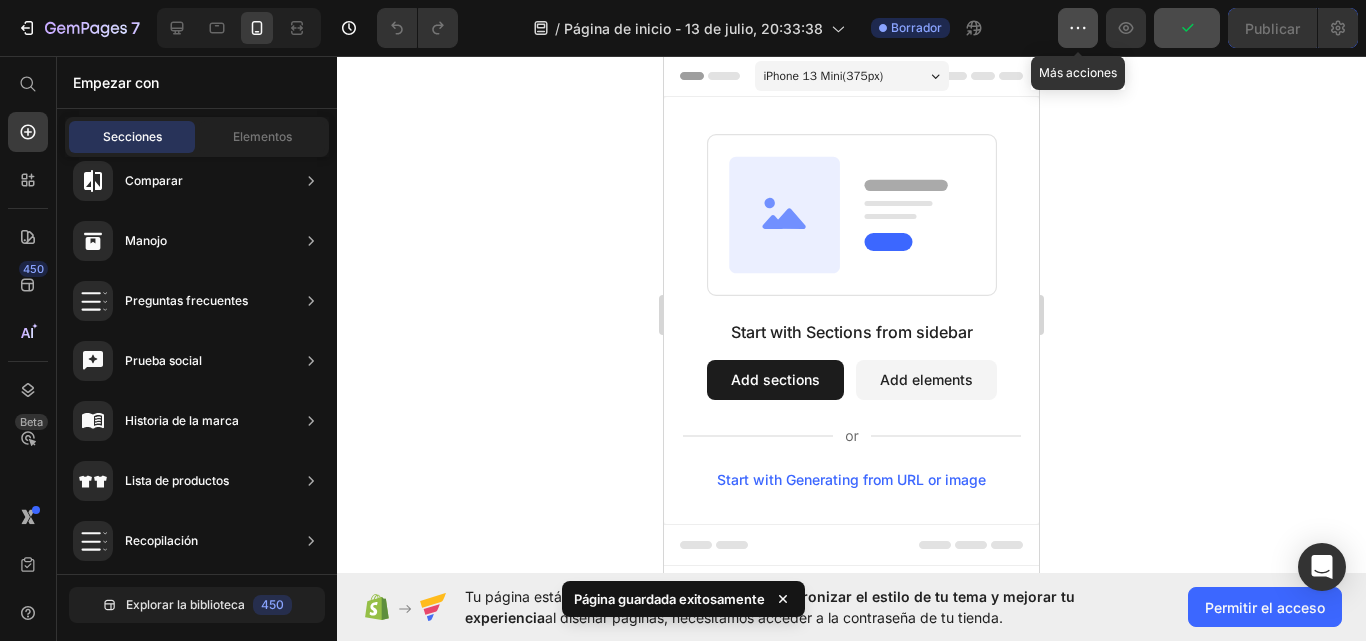 click 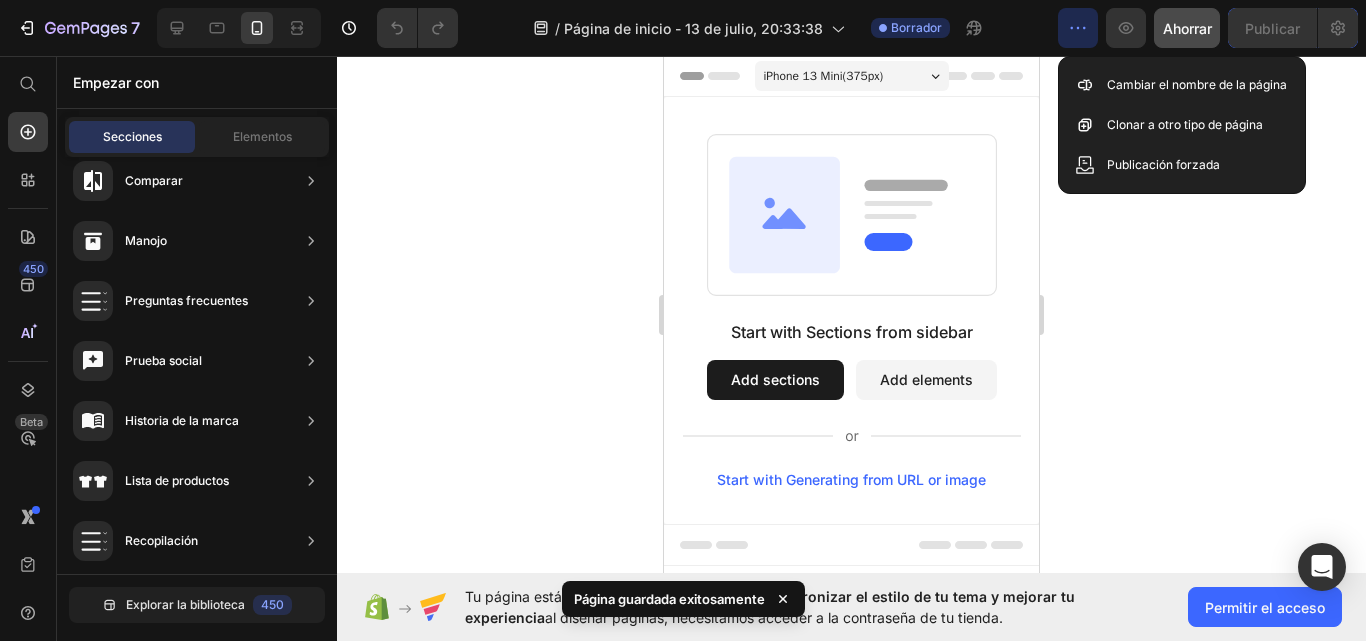 click 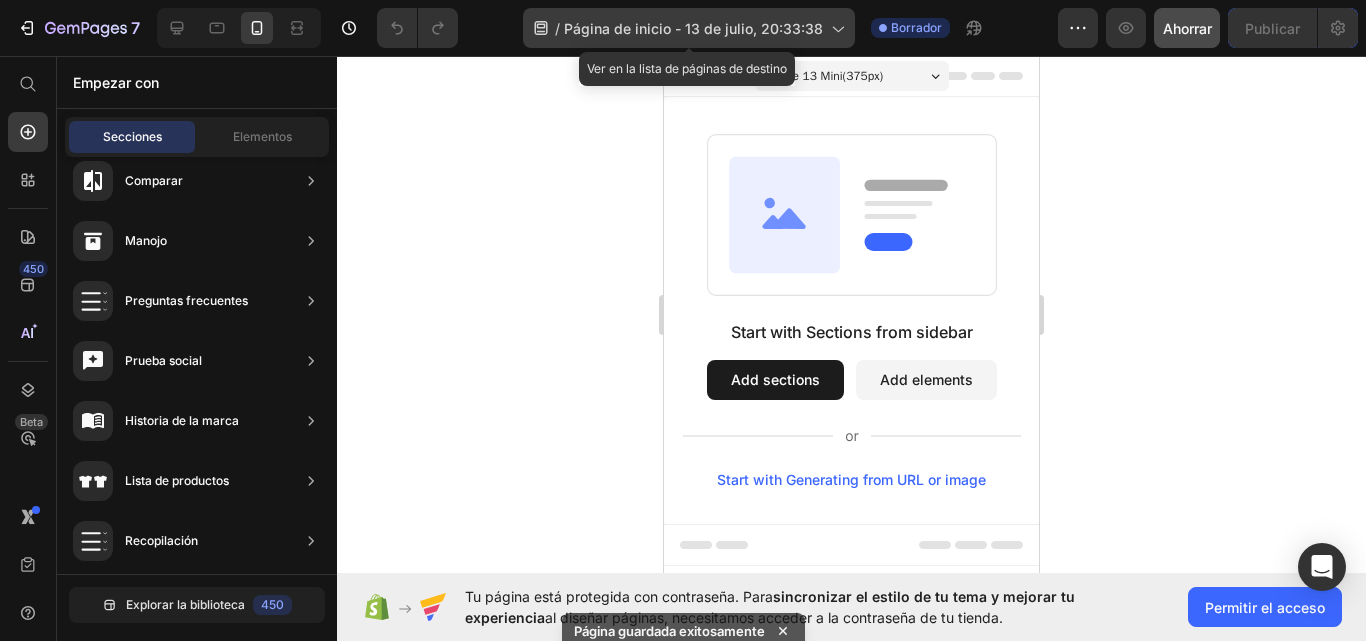 click 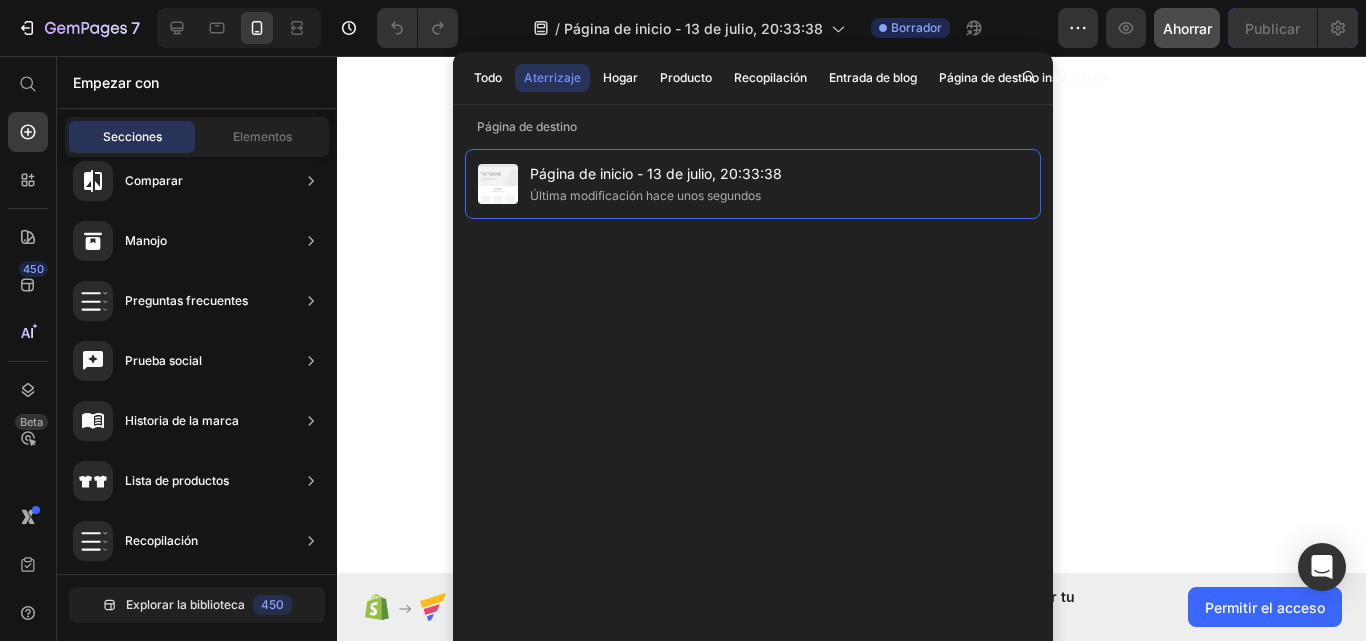 click 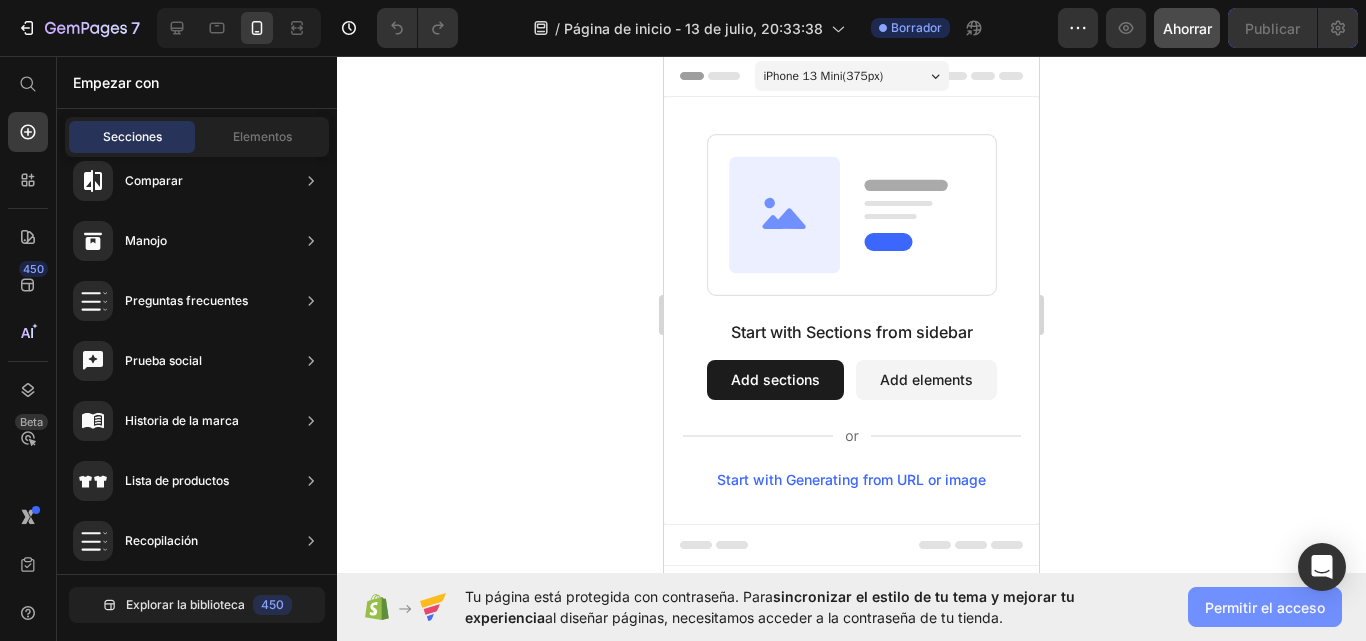 click on "Permitir el acceso" at bounding box center (1265, 607) 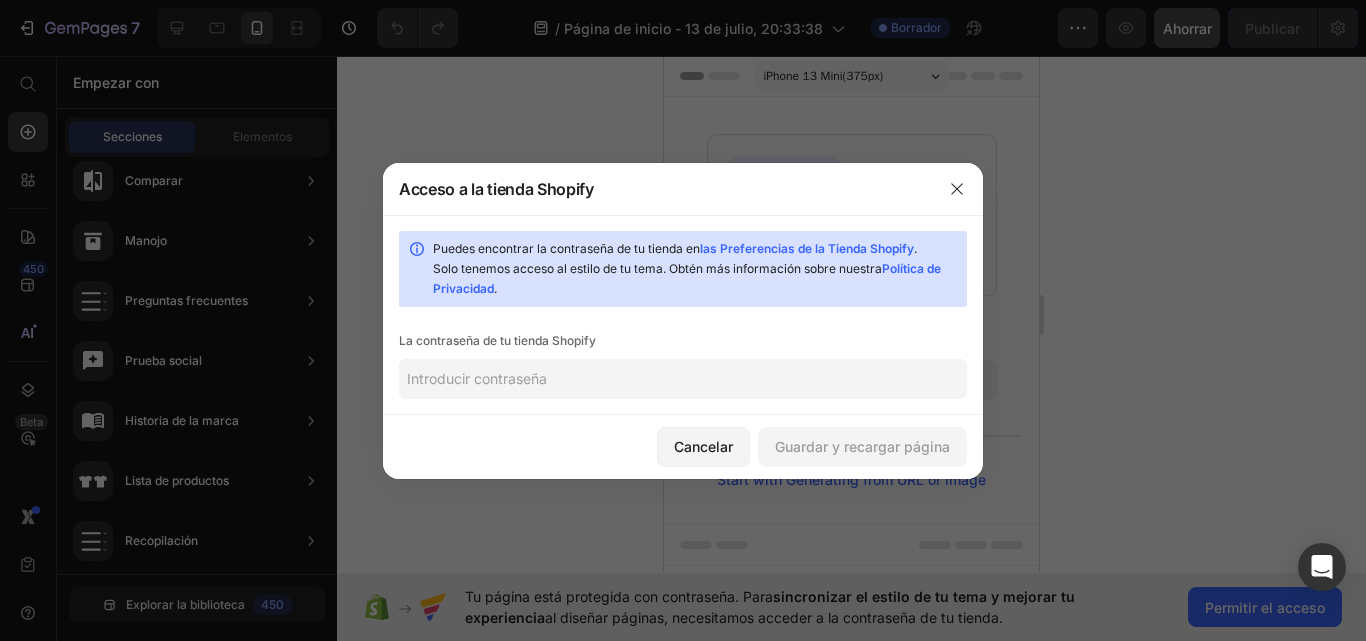 click 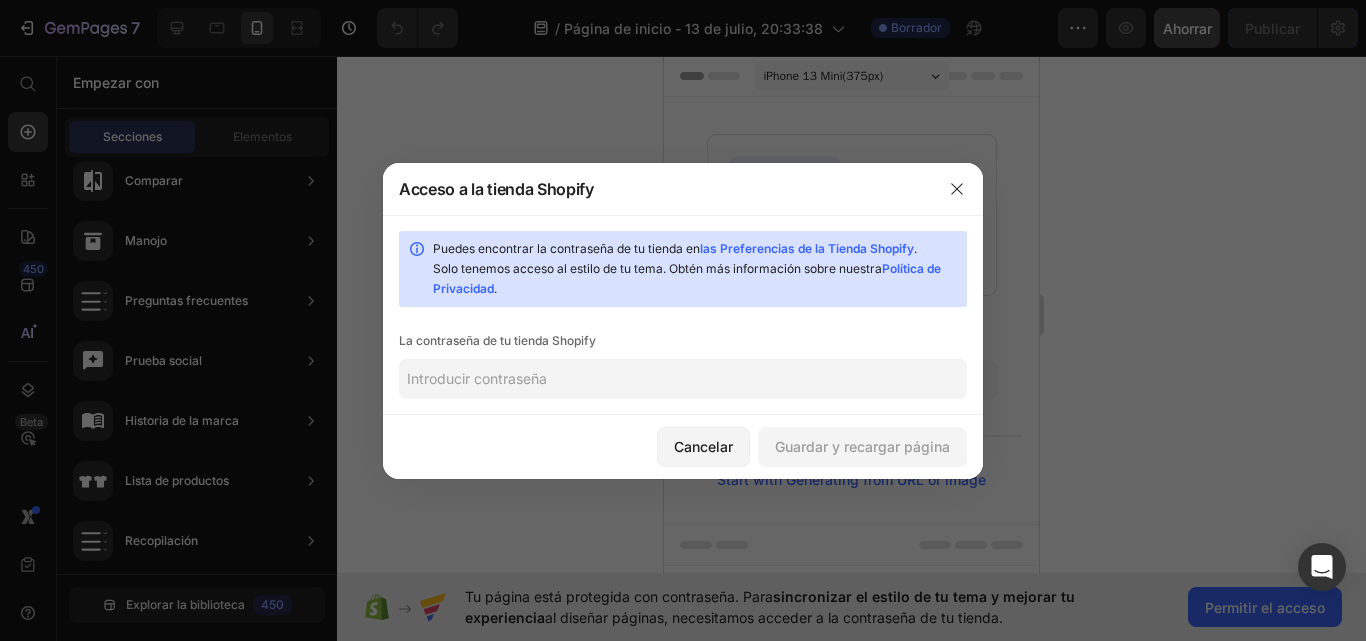 type on "n" 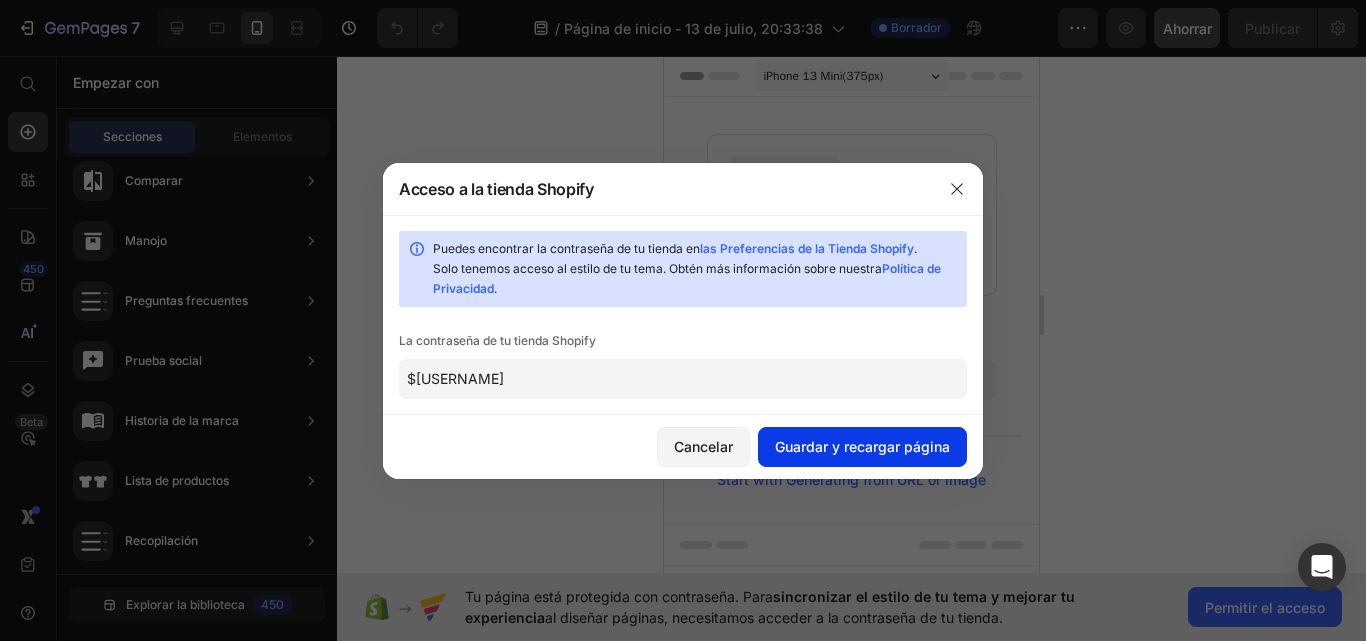 click on "Guardar y recargar página" at bounding box center [862, 446] 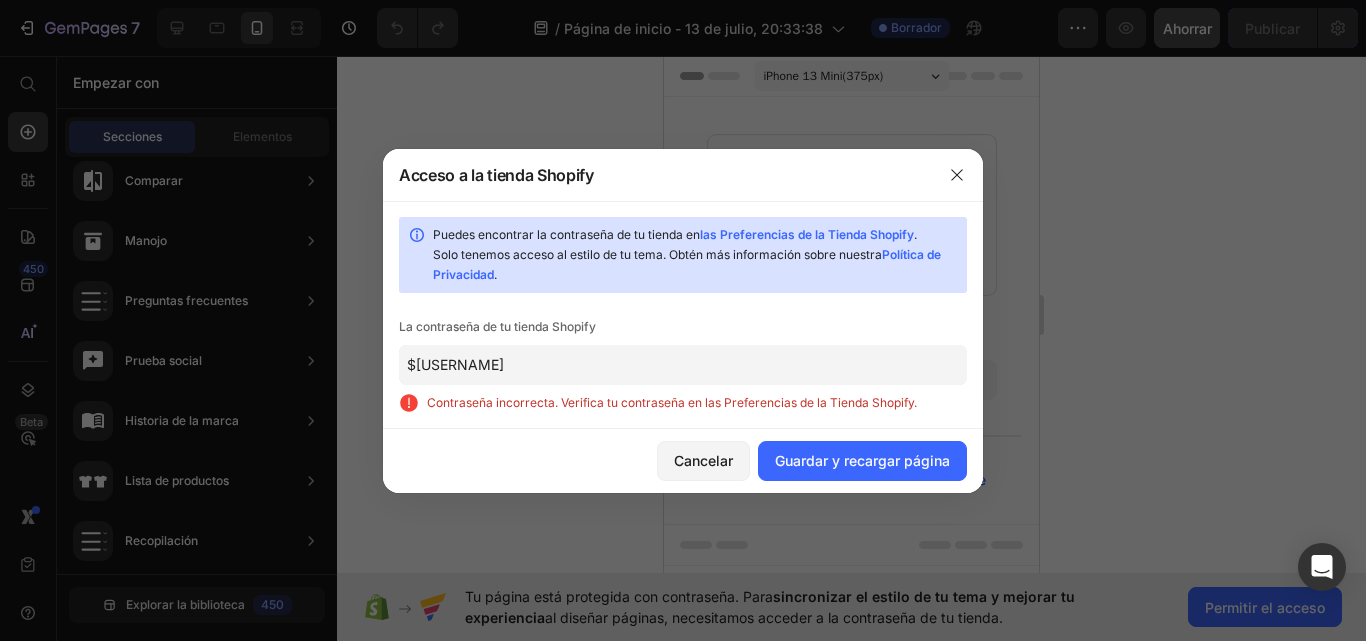 click on "$[USERNAME]" 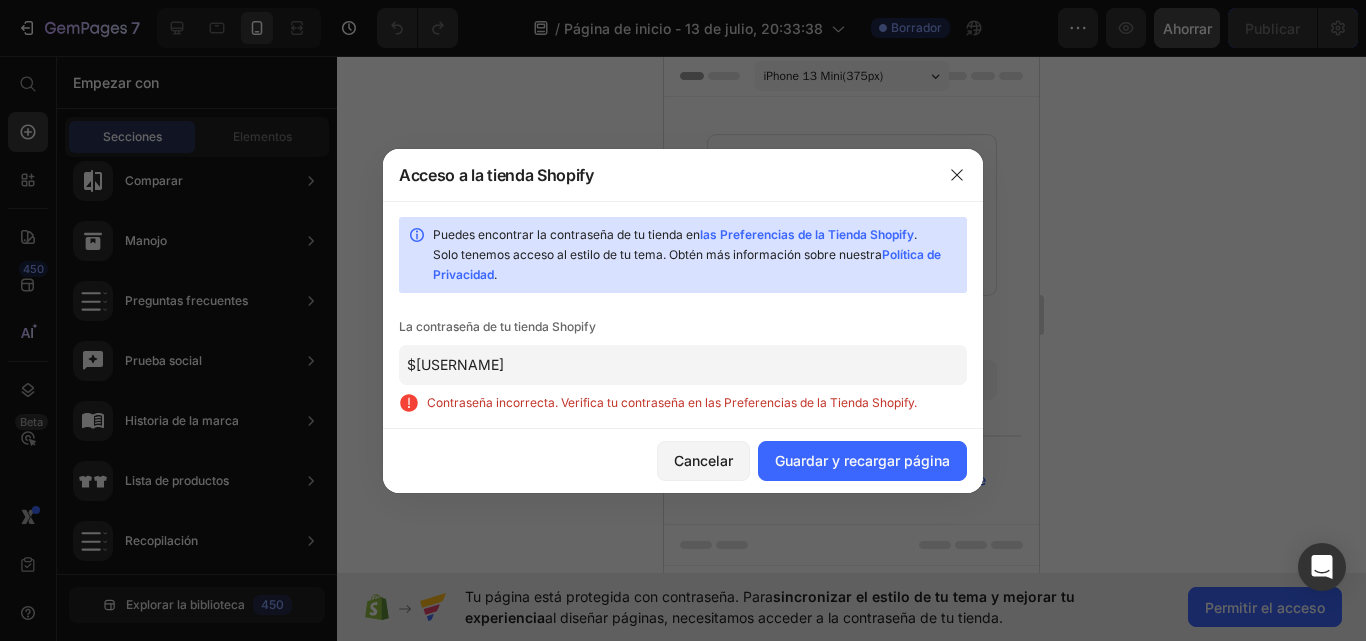 drag, startPoint x: 516, startPoint y: 370, endPoint x: 276, endPoint y: 352, distance: 240.67406 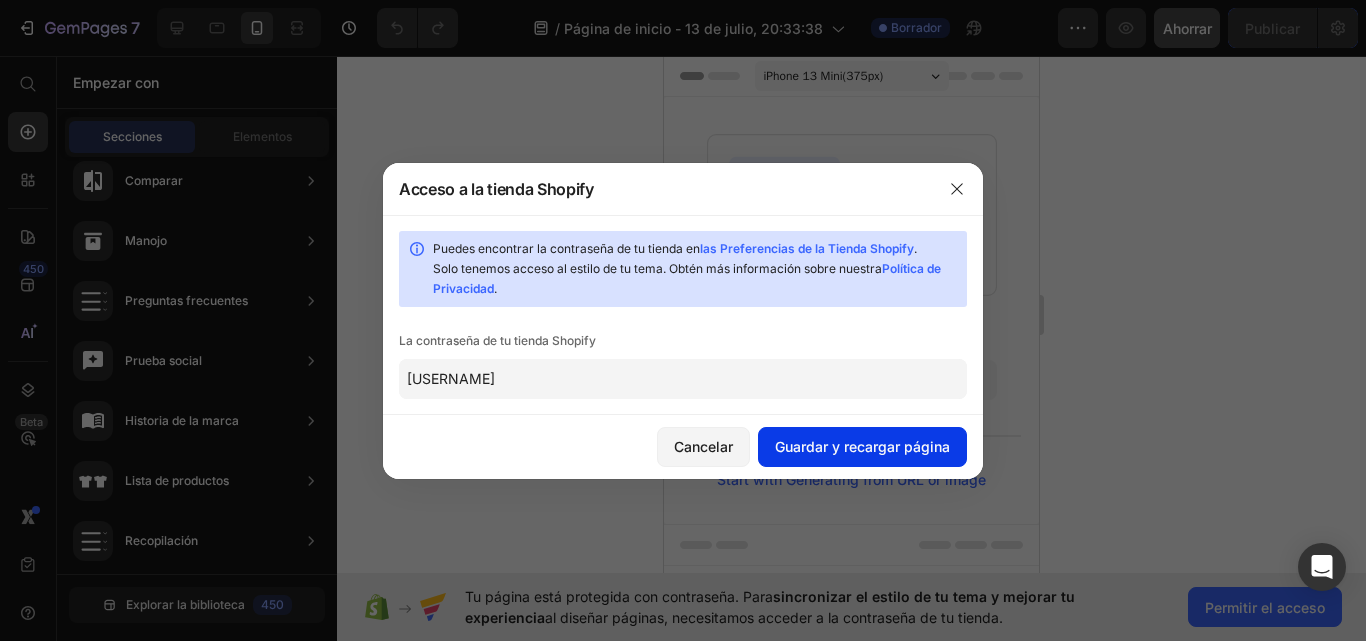click on "Guardar y recargar página" at bounding box center [862, 446] 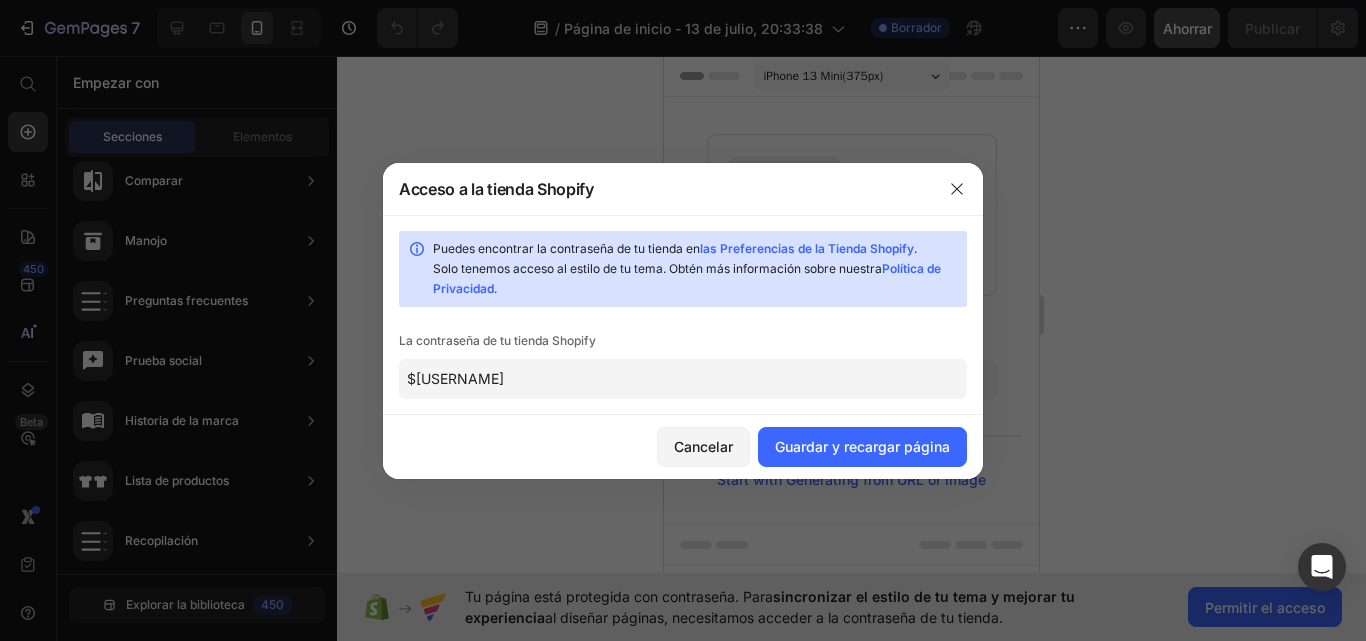click on "$[USERNAME]" 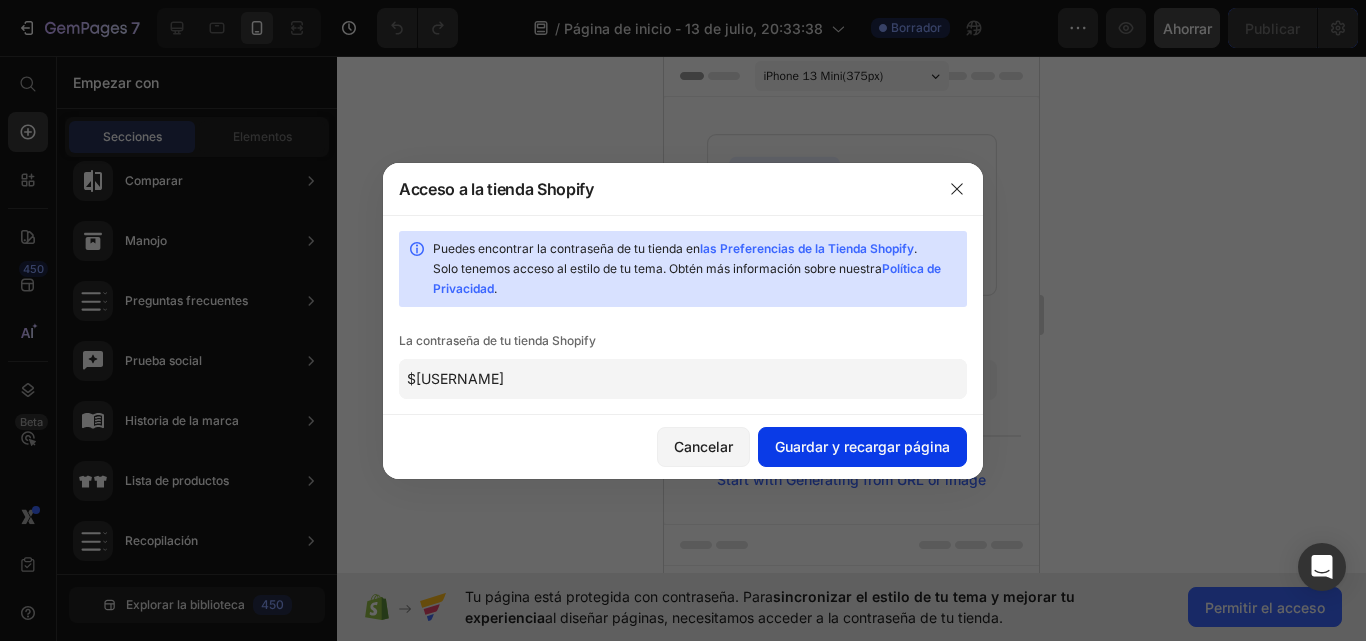 click on "Guardar y recargar página" at bounding box center [862, 446] 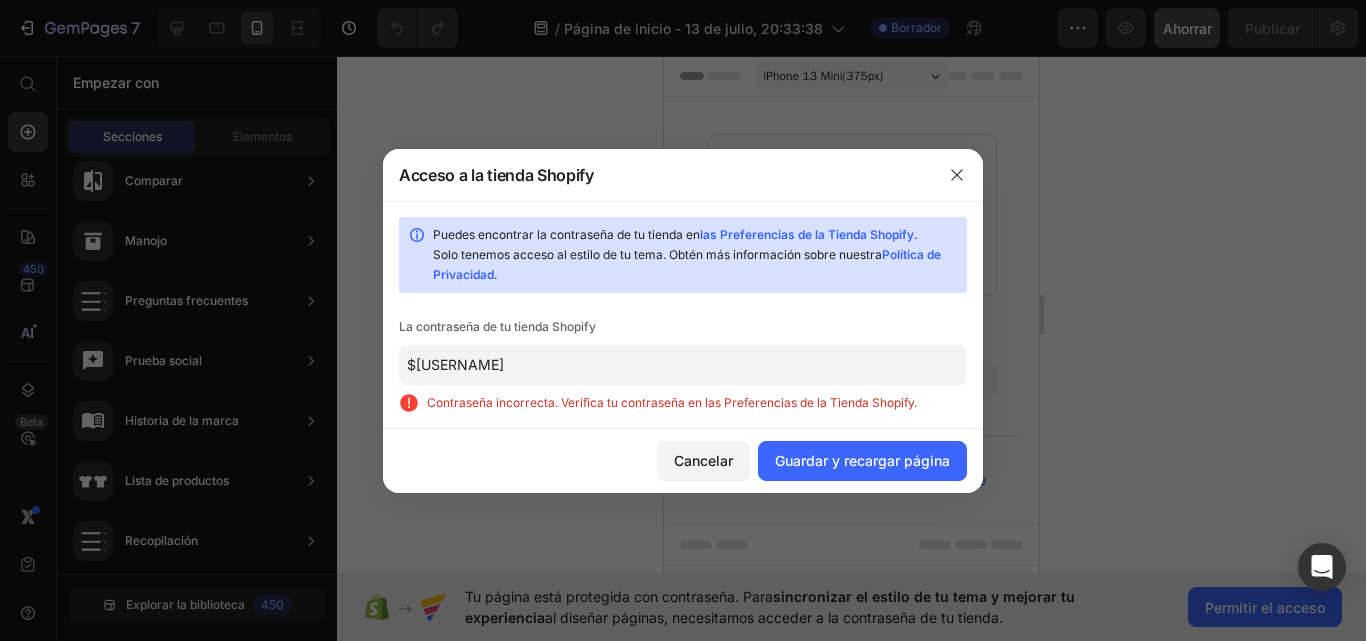 click on "las Preferencias de la Tienda Shopify" at bounding box center (807, 234) 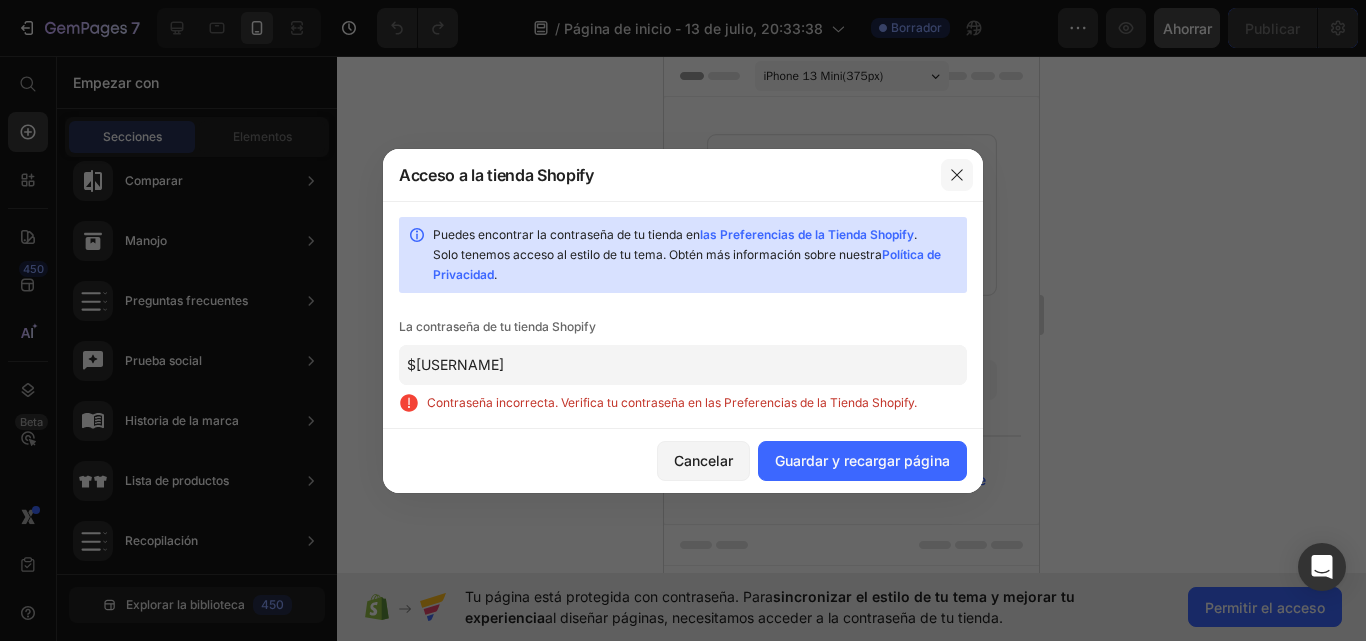 click 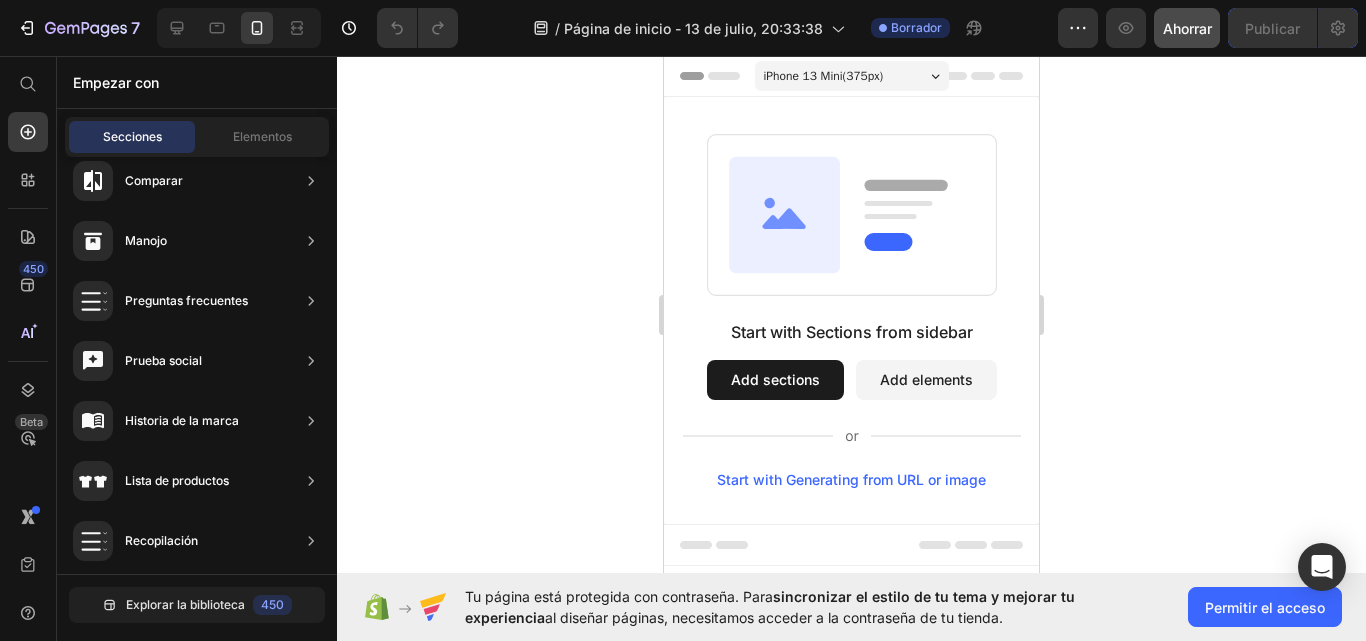 click on "iPhone 13 Mini  ( 375 px)" at bounding box center [852, 76] 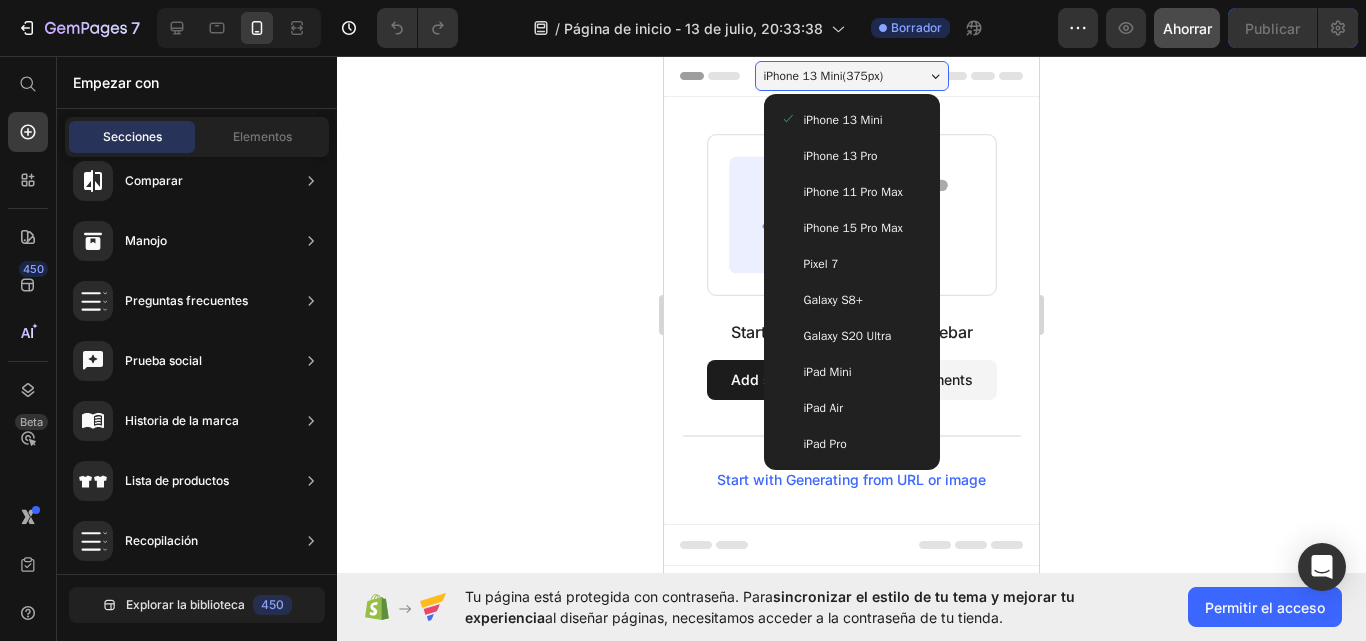 click on "iPhone 13 Pro" at bounding box center (841, 156) 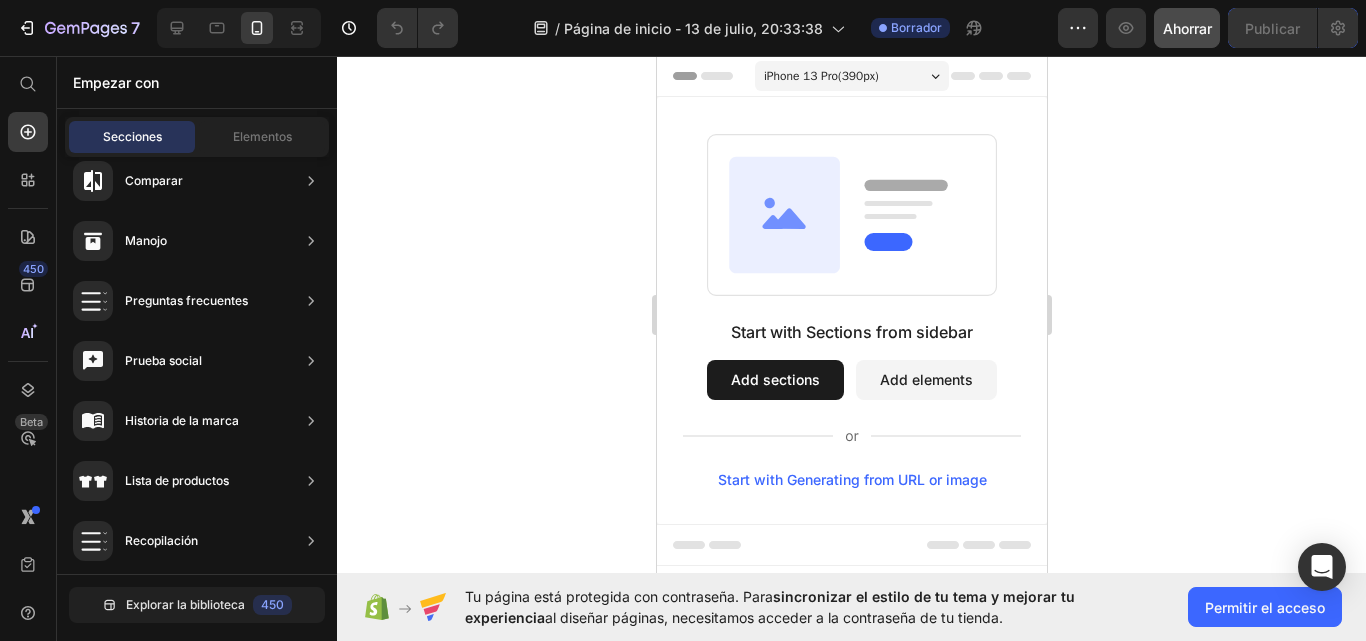 click 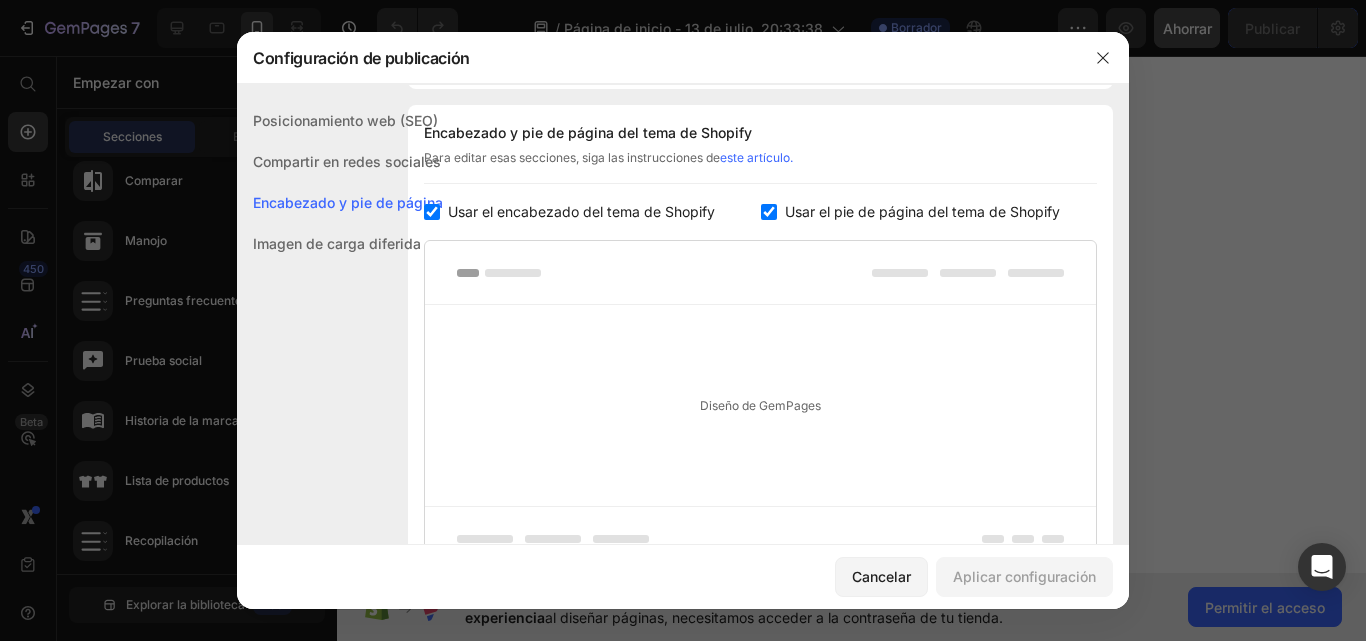 scroll, scrollTop: 937, scrollLeft: 0, axis: vertical 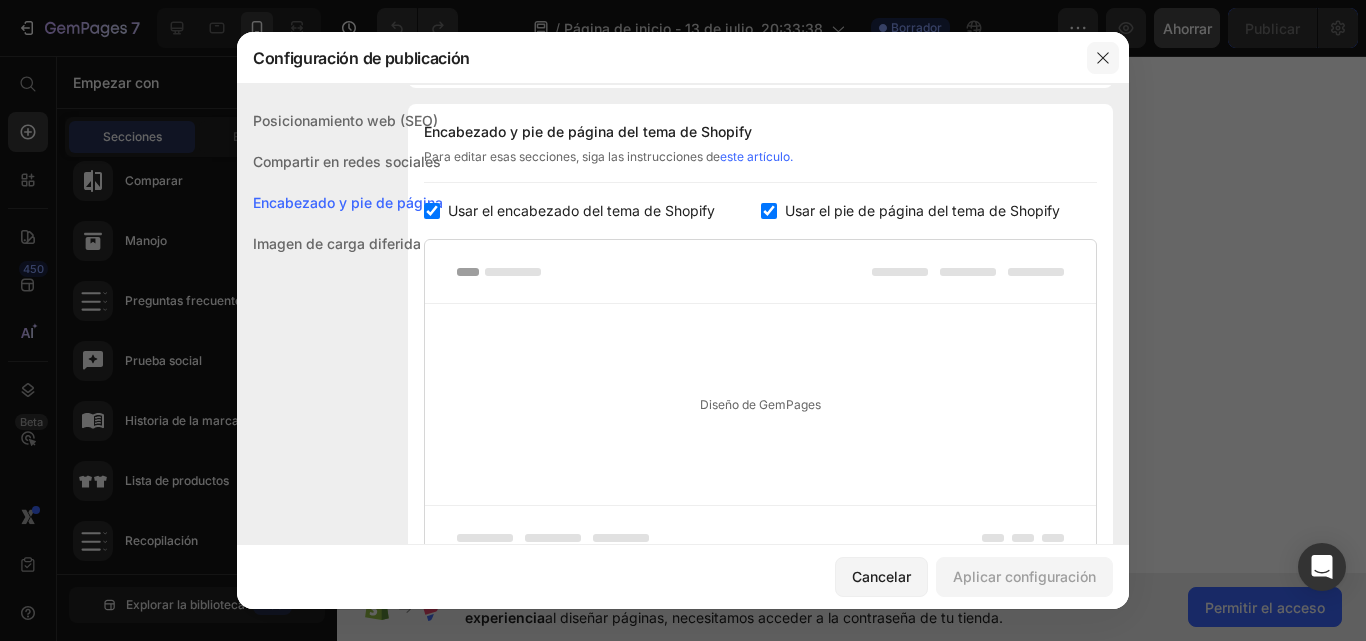 click at bounding box center [1103, 58] 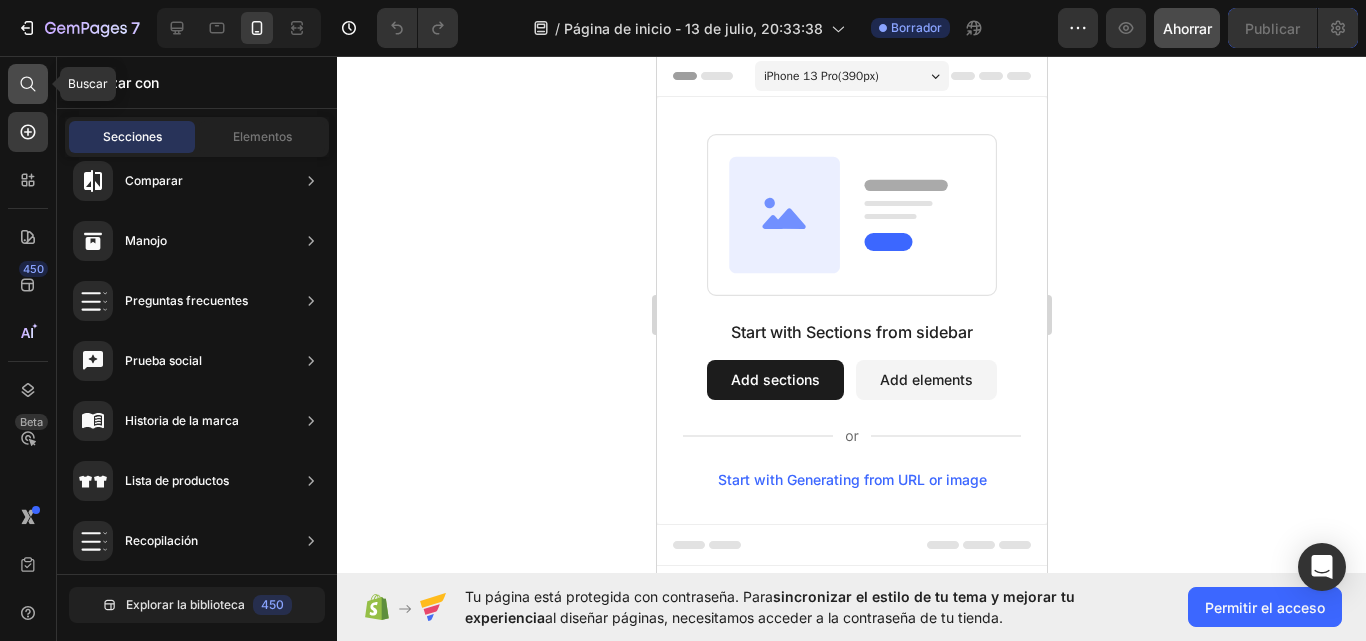 click 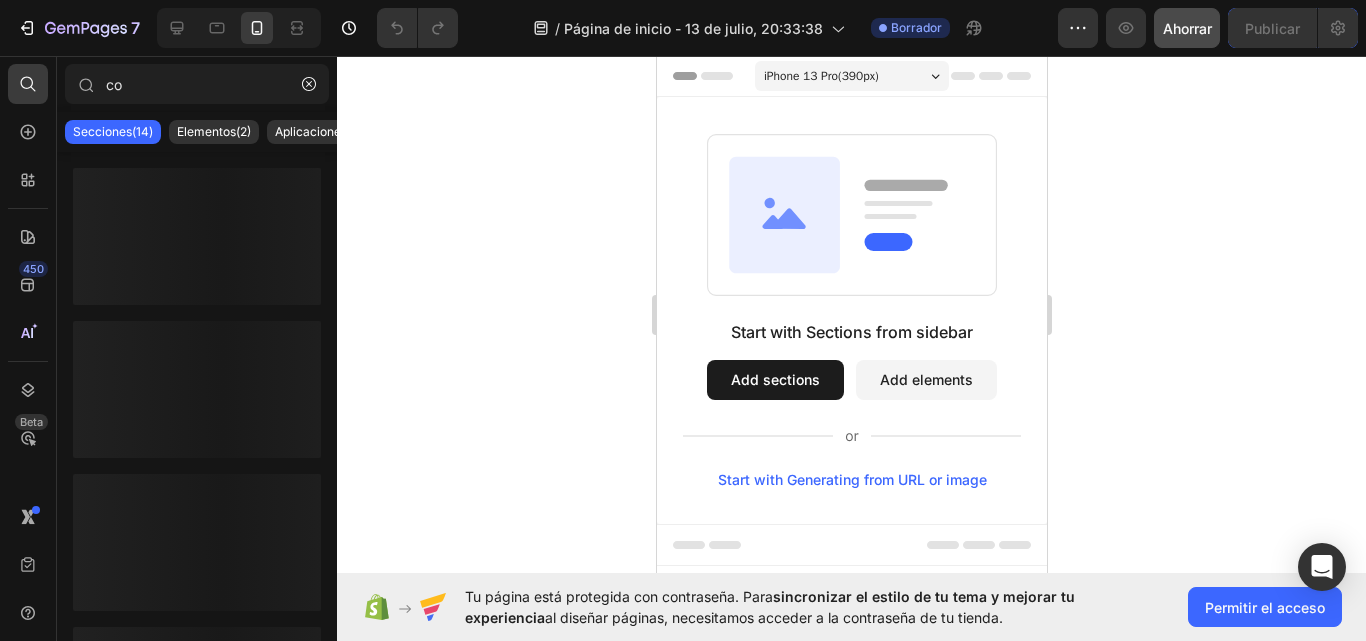 type on "c" 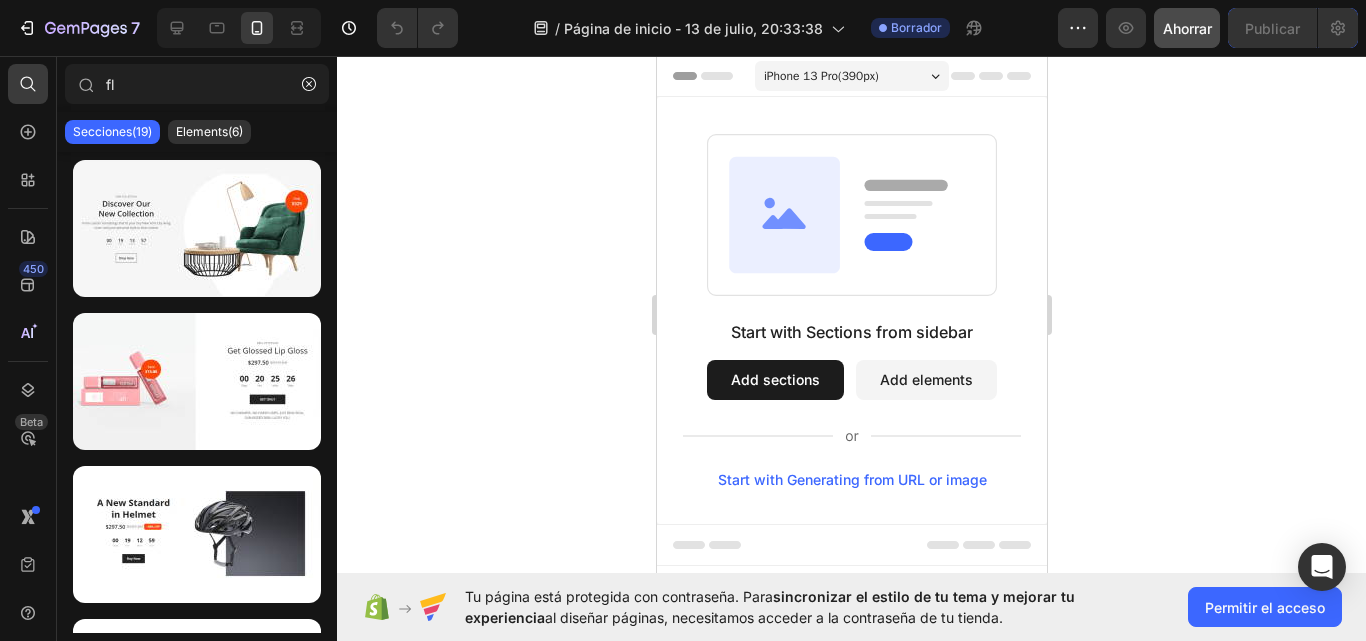 type on "f" 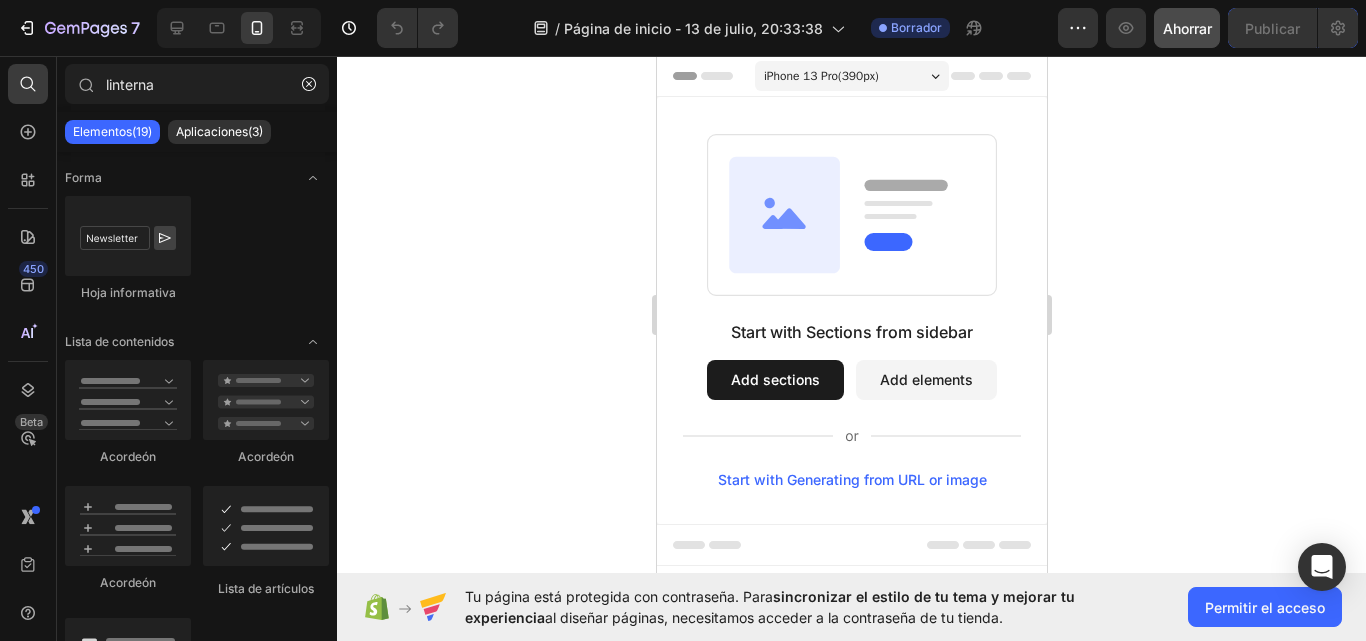 type on "linterna" 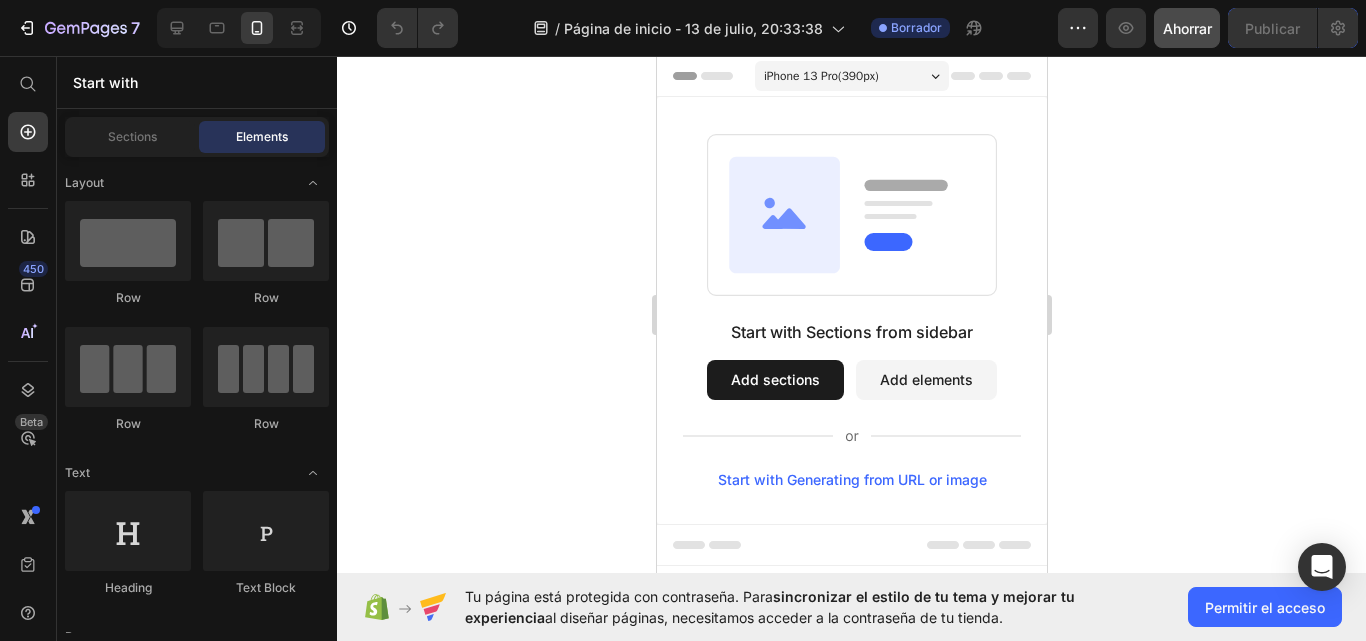 click on "Start with Sections from sidebar Add sections Add elements Start with Generating from URL or image" at bounding box center (851, 310) 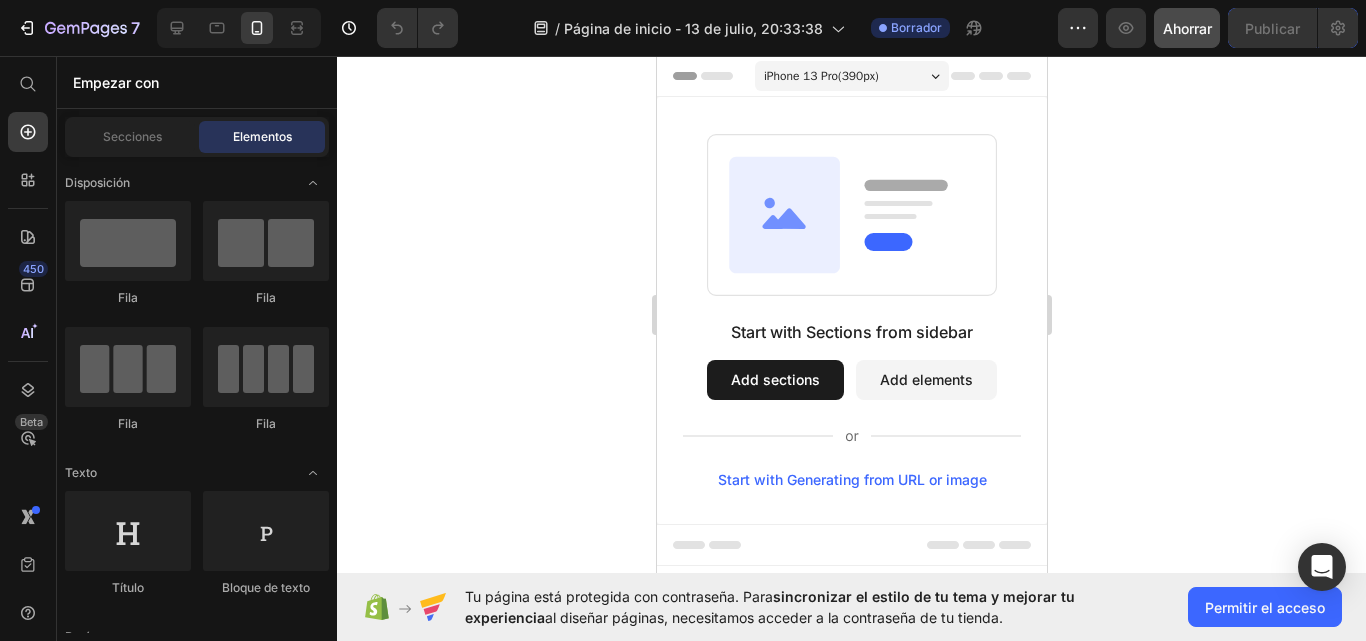 click on "Add elements" at bounding box center (925, 380) 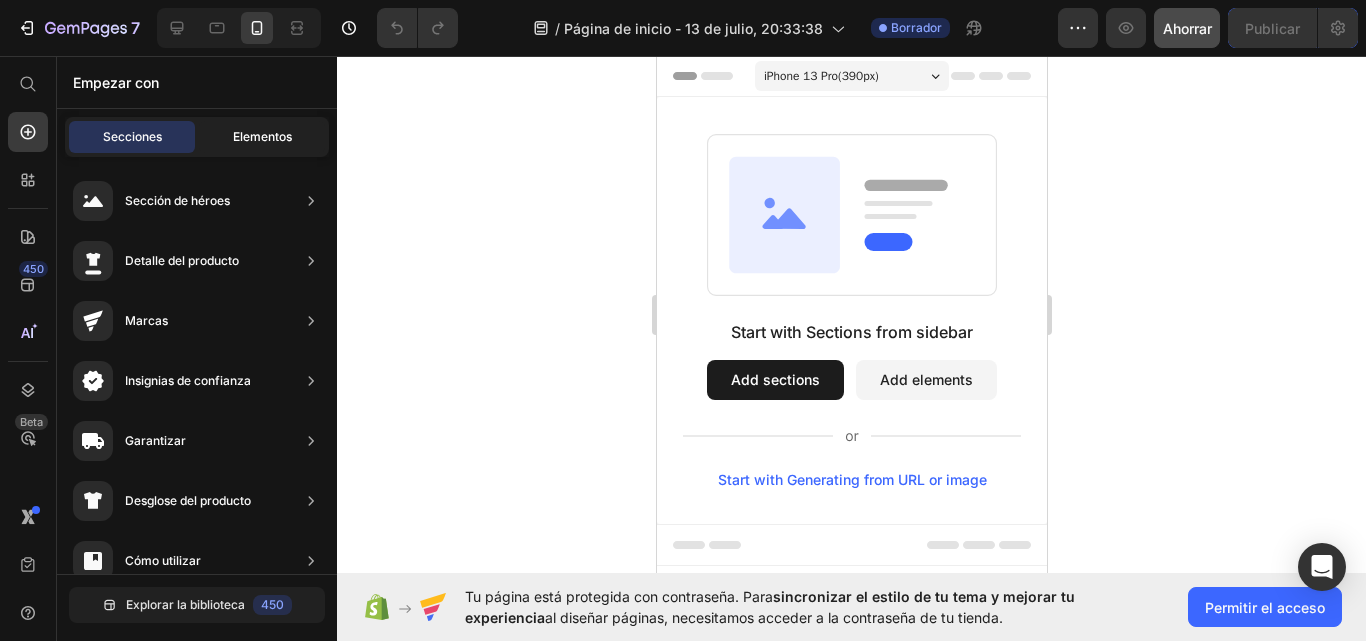click on "Elementos" 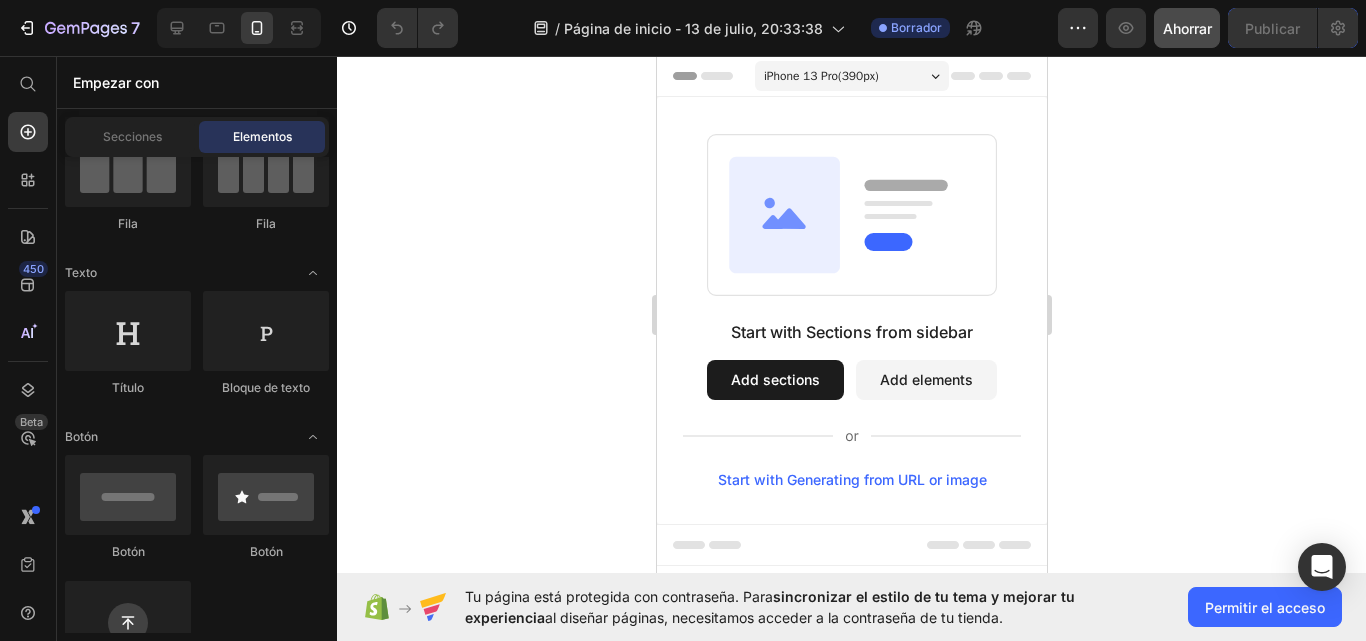 scroll, scrollTop: 0, scrollLeft: 0, axis: both 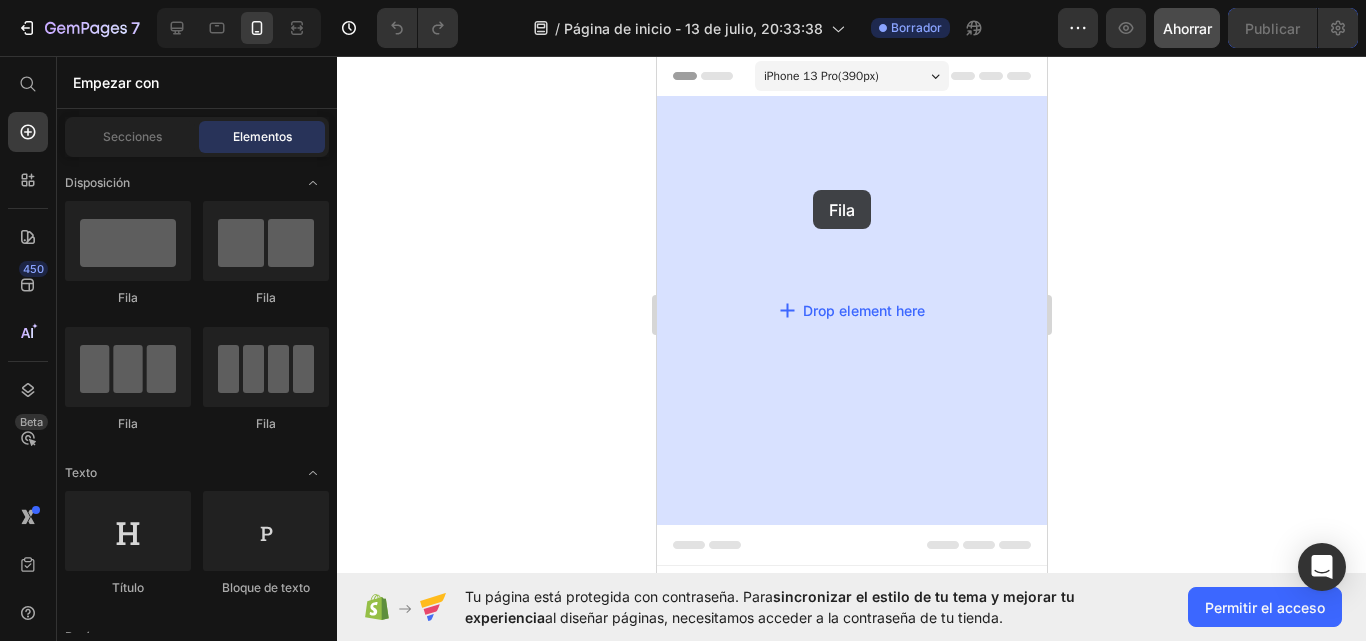 drag, startPoint x: 810, startPoint y: 302, endPoint x: 812, endPoint y: 190, distance: 112.01785 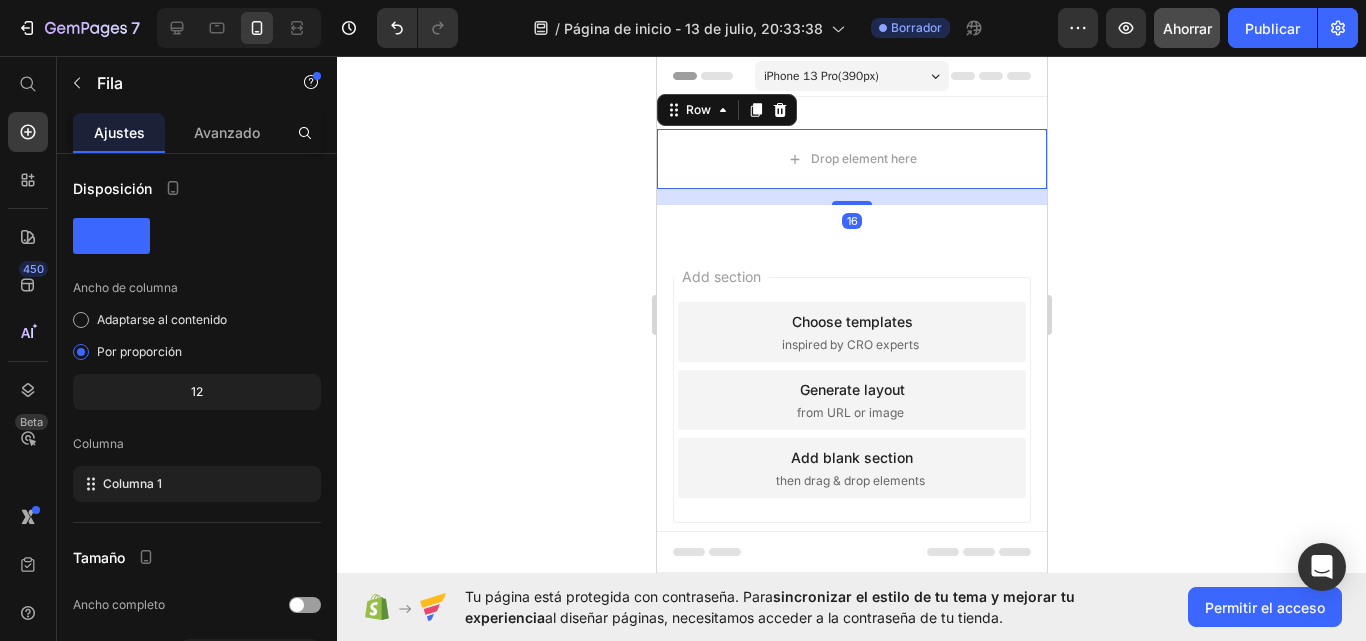 click 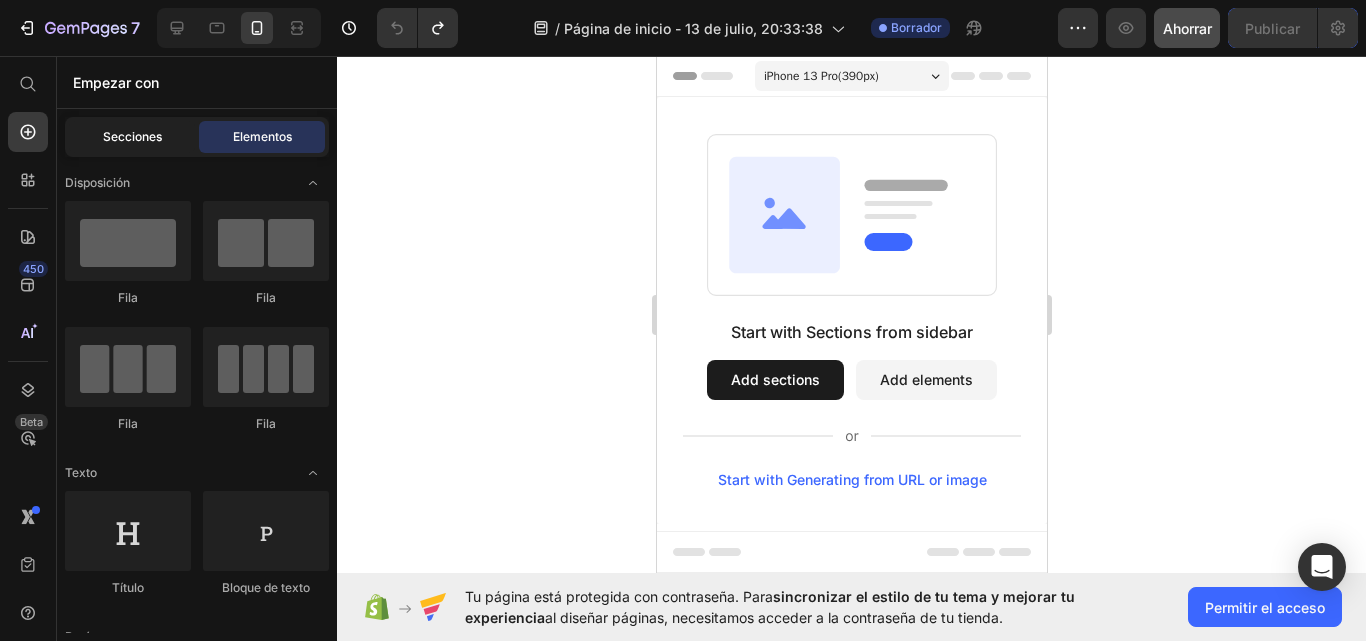 click on "Secciones" 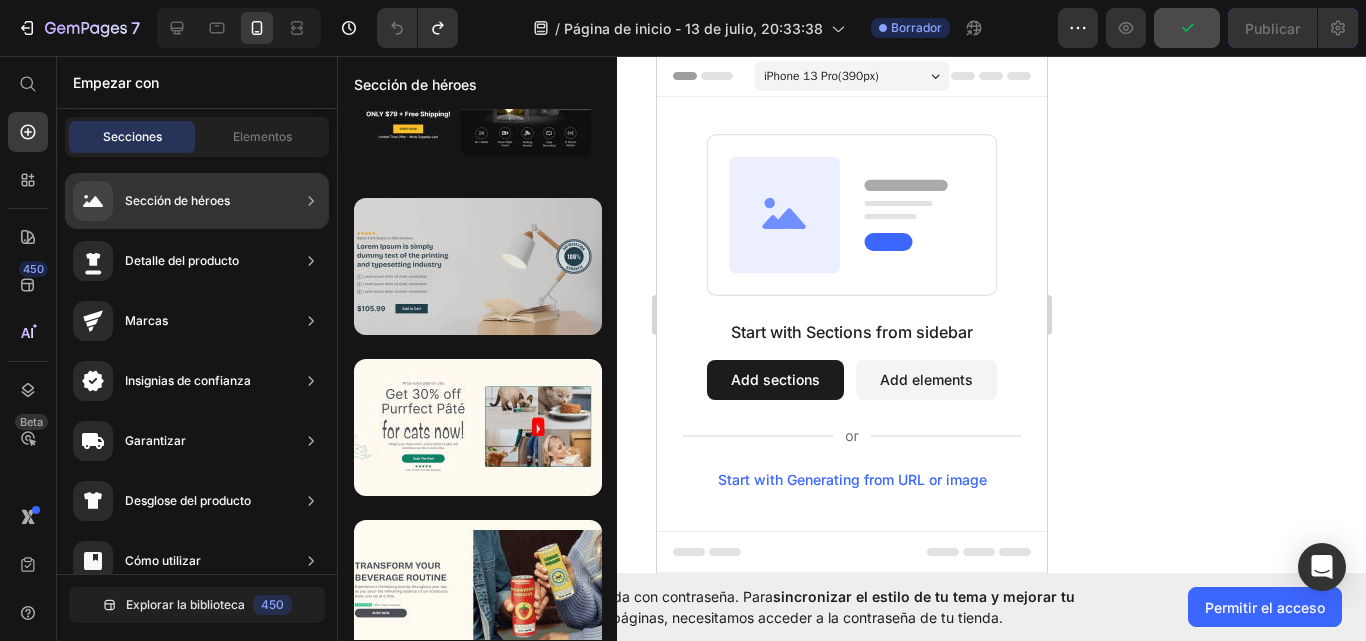scroll, scrollTop: 0, scrollLeft: 0, axis: both 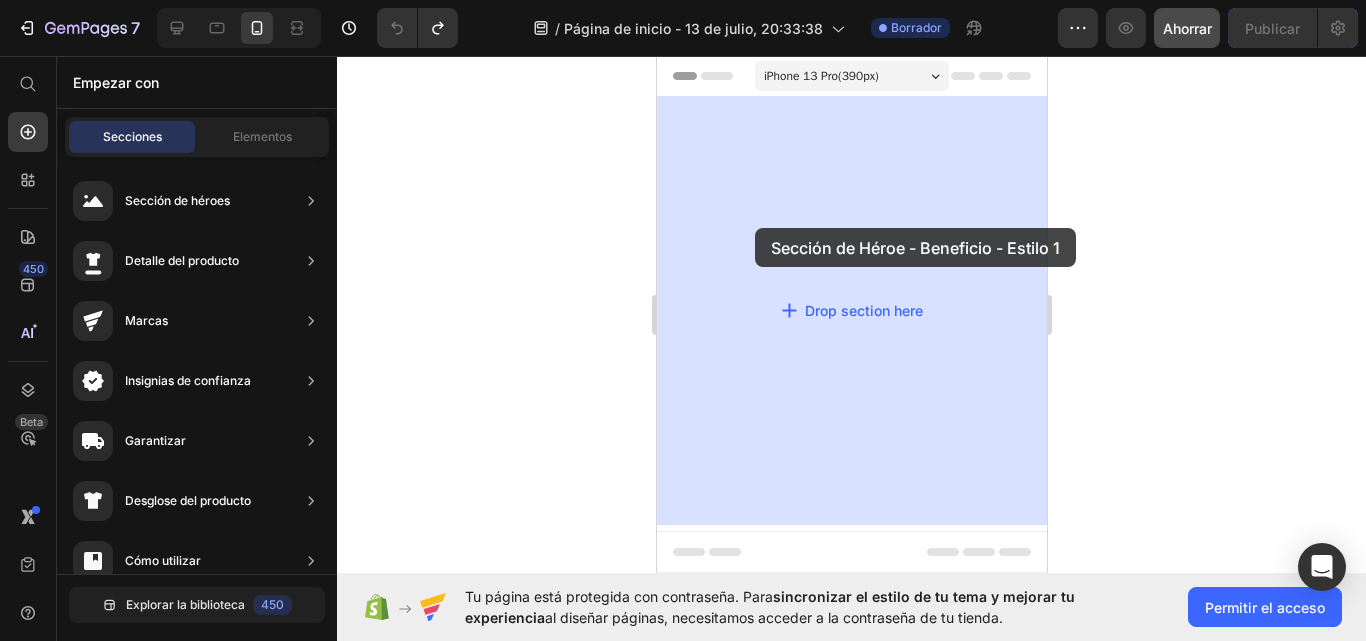 drag, startPoint x: 1103, startPoint y: 384, endPoint x: 754, endPoint y: 228, distance: 382.2787 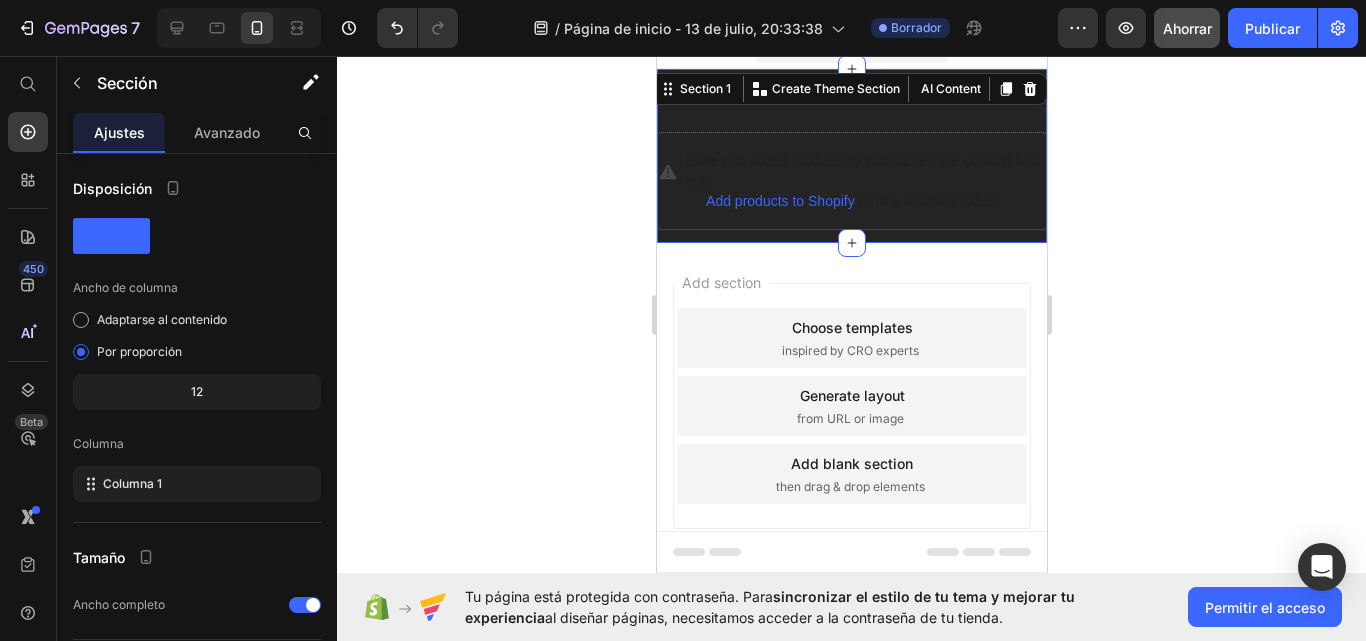 scroll, scrollTop: 0, scrollLeft: 0, axis: both 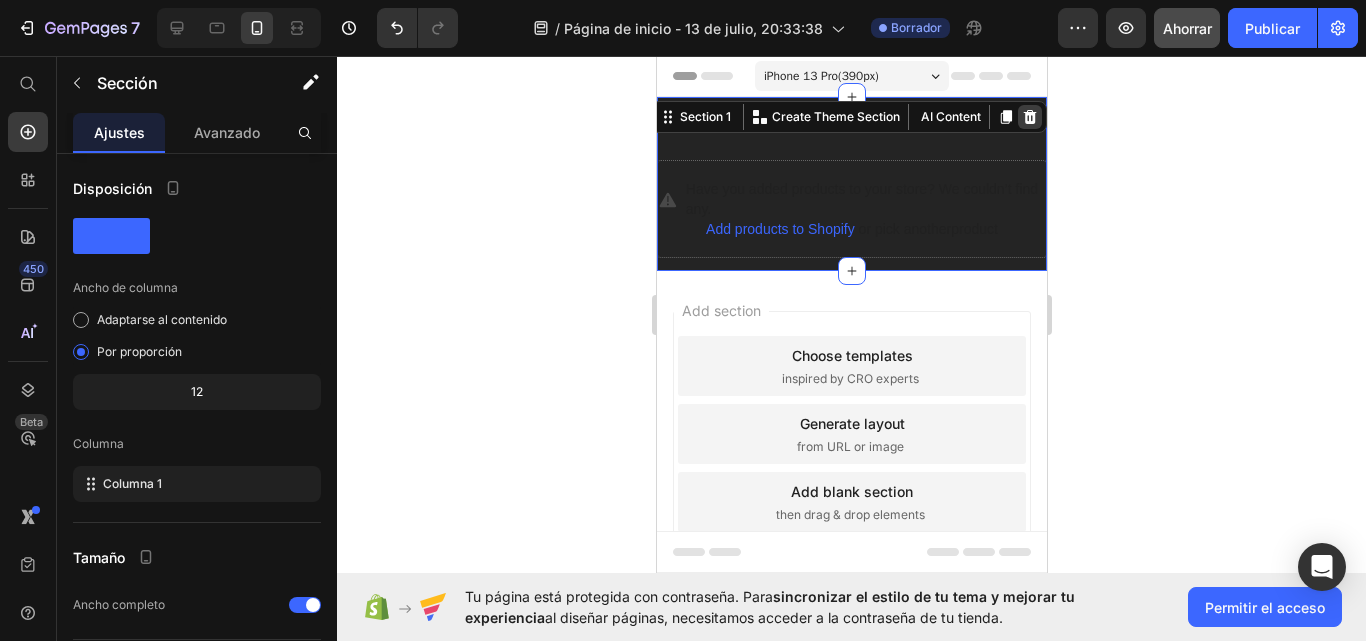 click 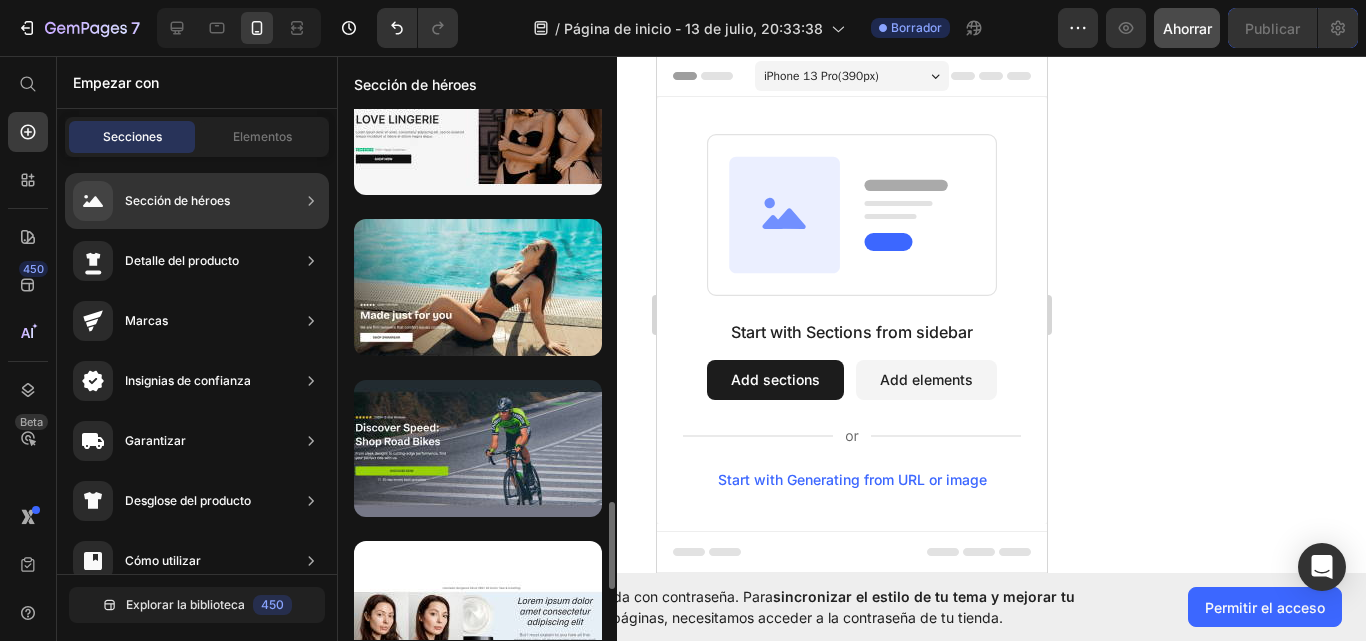 scroll, scrollTop: 1767, scrollLeft: 0, axis: vertical 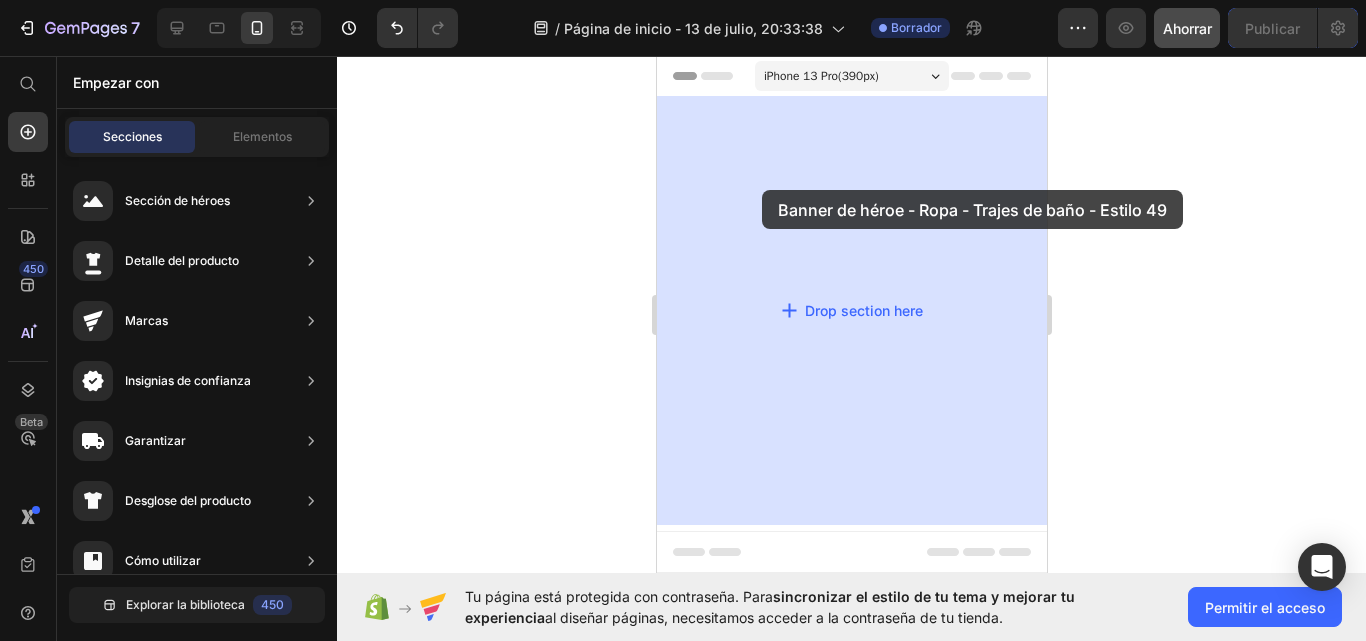 drag, startPoint x: 1127, startPoint y: 239, endPoint x: 761, endPoint y: 190, distance: 369.26547 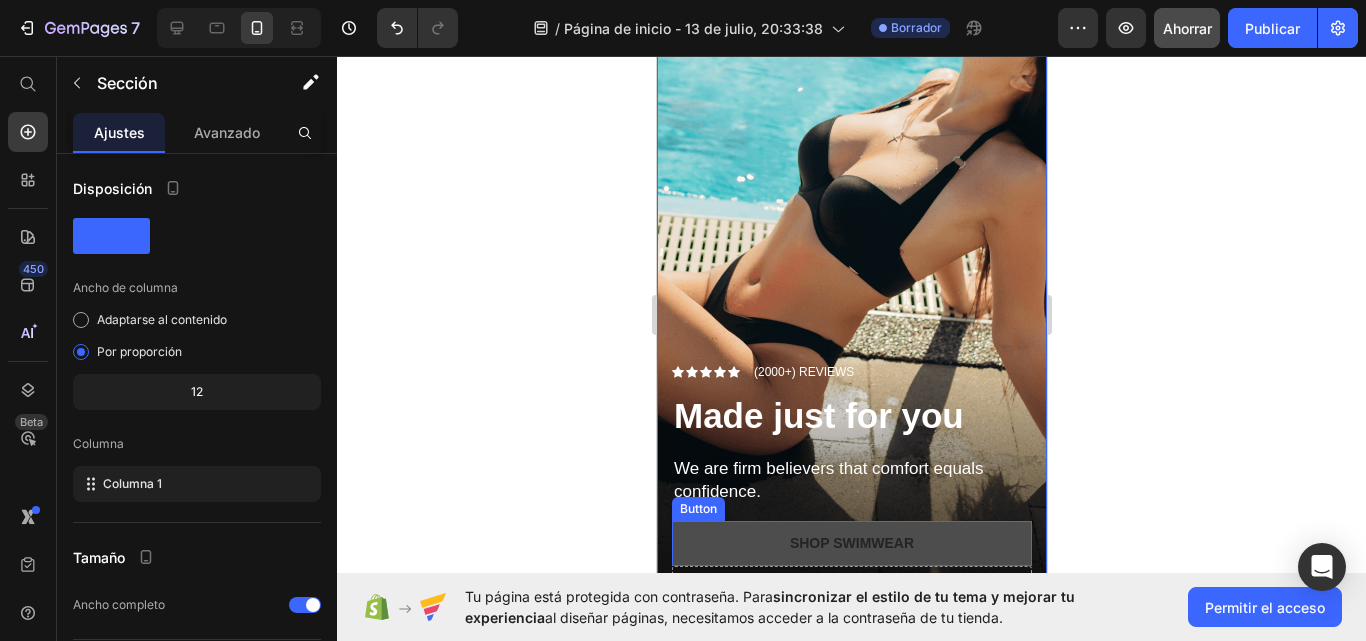 scroll, scrollTop: 400, scrollLeft: 0, axis: vertical 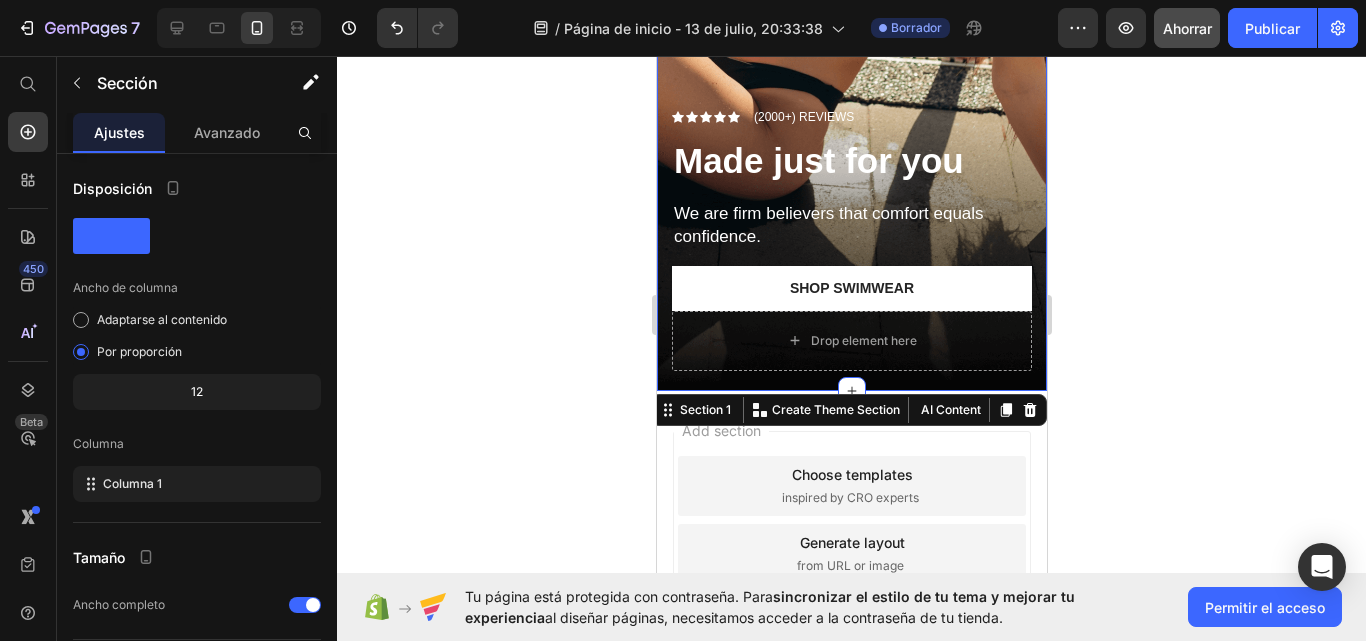 click 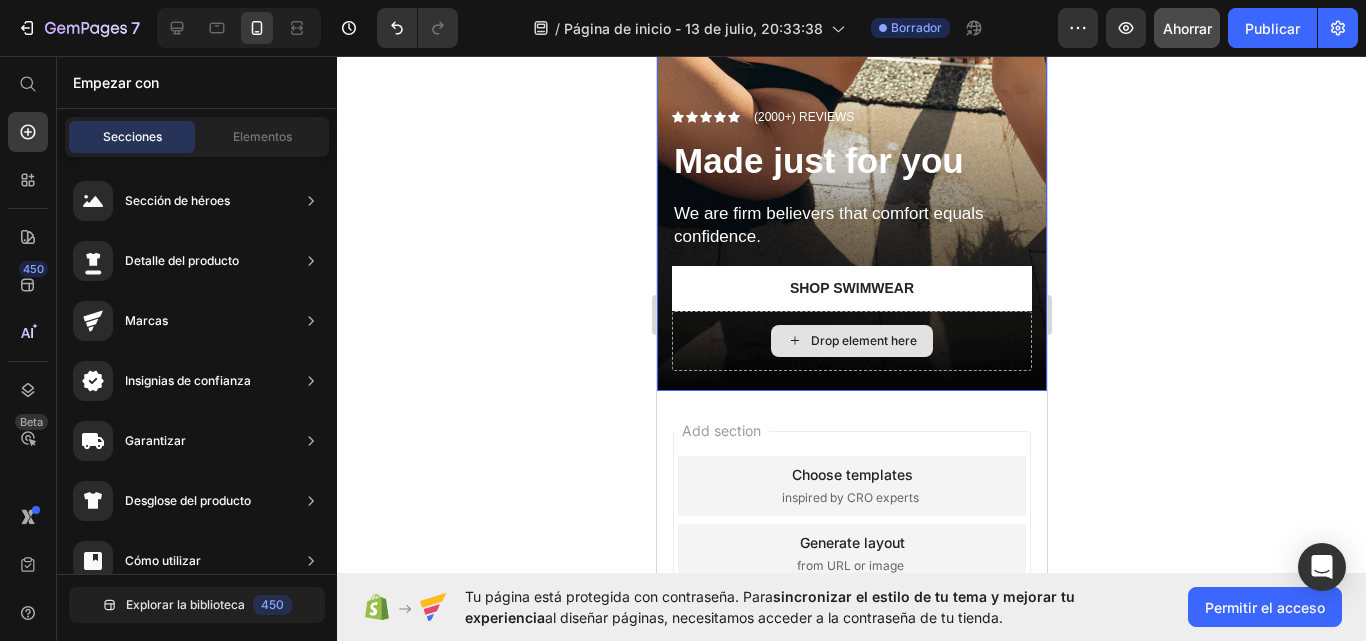 click on "Drop element here" at bounding box center [863, 341] 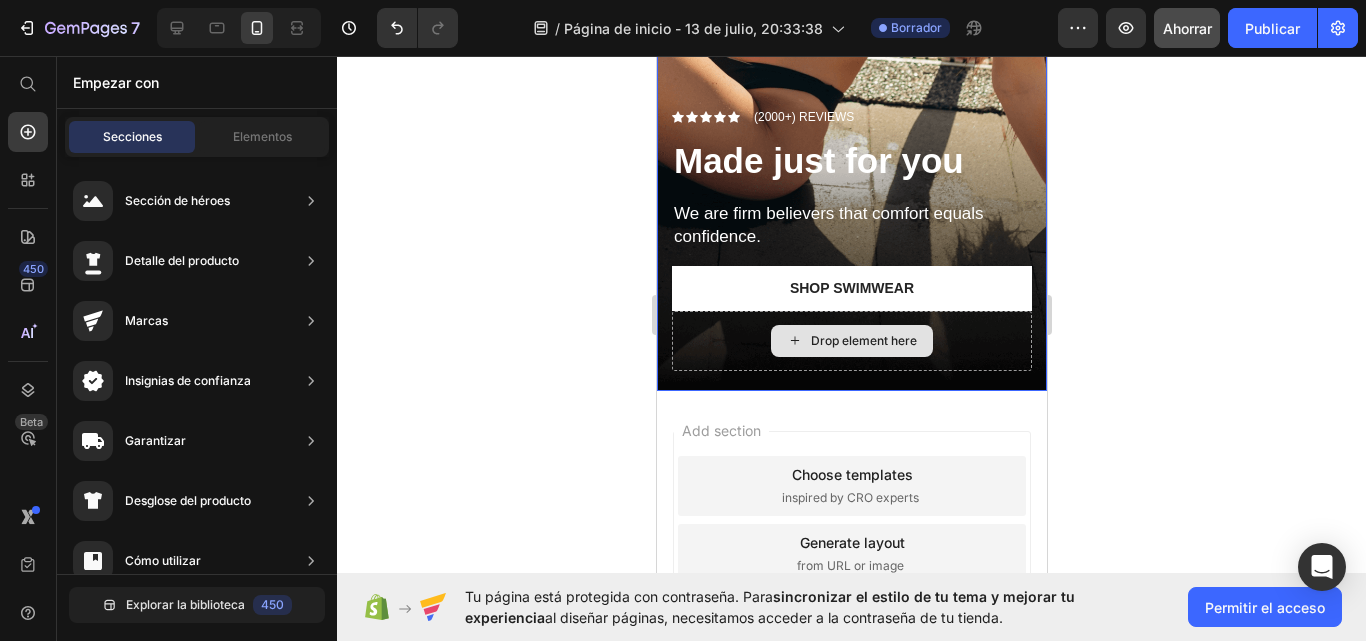 click on "Drop element here" at bounding box center (863, 341) 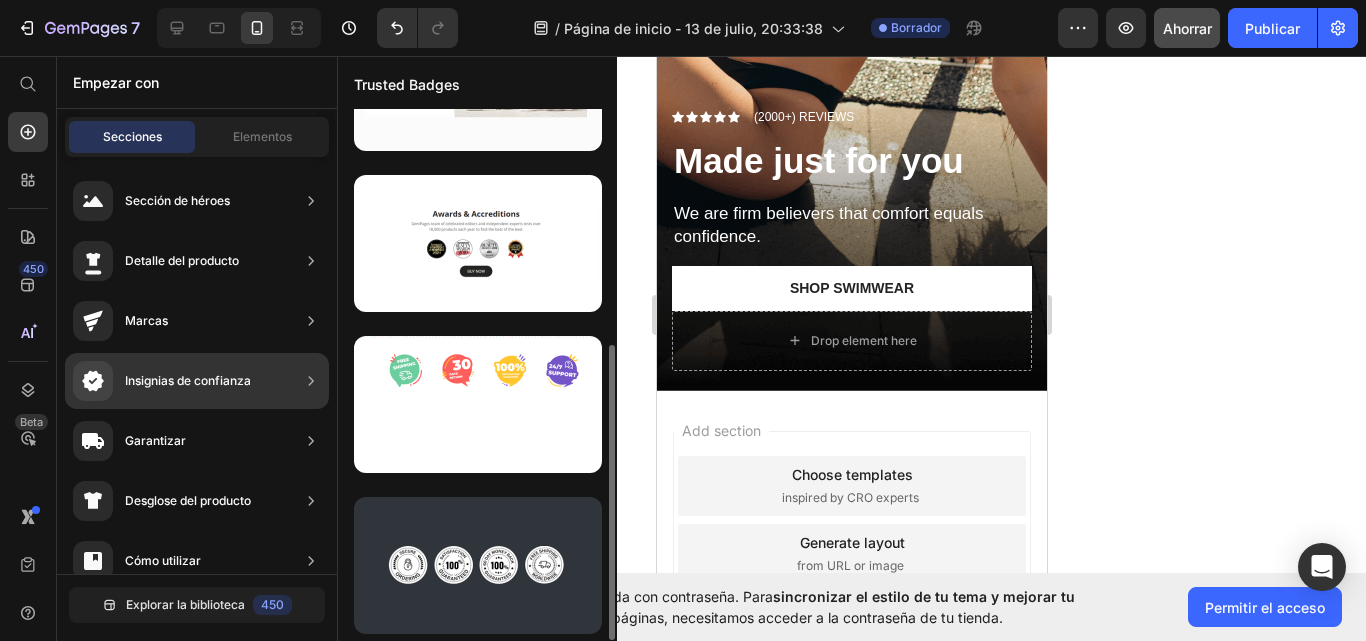scroll, scrollTop: 423, scrollLeft: 0, axis: vertical 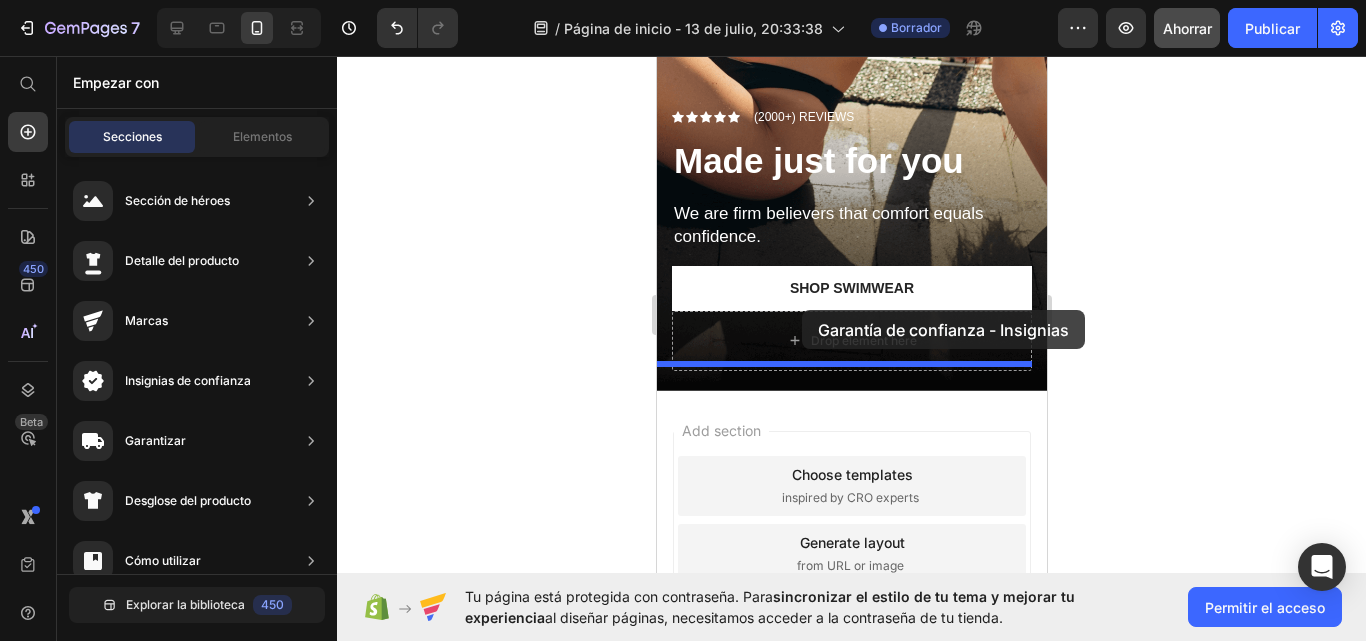 drag, startPoint x: 1112, startPoint y: 422, endPoint x: 801, endPoint y: 310, distance: 330.55258 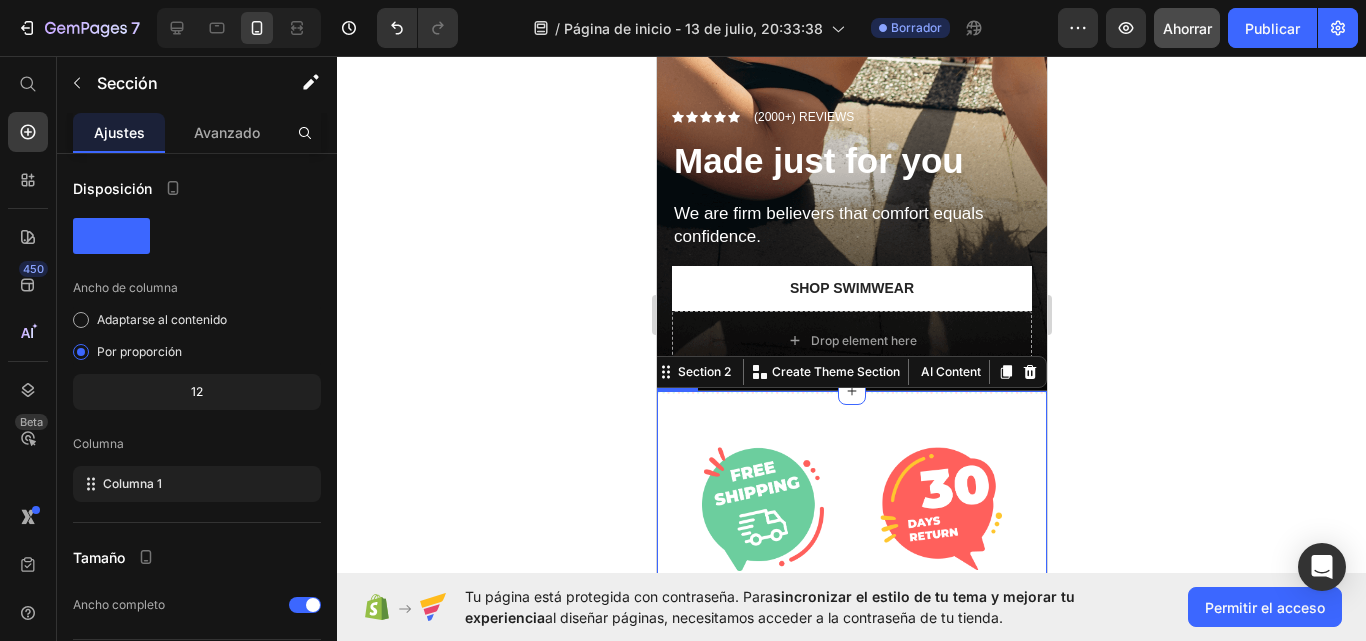 click on "Image Image Image Image Row Row" at bounding box center [851, 588] 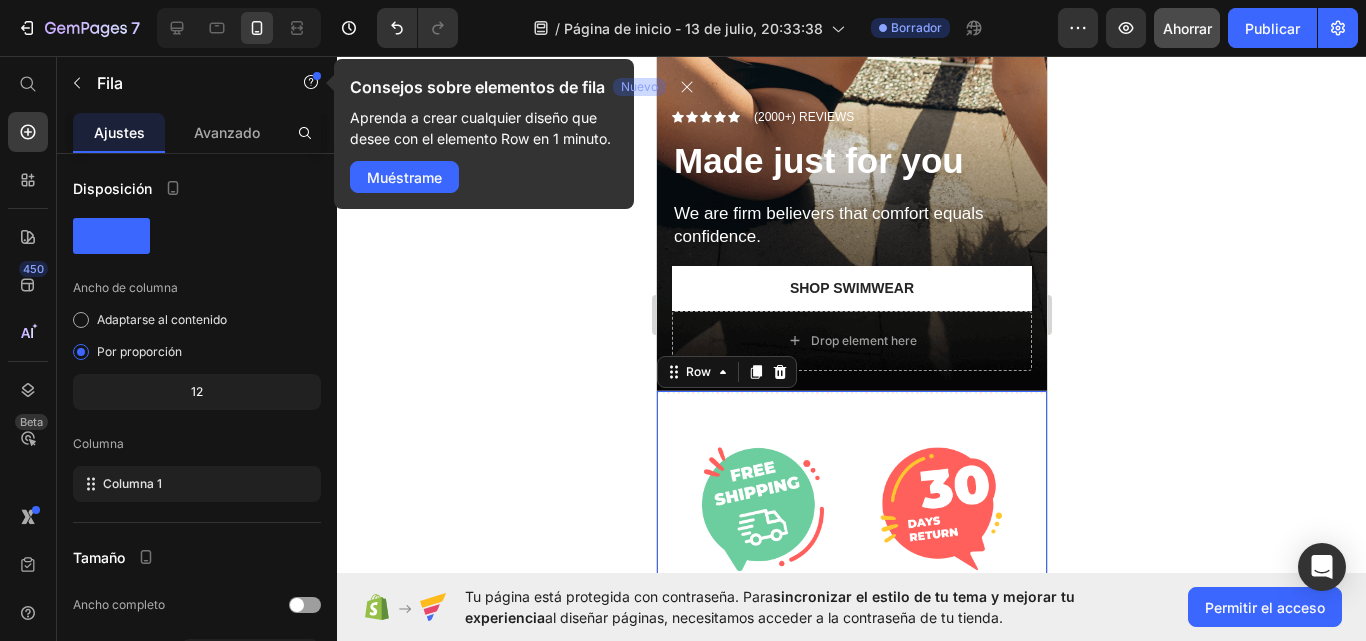 click on "Row" at bounding box center [726, 372] 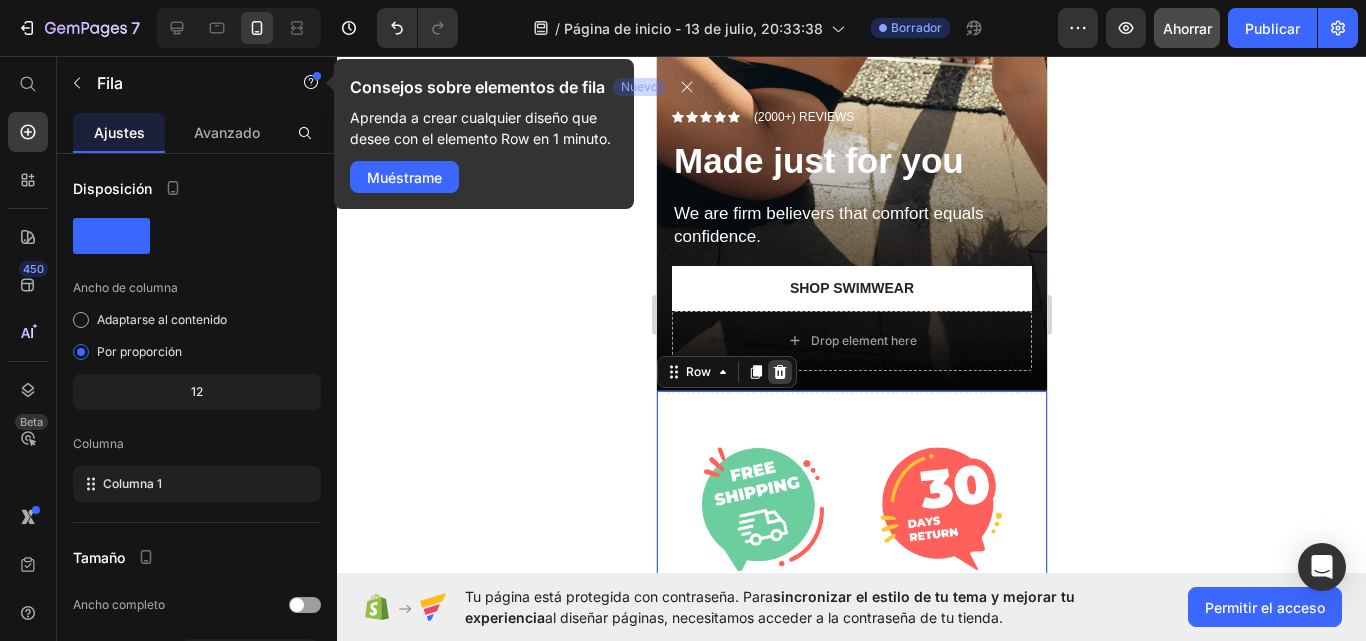 click 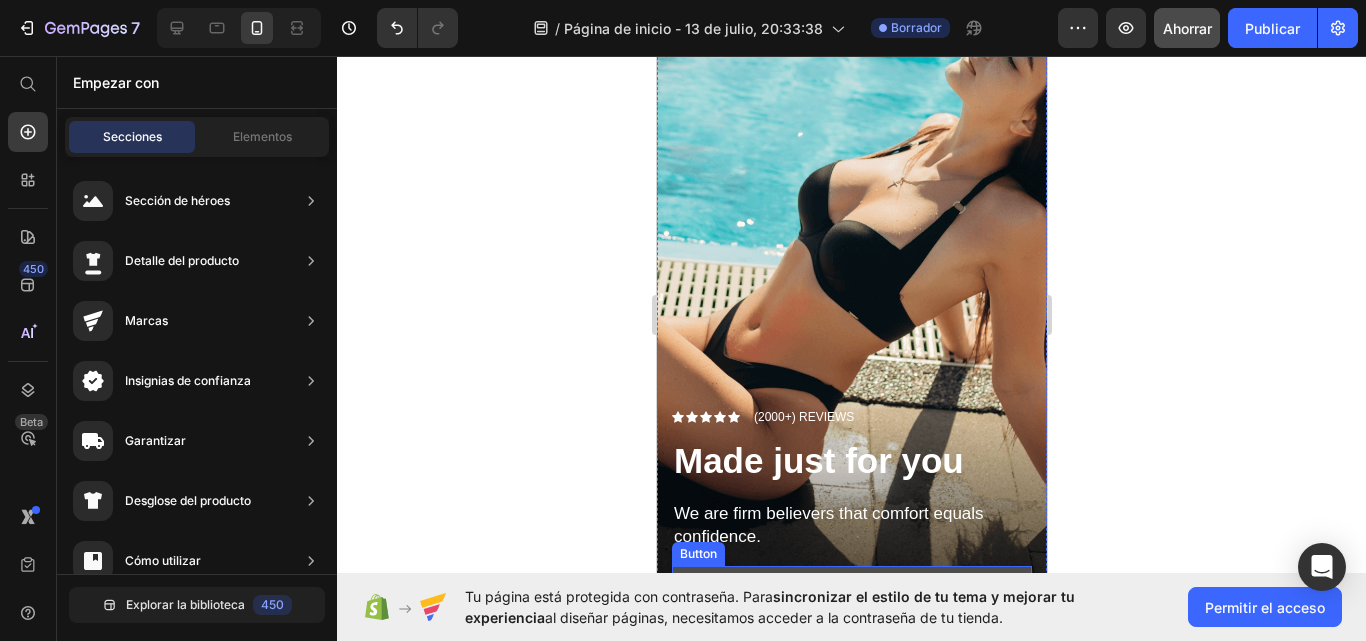 scroll, scrollTop: 0, scrollLeft: 0, axis: both 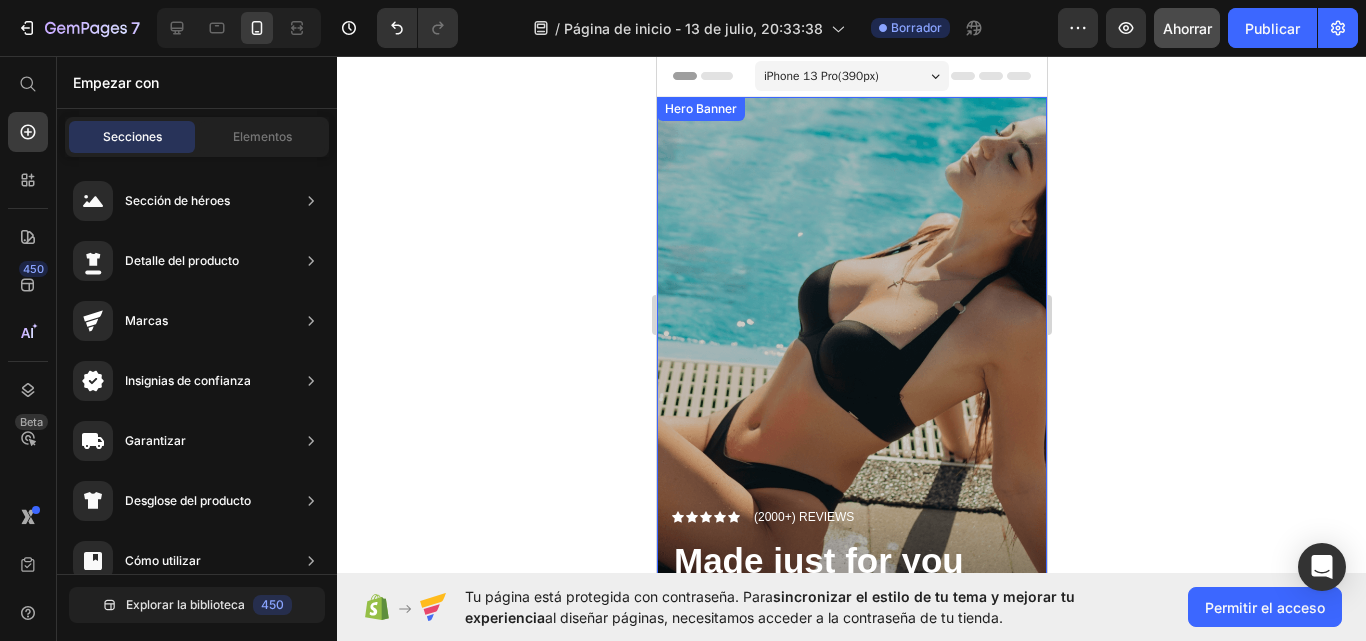 click at bounding box center [851, 444] 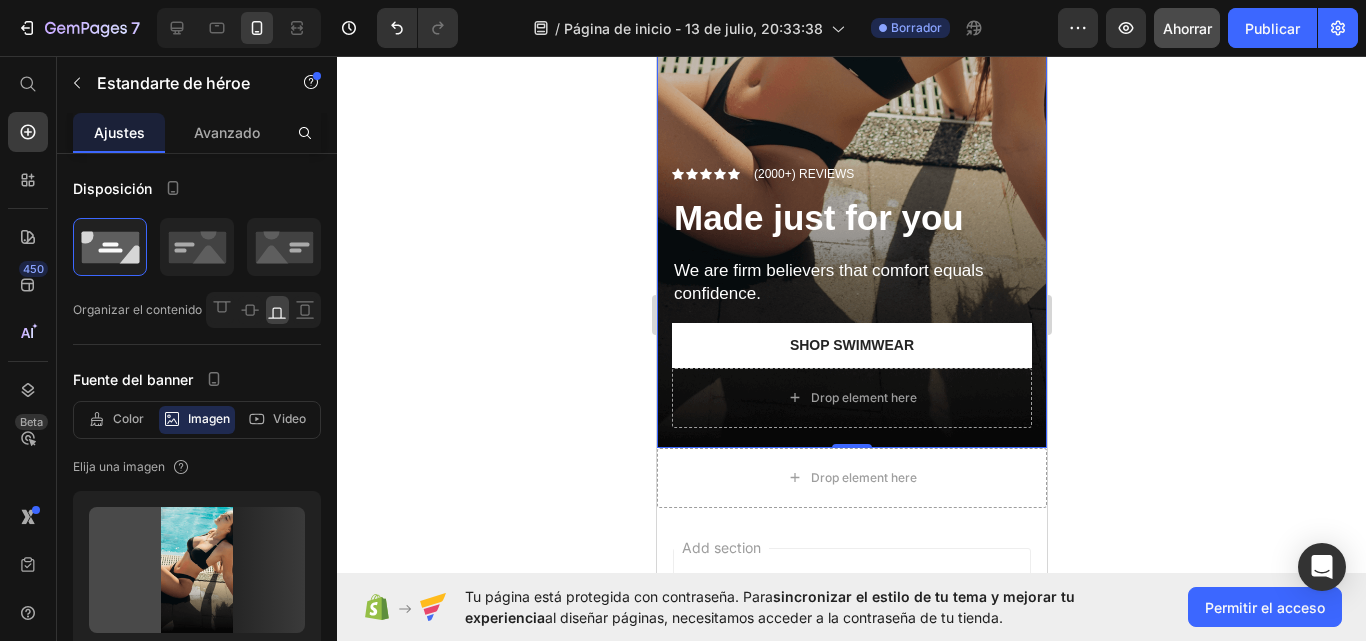 scroll, scrollTop: 400, scrollLeft: 0, axis: vertical 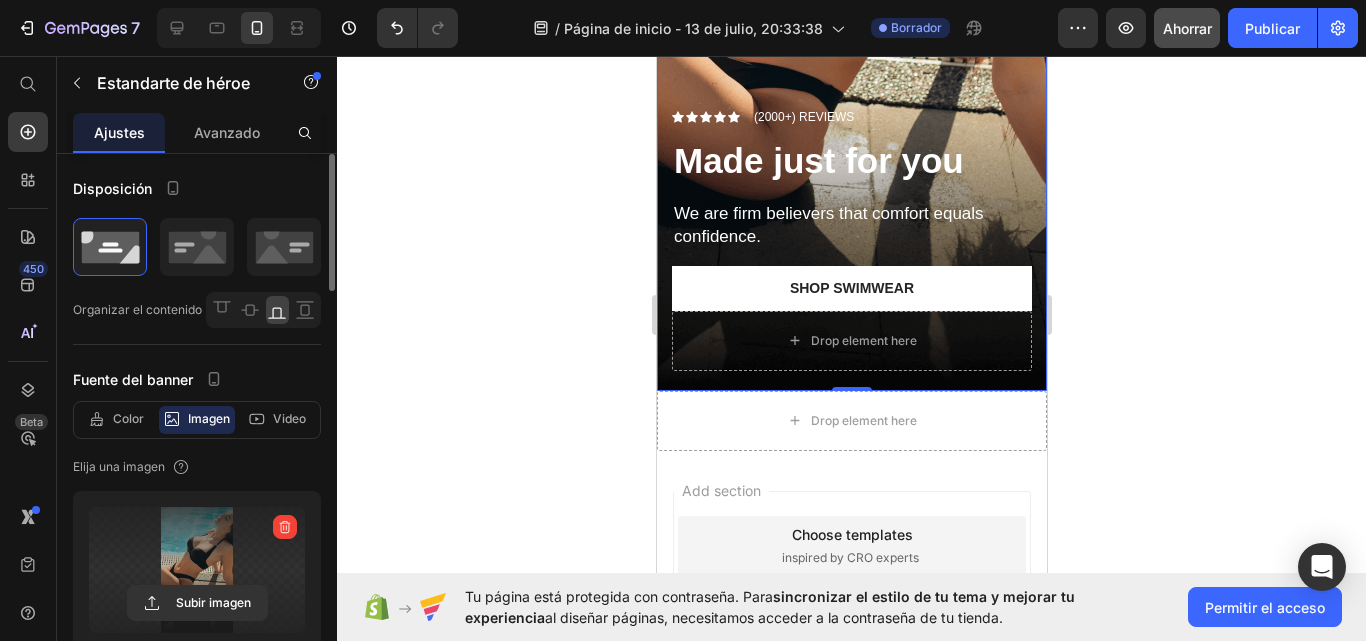 click at bounding box center (197, 570) 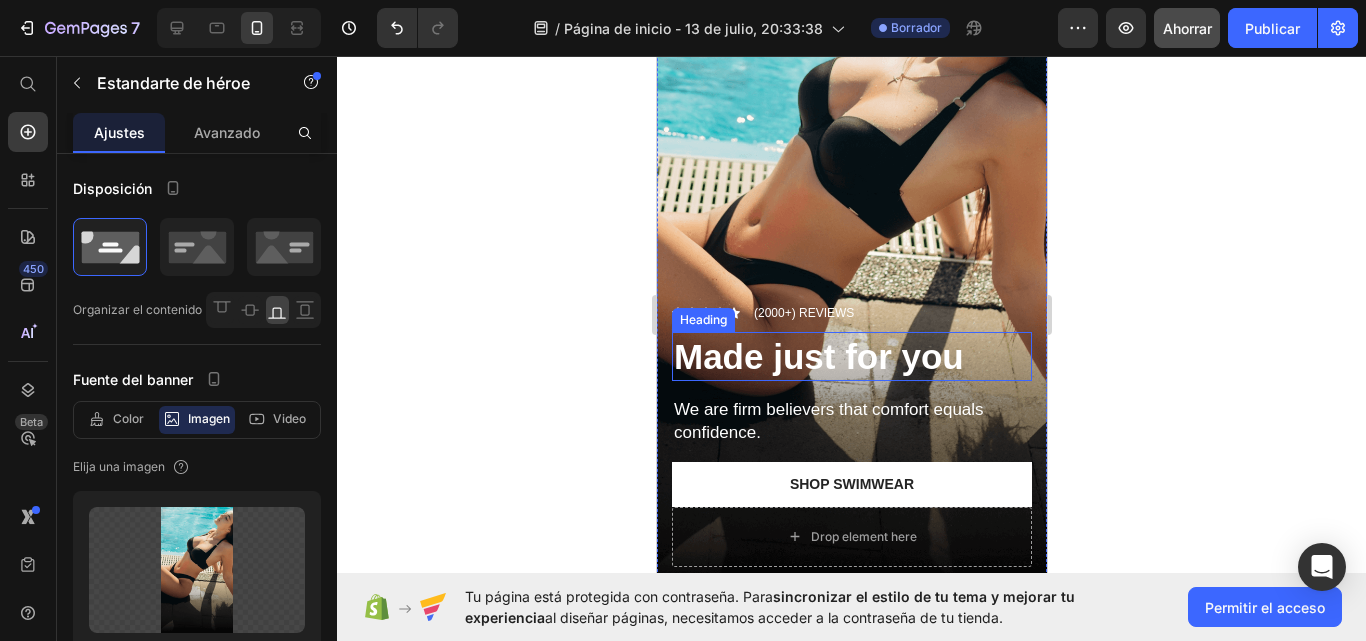 scroll, scrollTop: 200, scrollLeft: 0, axis: vertical 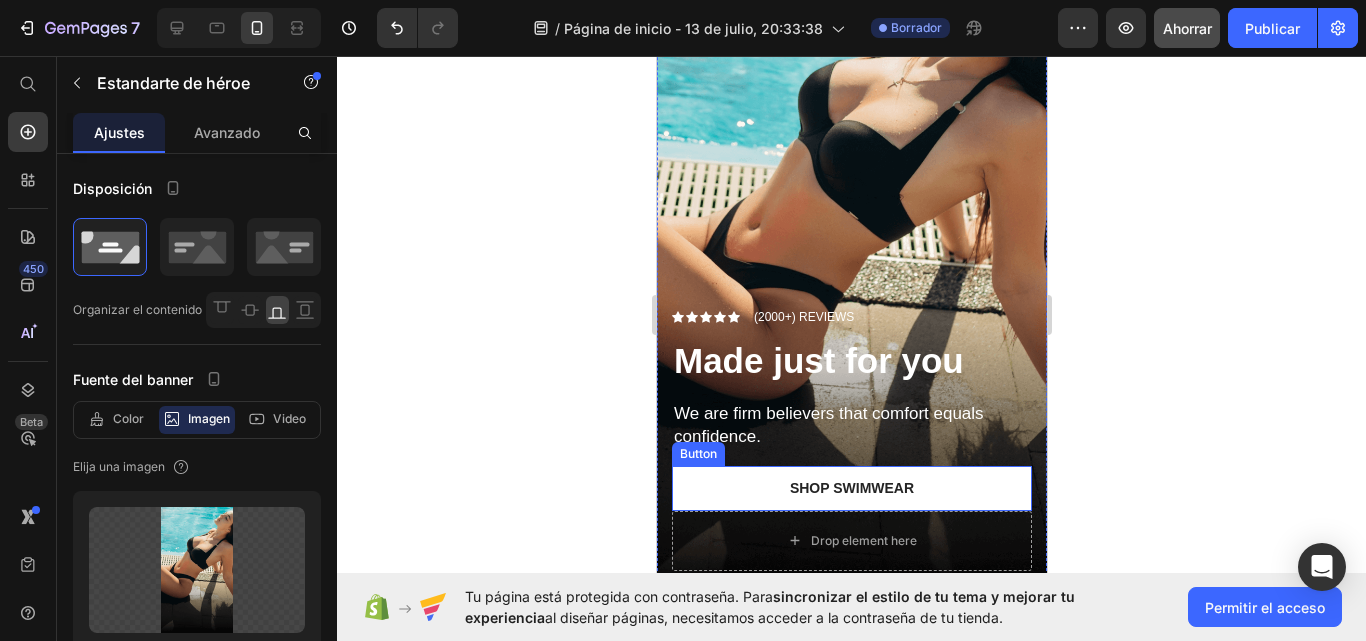 click on "Drop element here" at bounding box center [863, 541] 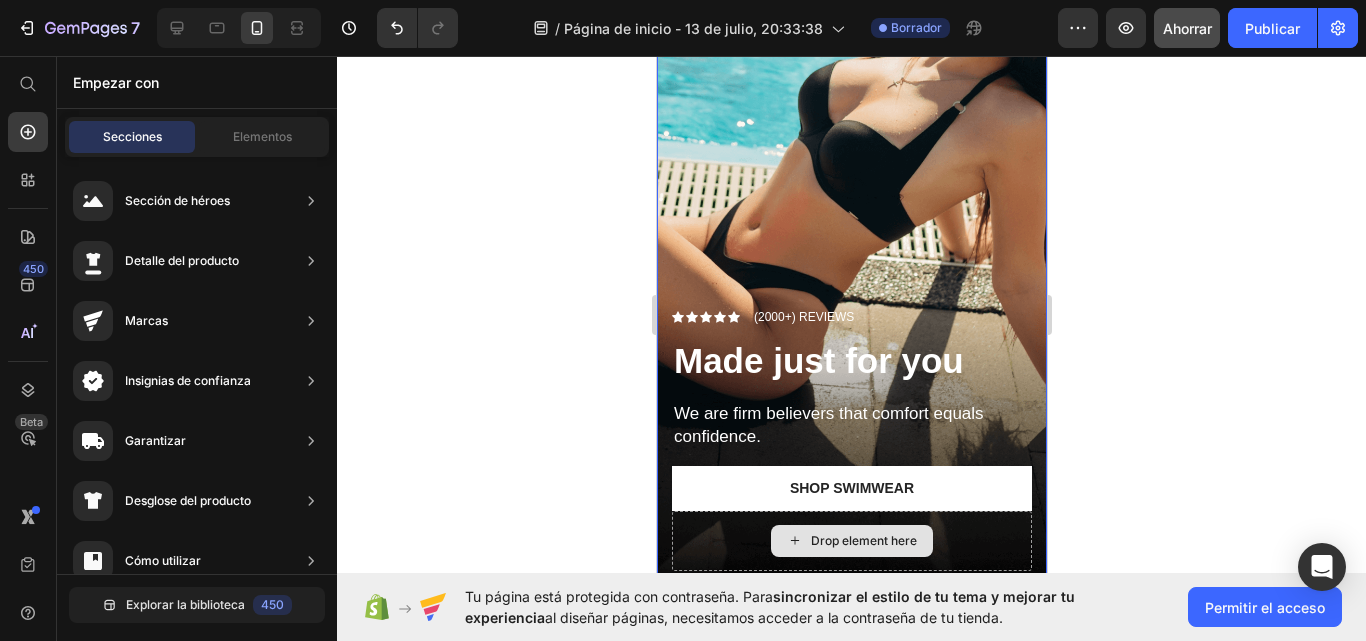 click on "Drop element here" at bounding box center [863, 541] 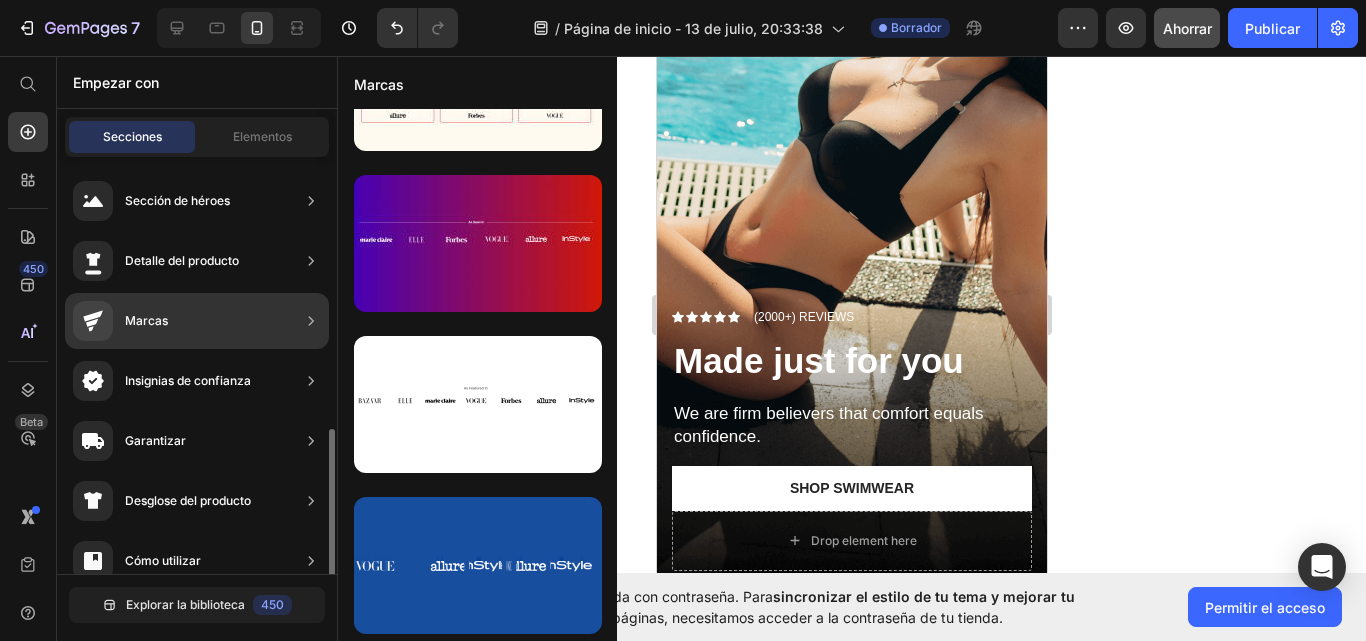 scroll, scrollTop: 200, scrollLeft: 0, axis: vertical 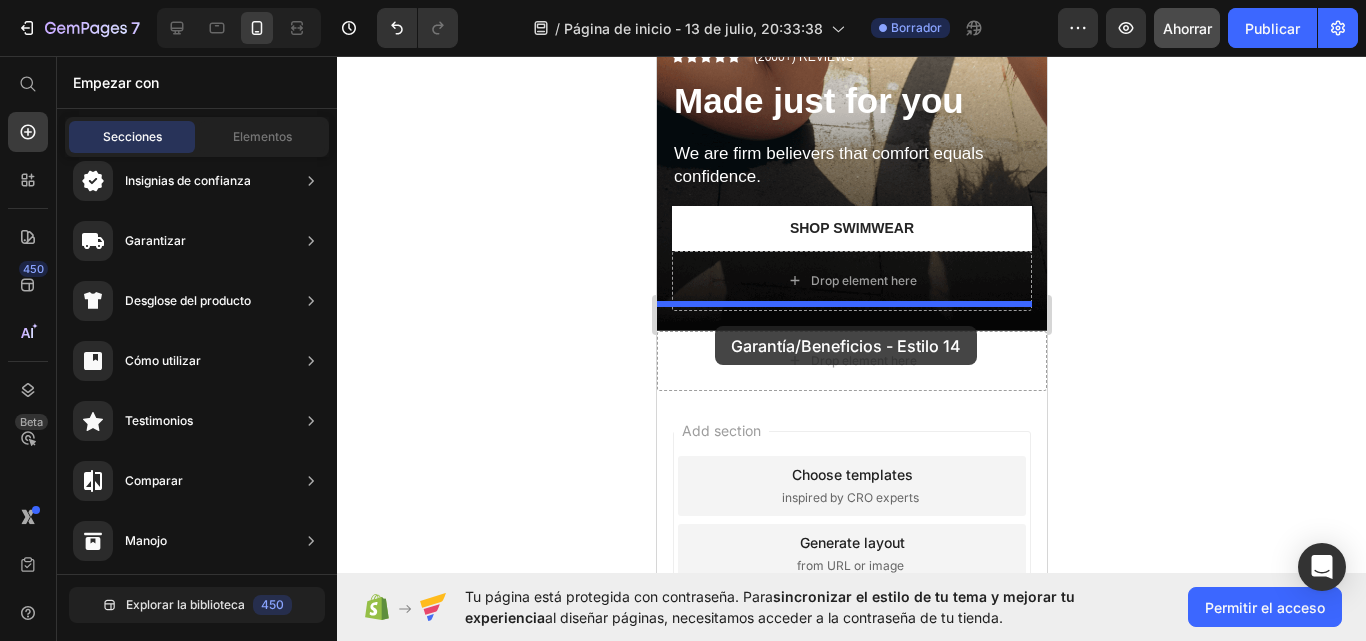 drag, startPoint x: 1106, startPoint y: 283, endPoint x: 714, endPoint y: 326, distance: 394.35138 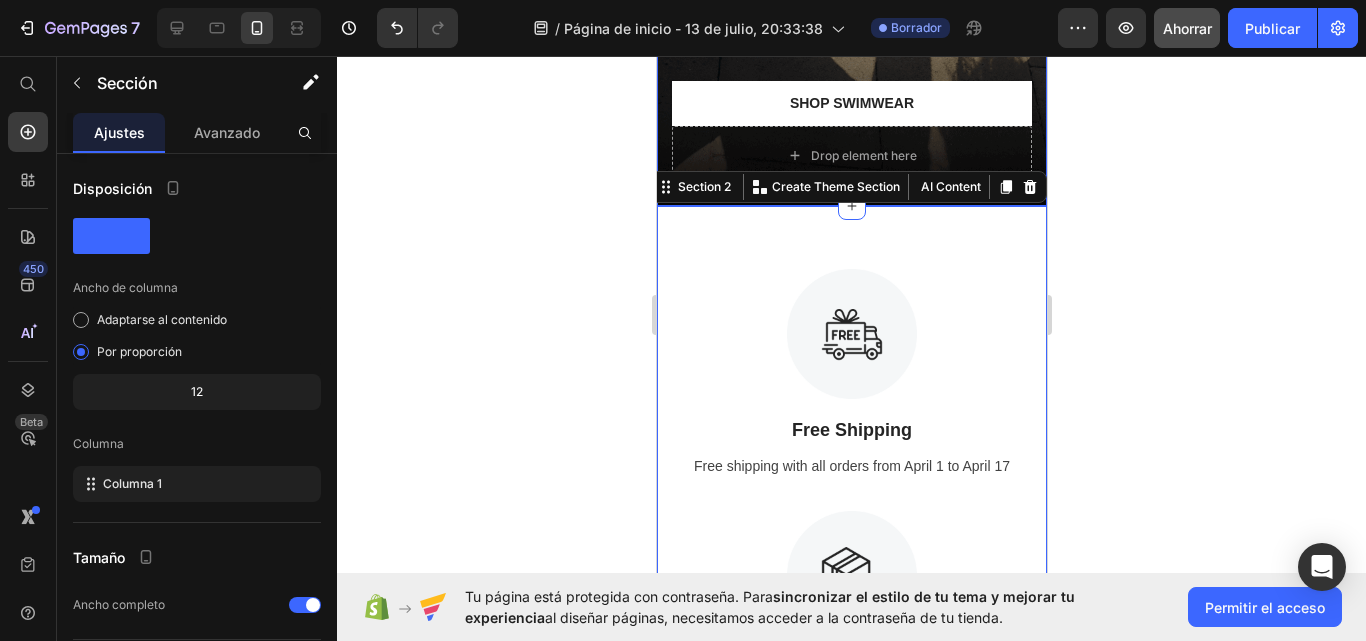 scroll, scrollTop: 438, scrollLeft: 0, axis: vertical 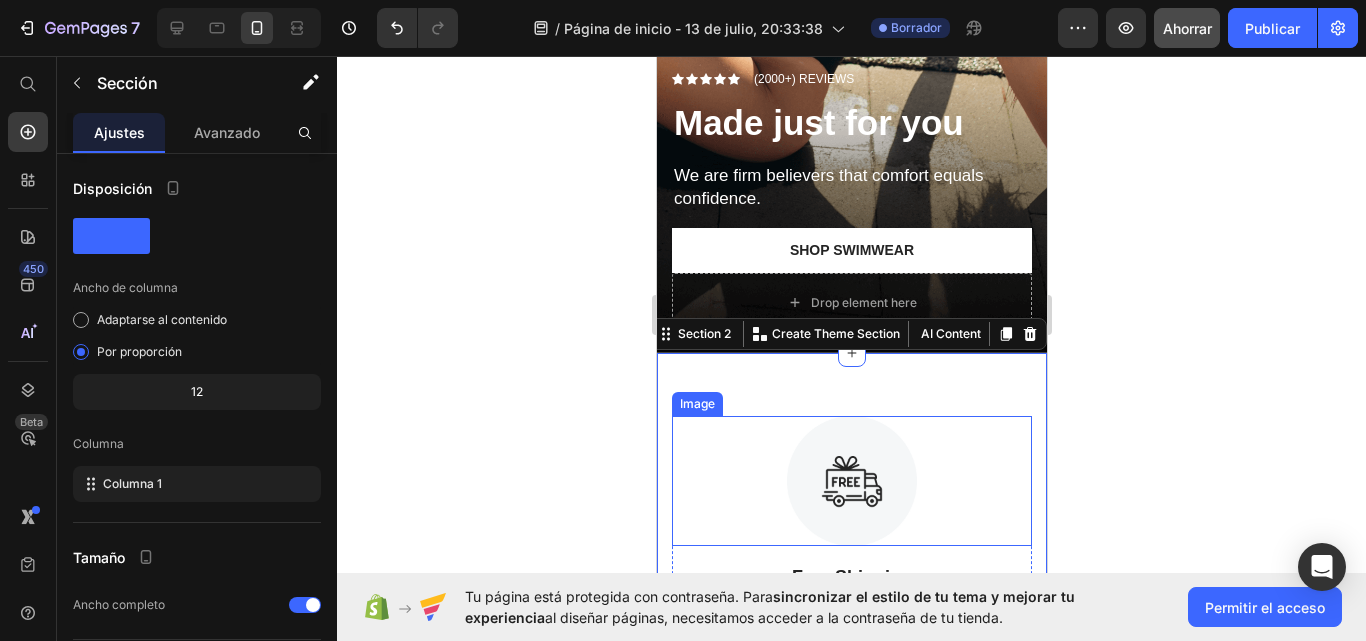 click at bounding box center (851, 481) 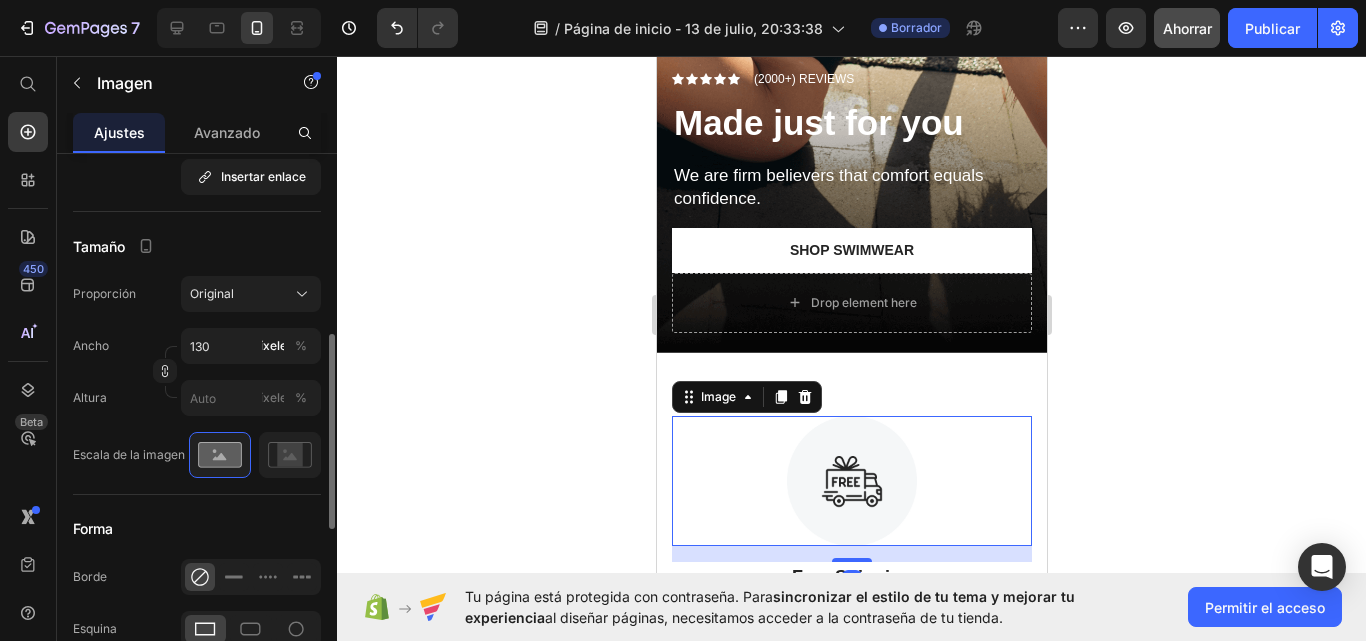 scroll, scrollTop: 900, scrollLeft: 0, axis: vertical 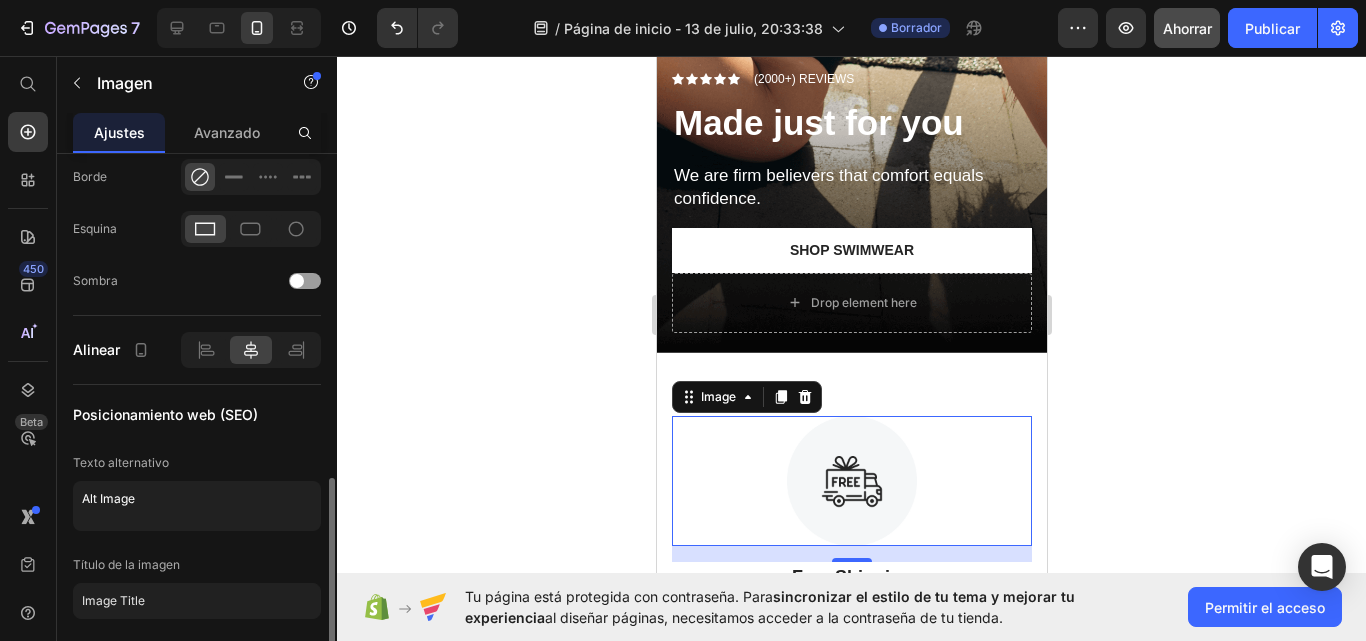 drag, startPoint x: 1071, startPoint y: 437, endPoint x: 1073, endPoint y: 427, distance: 10.198039 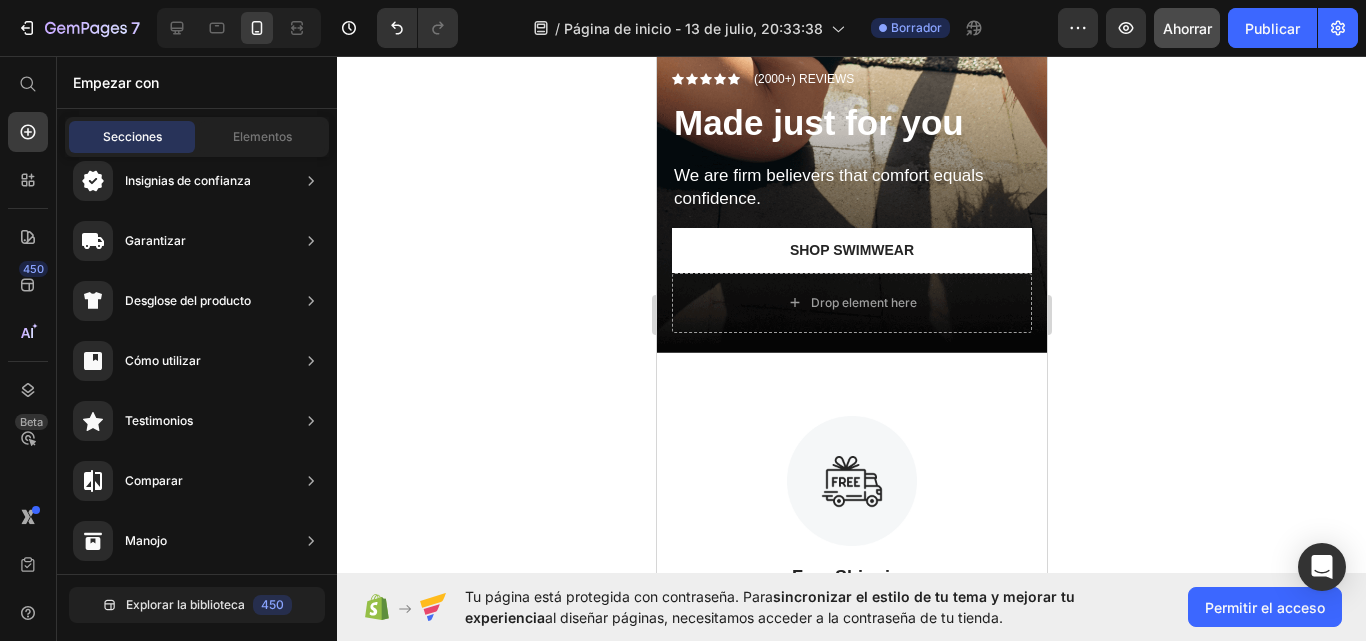 click on "Image Free Shipping Text Block Free shipping with all orders
from April 1 to April 17 Text Image 7-Day Return Text Block We accept returns within 7 days
if there is any defect Text Image Damage Compensation Text Block We will compensate or exchange in case you receive a defective order Text Image Expert Customer Service Text Block We offer 24/7 phone and chat support to help with all questions Text Row Section 2" at bounding box center (851, 913) 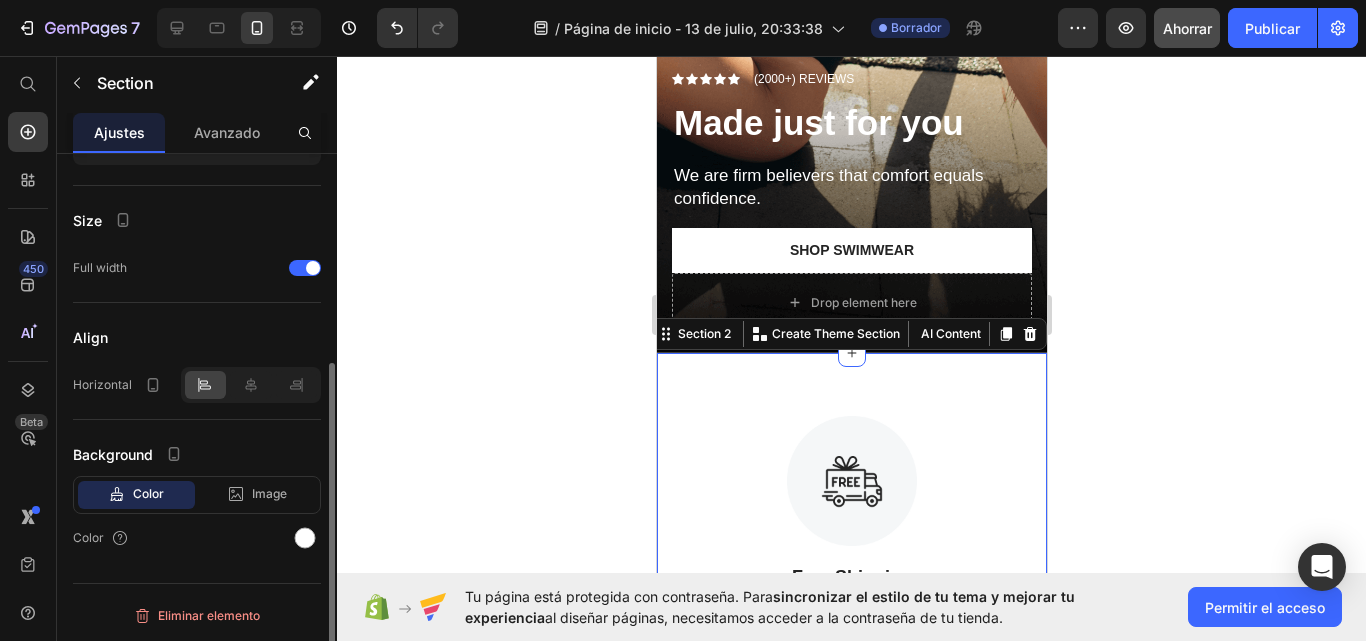 scroll, scrollTop: 0, scrollLeft: 0, axis: both 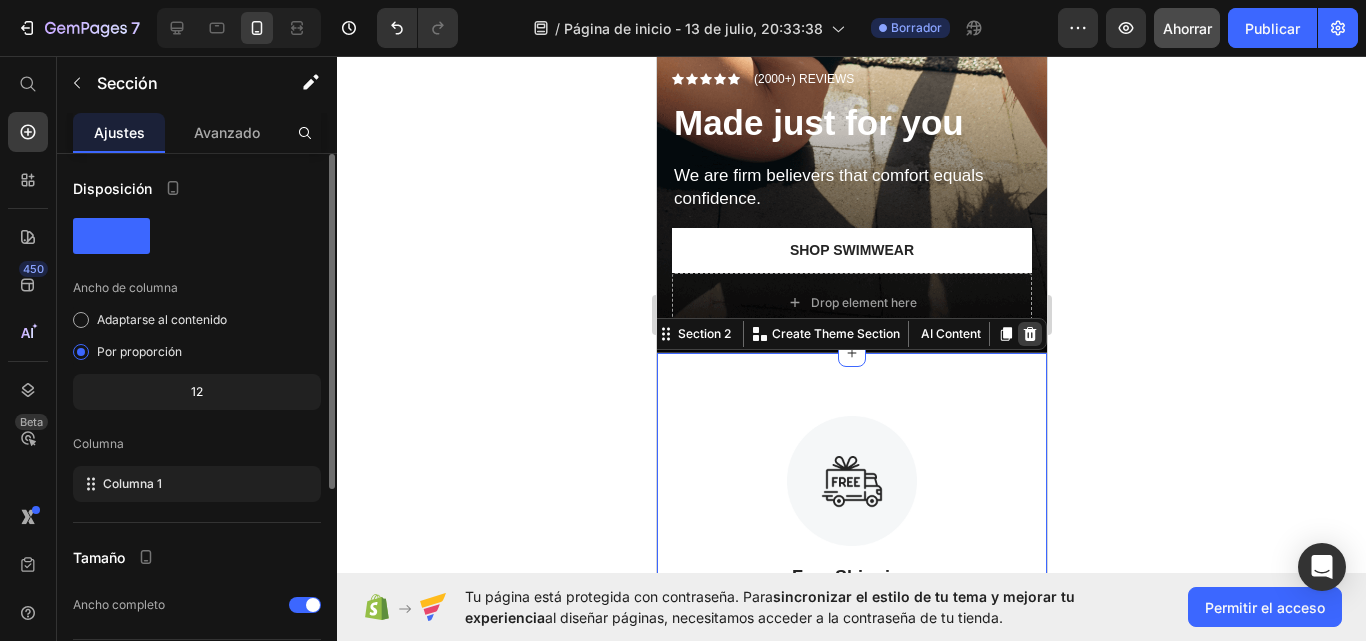 click 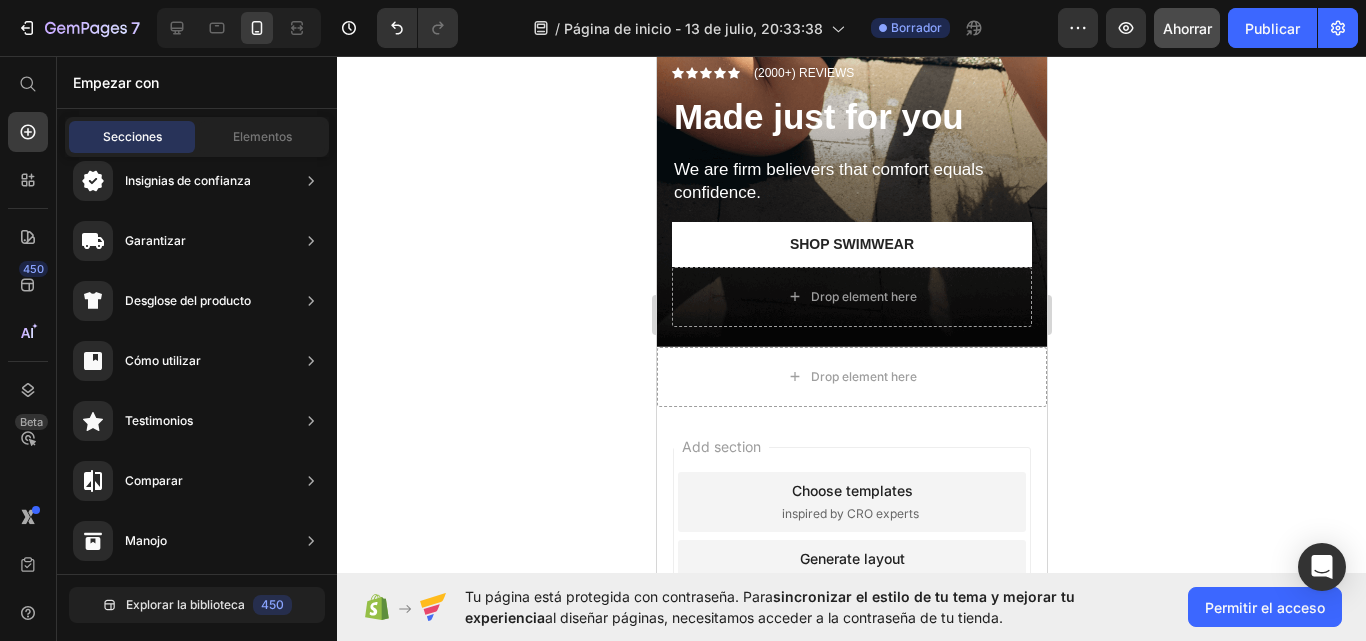 scroll, scrollTop: 438, scrollLeft: 0, axis: vertical 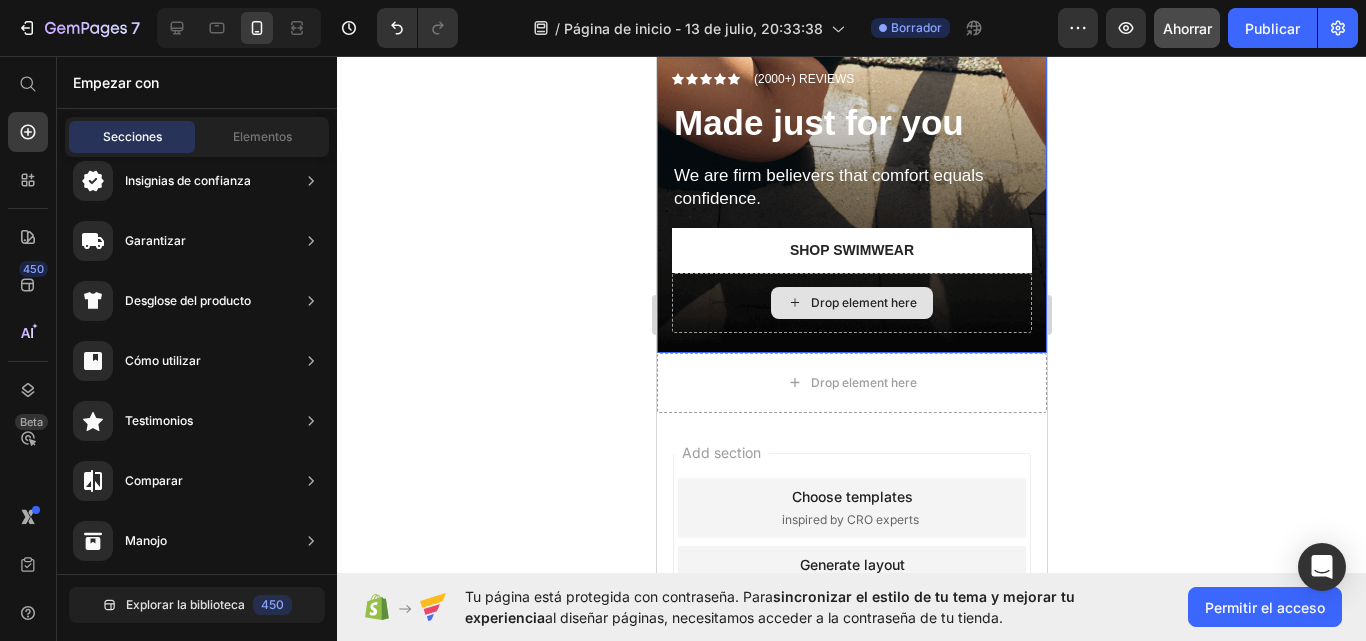 click on "Drop element here" at bounding box center [851, 303] 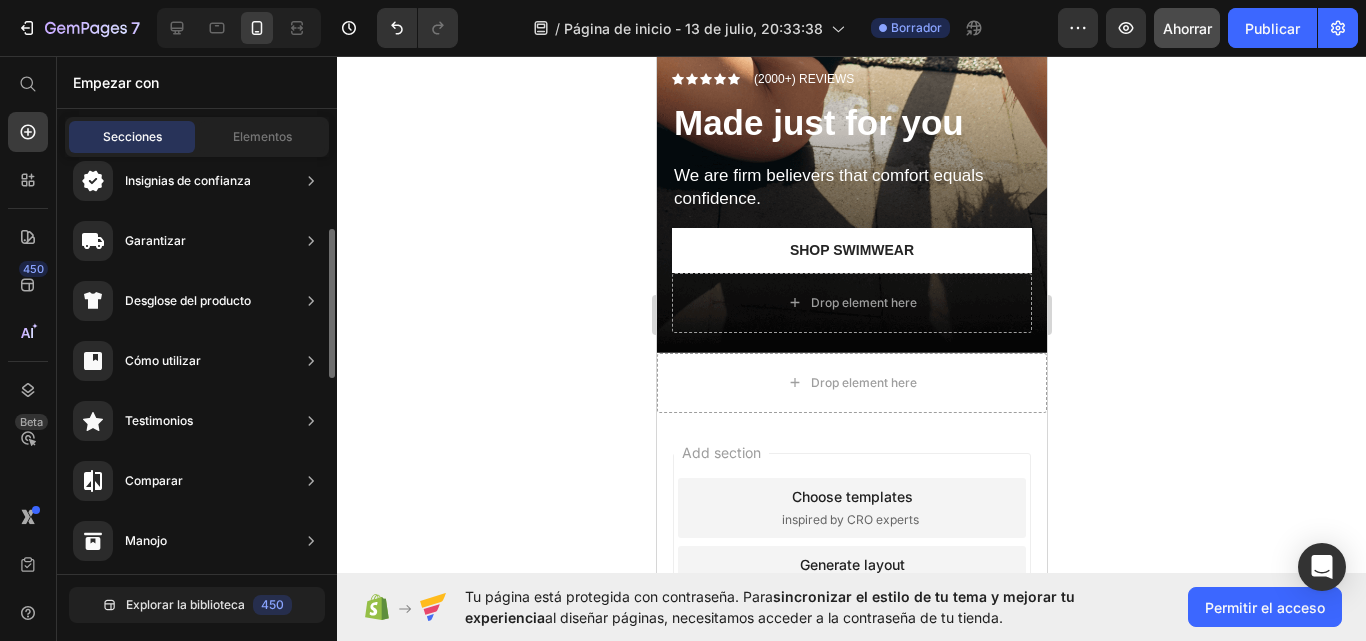 scroll, scrollTop: 101, scrollLeft: 0, axis: vertical 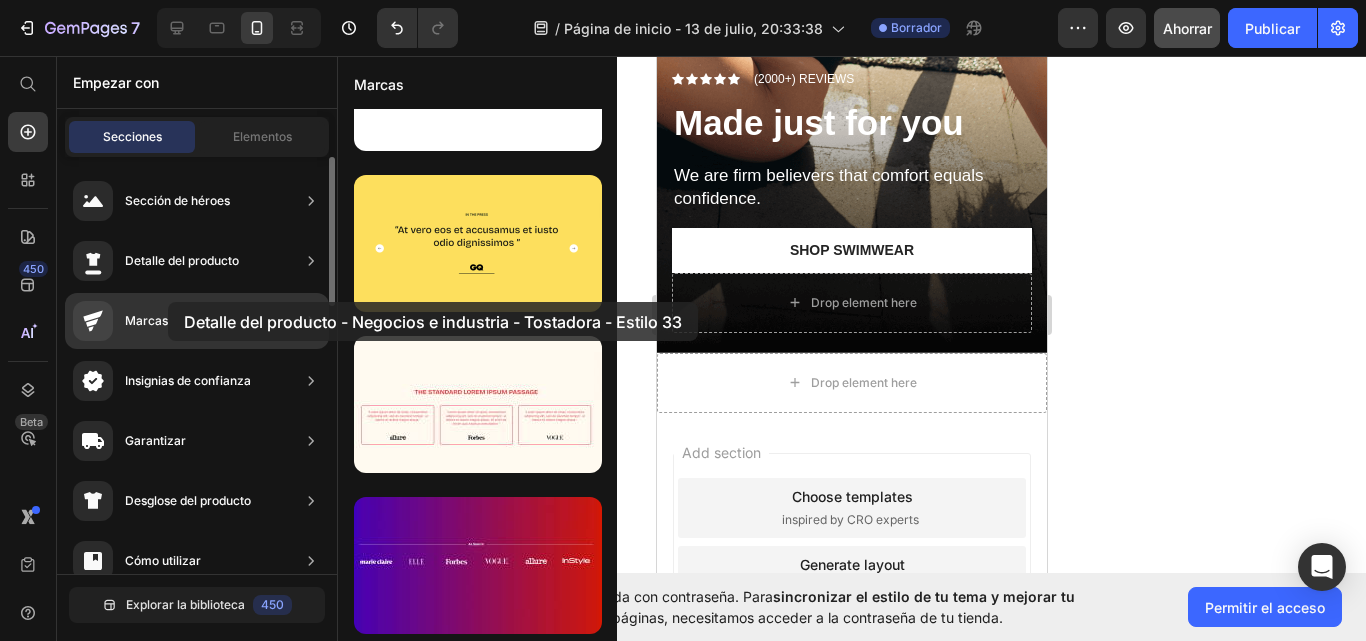 drag, startPoint x: 488, startPoint y: 402, endPoint x: 168, endPoint y: 302, distance: 335.26108 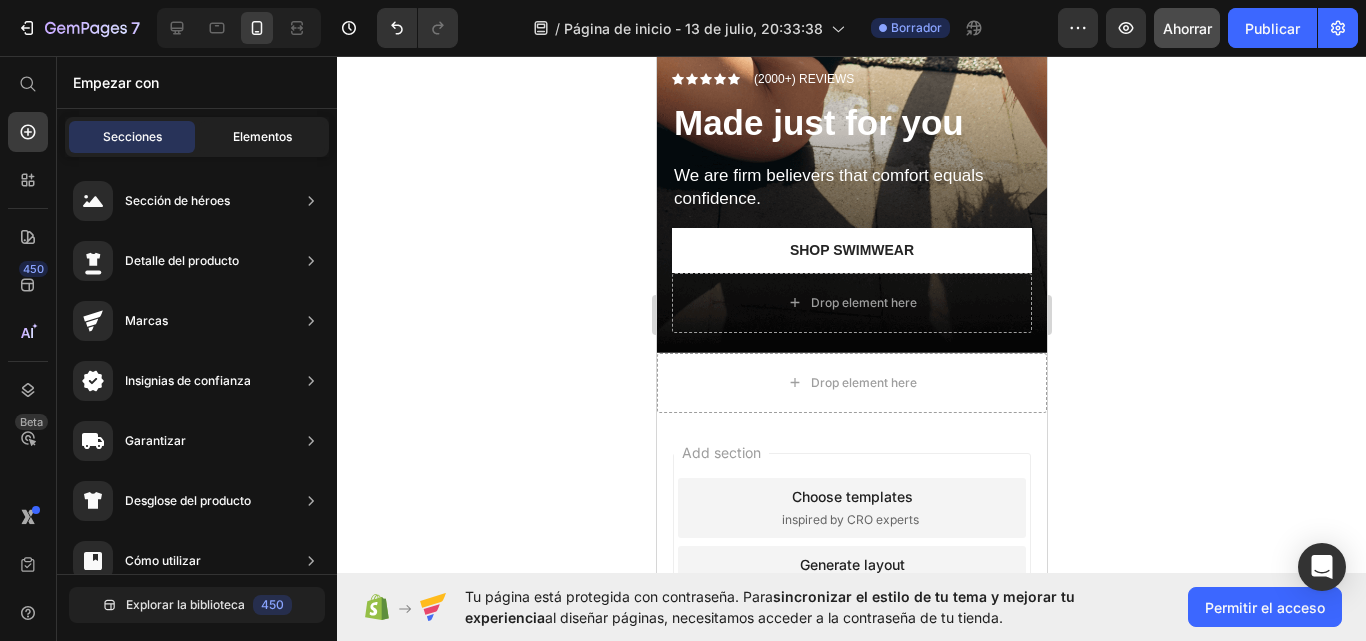 click on "Elementos" at bounding box center [262, 136] 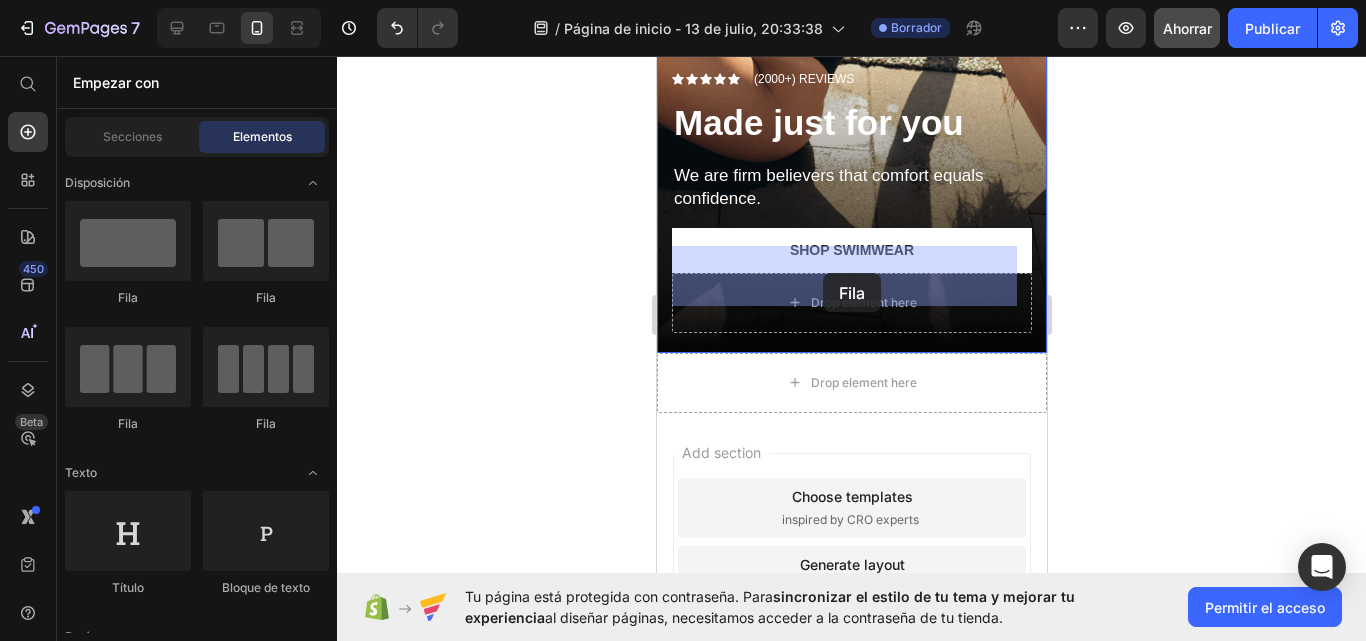 drag, startPoint x: 808, startPoint y: 432, endPoint x: 822, endPoint y: 273, distance: 159.61516 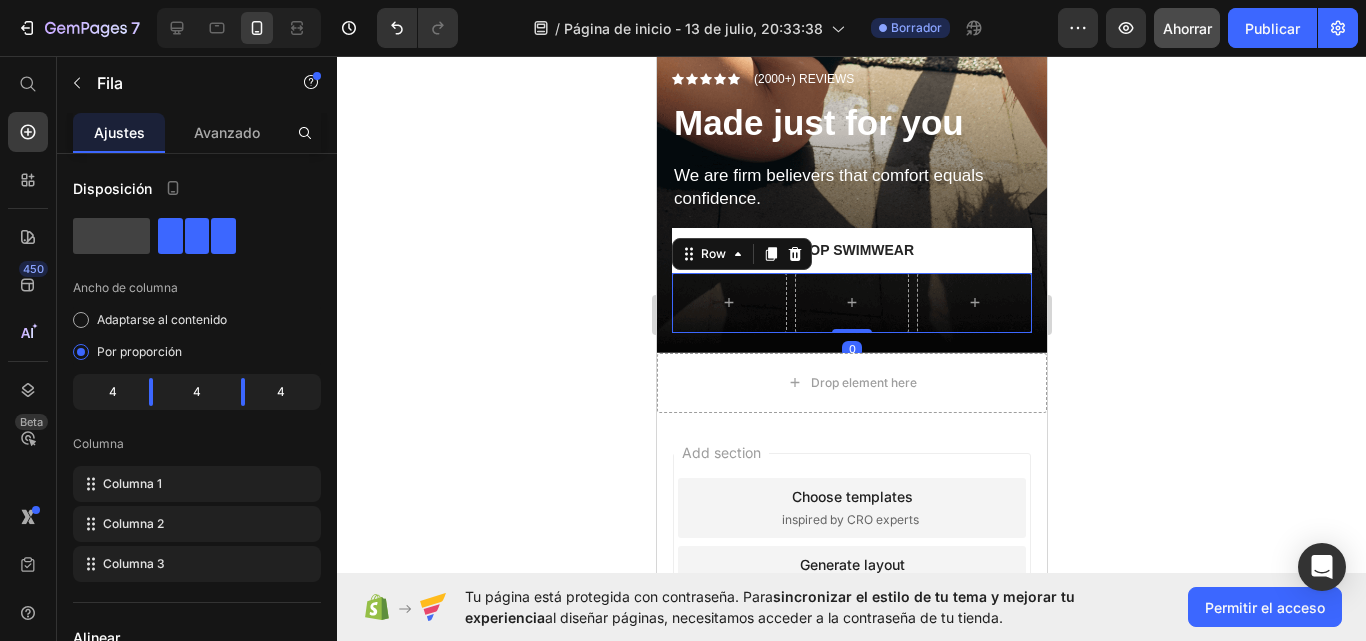 click 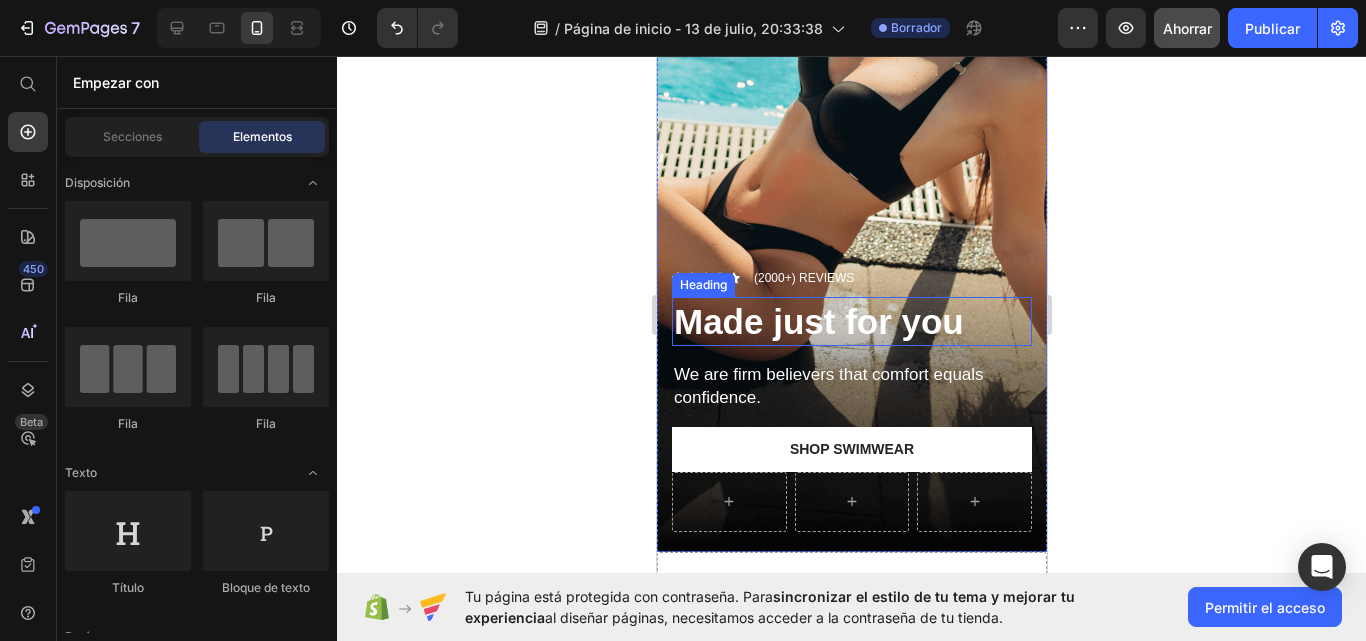 scroll, scrollTop: 238, scrollLeft: 0, axis: vertical 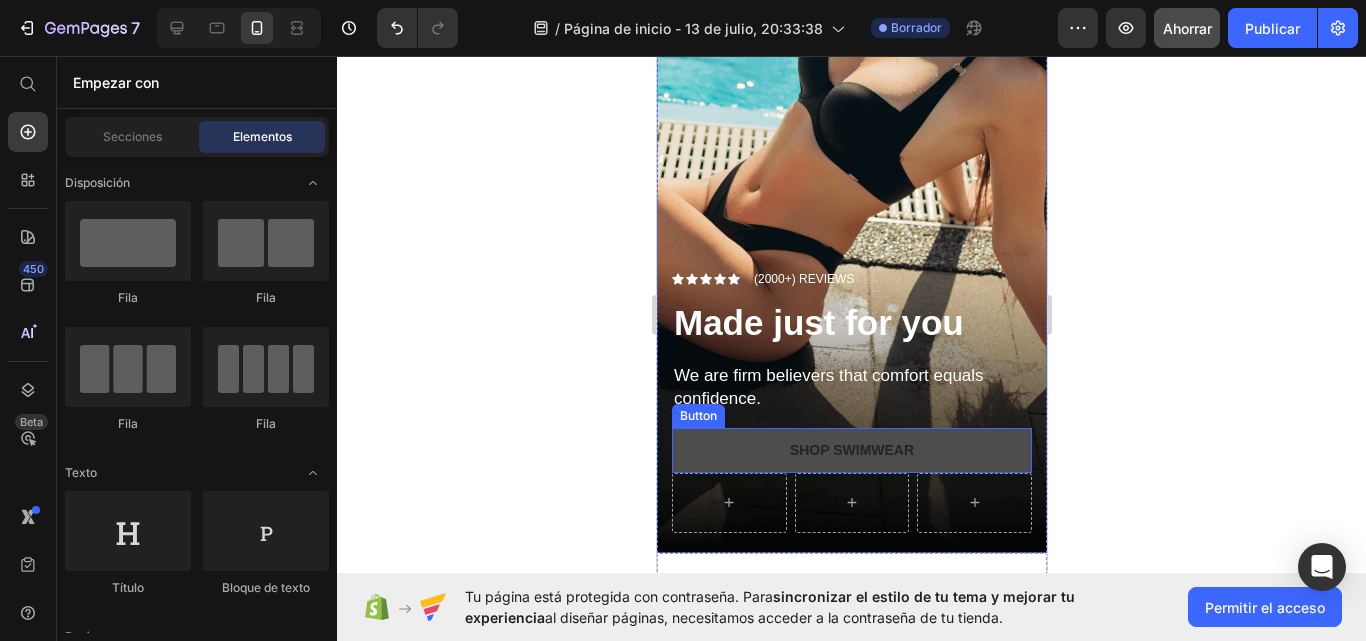 click on "Shop Swimwear" at bounding box center [851, 450] 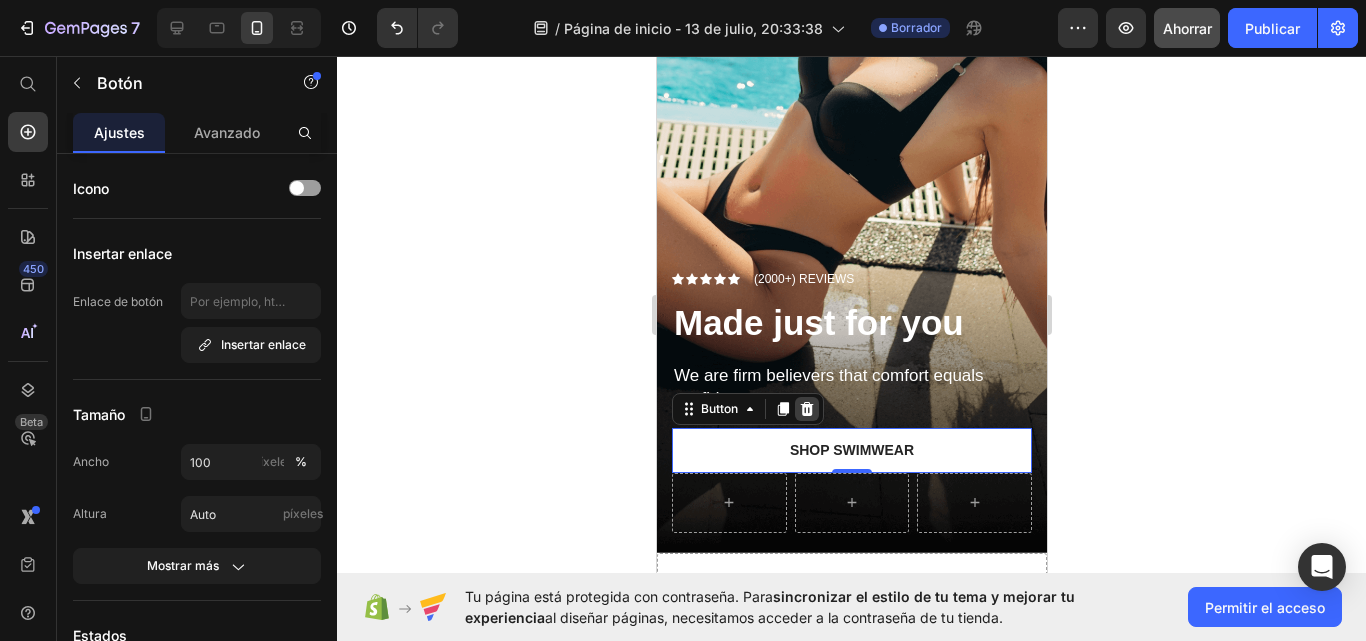 click 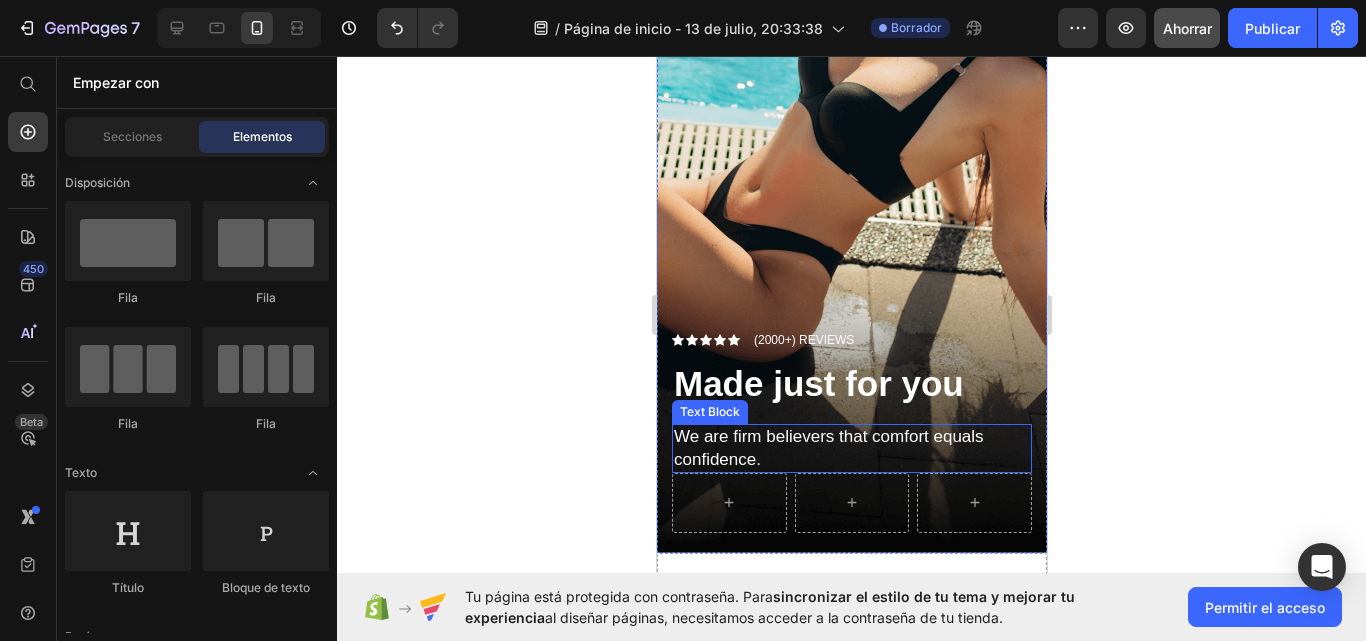 click on "We are firm believers that comfort equals confidence." at bounding box center (851, 448) 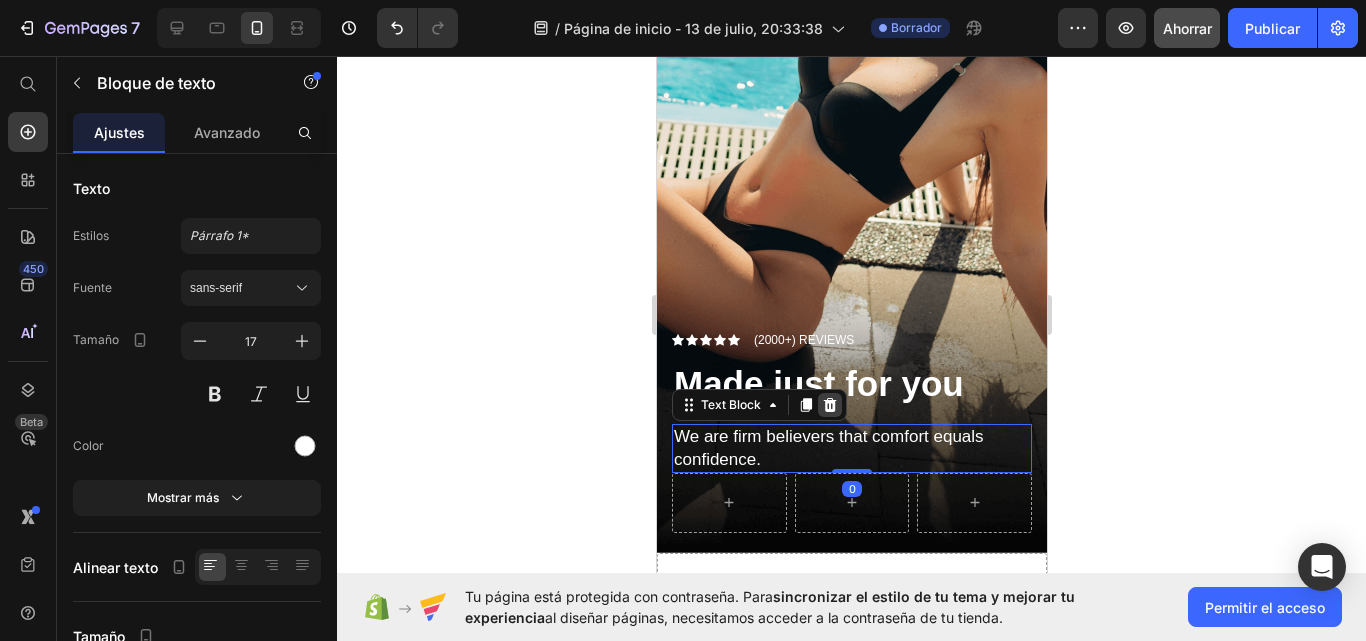 click 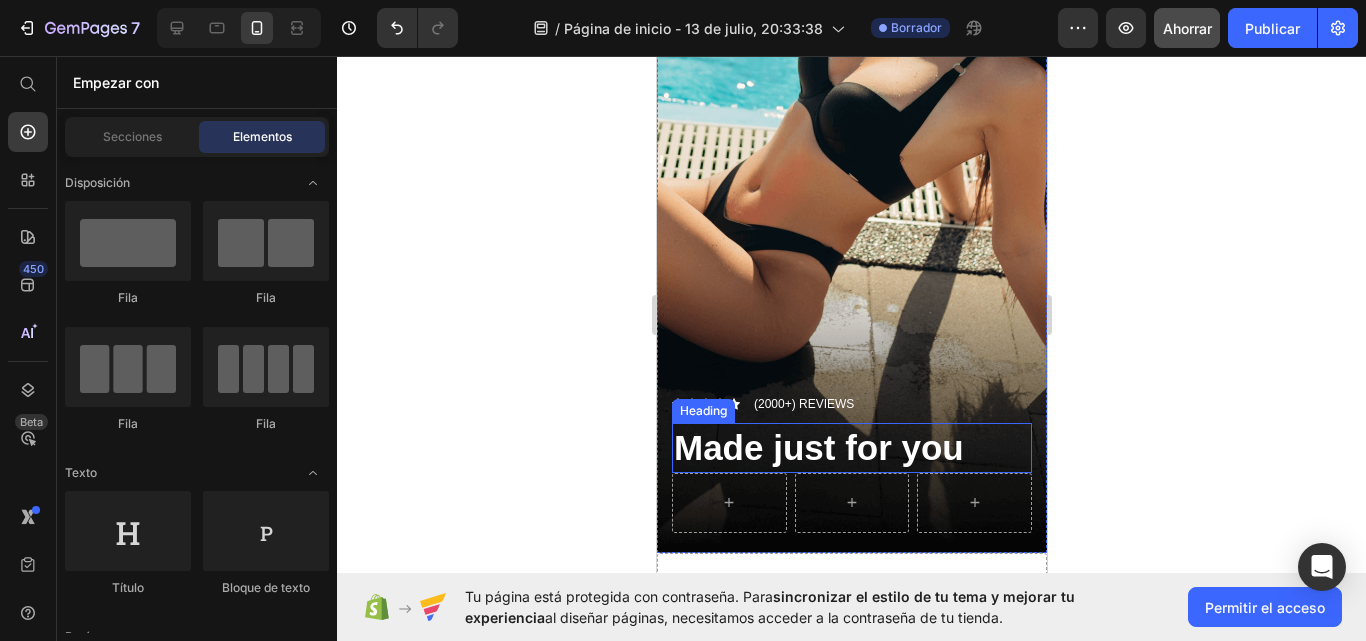 click on "Made just for you" at bounding box center (818, 447) 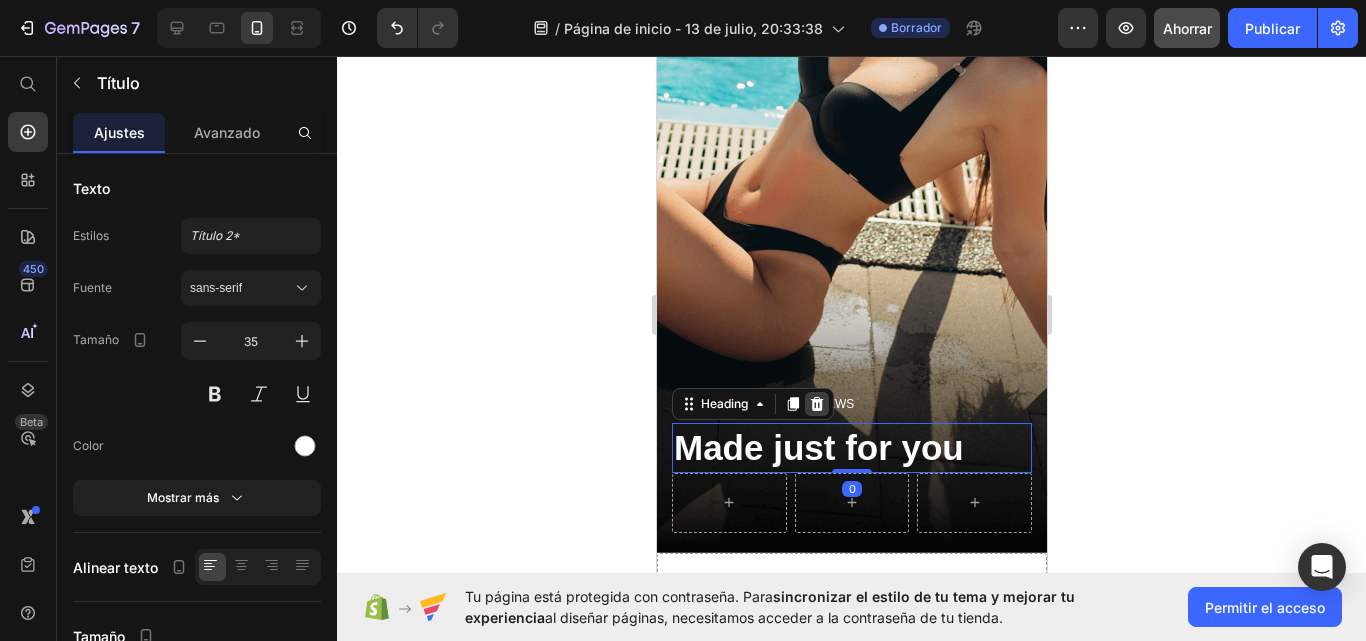 click 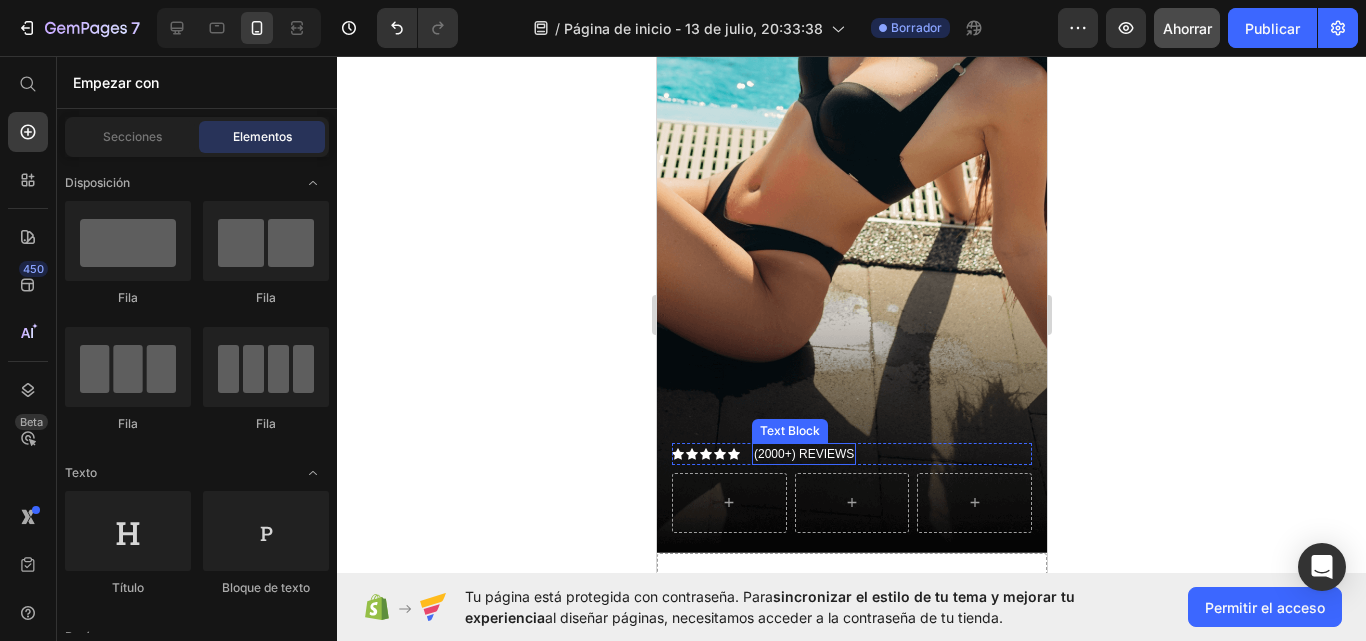 click on "(2000+) REVIEWS" at bounding box center [803, 454] 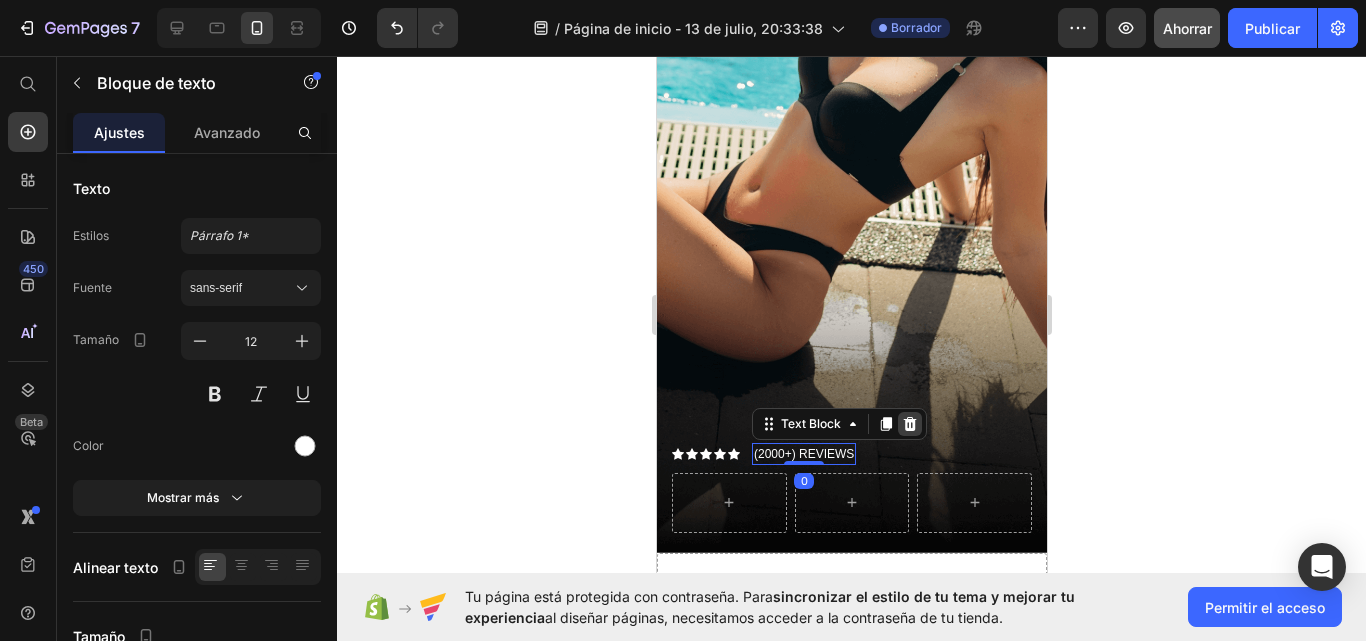click 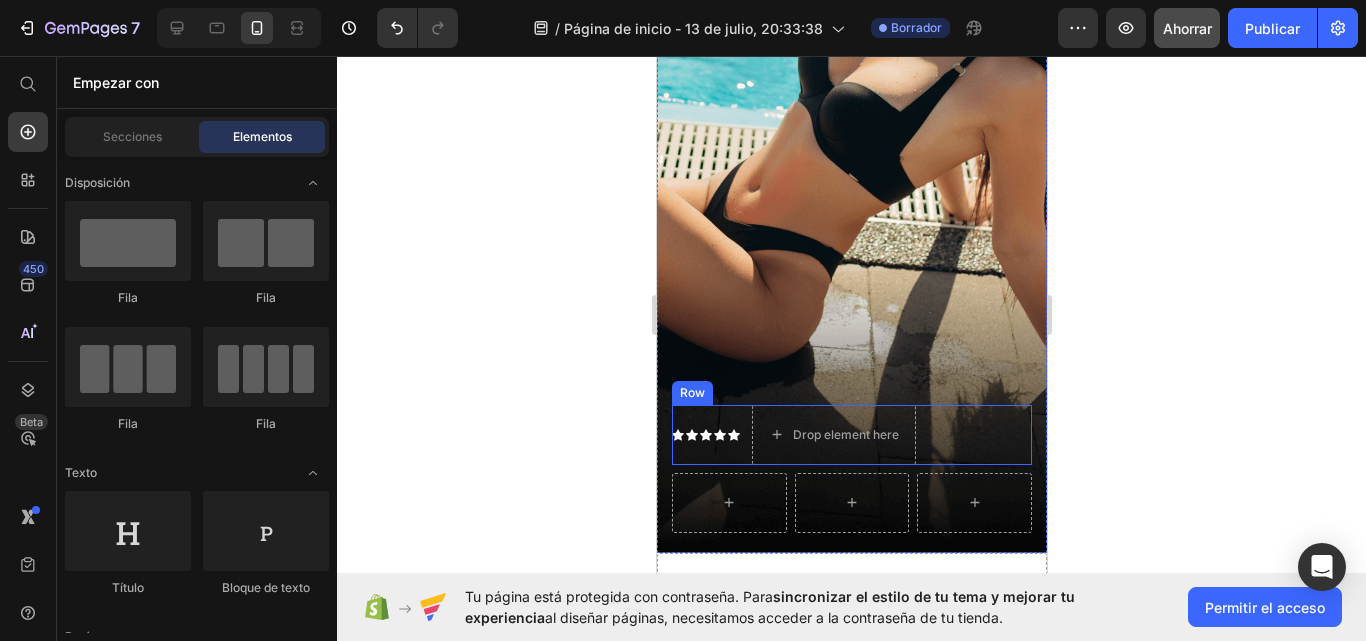 click on "Icon Icon Icon Icon Icon Icon List
Drop element here Row" at bounding box center [851, 435] 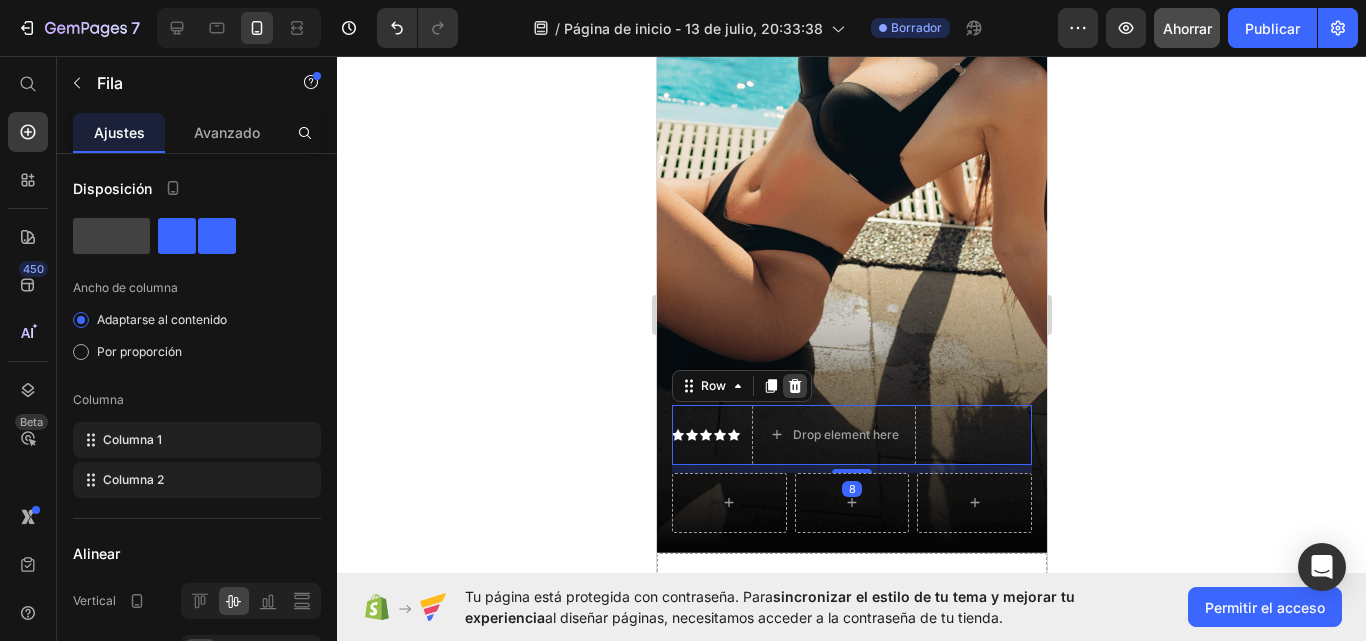 click 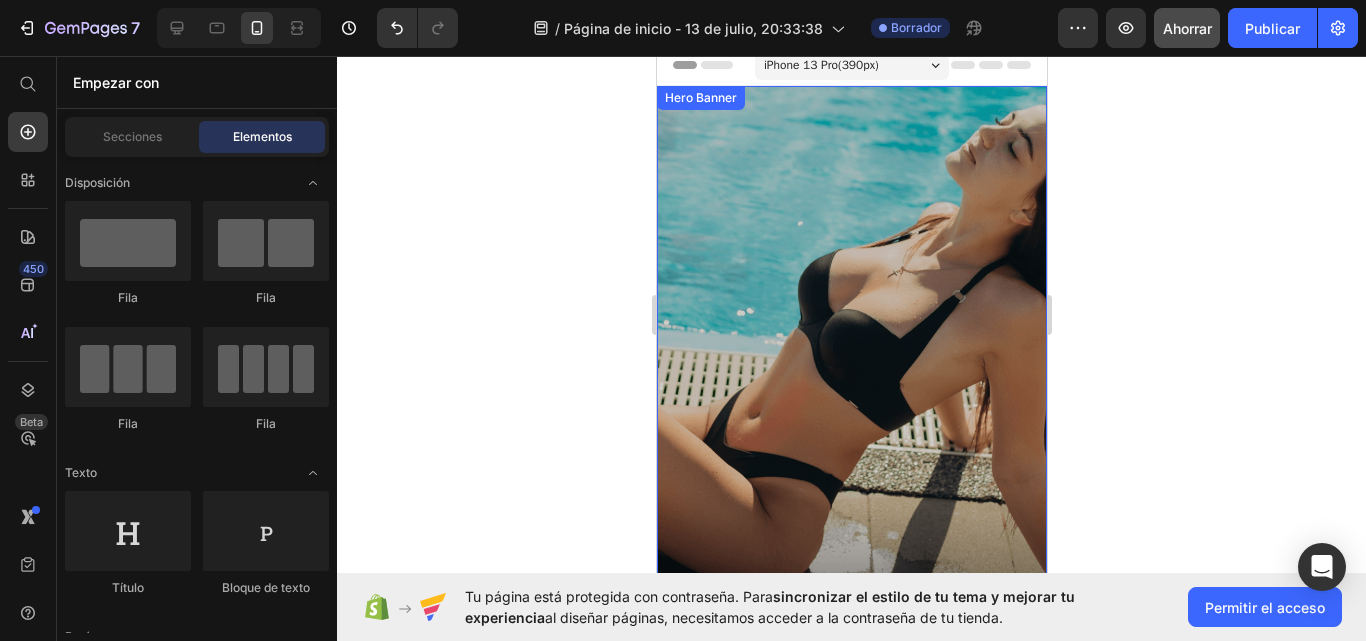 scroll, scrollTop: 0, scrollLeft: 0, axis: both 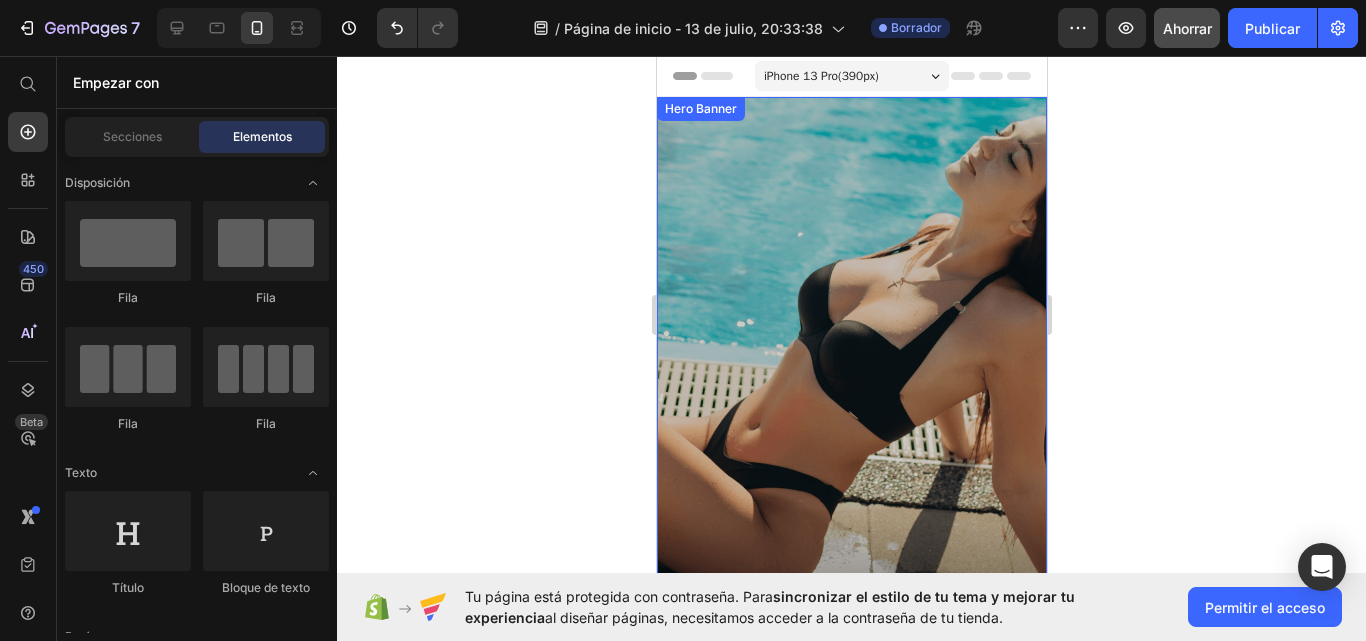 click at bounding box center [851, 444] 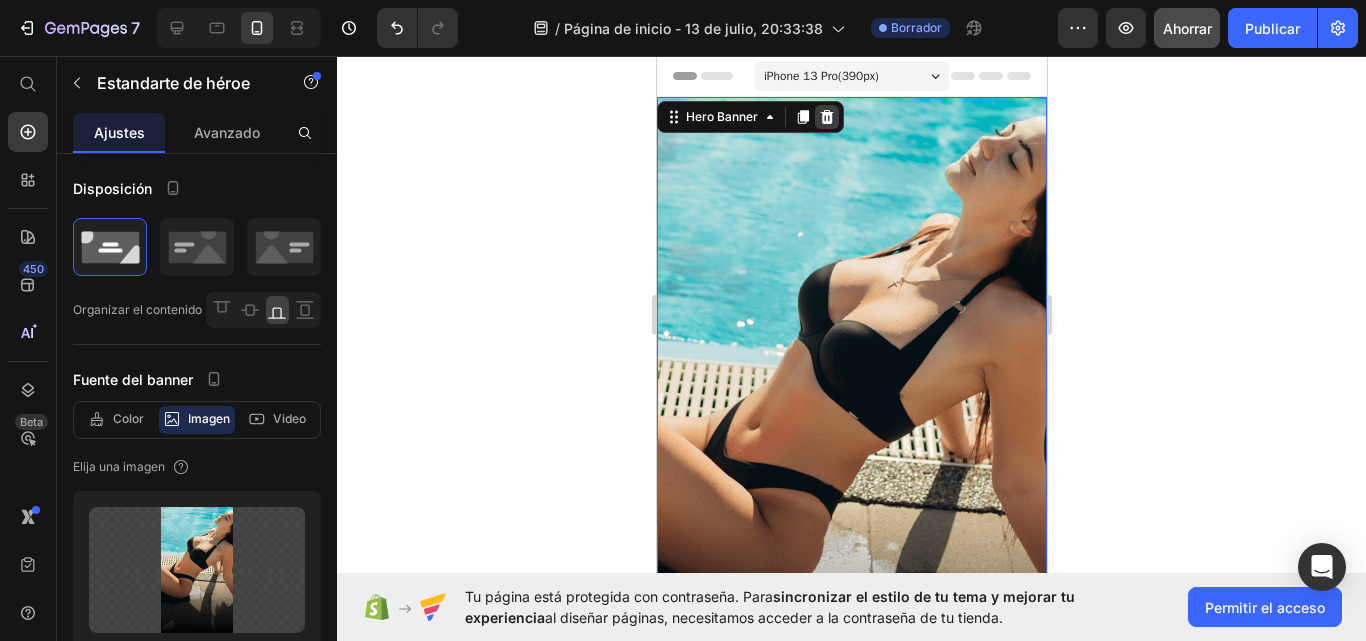 click 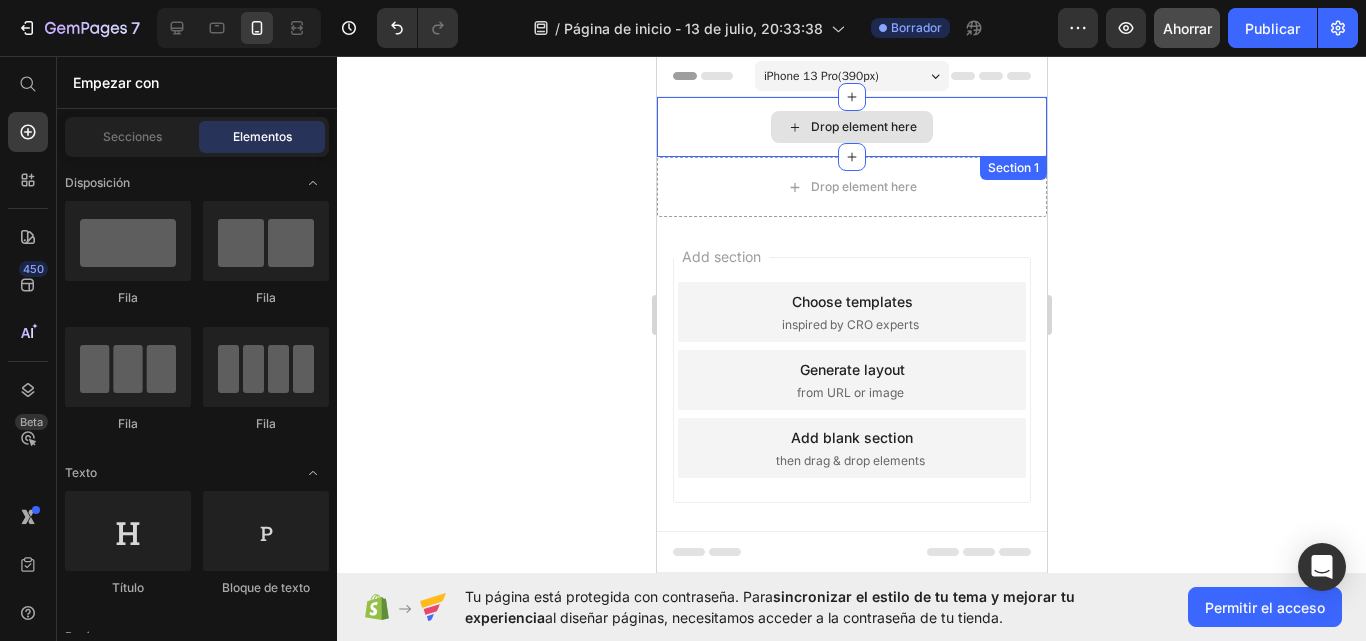 click on "Drop element here" at bounding box center [863, 127] 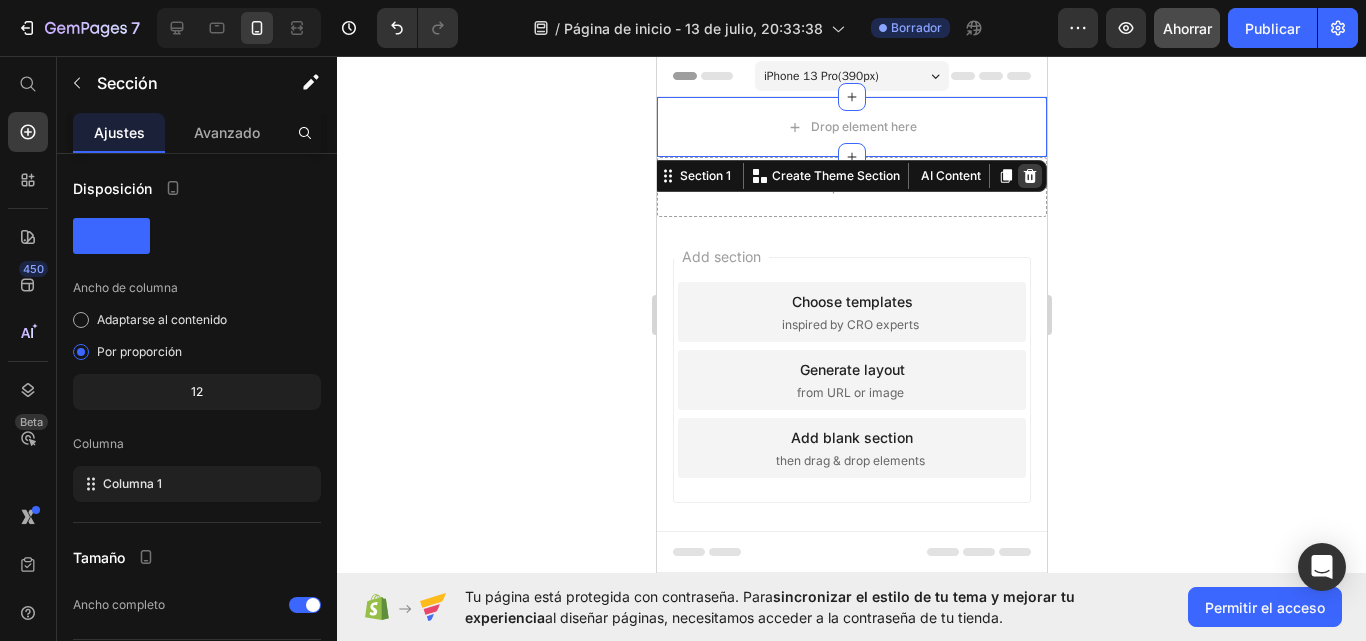 click 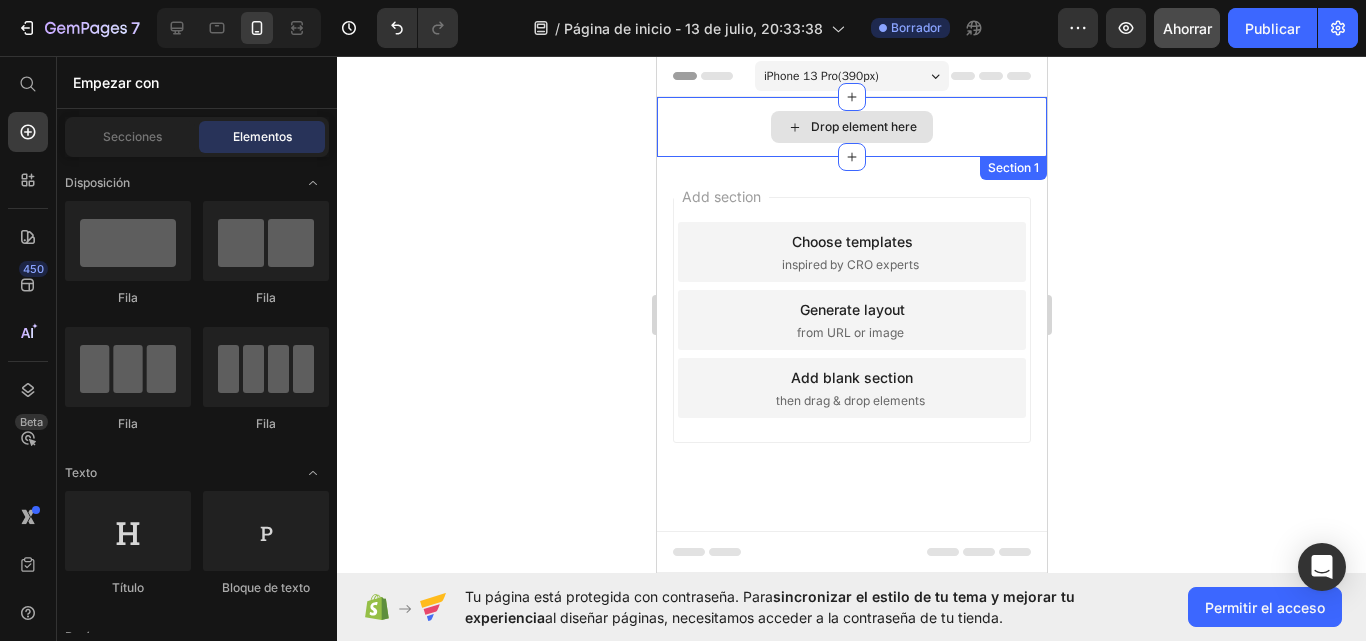 click on "Drop element here" at bounding box center [851, 127] 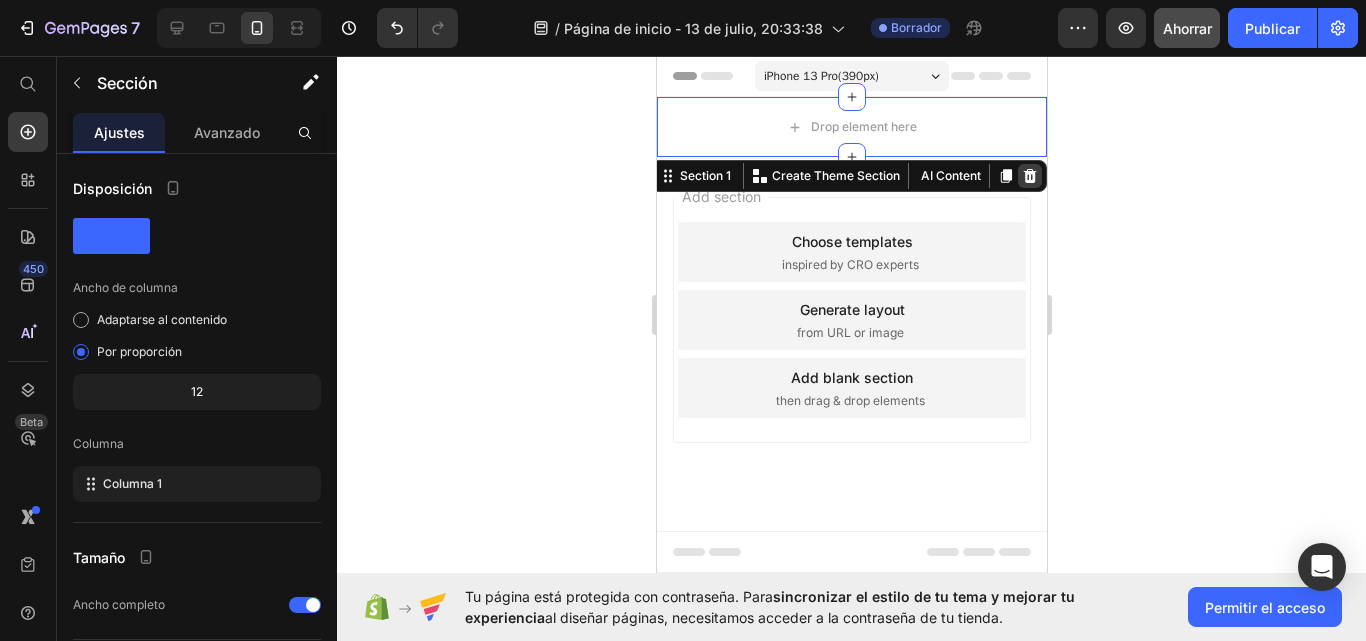 click 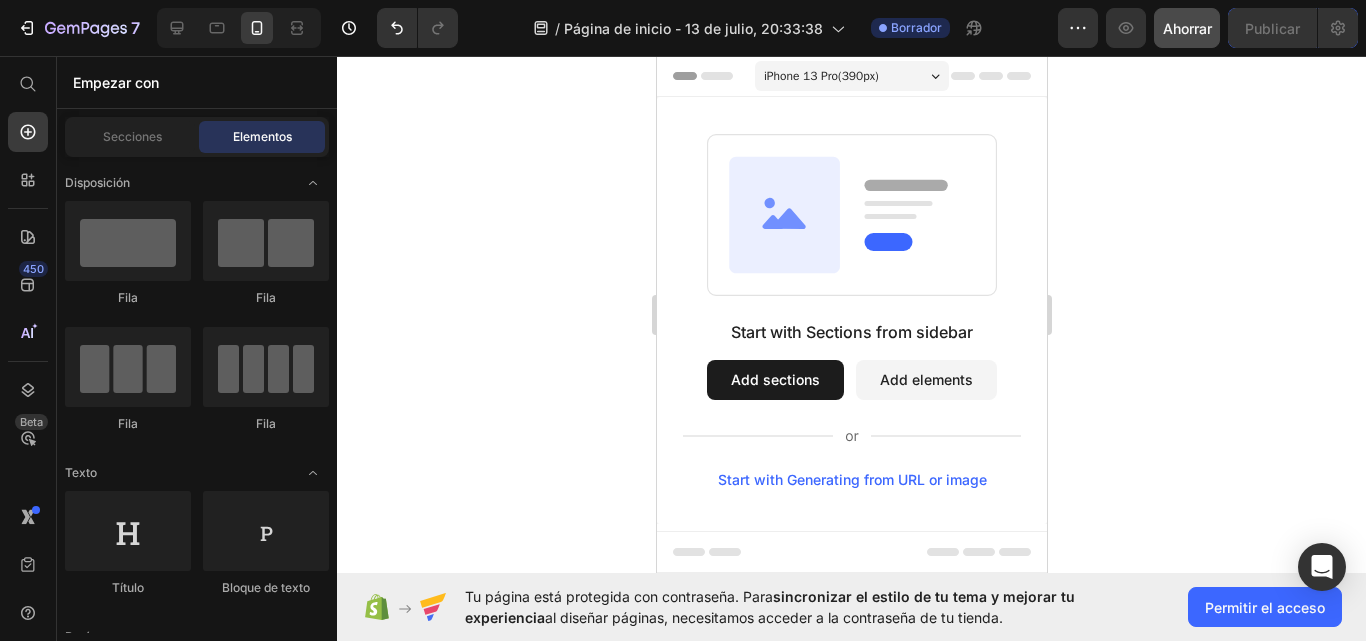 click on "Header" at bounding box center [851, 76] 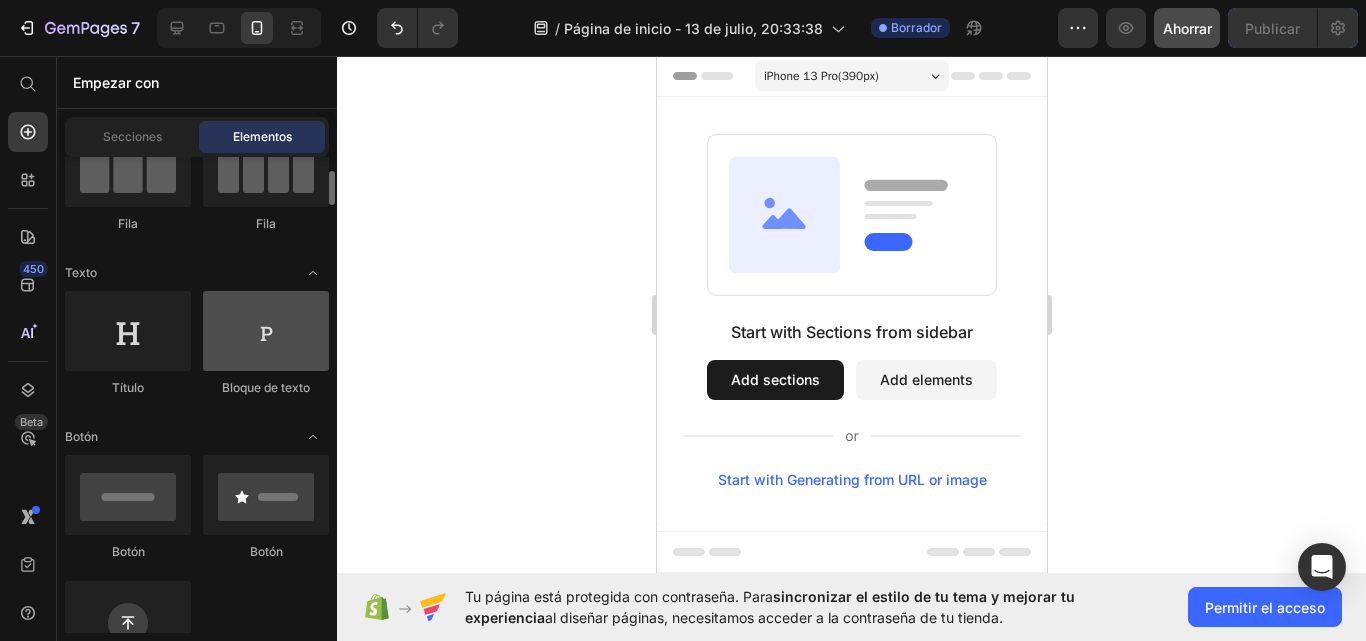 scroll, scrollTop: 0, scrollLeft: 0, axis: both 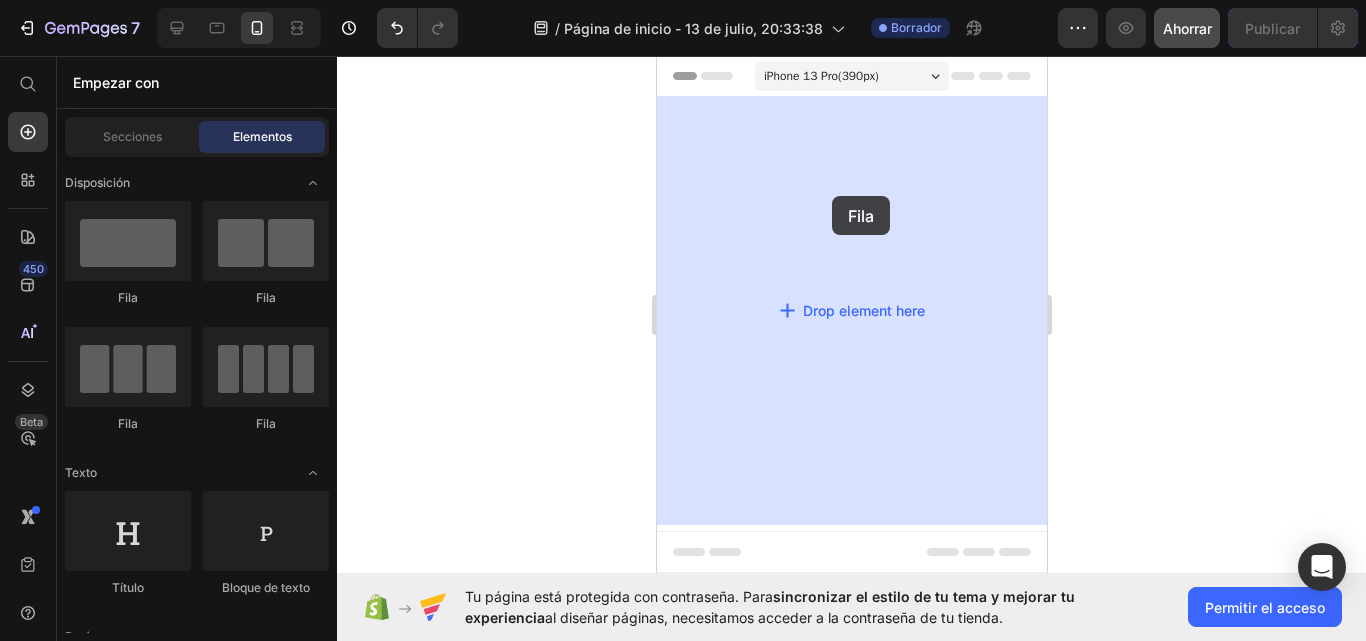 drag, startPoint x: 824, startPoint y: 328, endPoint x: 831, endPoint y: 196, distance: 132.18547 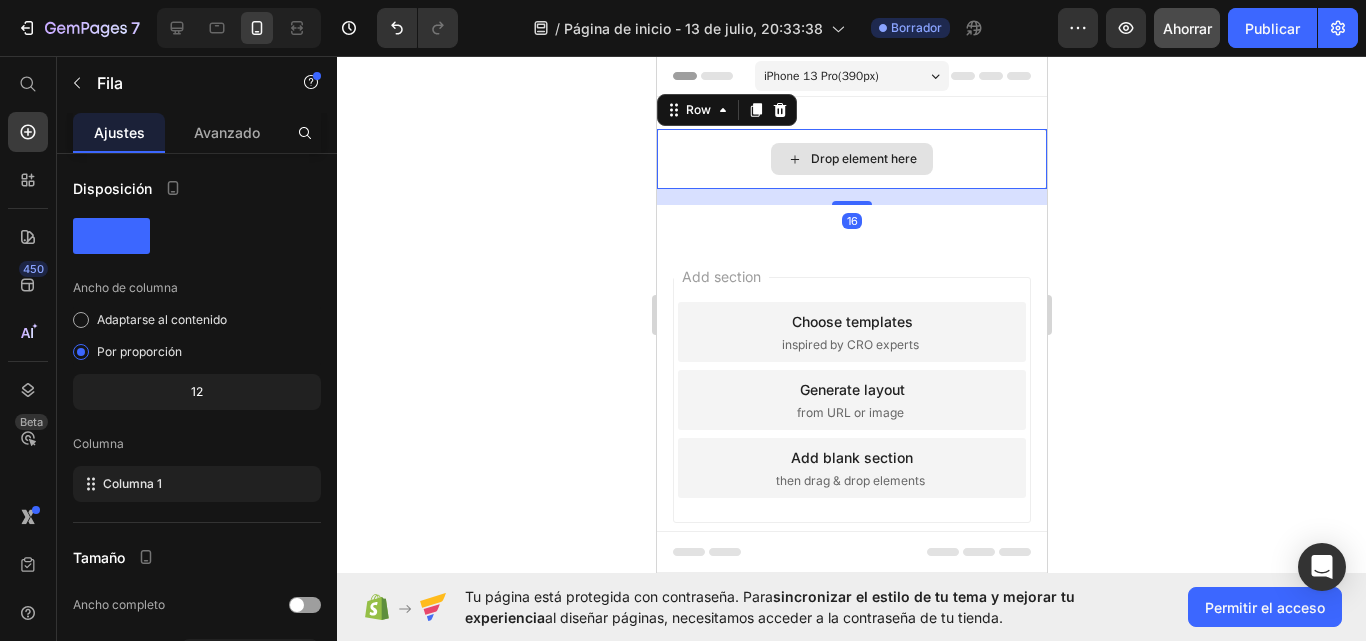 click on "Drop element here" at bounding box center [851, 159] 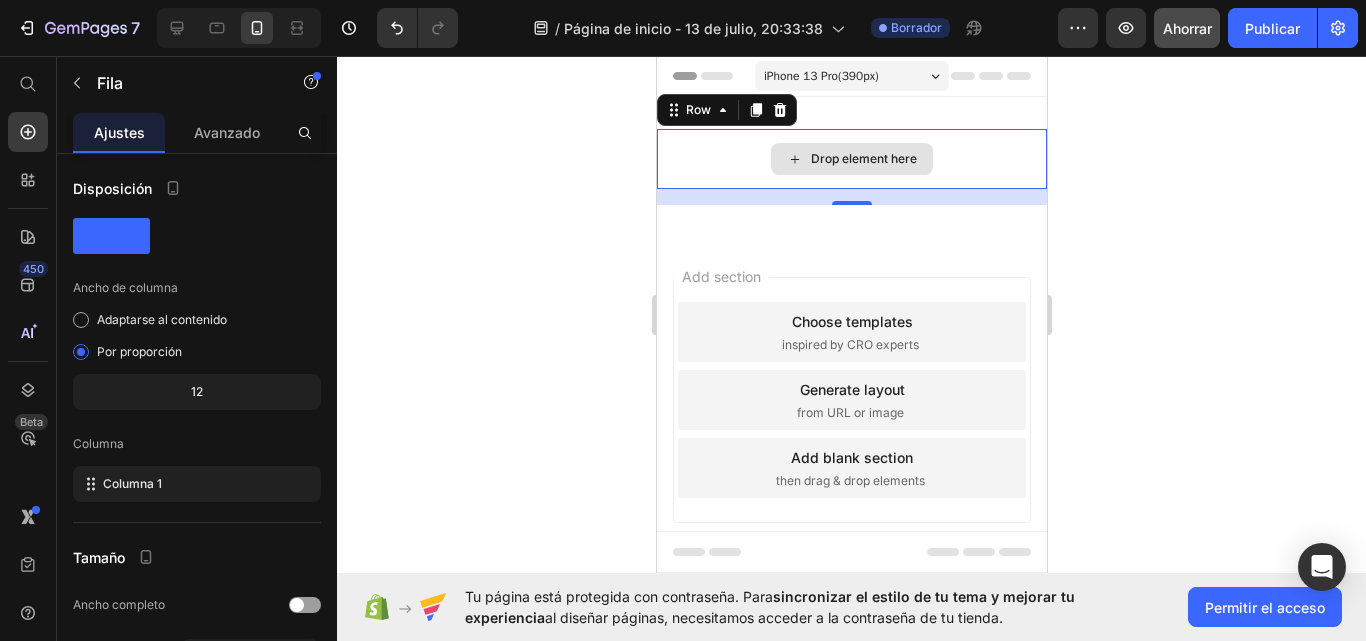 click on "Drop element here" at bounding box center (851, 159) 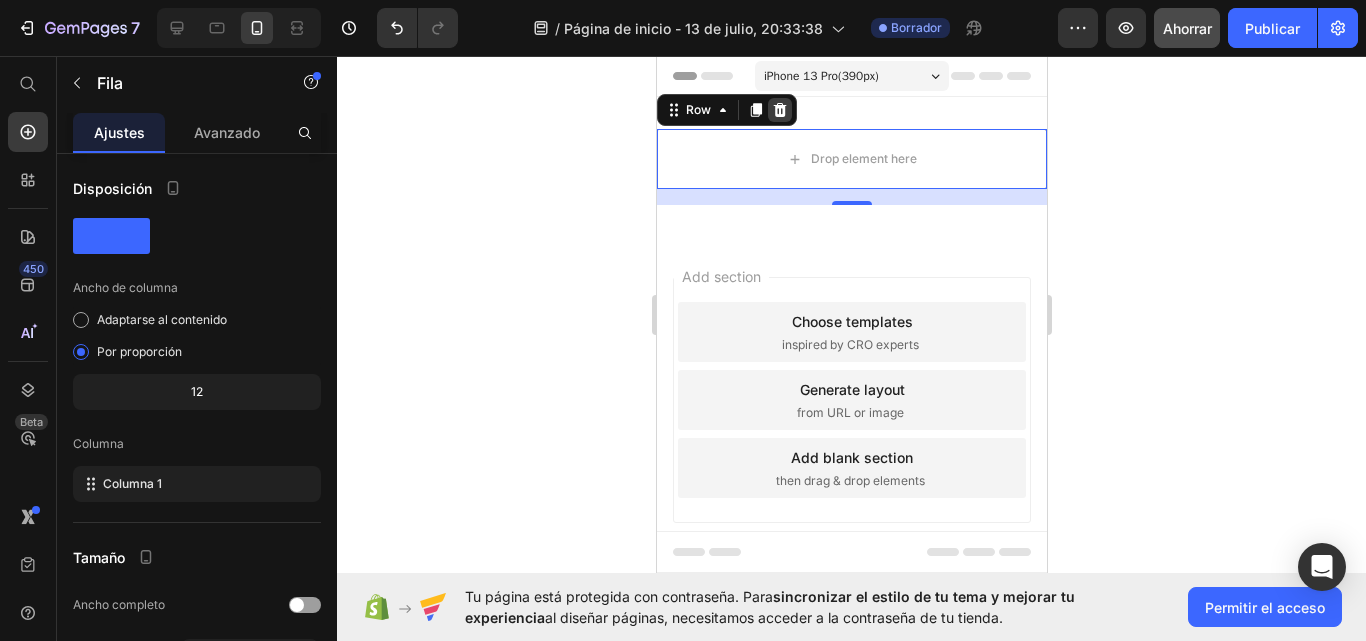 click 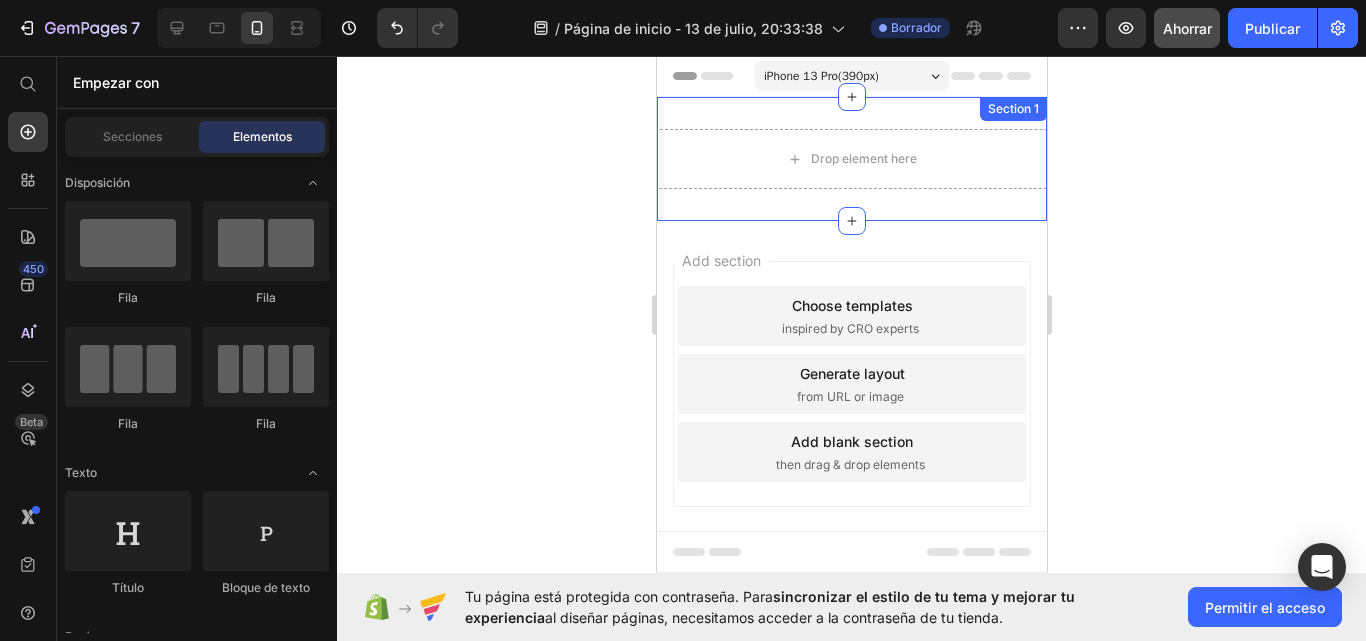 click on "Drop element here Section 1" at bounding box center (851, 159) 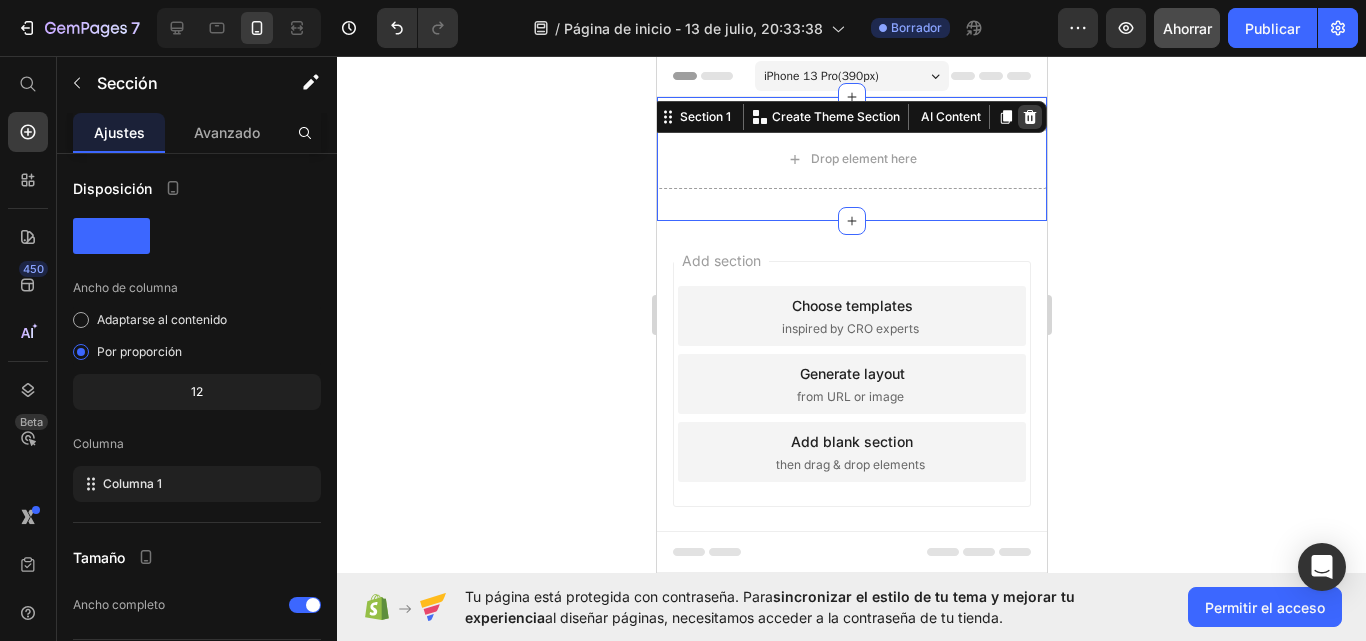 click at bounding box center [1029, 117] 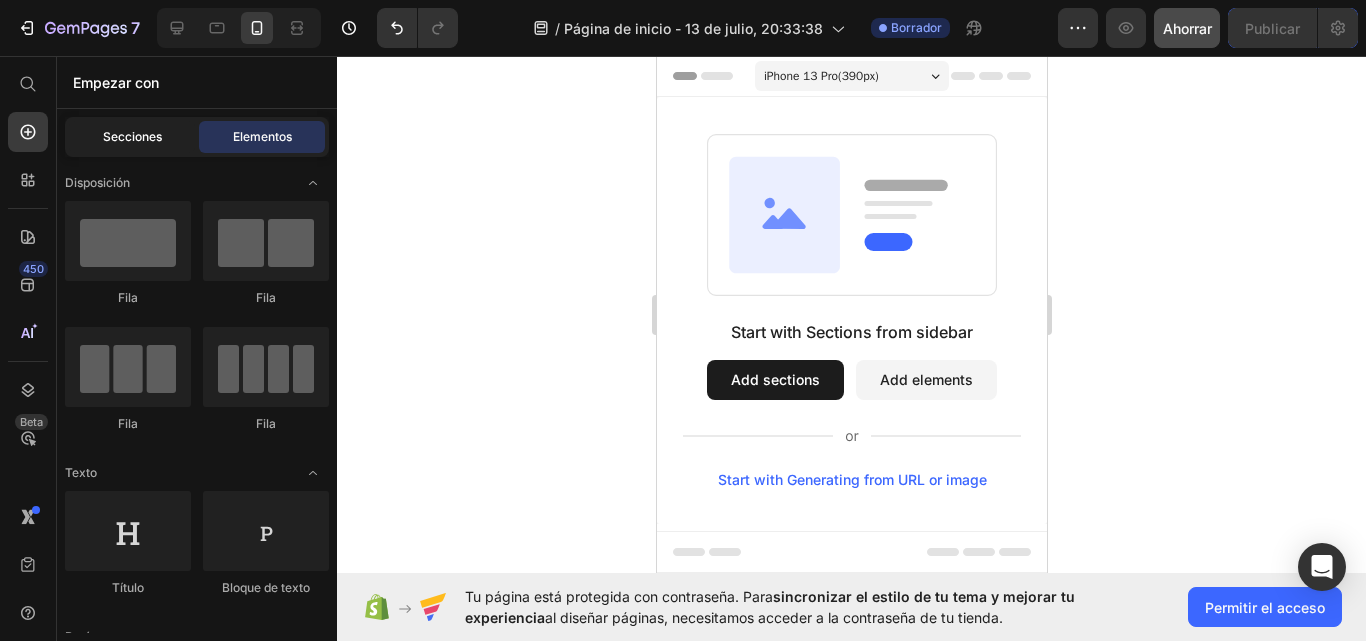 click on "Secciones" 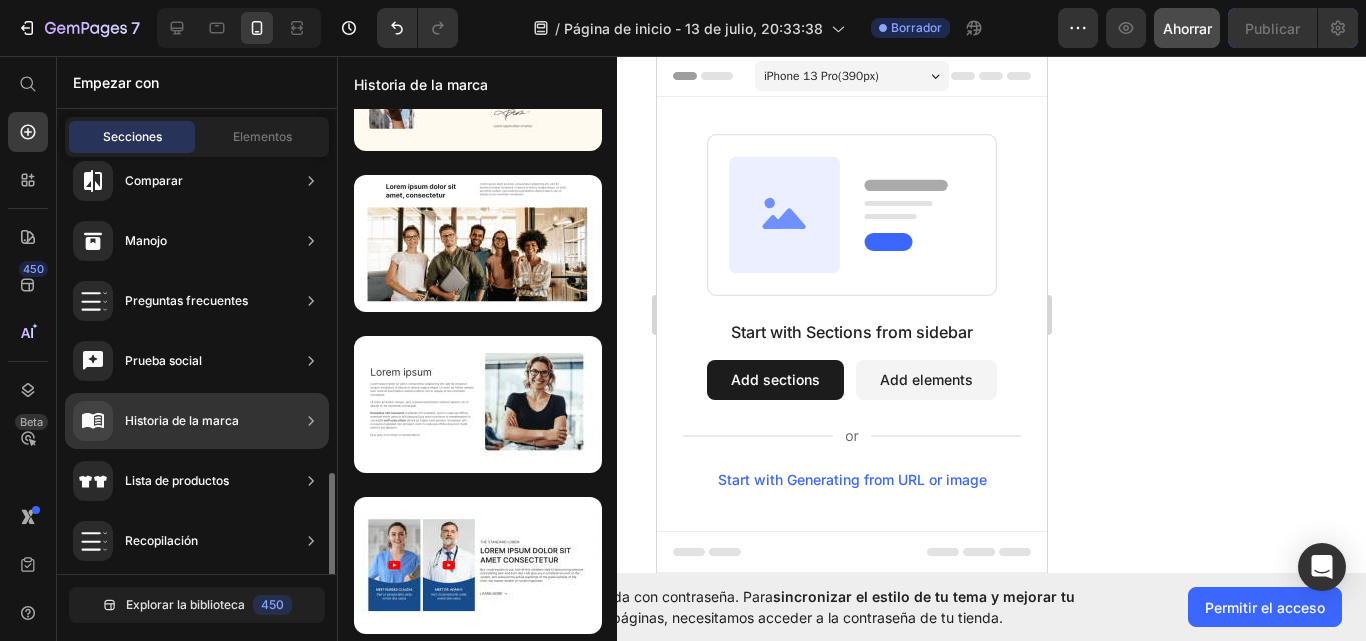 scroll, scrollTop: 700, scrollLeft: 0, axis: vertical 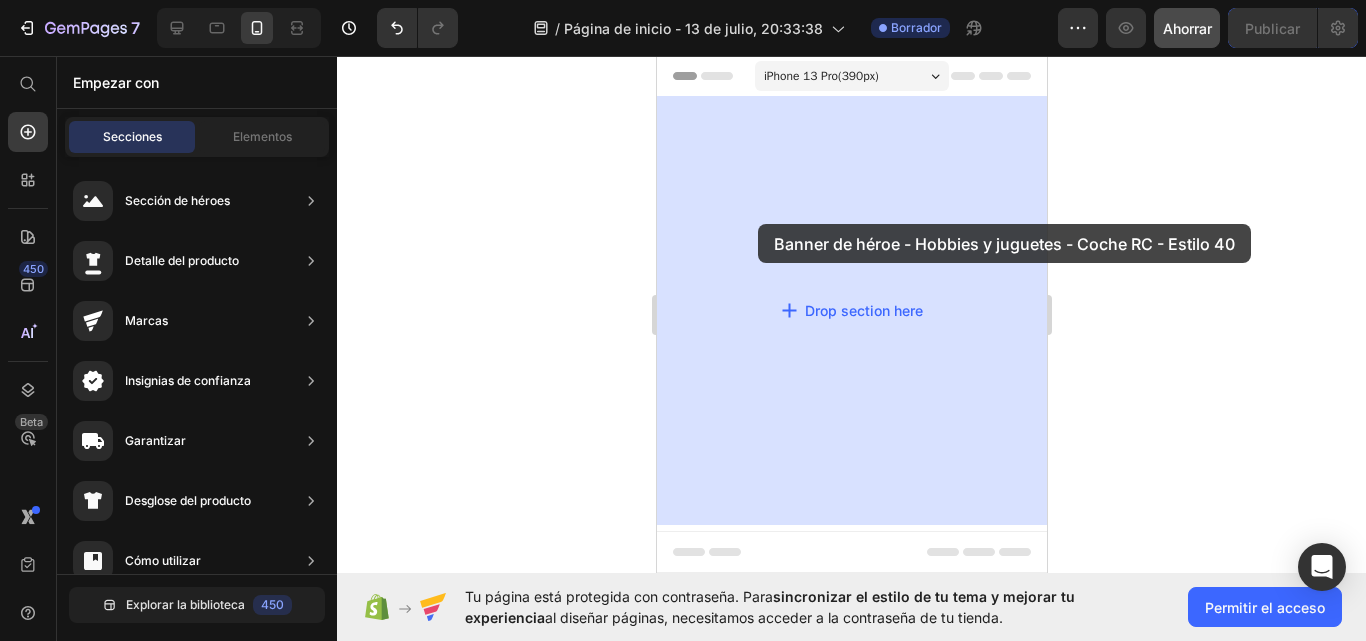 drag, startPoint x: 1126, startPoint y: 277, endPoint x: 757, endPoint y: 224, distance: 372.7868 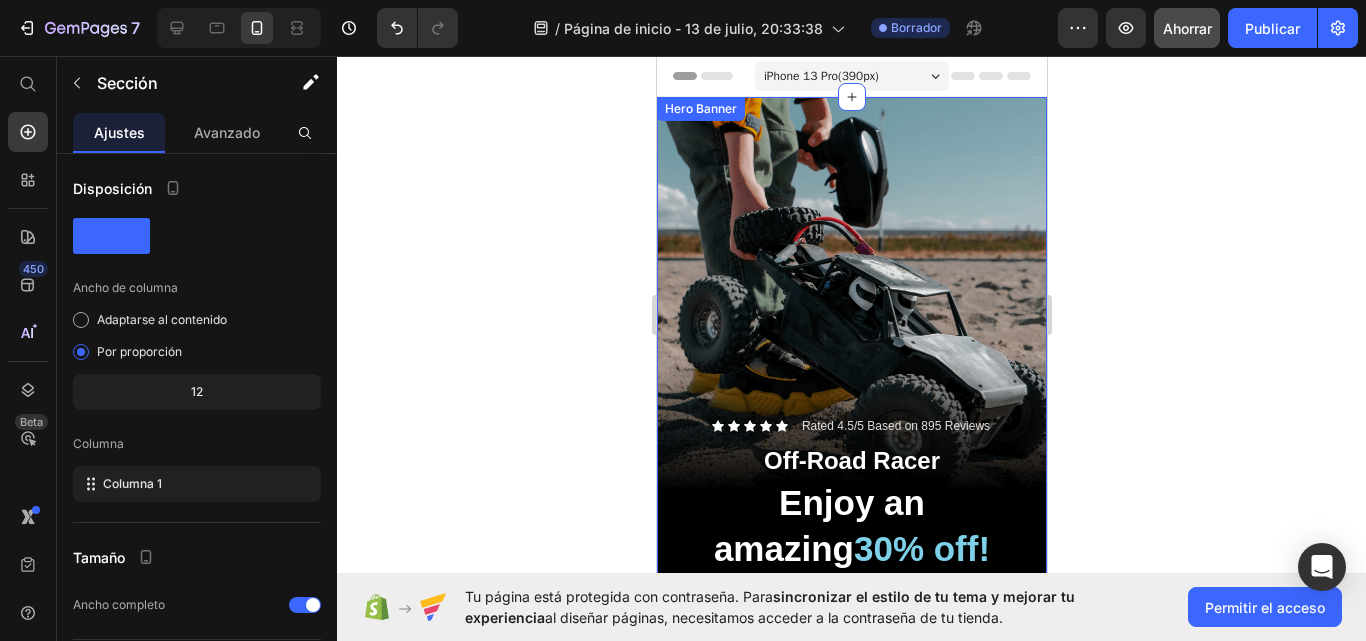 click at bounding box center (851, 444) 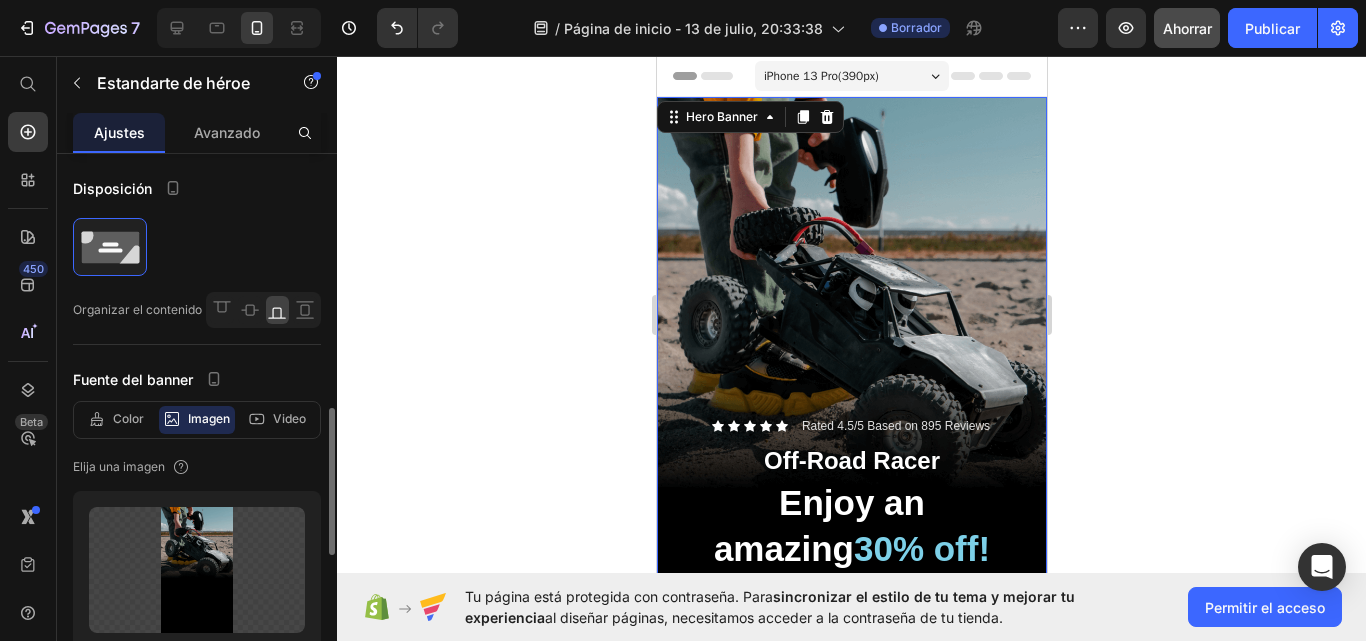scroll, scrollTop: 200, scrollLeft: 0, axis: vertical 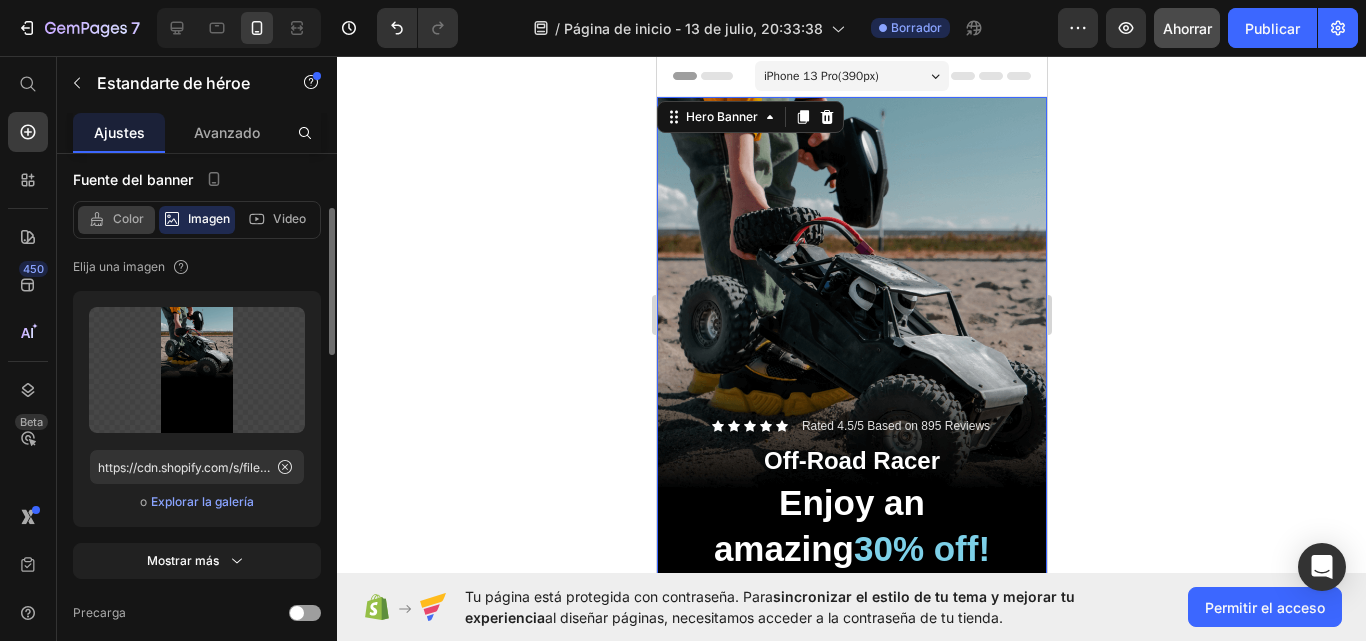click on "Color" at bounding box center [128, 218] 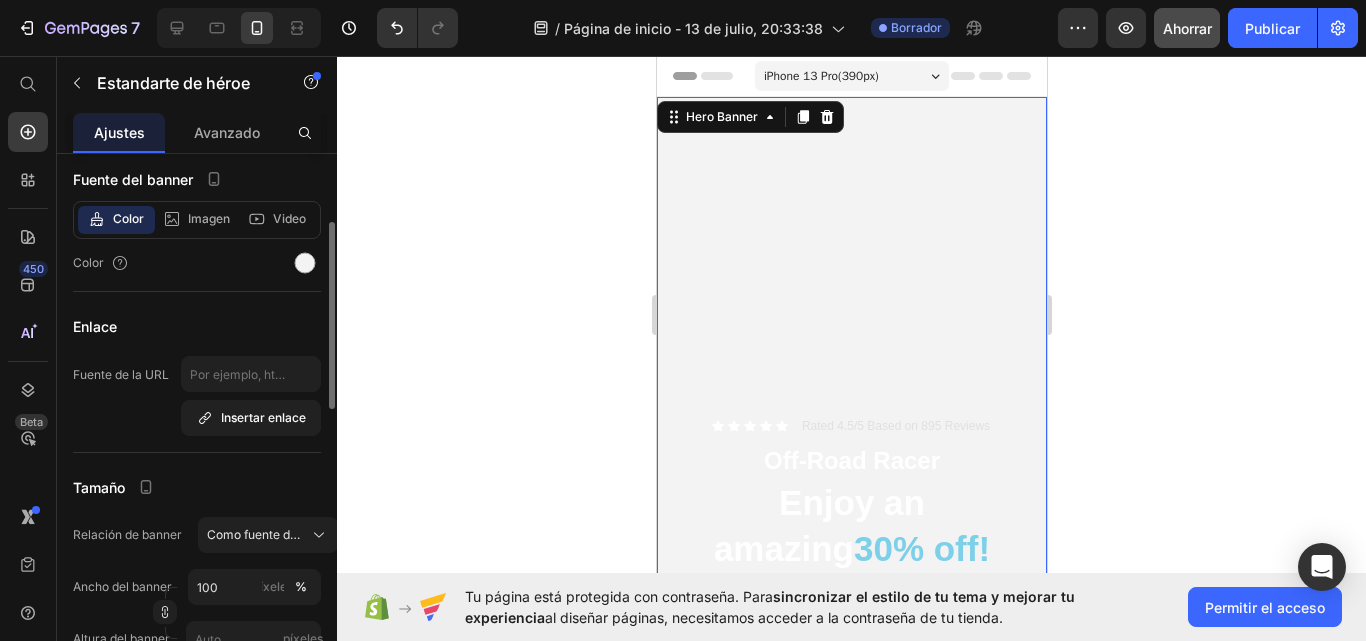 click on "Color" at bounding box center (128, 218) 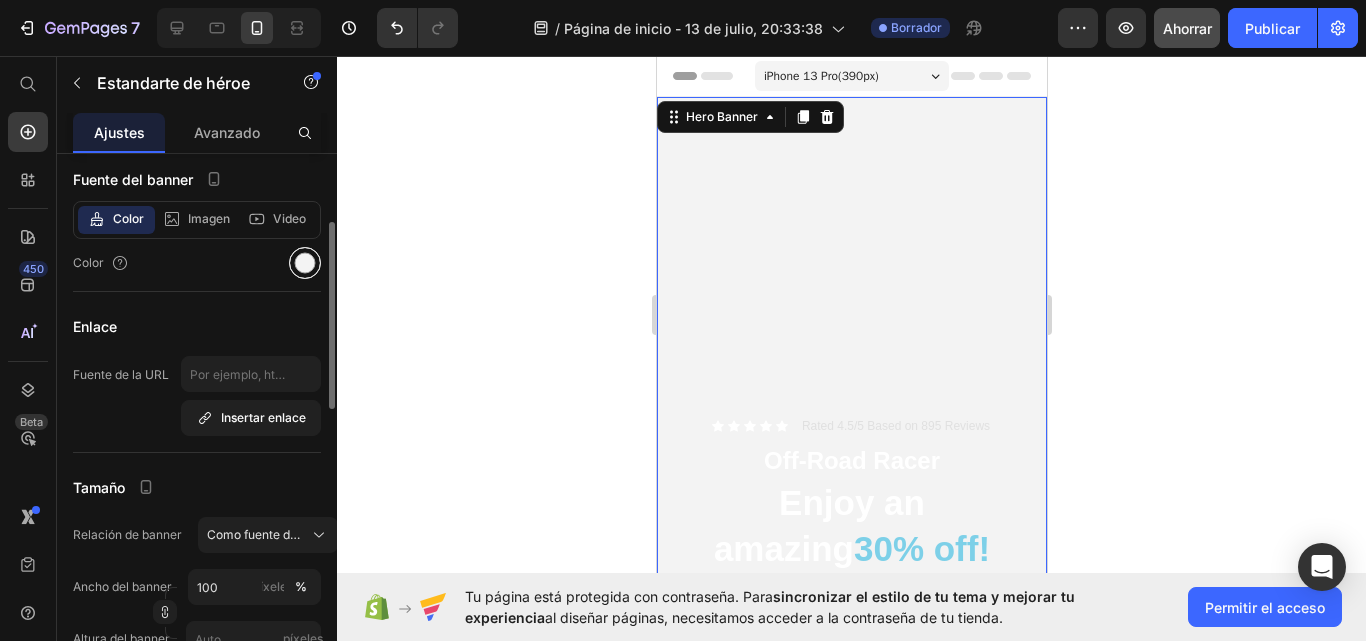 click at bounding box center [305, 263] 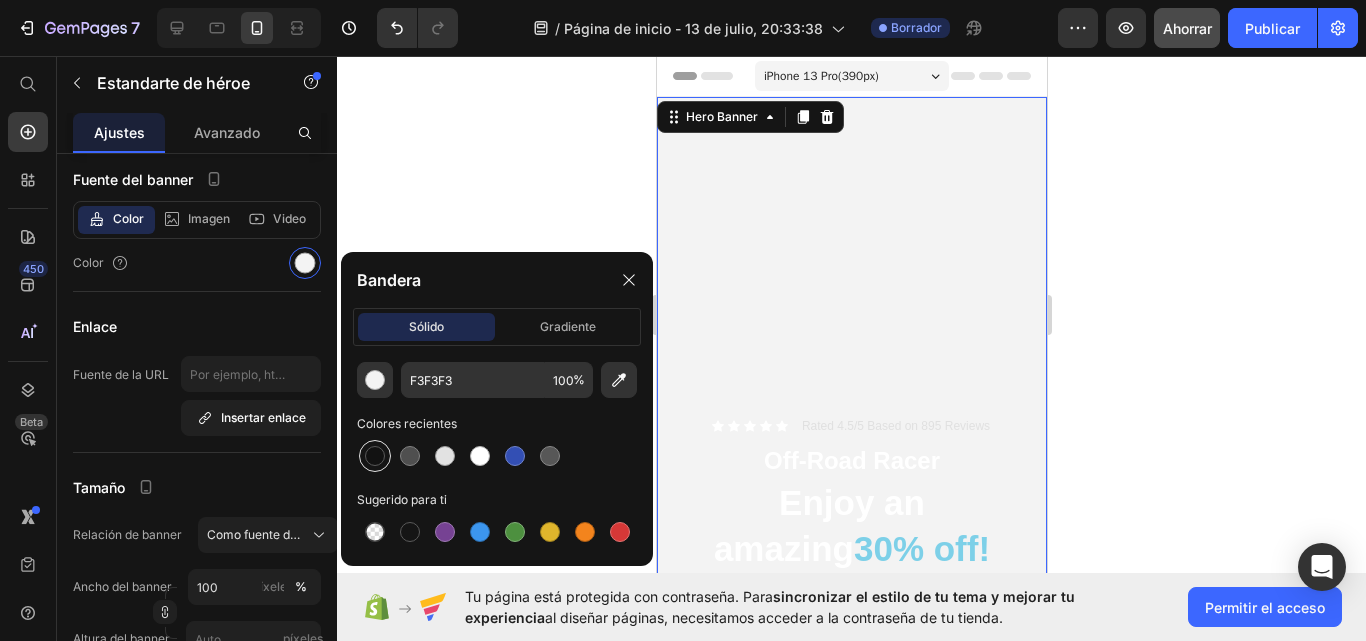 click at bounding box center (375, 456) 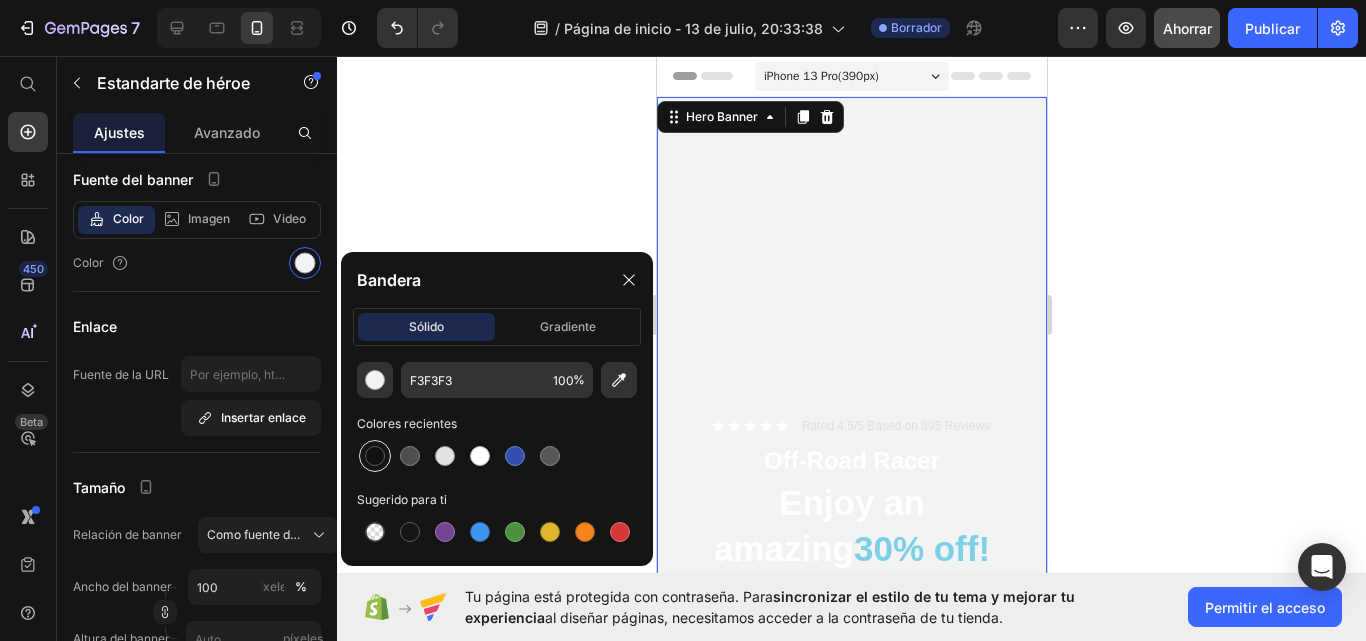 type on "121212" 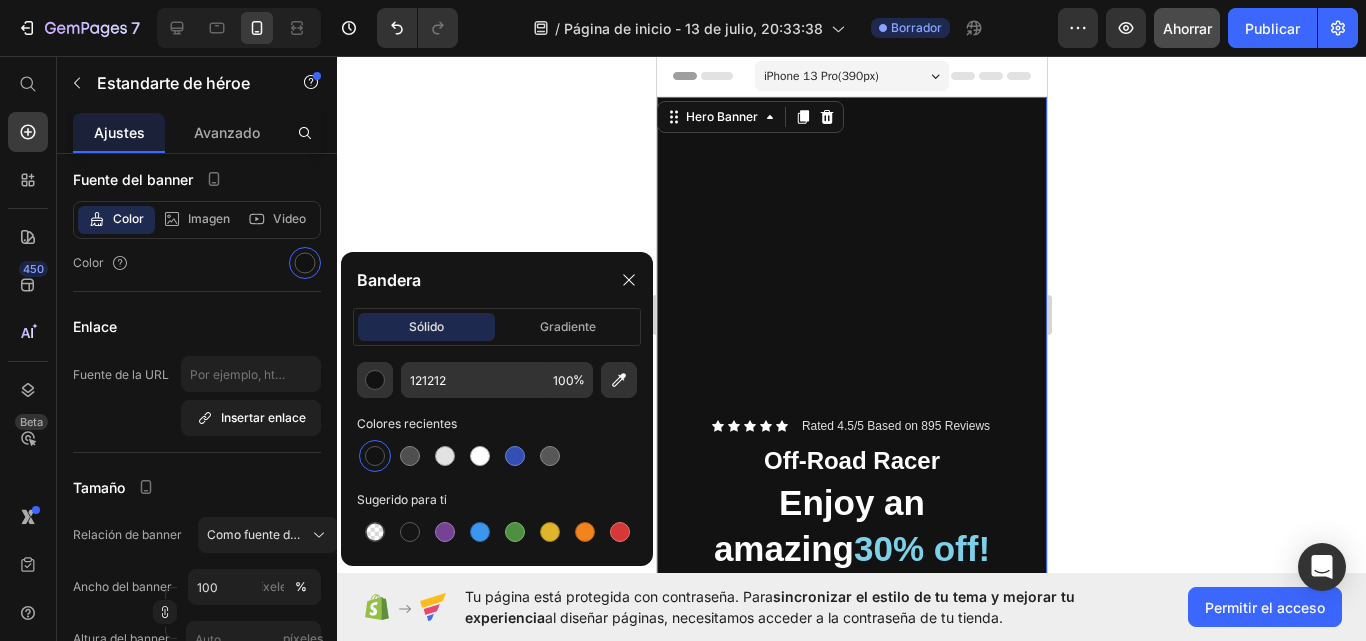 click 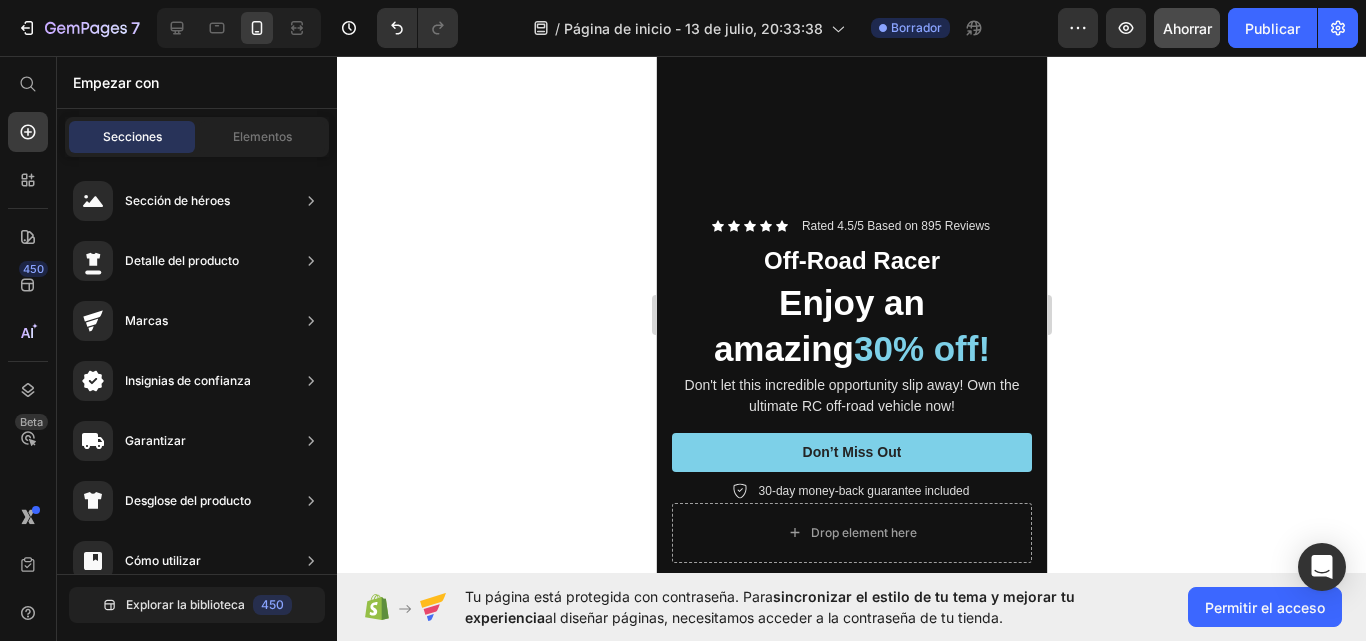 scroll, scrollTop: 0, scrollLeft: 0, axis: both 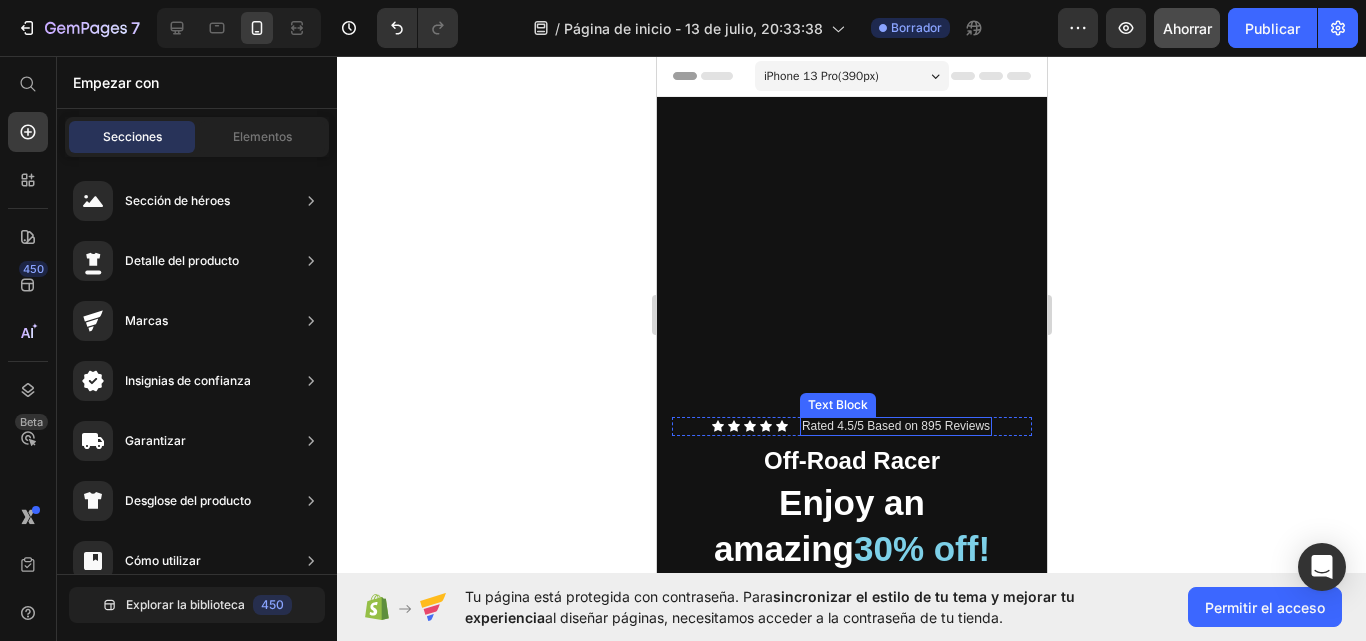 click on "Rated 4.5/5 Based on 895 Reviews" at bounding box center (895, 427) 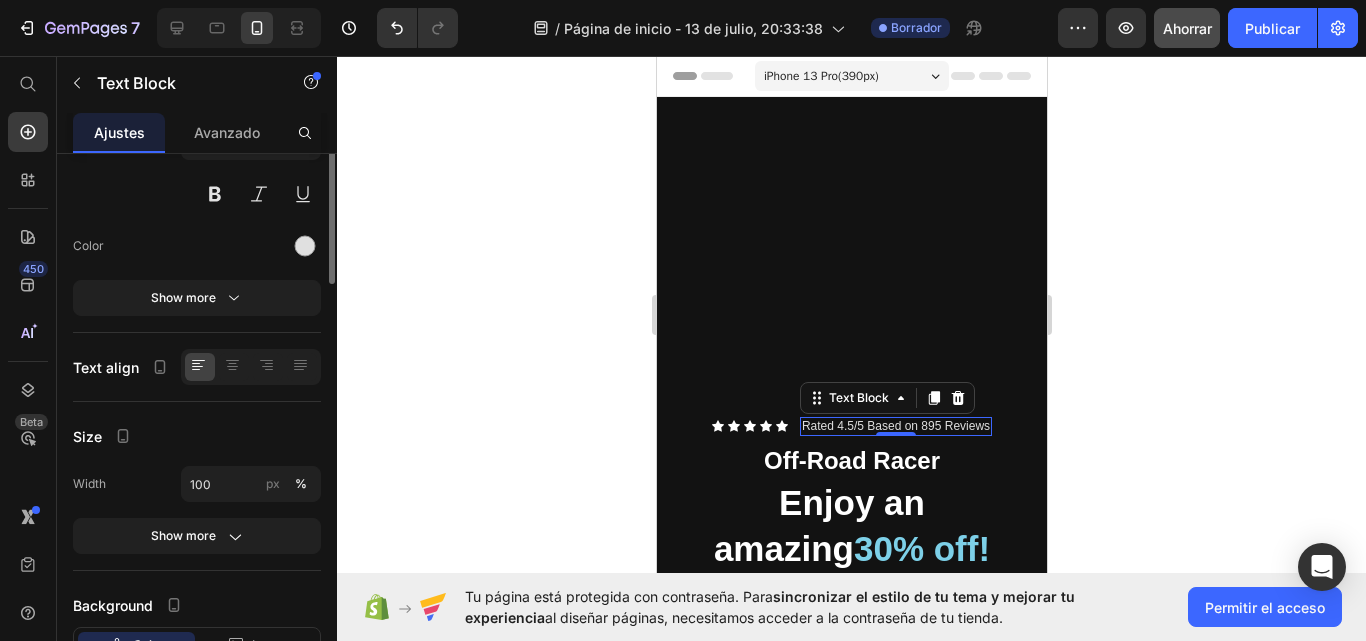 scroll, scrollTop: 0, scrollLeft: 0, axis: both 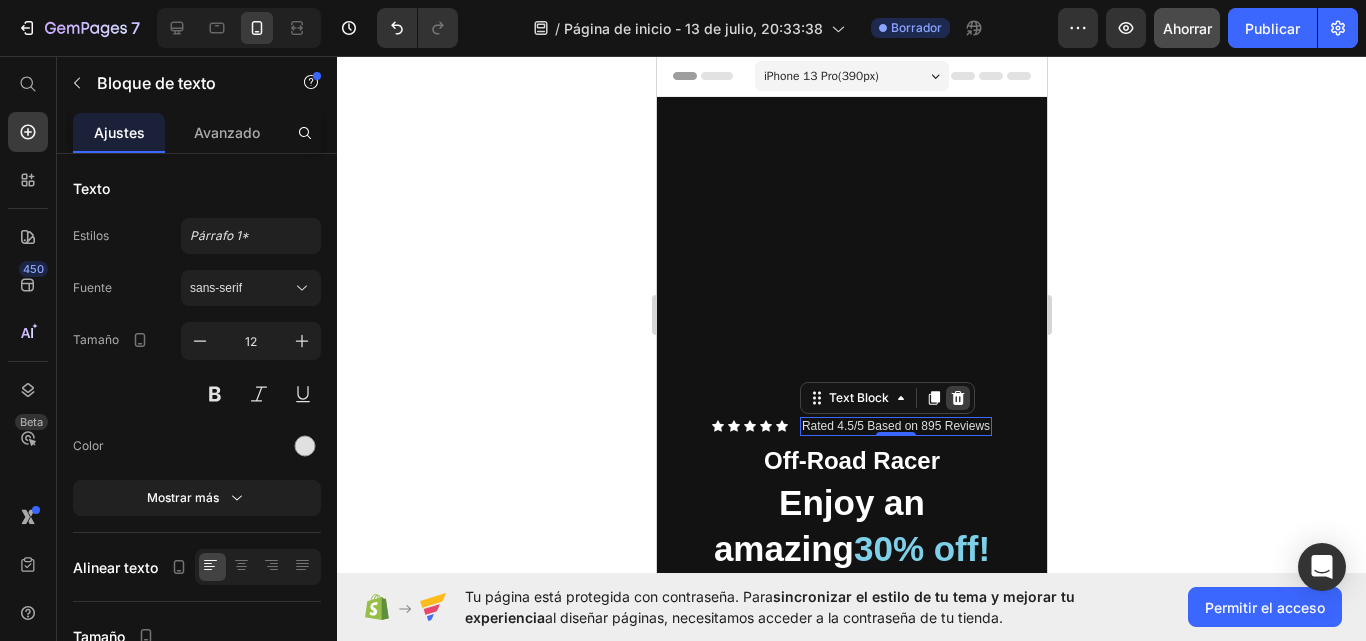 click 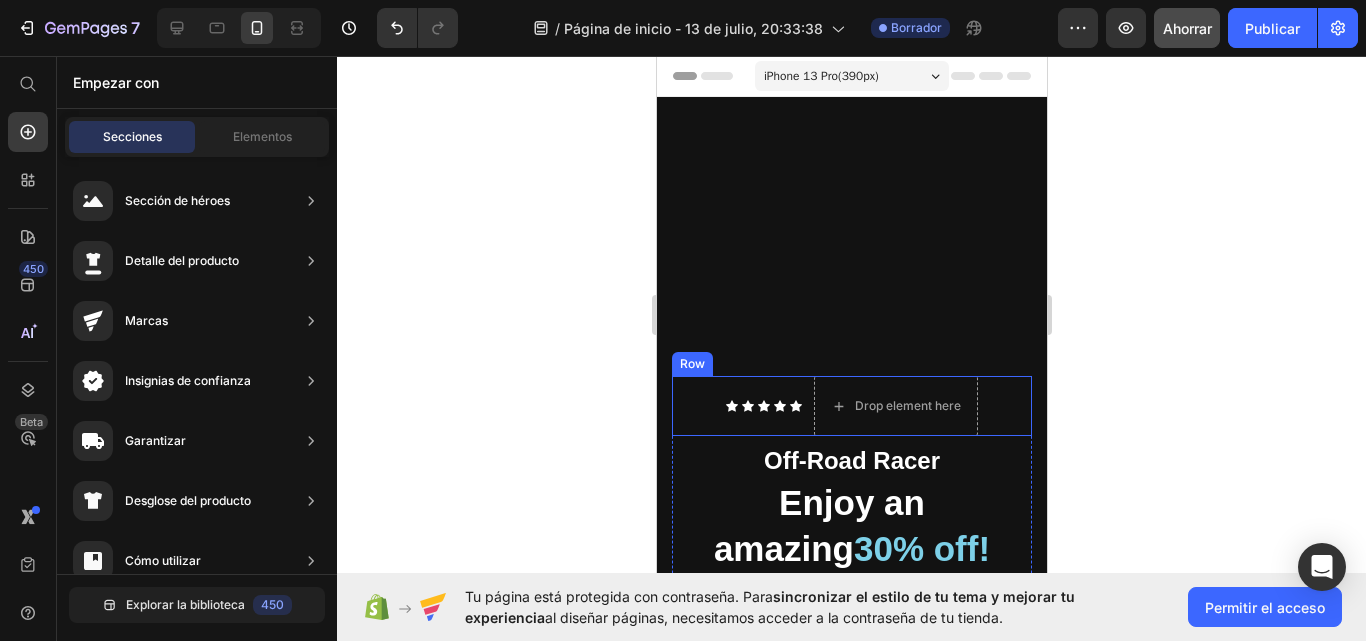 click on "Icon Icon Icon Icon Icon Icon List" at bounding box center (763, 406) 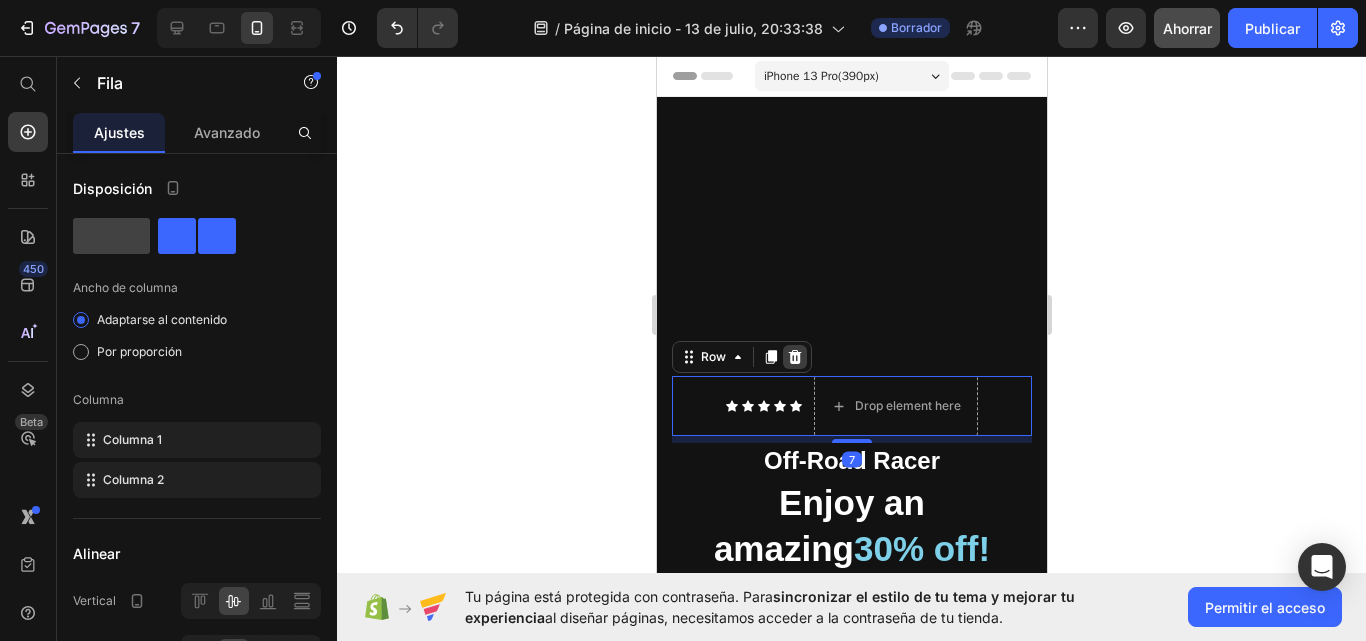 click 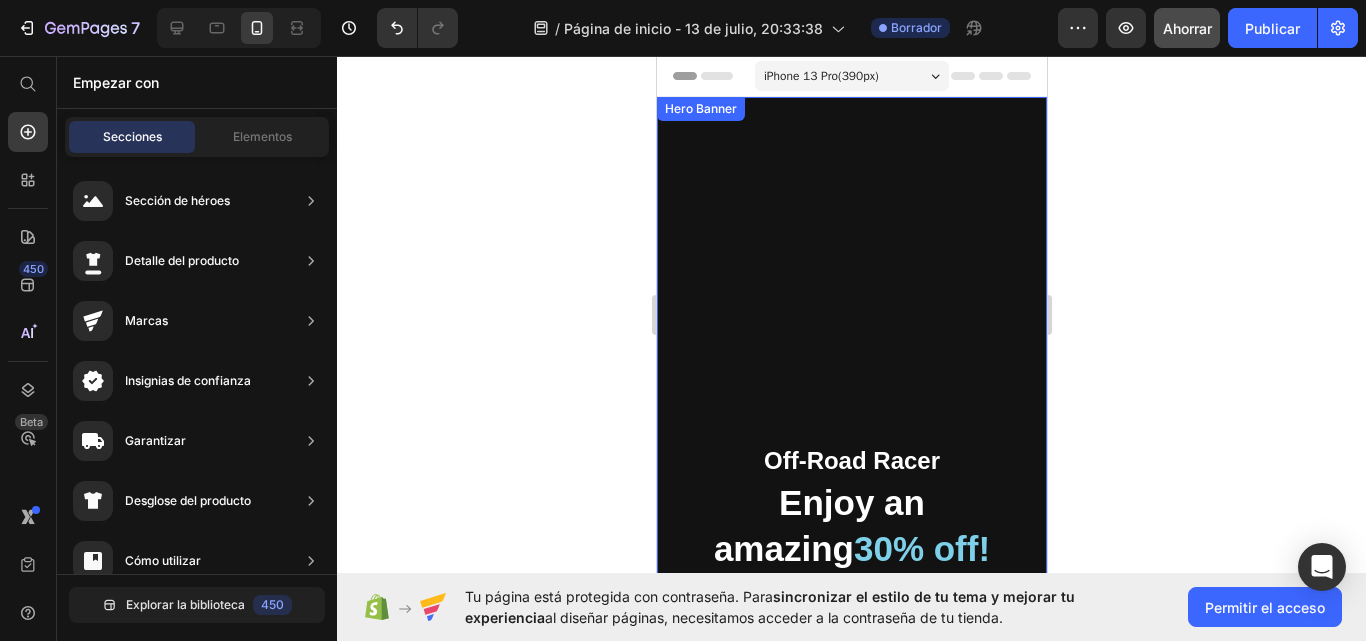 click at bounding box center (851, 444) 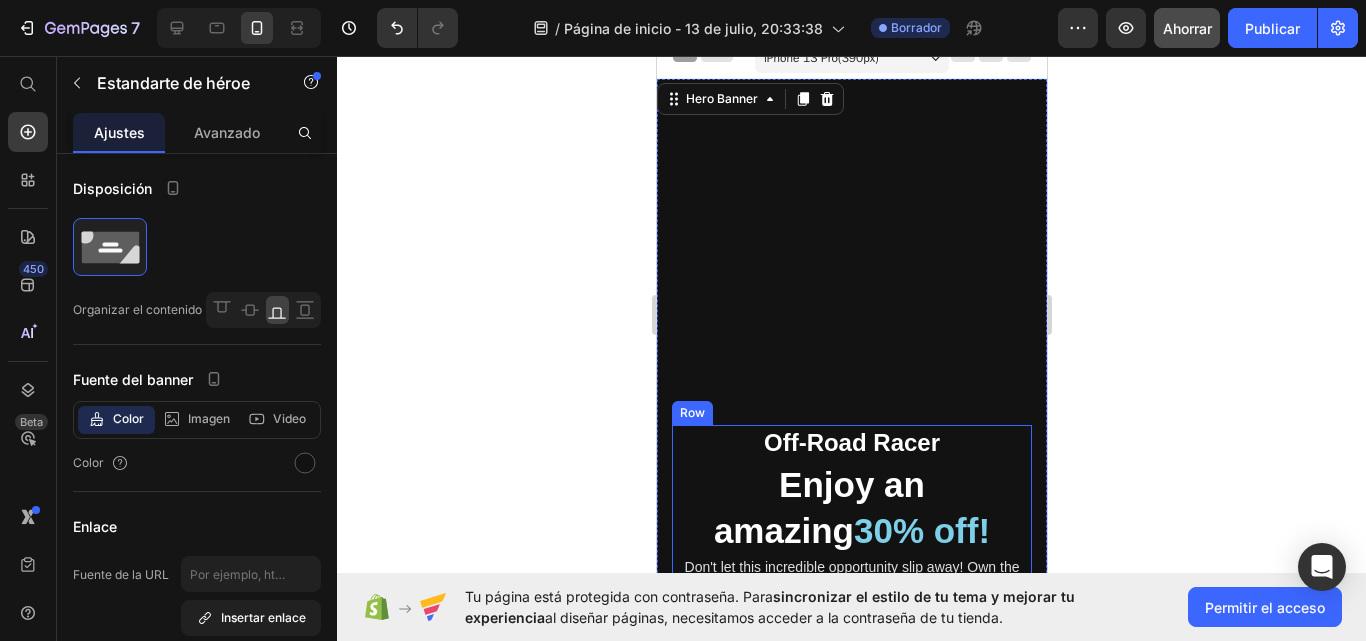 scroll, scrollTop: 0, scrollLeft: 0, axis: both 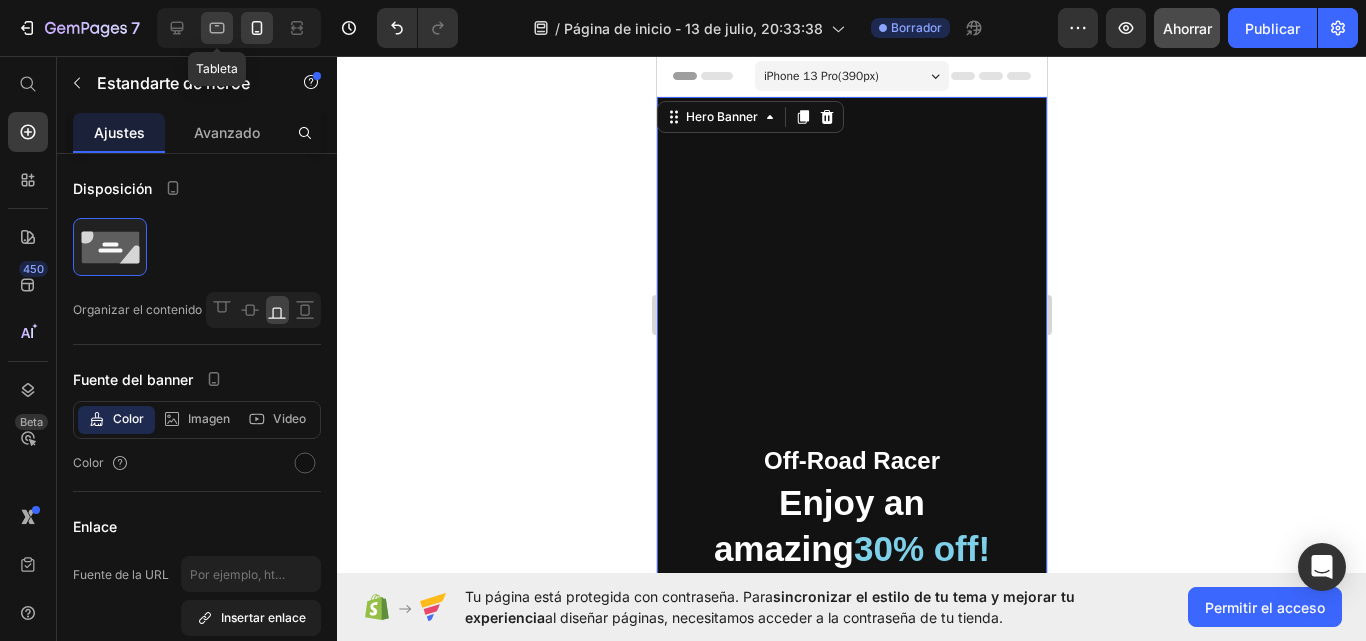 click 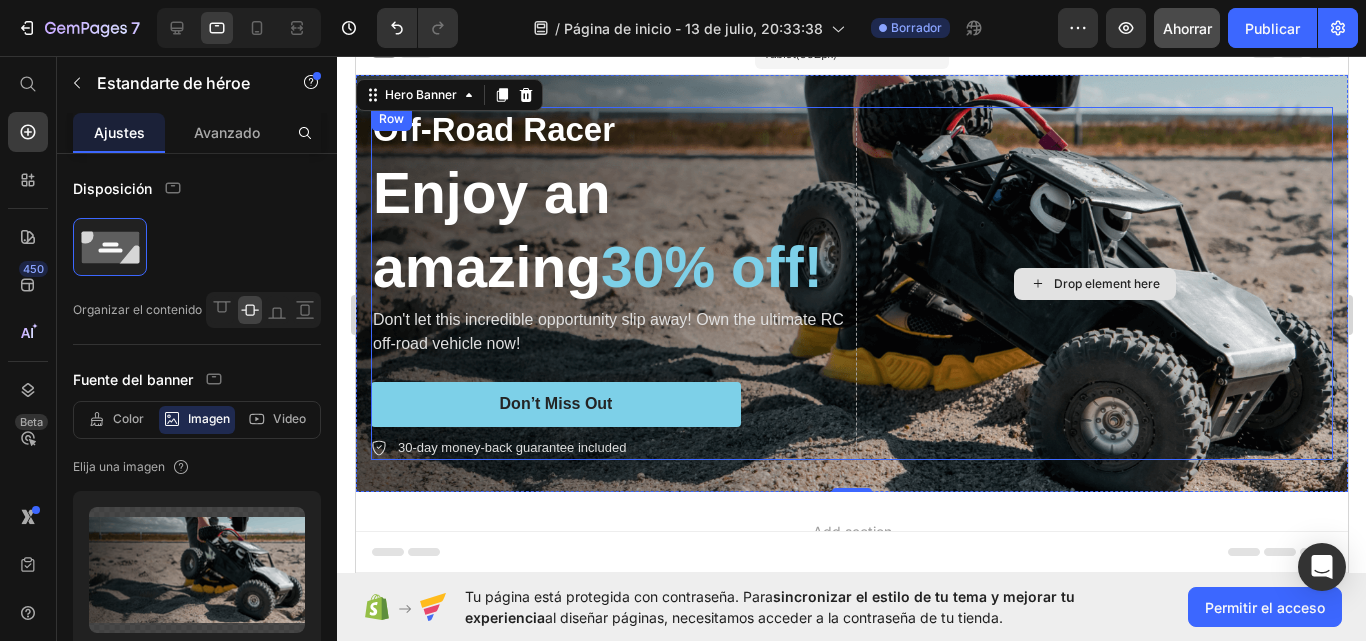 scroll, scrollTop: 0, scrollLeft: 0, axis: both 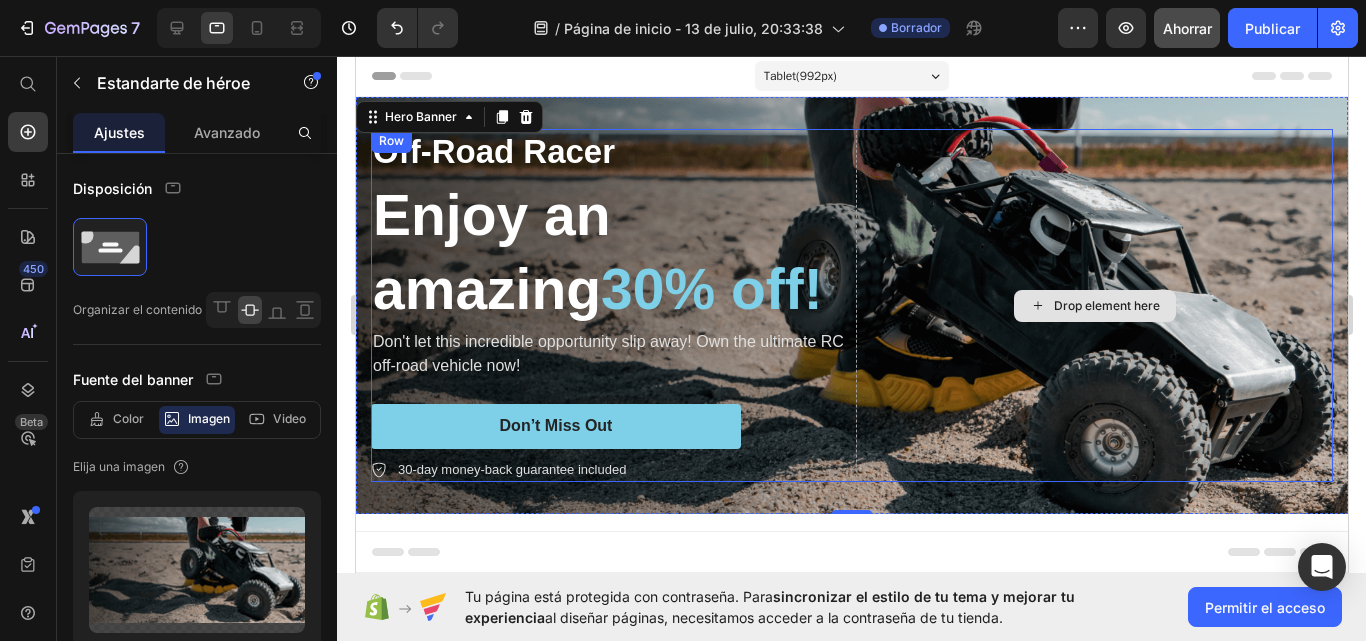 click on "Drop element here" at bounding box center (1093, 305) 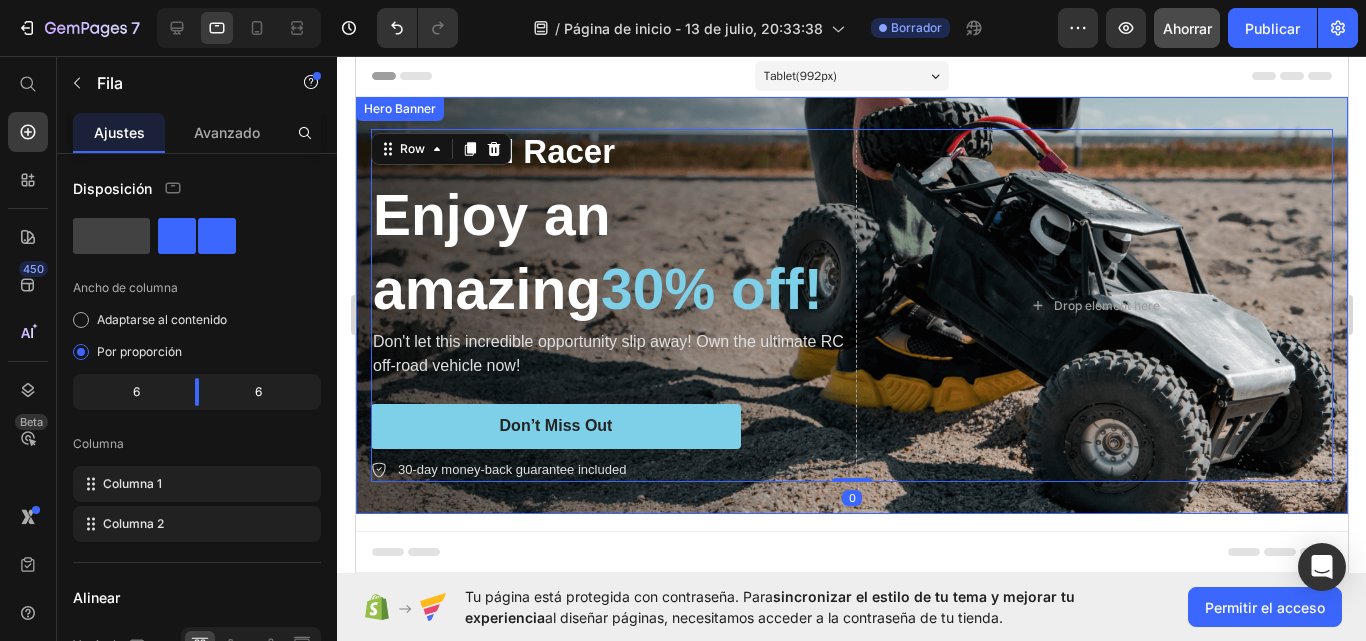 click on "Off-Road Racer Text Block Enjoy an amazing  30% off! Heading Don't let this incredible opportunity slip away! Own the ultimate RC off-road vehicle now! Text Block Don’t Miss Out Button
30-day money-back guarantee included  Item List
Drop element here Row   0" at bounding box center (851, 305) 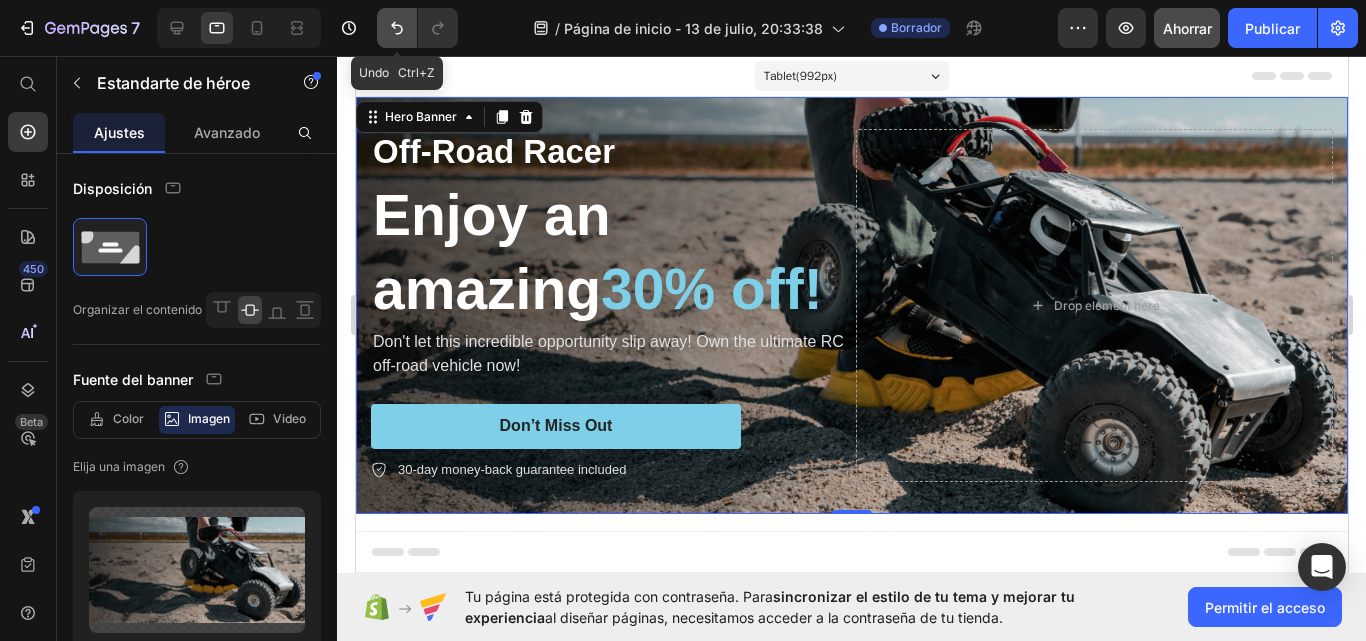 click 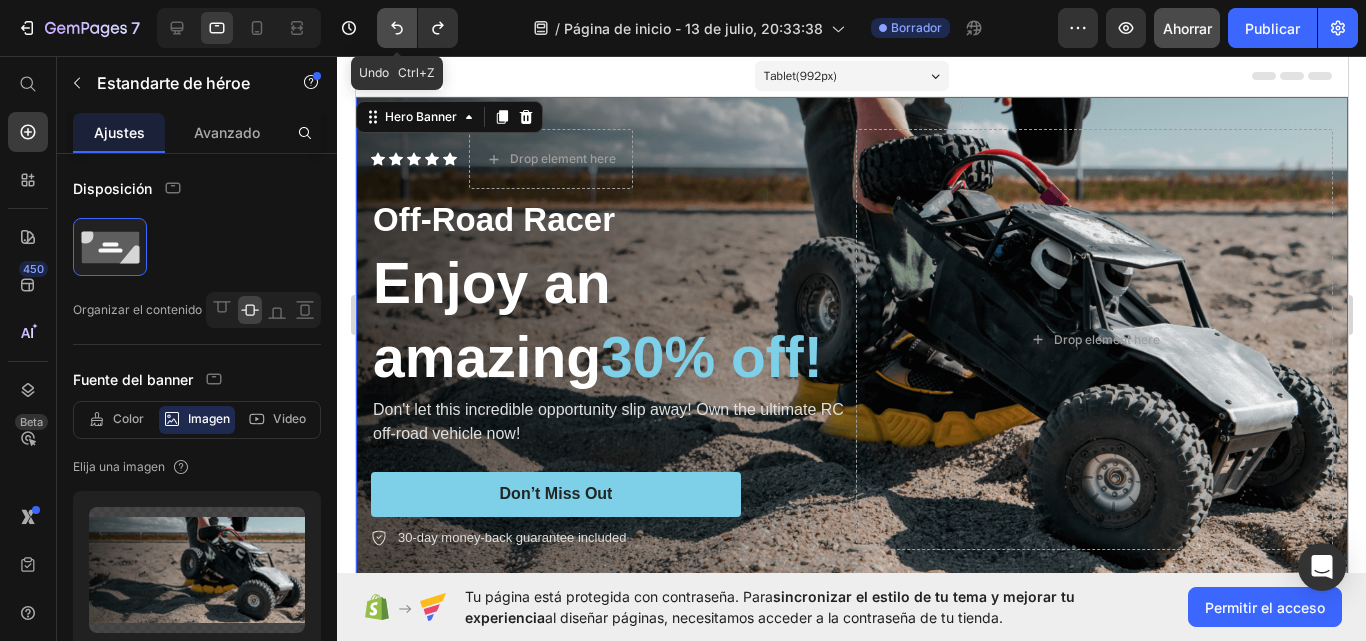 click 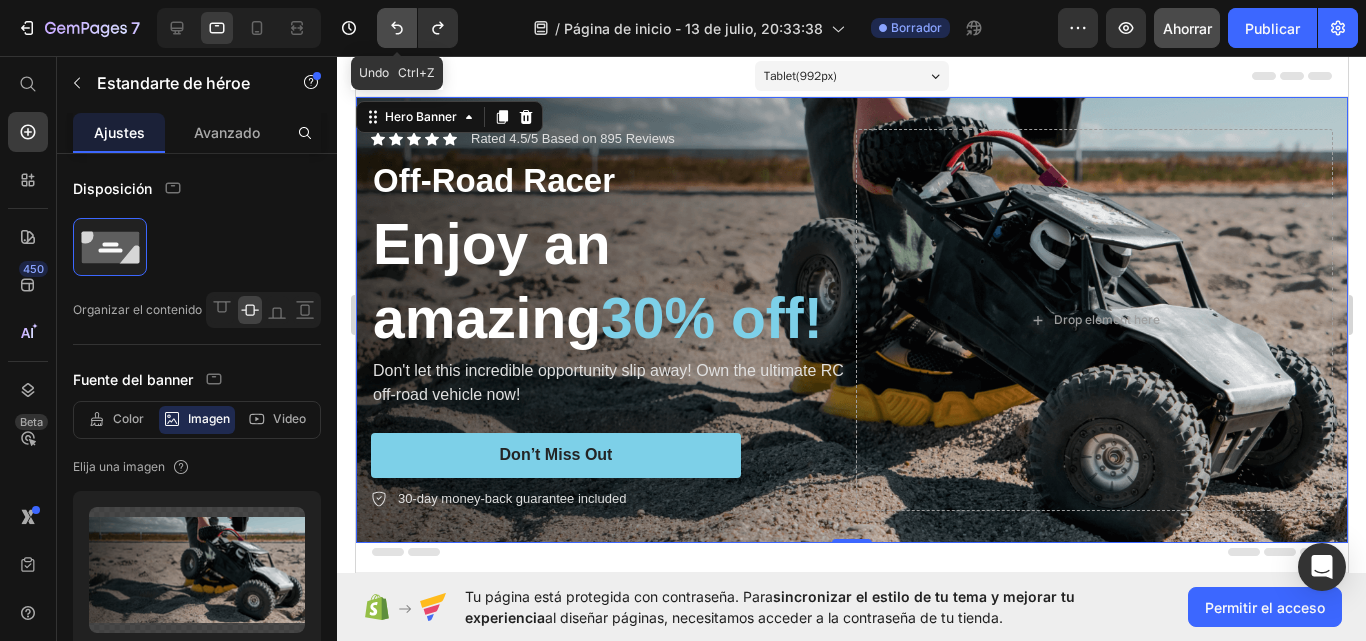 click 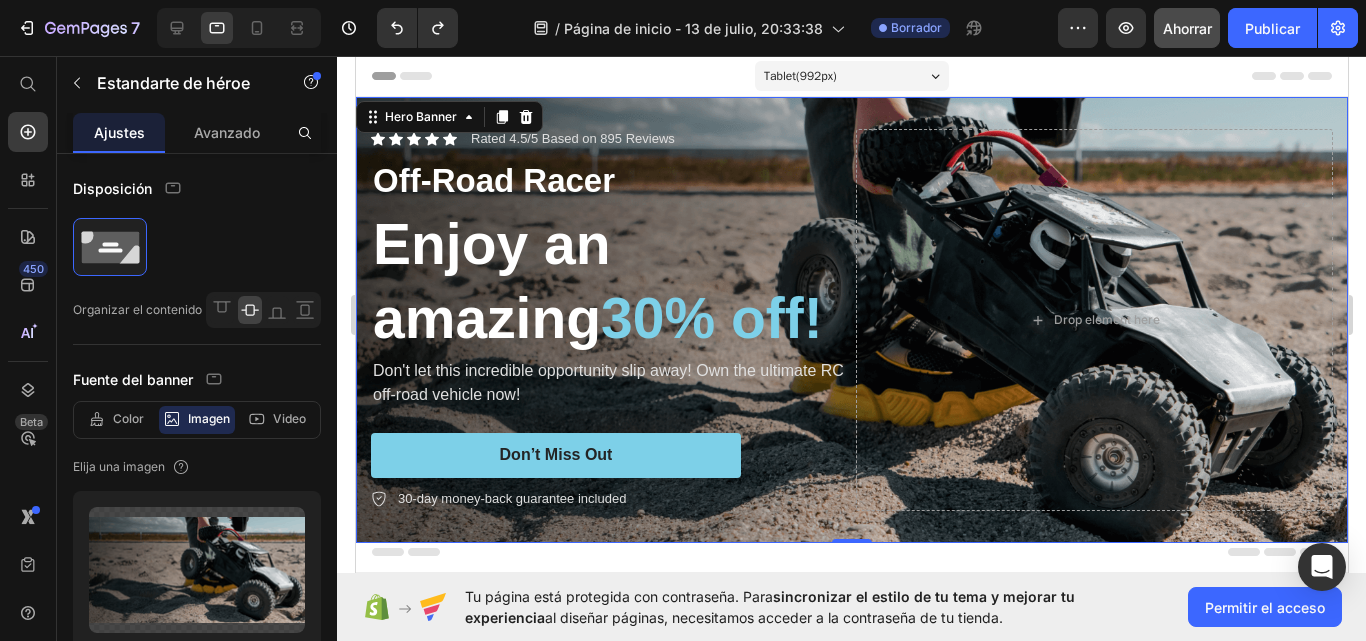 click on "/ Página de inicio - 13 de julio, 20:33:38 Borrador" 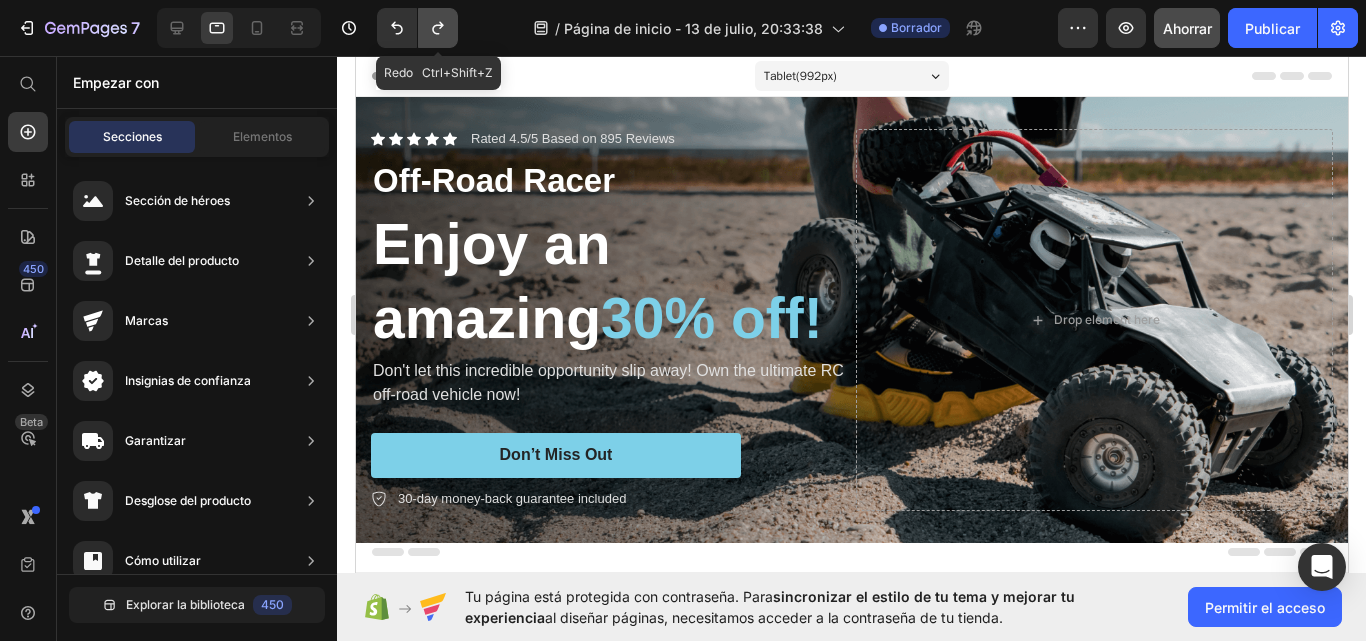 click 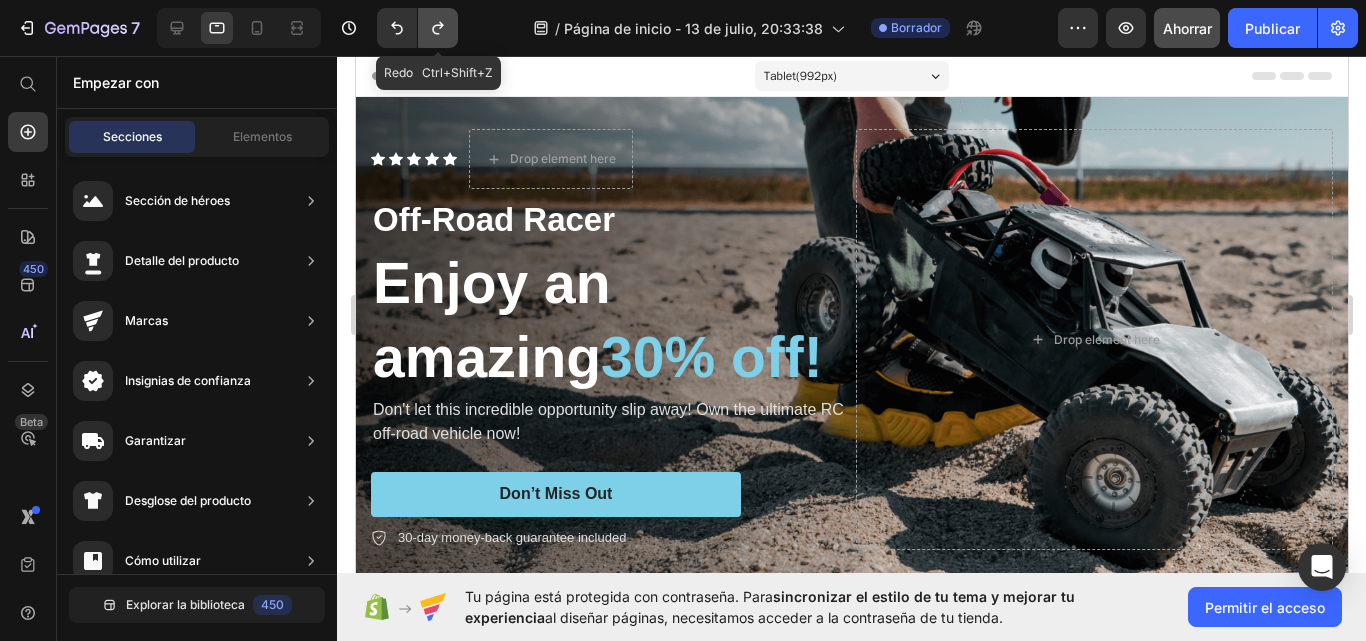 click 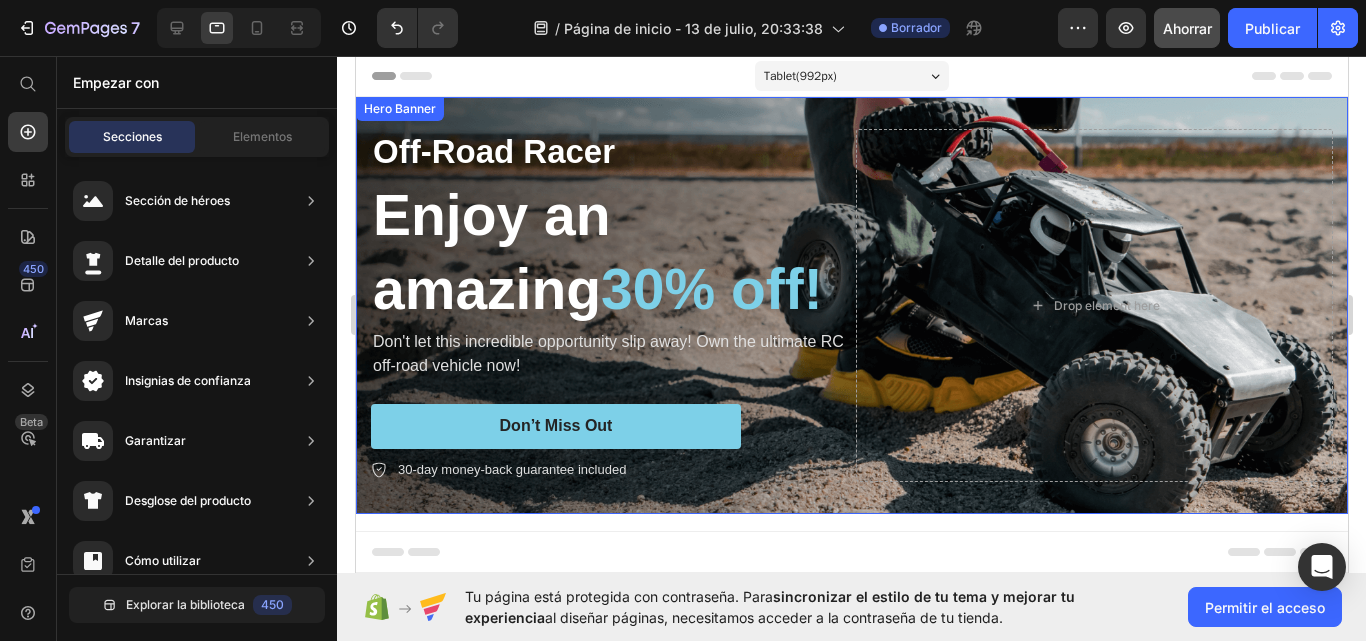 click on "Off-Road Racer Text Block Enjoy an amazing  30% off! Heading Don't let this incredible opportunity slip away! Own the ultimate RC off-road vehicle now! Text Block Don’t Miss Out Button
30-day money-back guarantee included  Item List
Drop element here Row" at bounding box center [851, 305] 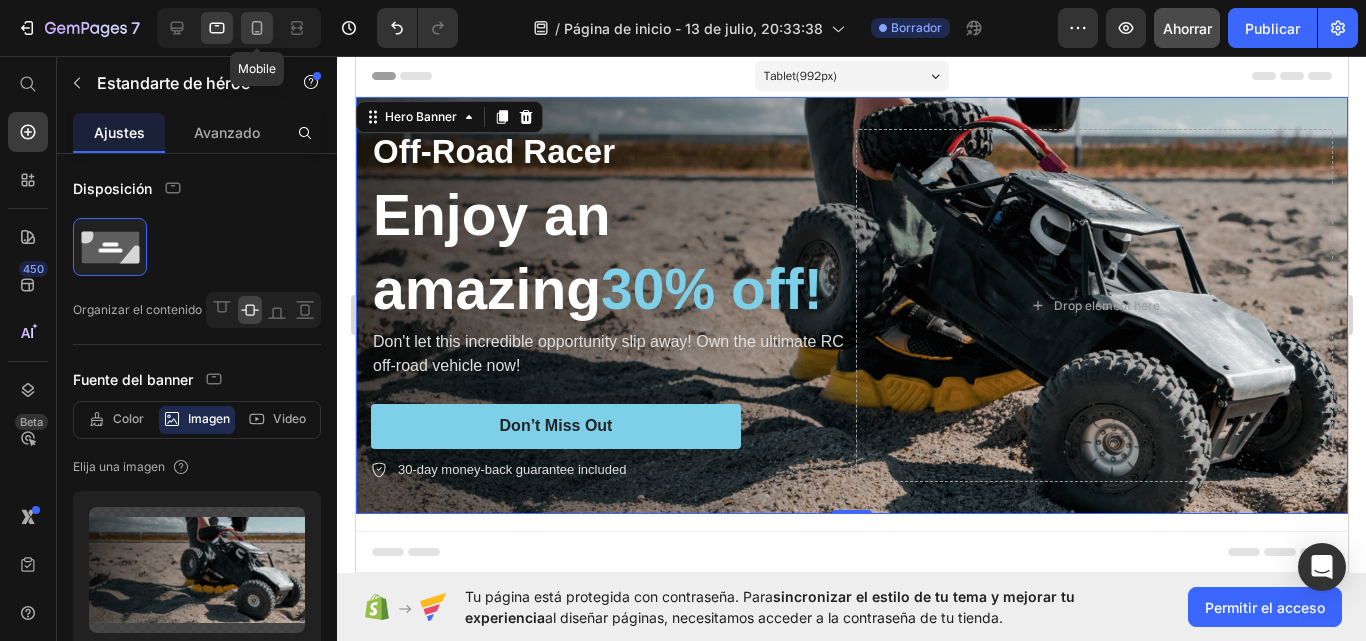 click 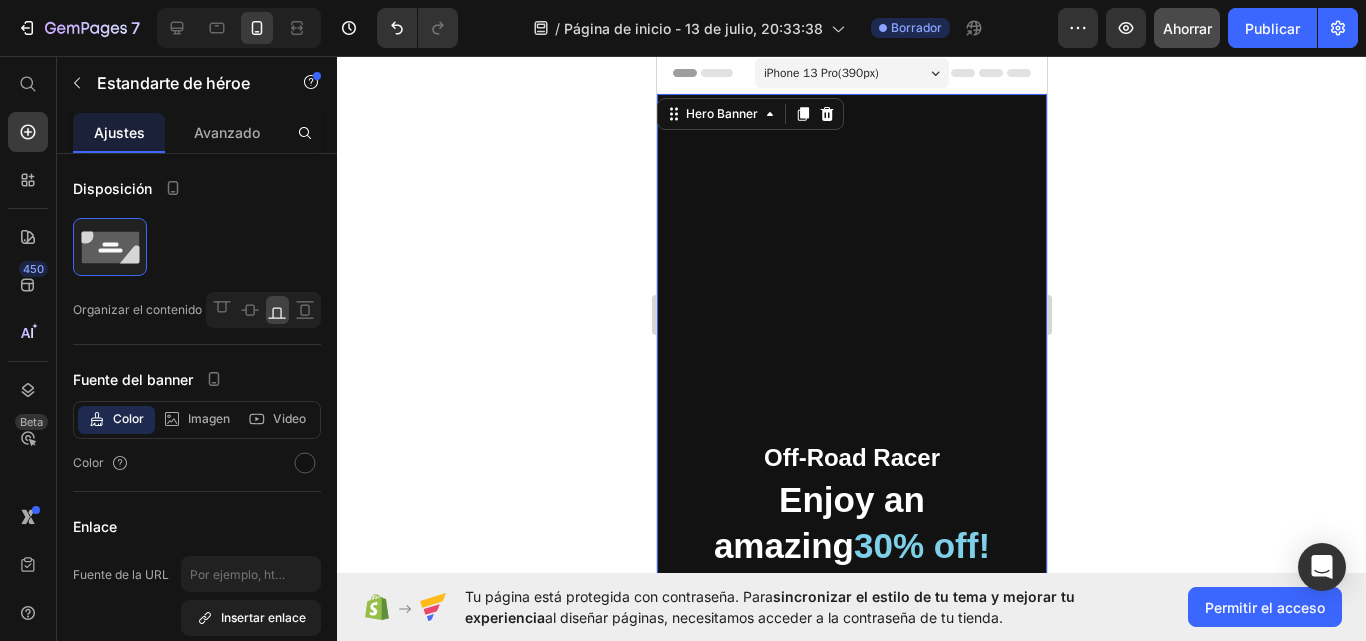 scroll, scrollTop: 0, scrollLeft: 0, axis: both 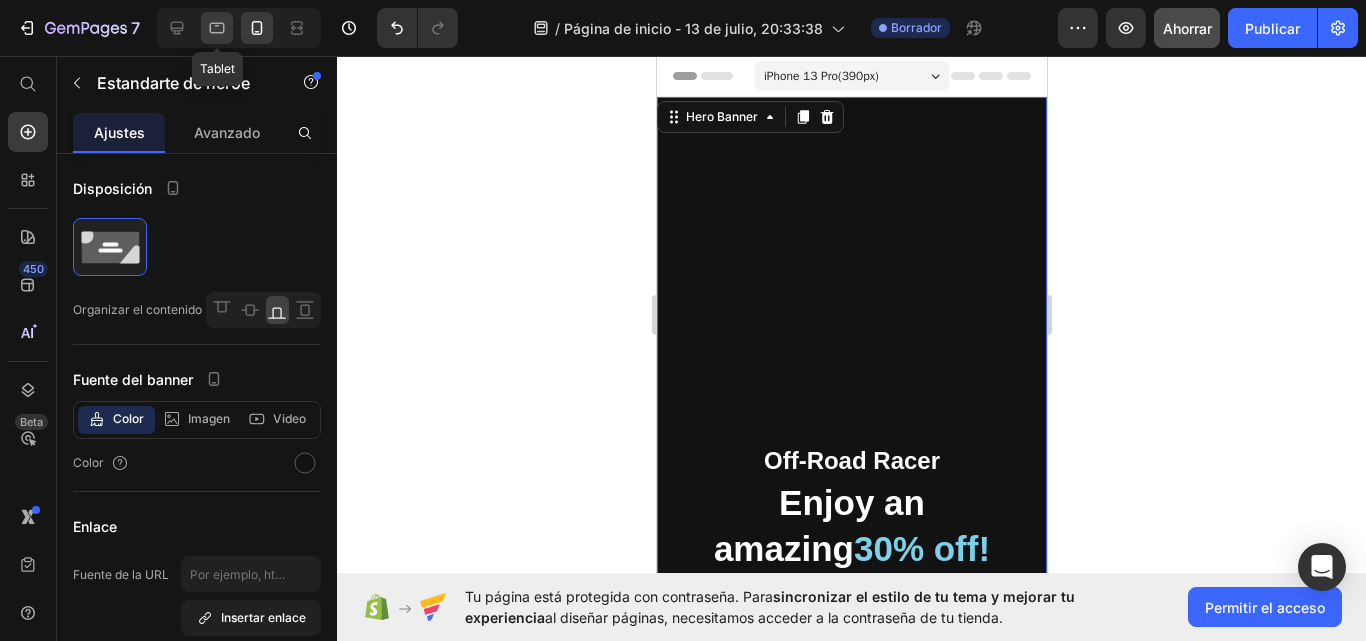 click 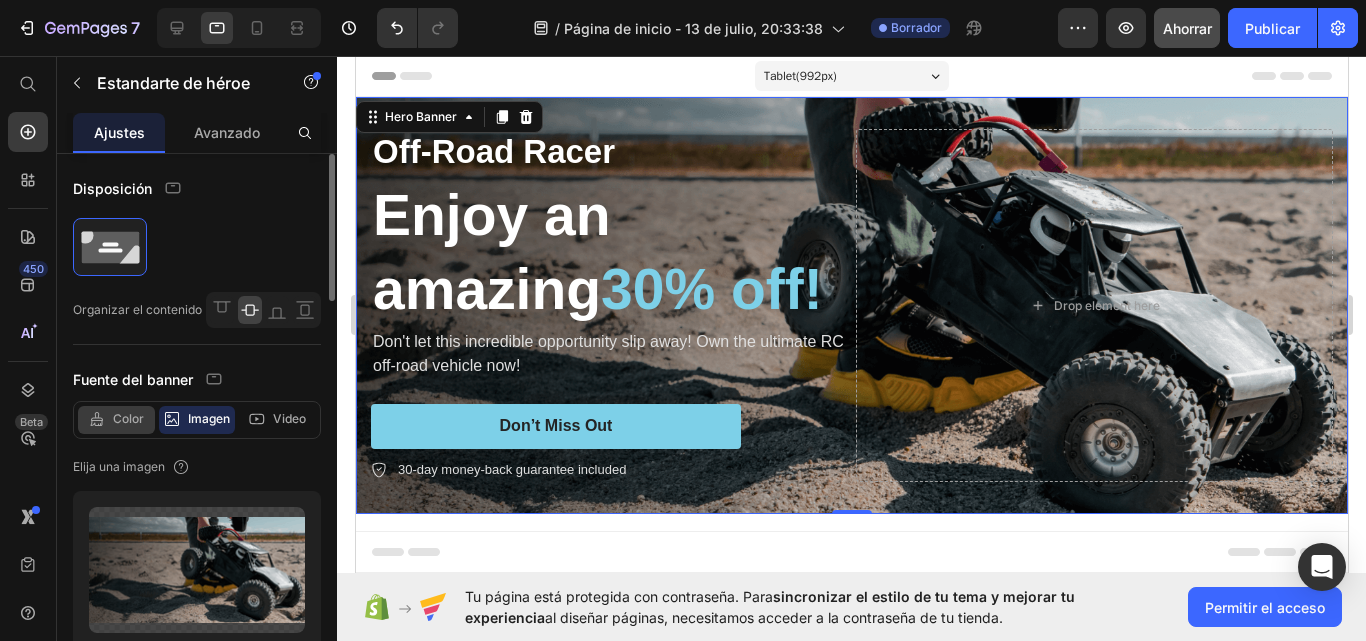 click on "Color" 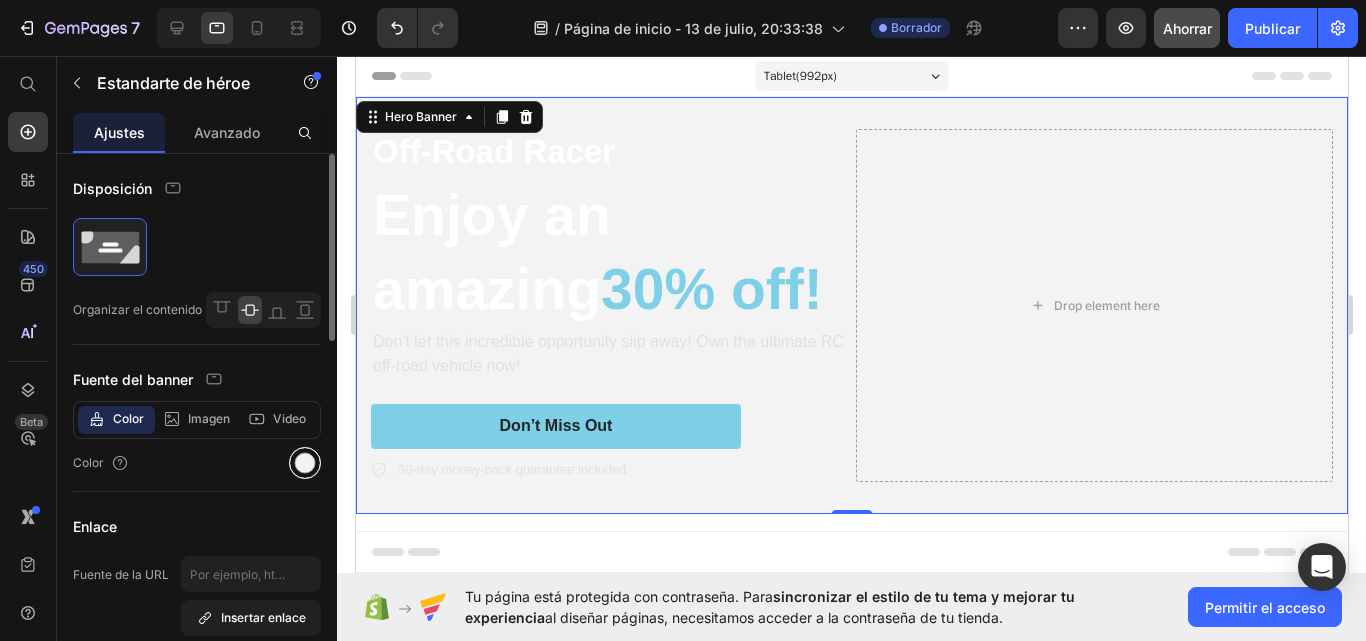 click at bounding box center [305, 463] 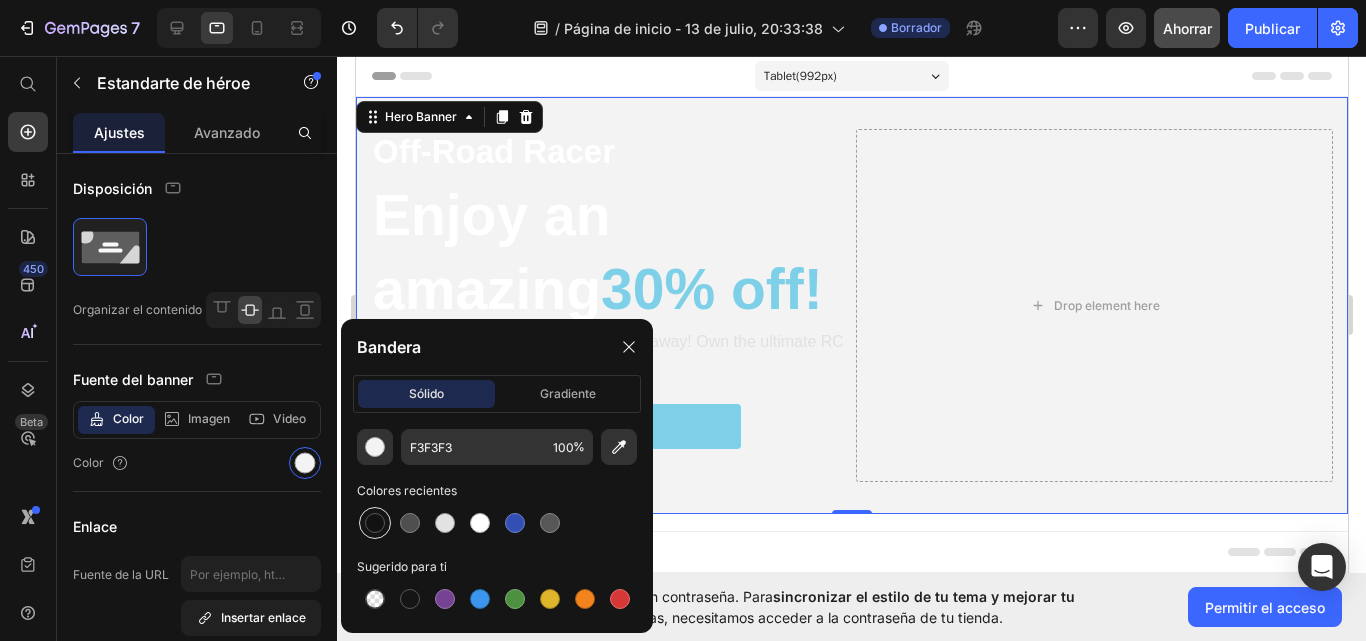 click at bounding box center (375, 523) 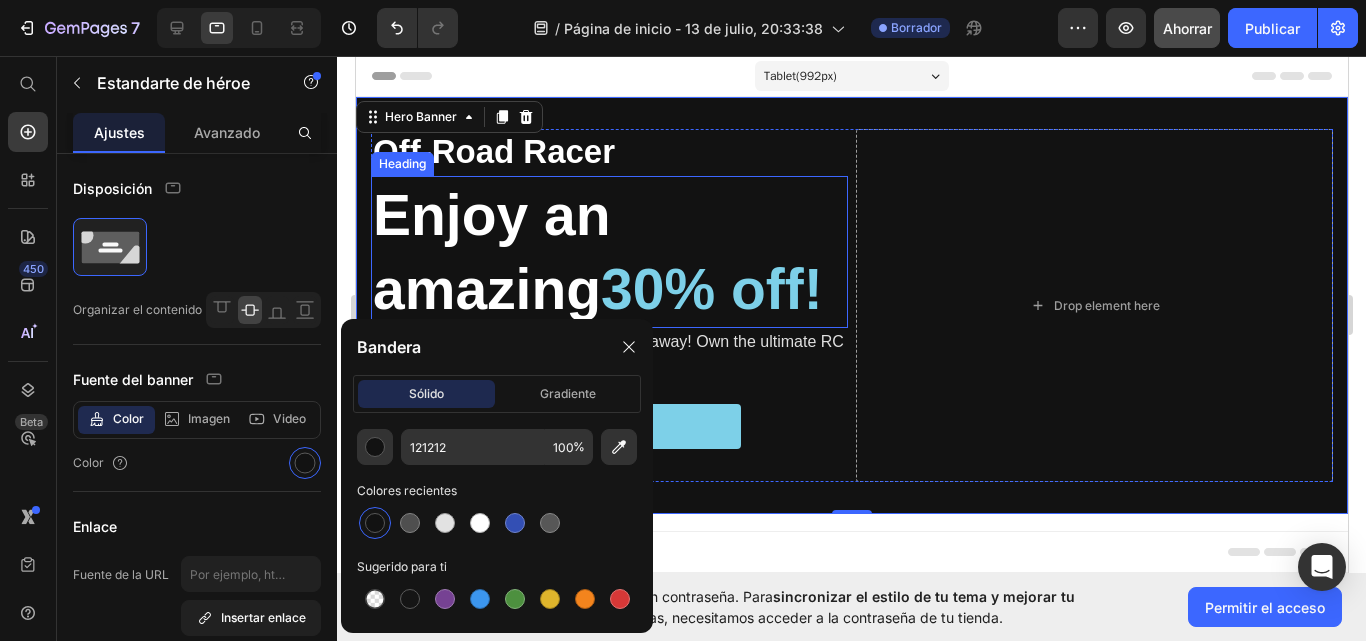 click on "Enjoy an amazing  30% off!" at bounding box center [608, 252] 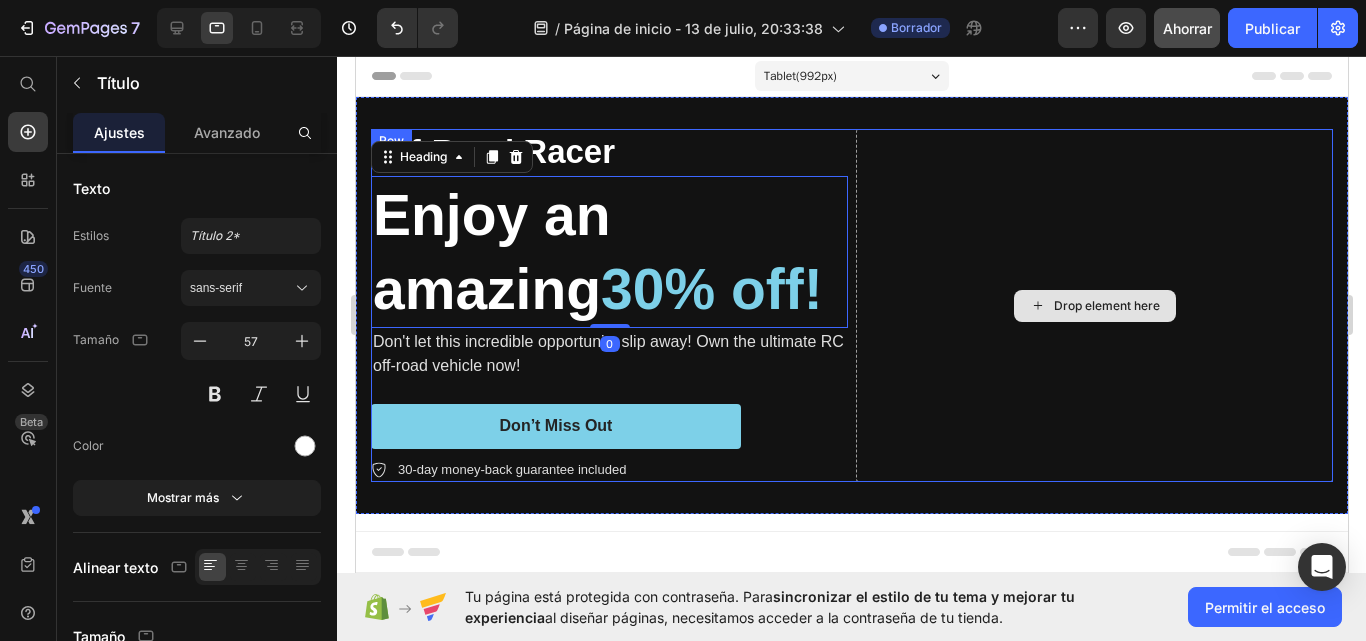 click on "Drop element here" at bounding box center (1093, 305) 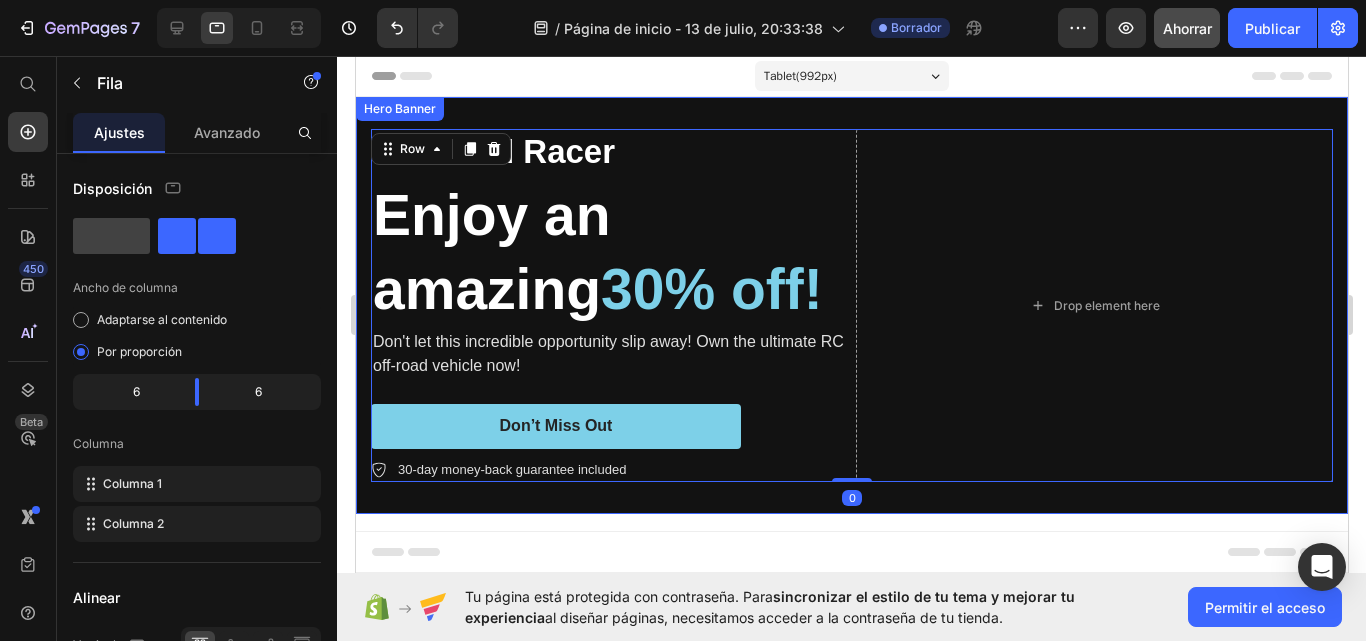 click on "Off-Road Racer Text Block Enjoy an amazing  30% off! Heading Don't let this incredible opportunity slip away! Own the ultimate RC off-road vehicle now! Text Block Don’t Miss Out Button
30-day money-back guarantee included  Item List
Drop element here Row   0" at bounding box center [851, 305] 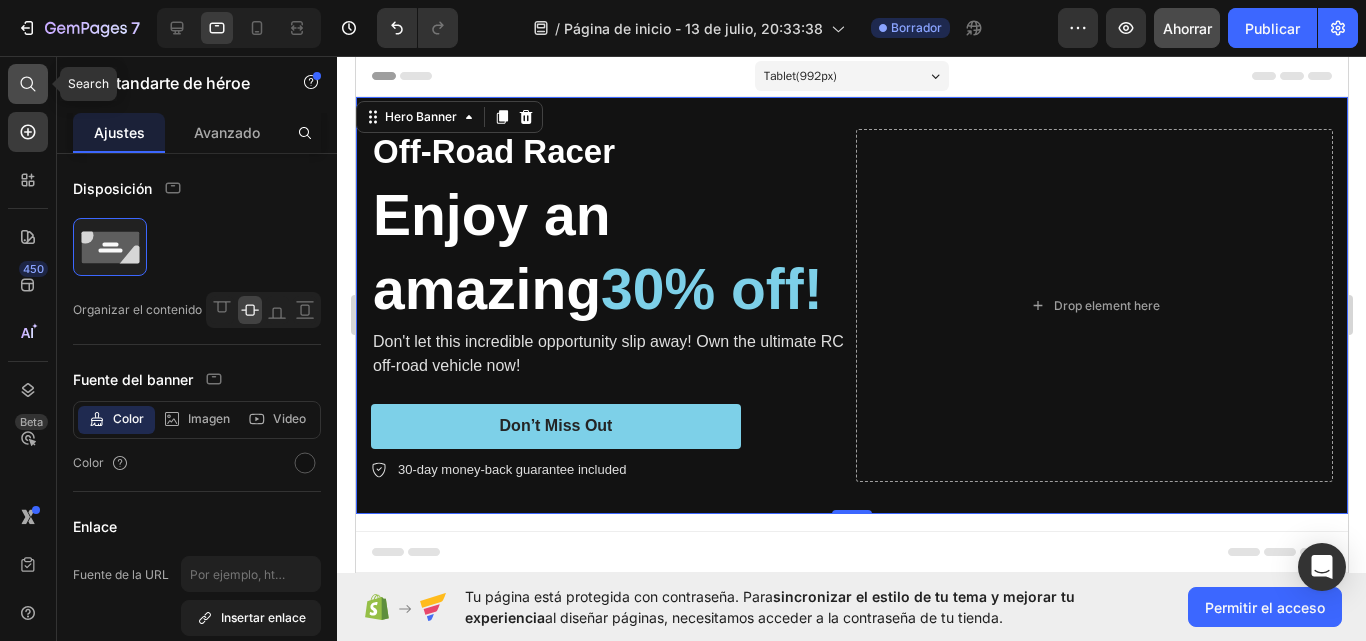 click 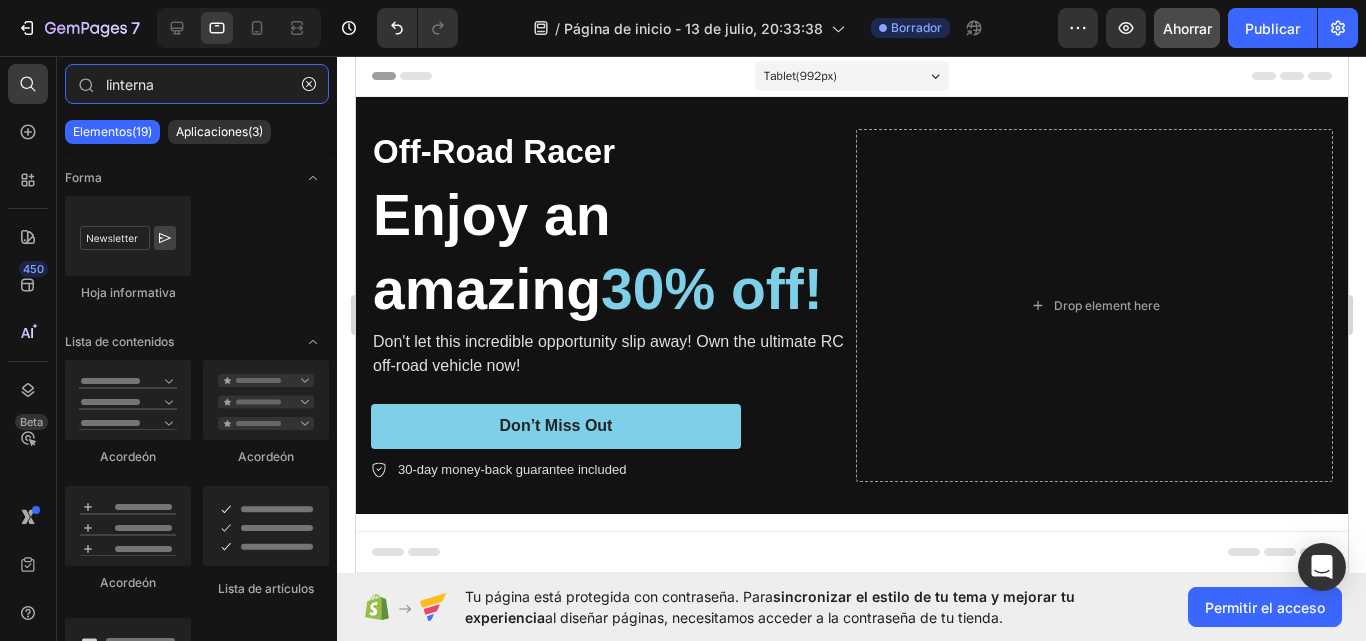 drag, startPoint x: 189, startPoint y: 85, endPoint x: 0, endPoint y: 98, distance: 189.44656 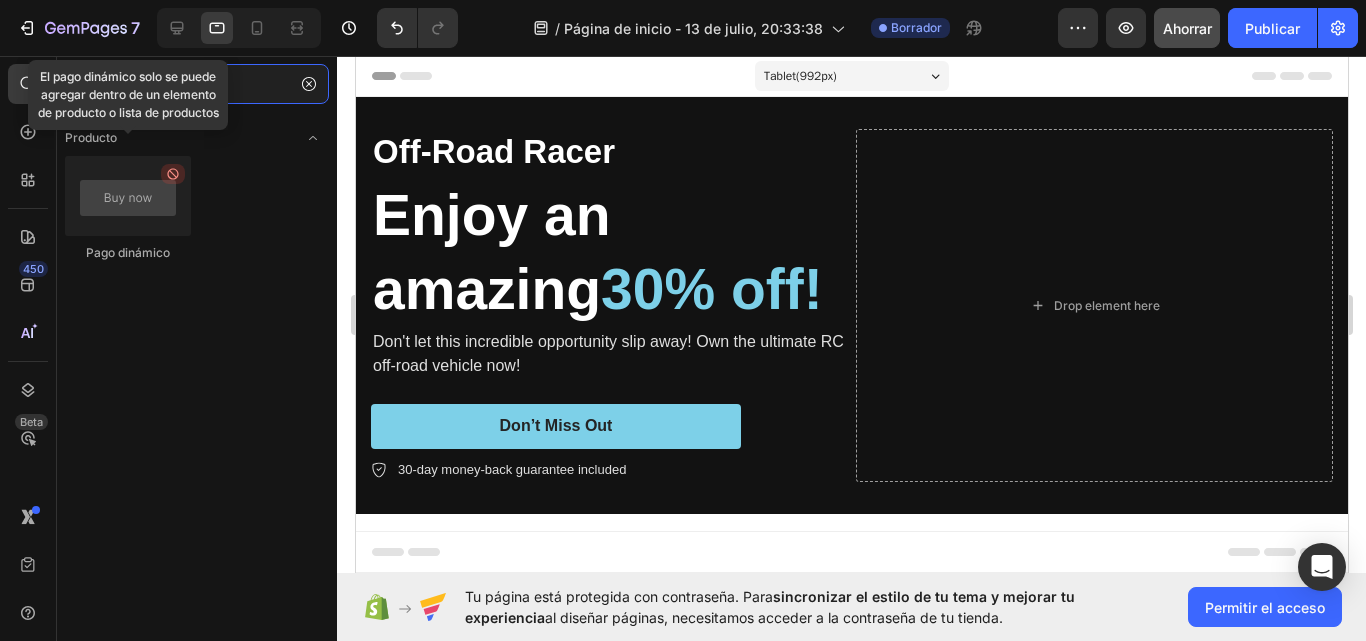 type on "boton" 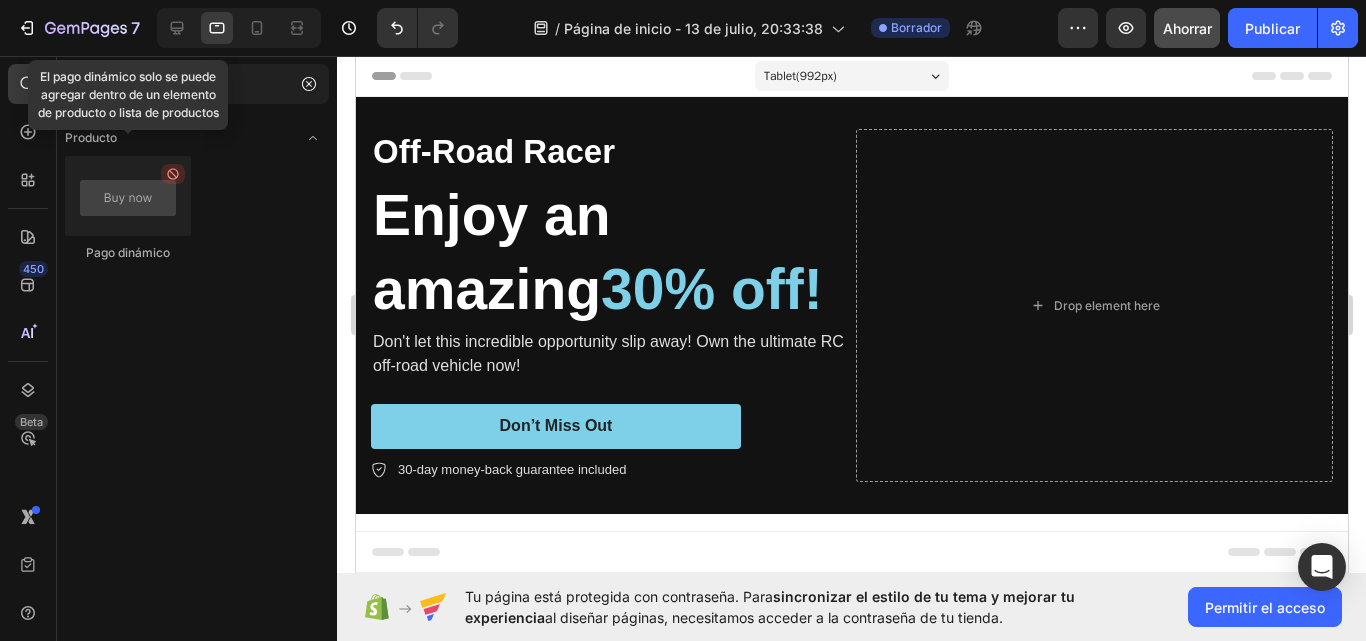 click 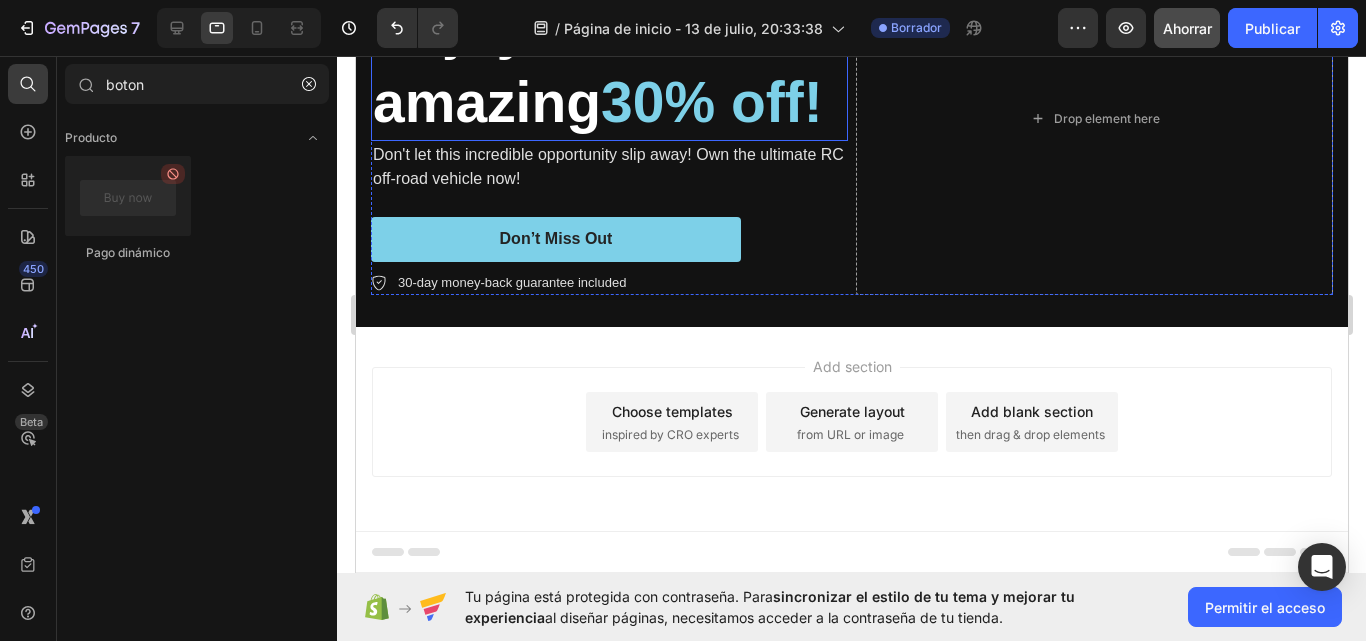 scroll, scrollTop: 261, scrollLeft: 0, axis: vertical 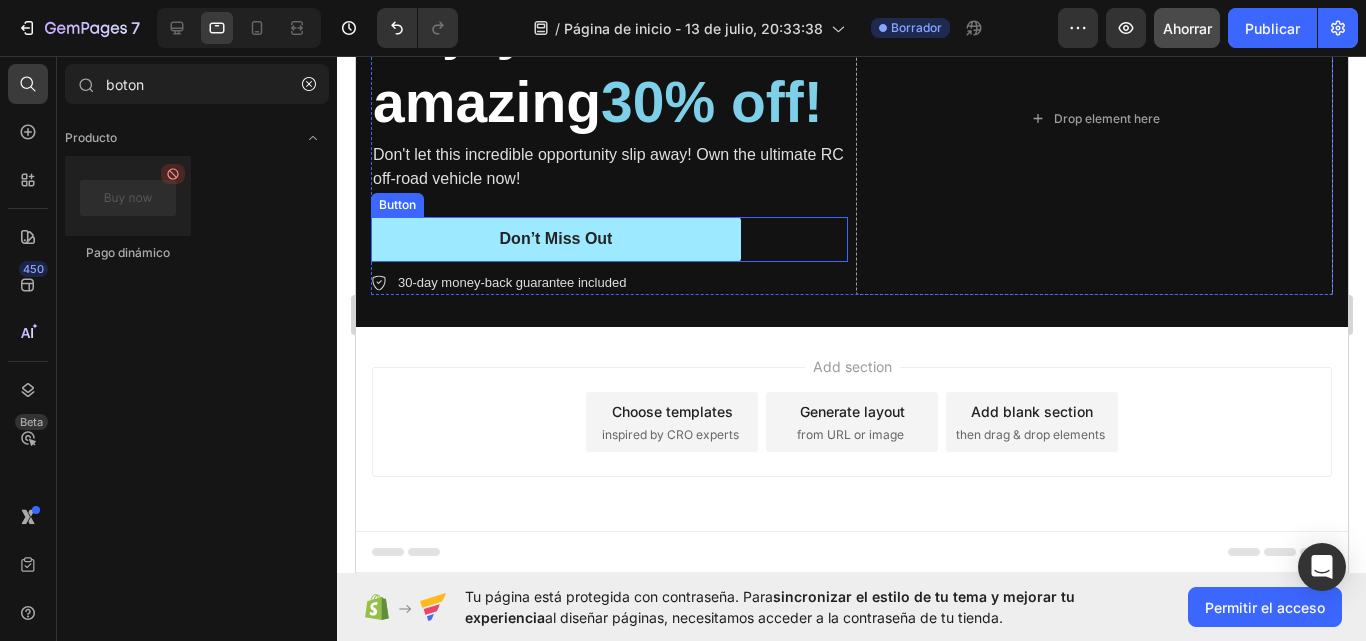 click on "Don’t Miss Out" at bounding box center [555, 239] 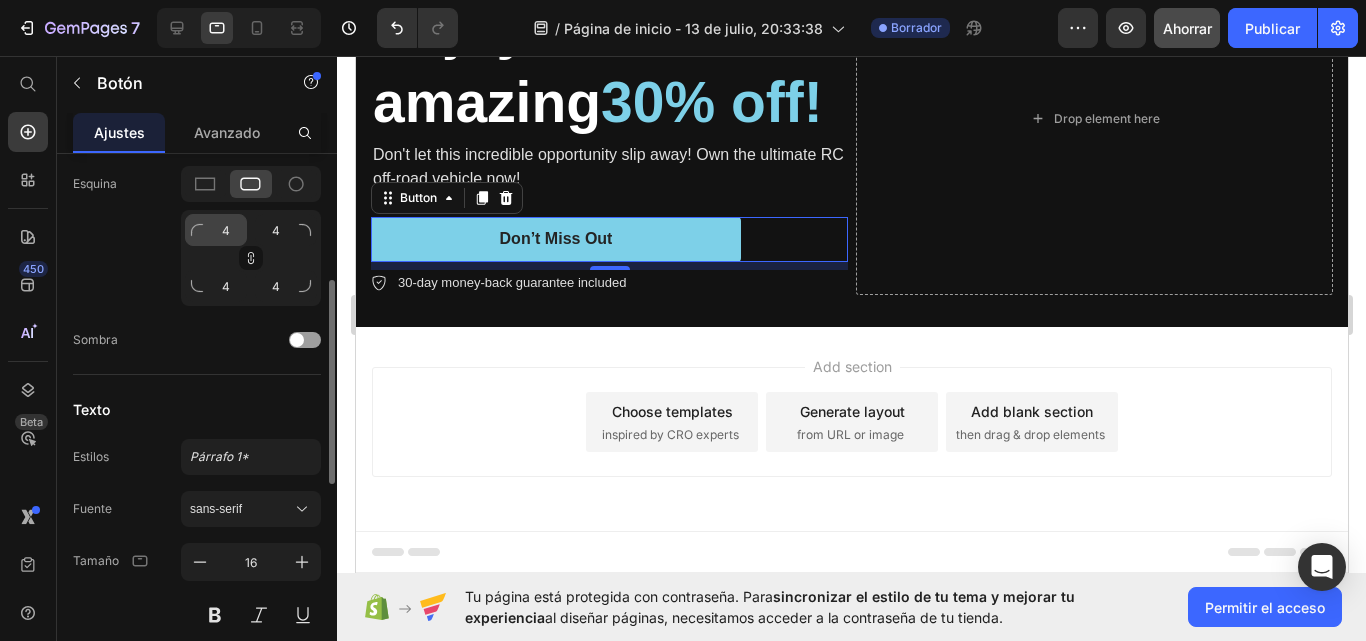 scroll, scrollTop: 601, scrollLeft: 0, axis: vertical 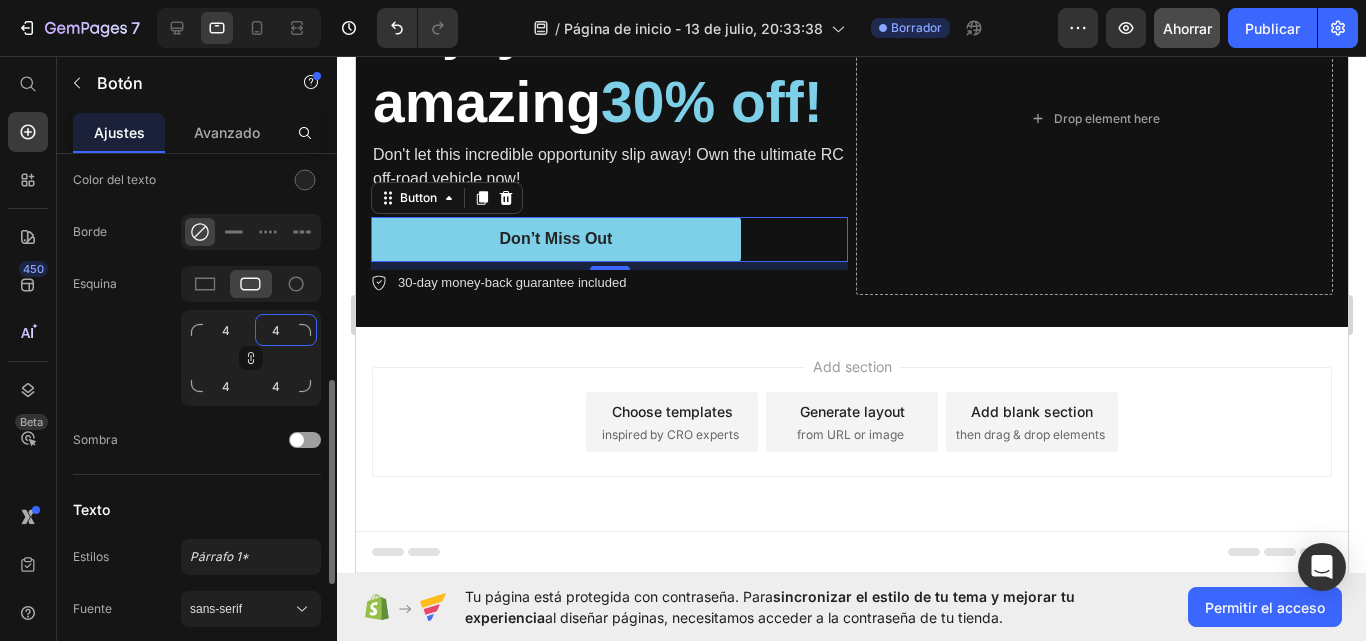 click on "4" 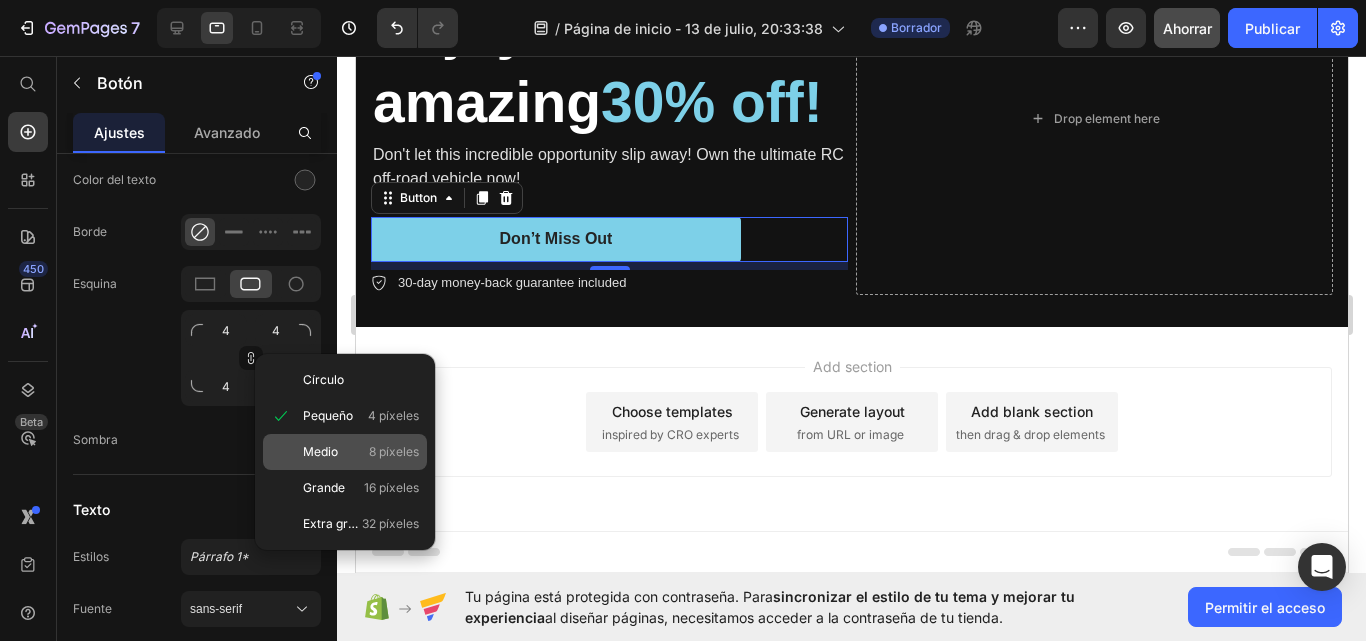 click on "Medio 8 píxeles" at bounding box center (361, 452) 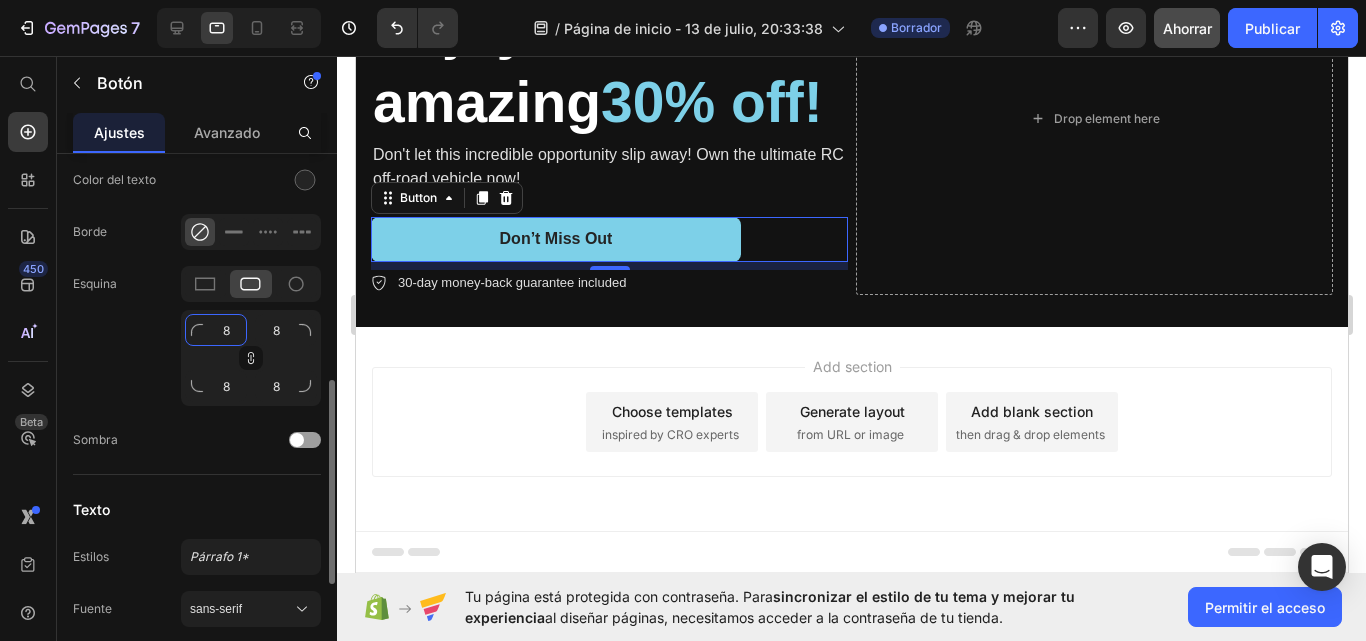 click on "8" 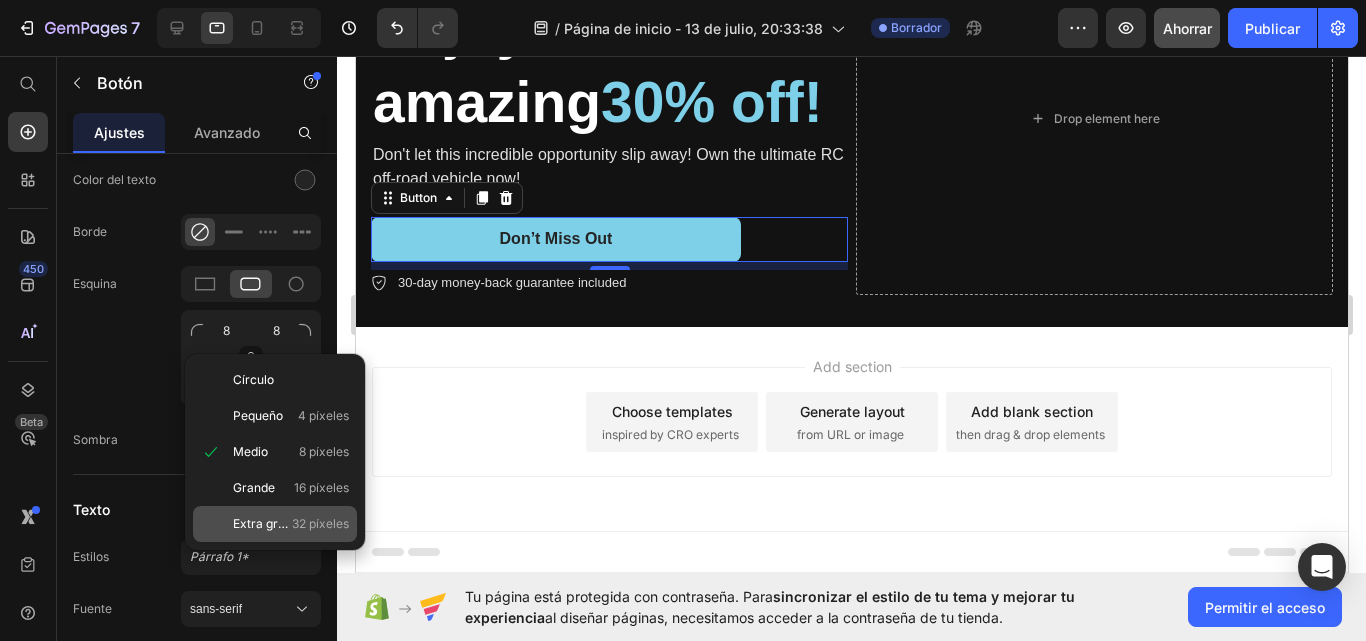 click on "32 píxeles" at bounding box center (320, 523) 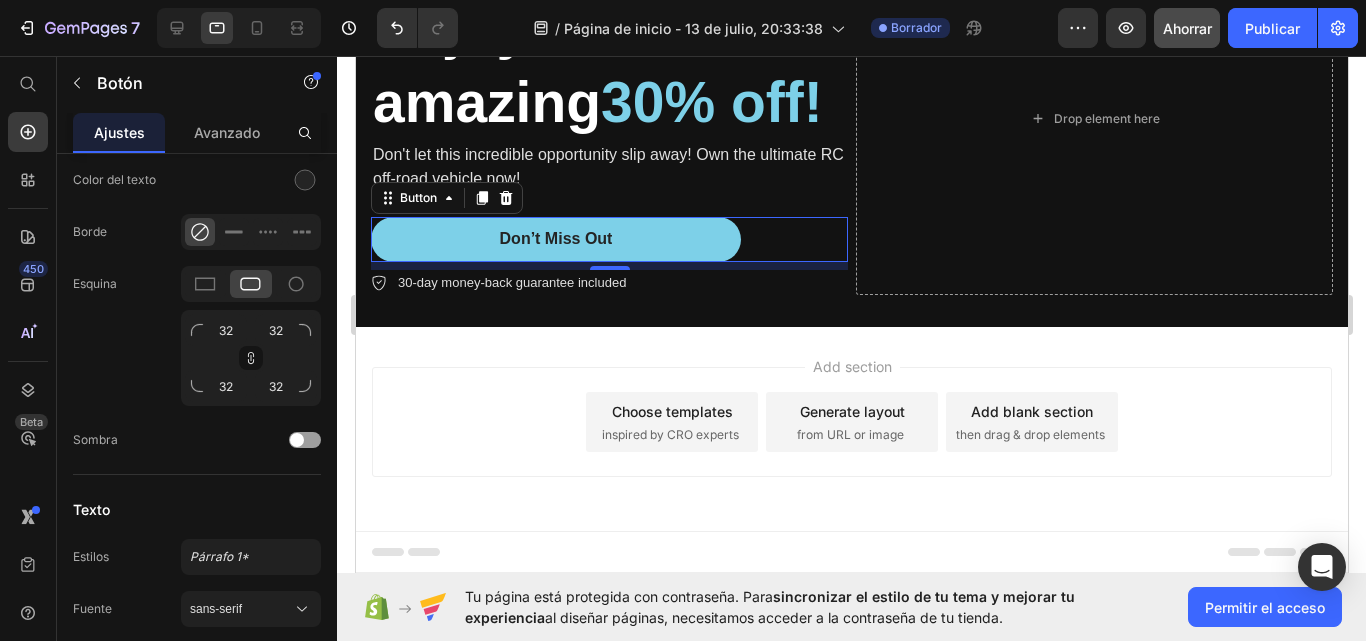 click on "Add section Choose templates inspired by CRO experts Generate layout from URL or image Add blank section then drag & drop elements" at bounding box center [851, 422] 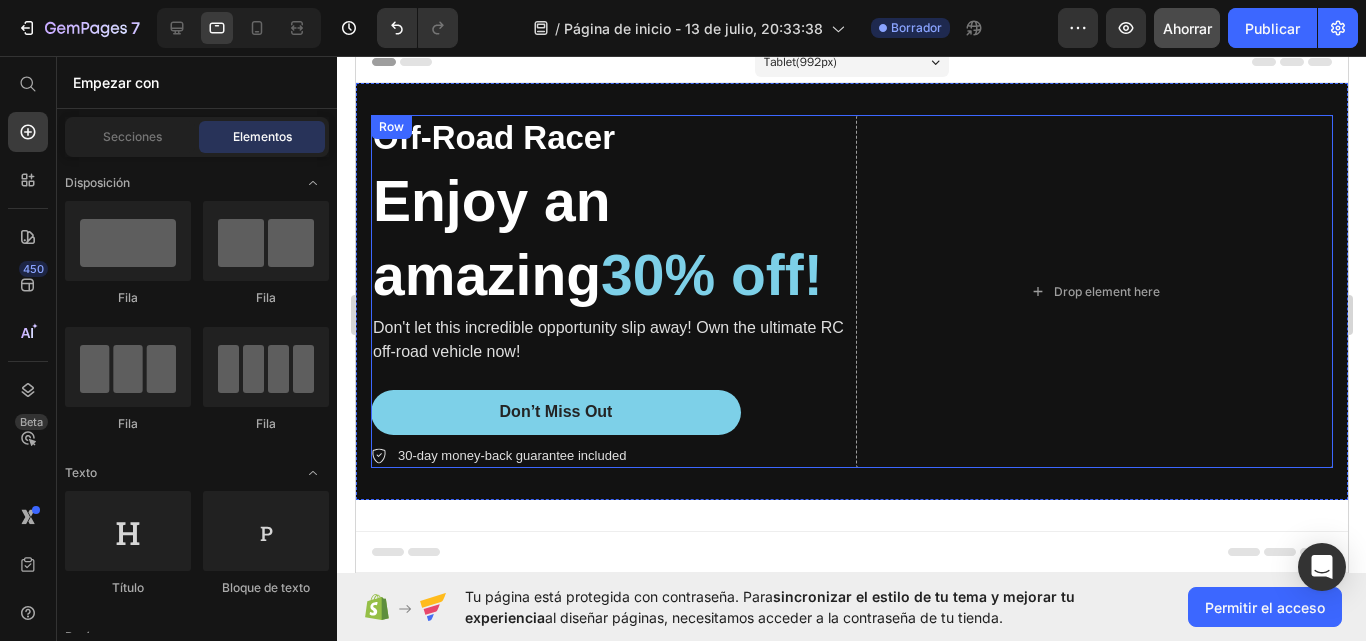 scroll, scrollTop: 0, scrollLeft: 0, axis: both 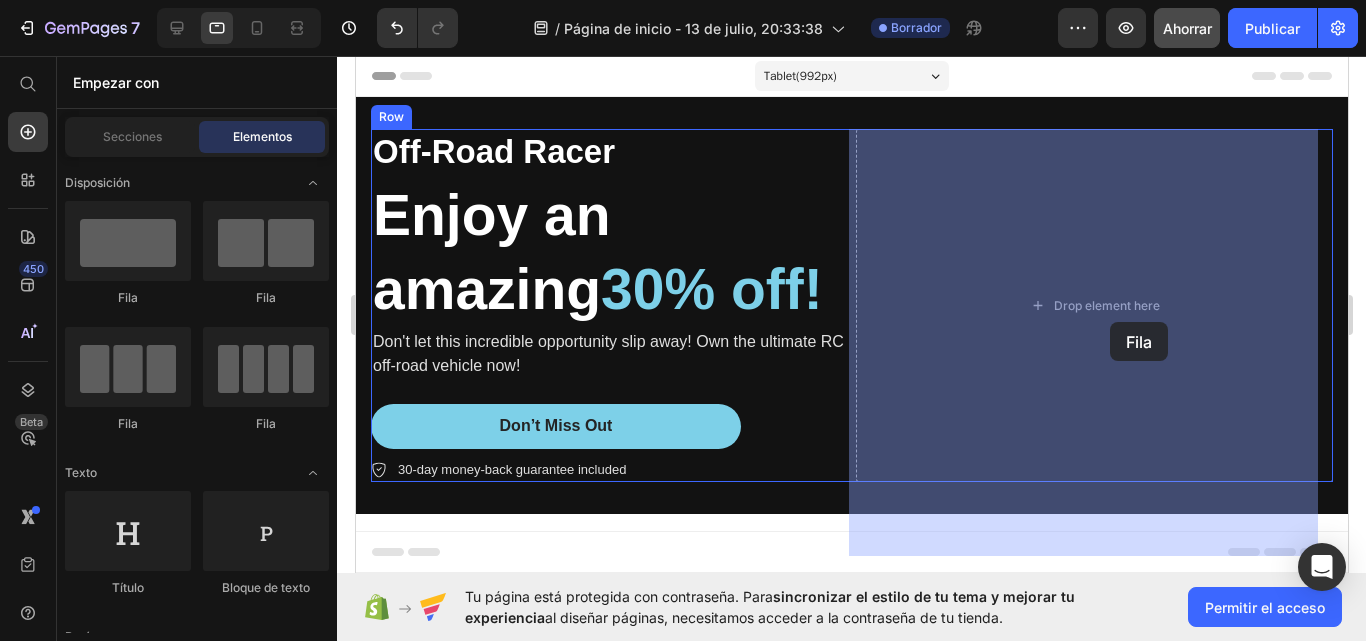 drag, startPoint x: 625, startPoint y: 396, endPoint x: 1109, endPoint y: 322, distance: 489.62436 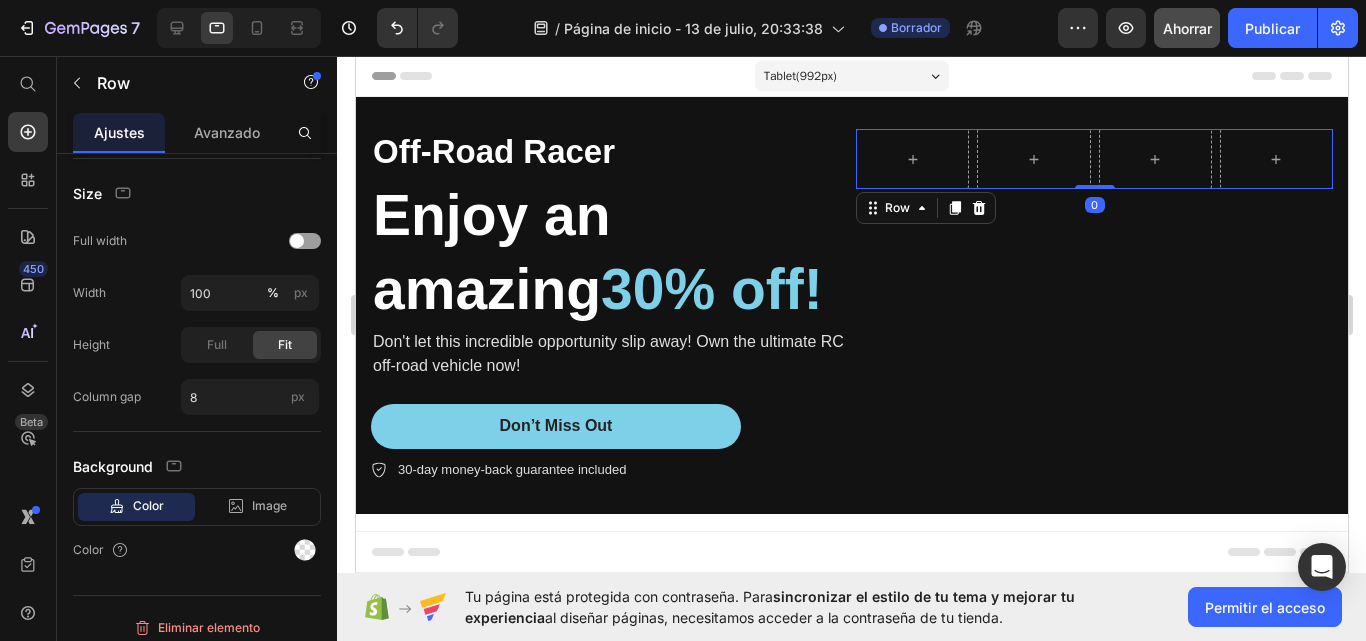 scroll, scrollTop: 0, scrollLeft: 0, axis: both 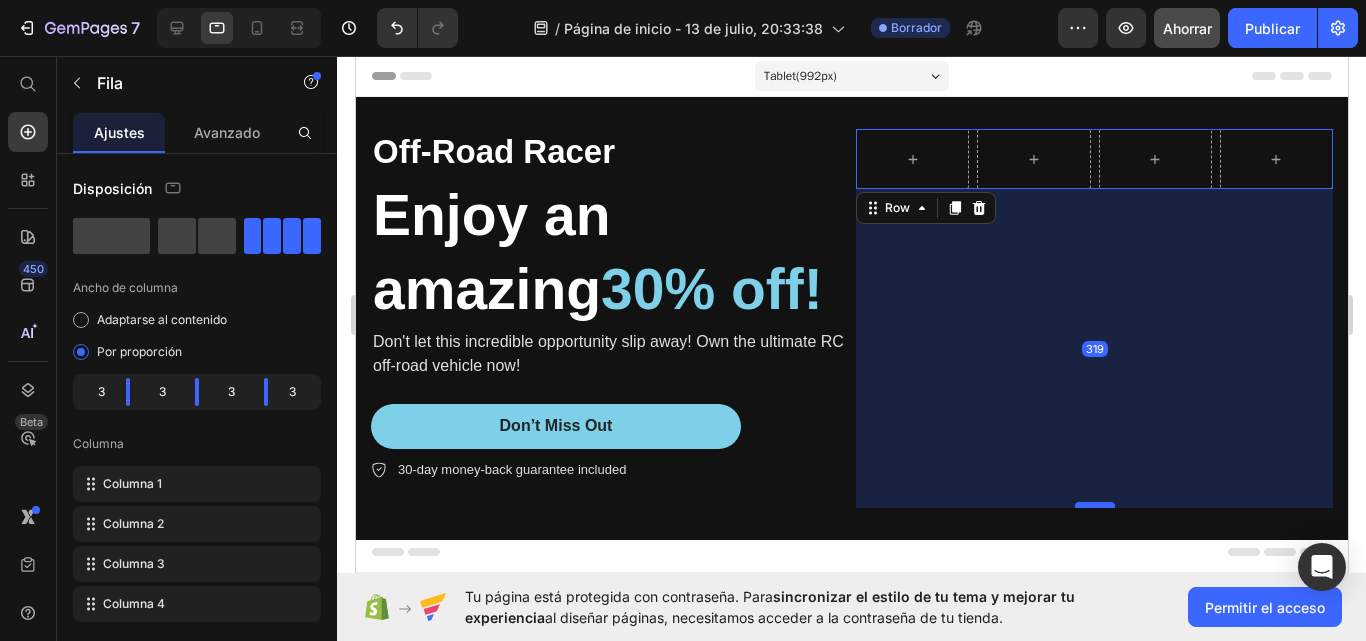 drag, startPoint x: 1087, startPoint y: 185, endPoint x: 1087, endPoint y: 506, distance: 321 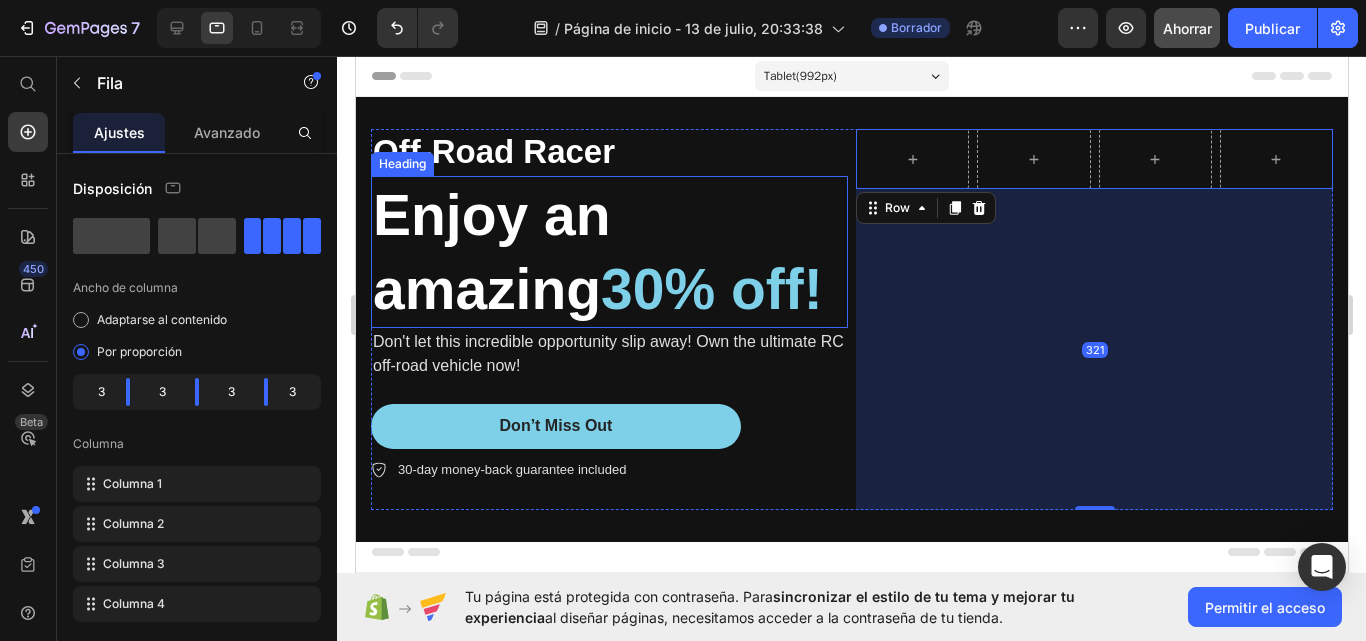 click on "Enjoy an amazing  30% off!" at bounding box center (608, 252) 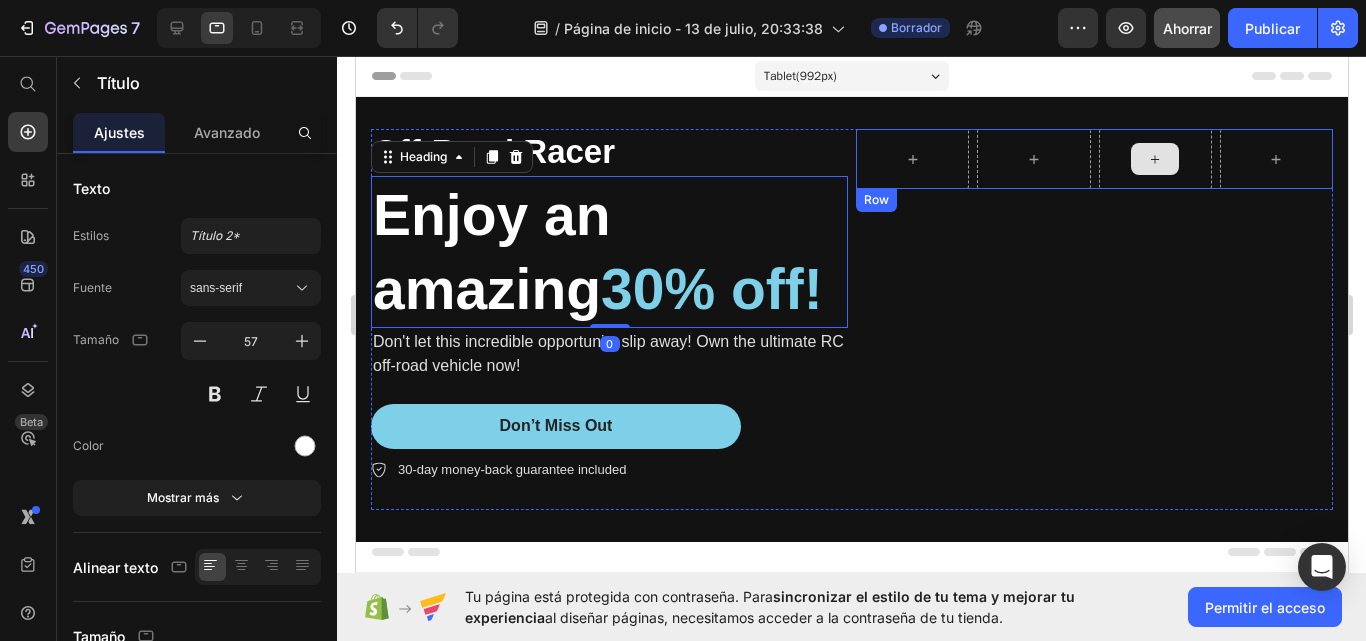 click at bounding box center (1154, 159) 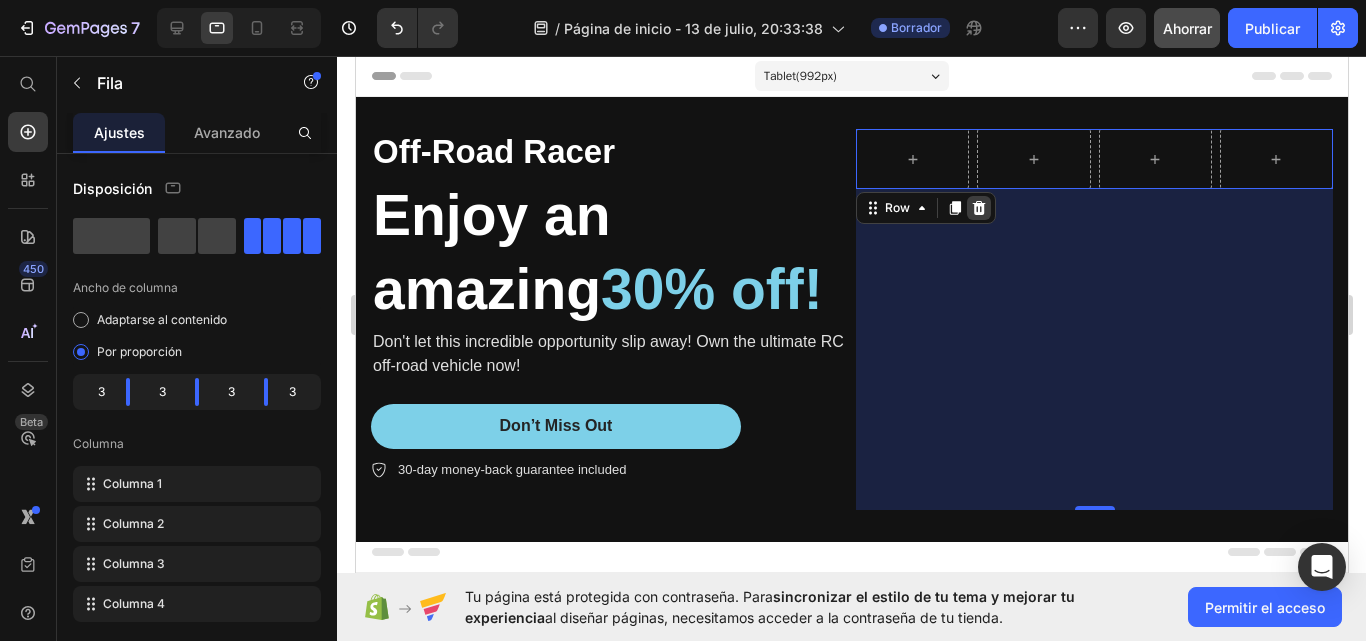 click 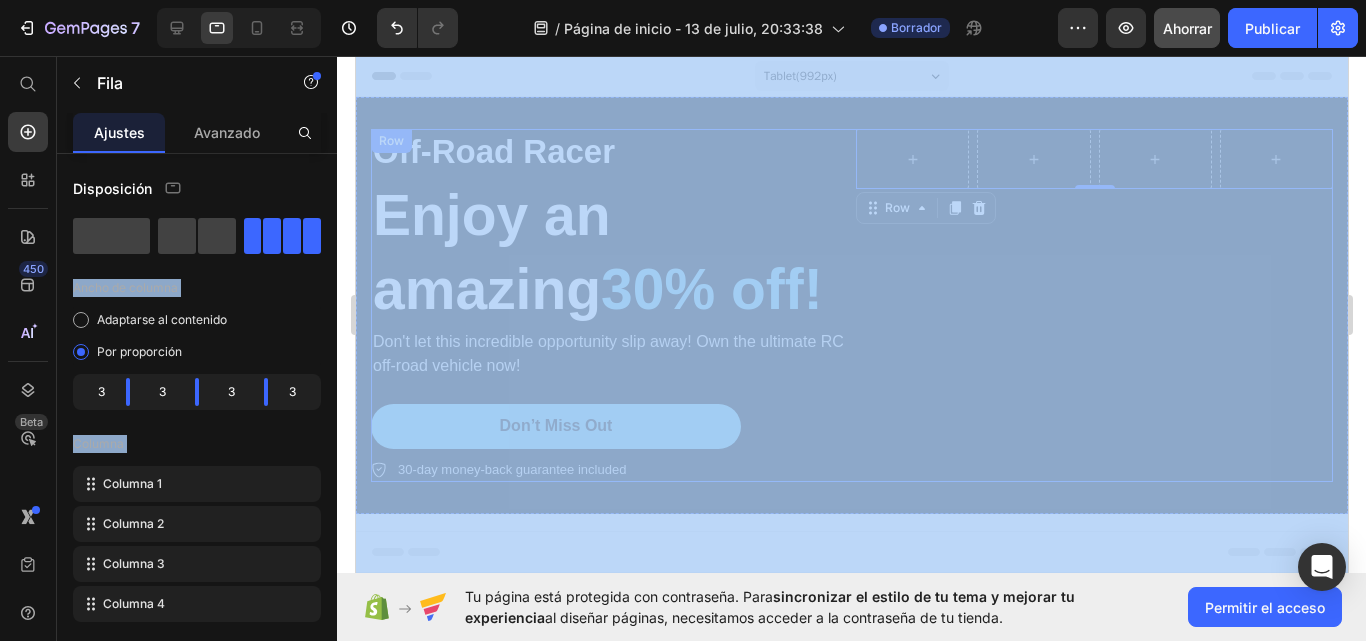 drag, startPoint x: 490, startPoint y: 249, endPoint x: 1133, endPoint y: 276, distance: 643.56665 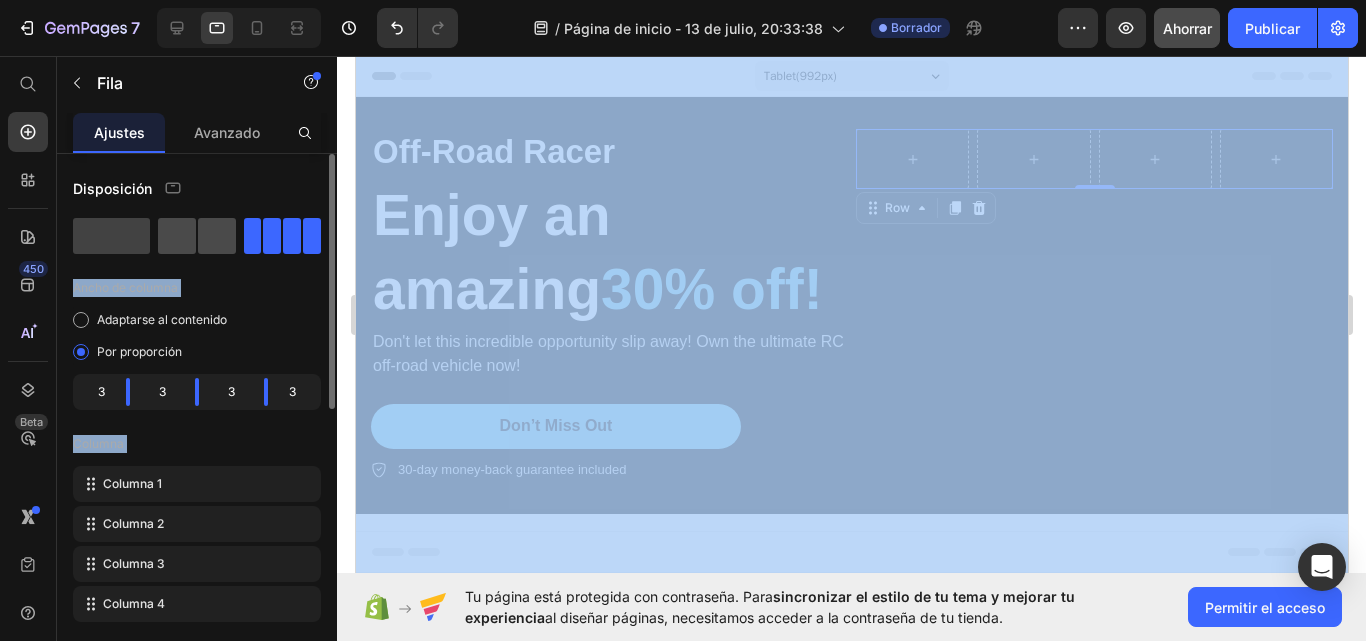 click 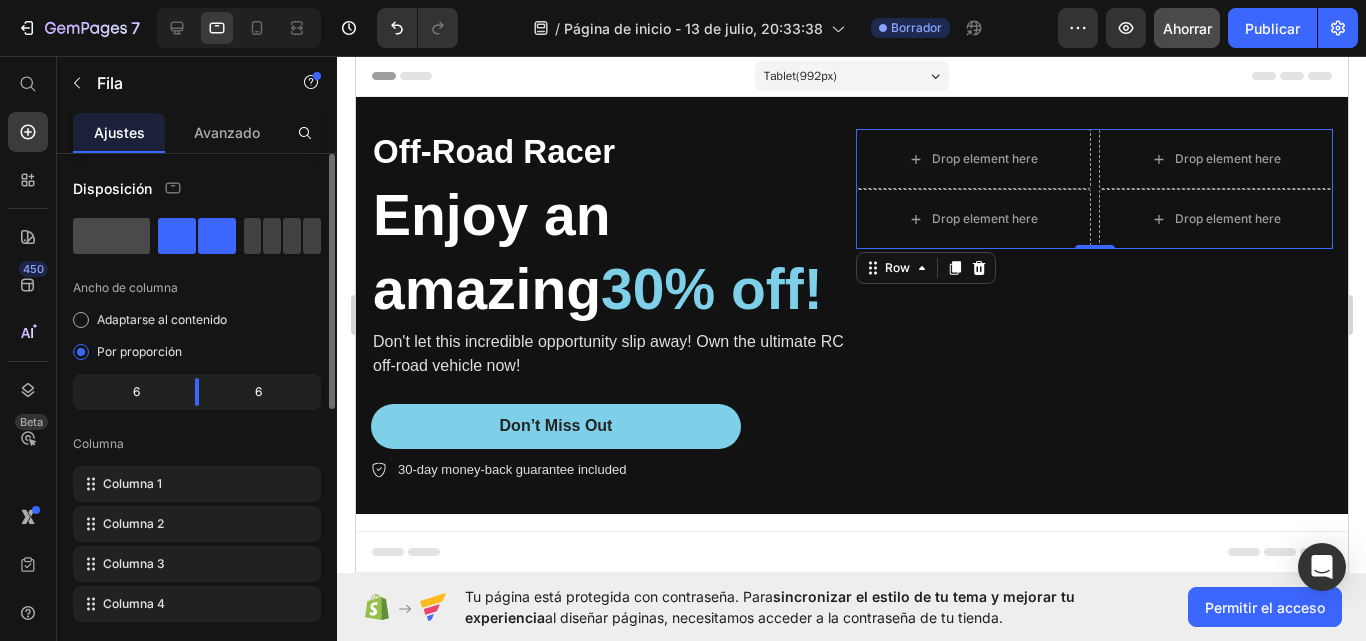 click 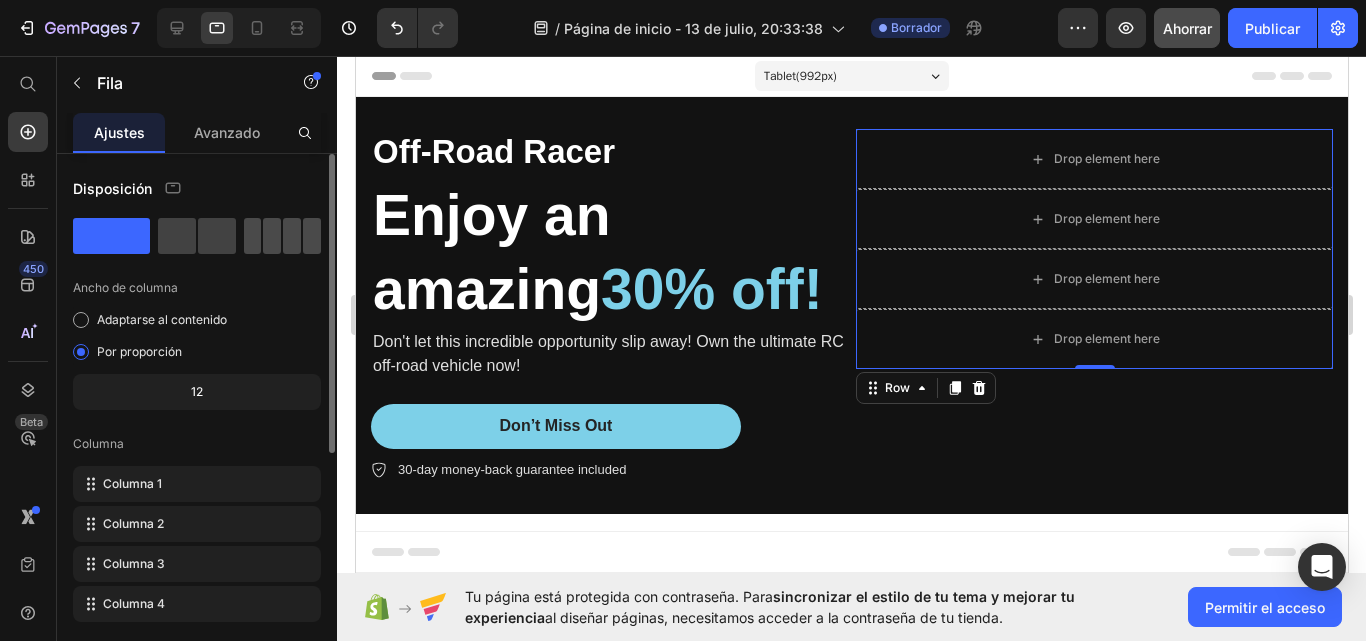 click 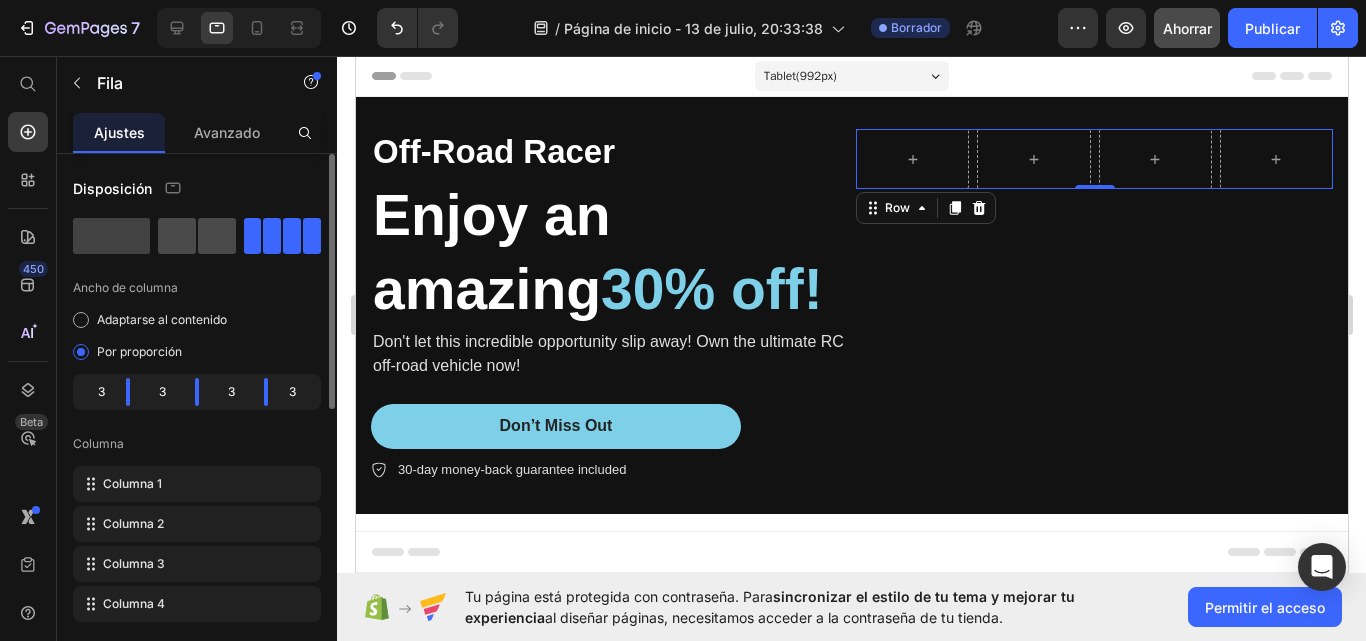 click 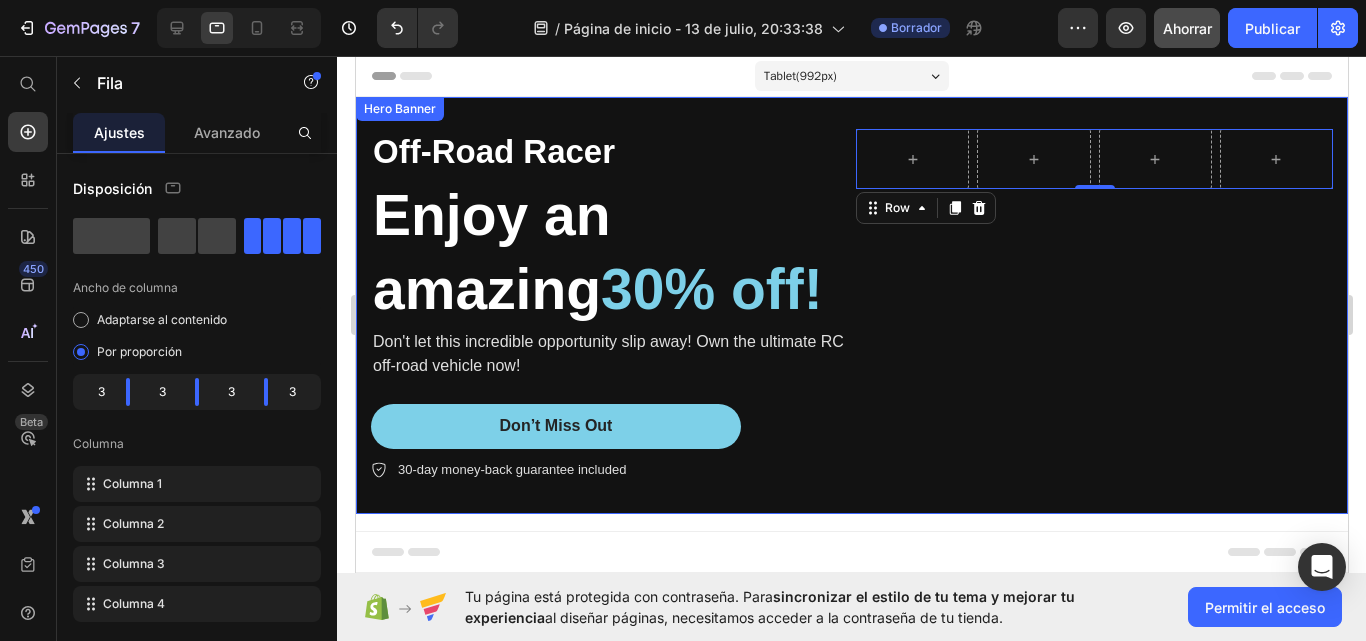 click on "Off-Road Racer Text Block Enjoy an amazing  30% off! Heading Don't let this incredible opportunity slip away! Own the ultimate RC off-road vehicle now! Text Block Don’t Miss Out Button
30-day money-back guarantee included  Item List
Row   0 Row" at bounding box center (851, 305) 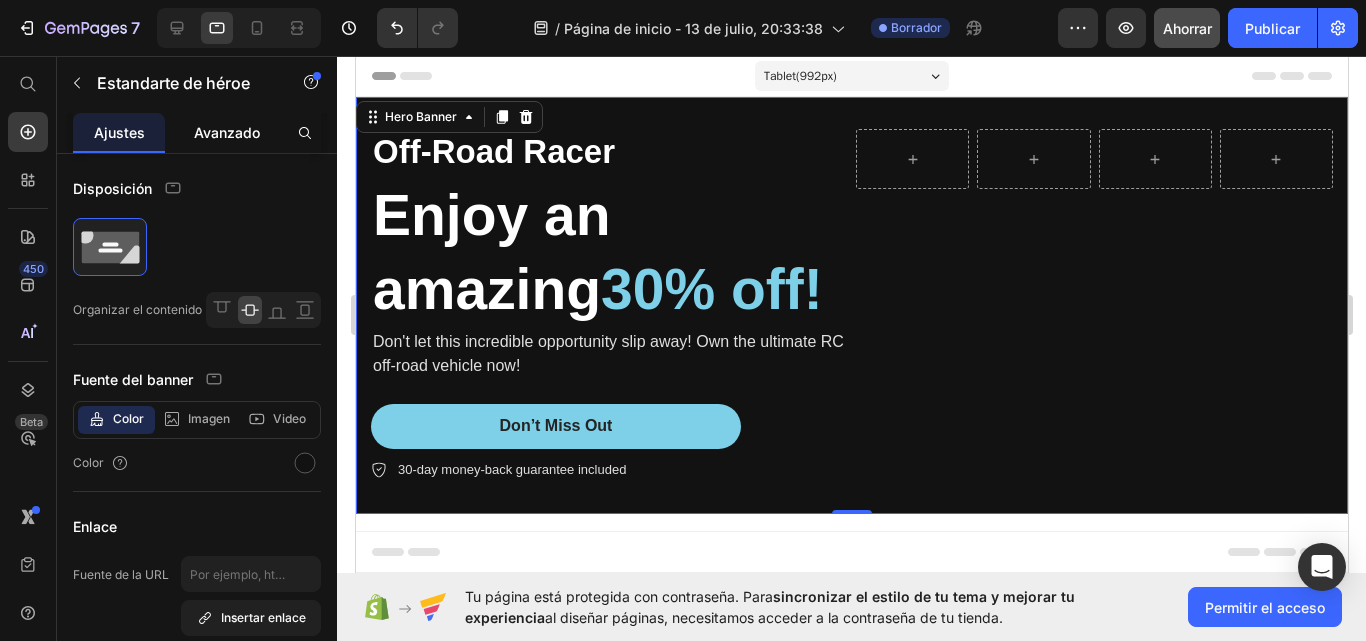 click on "Avanzado" at bounding box center [227, 132] 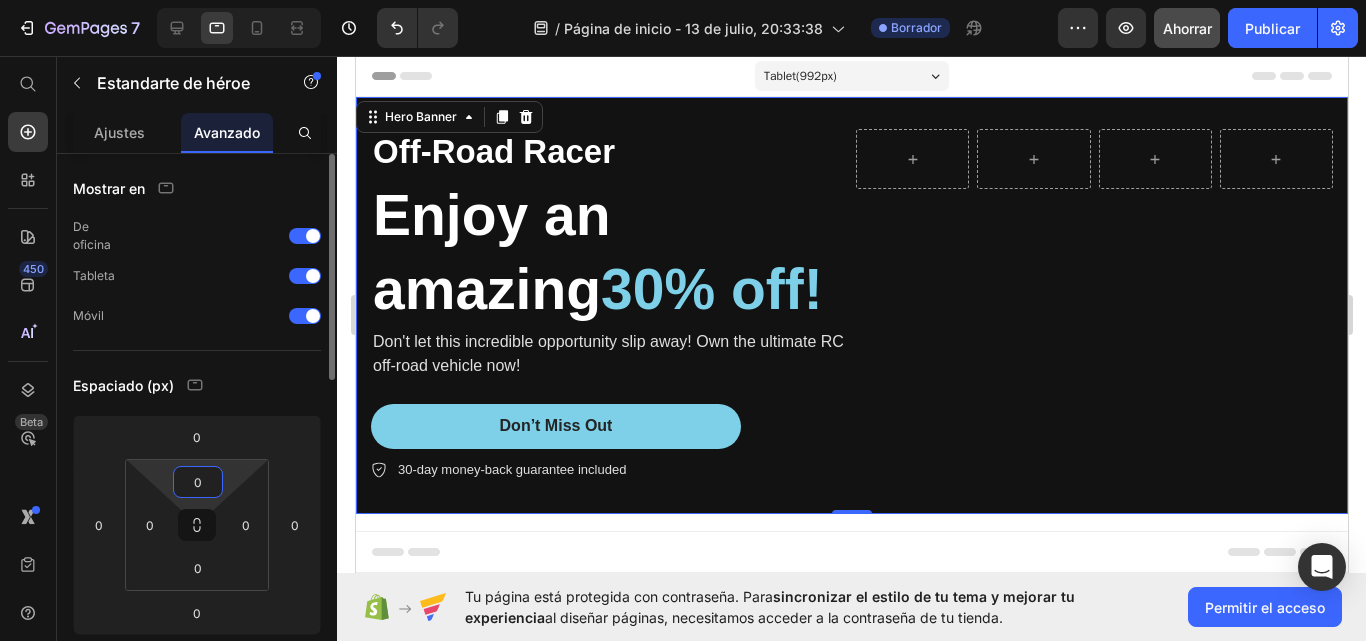 click on "0" at bounding box center (198, 482) 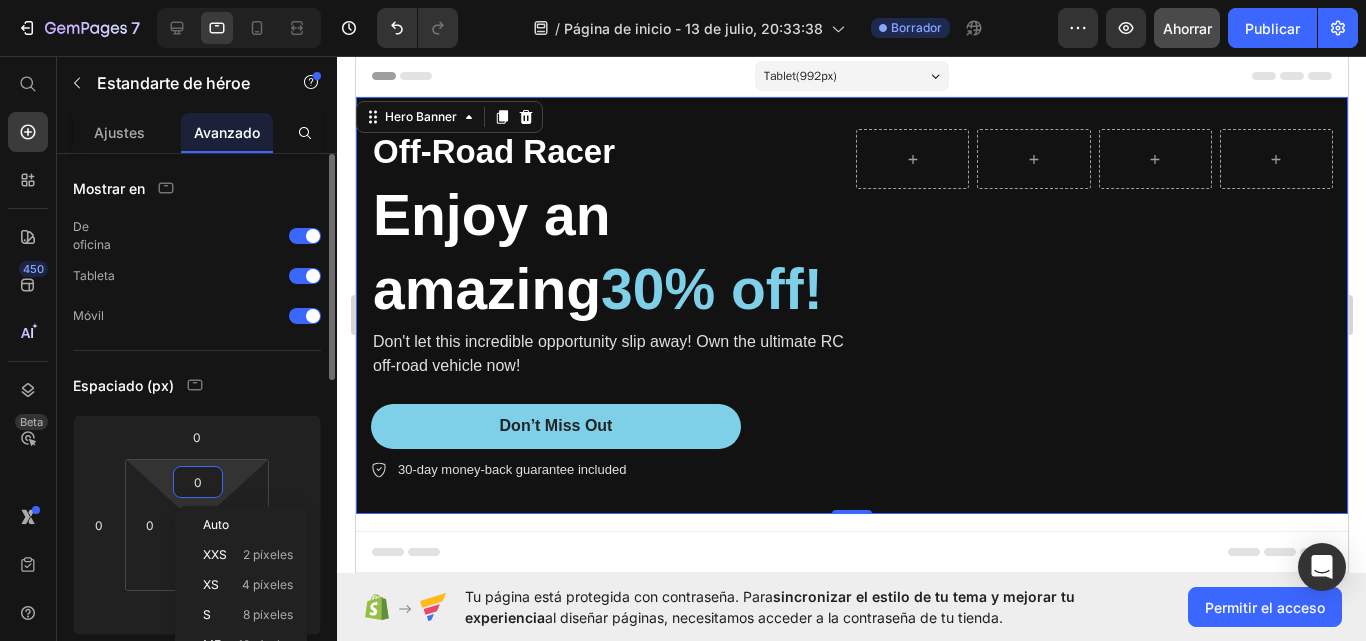 type on "8" 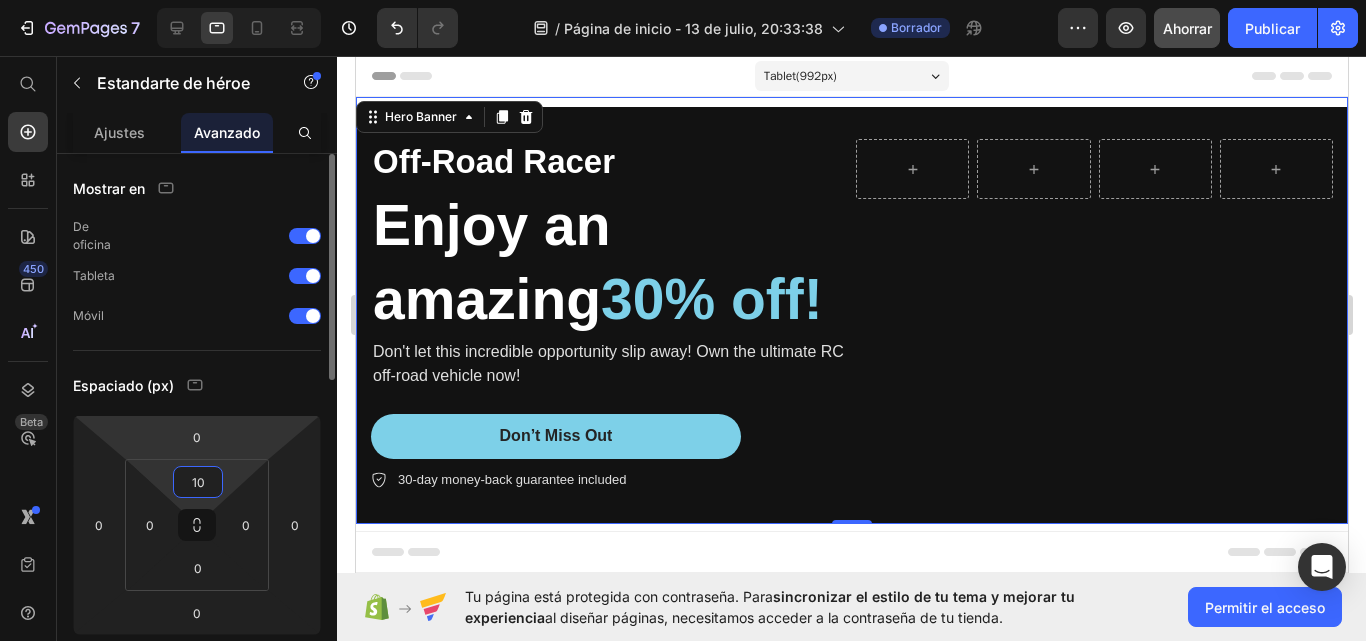 type on "10" 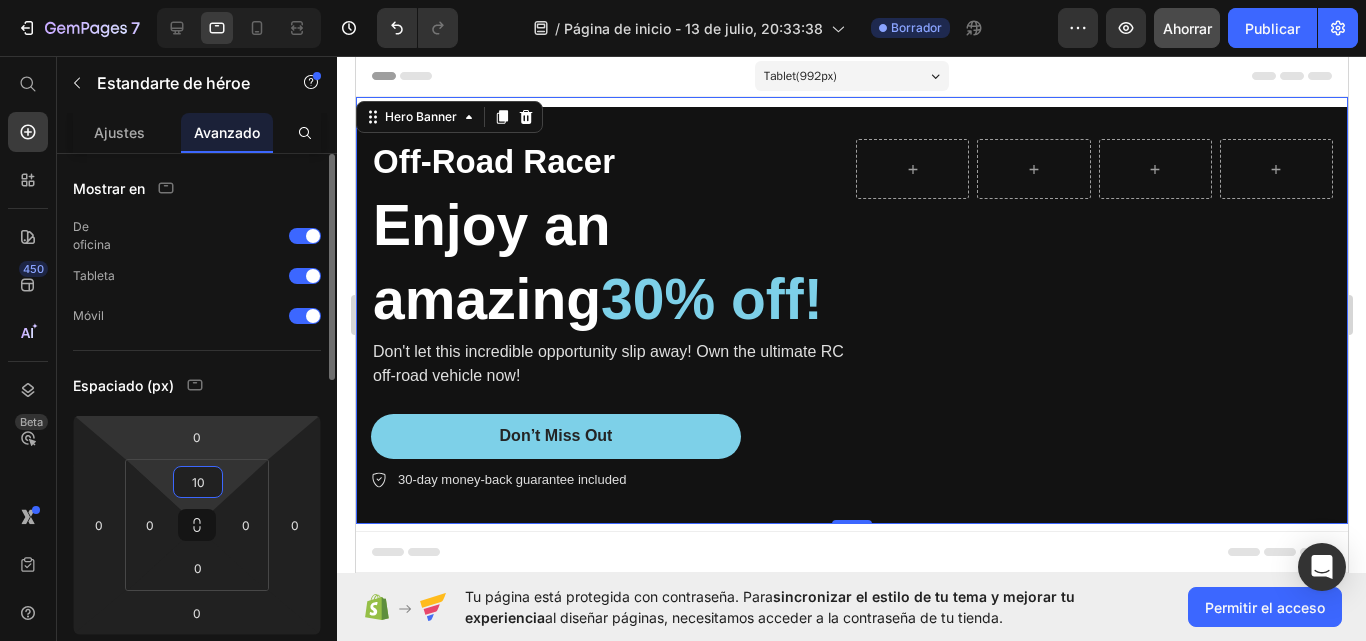 click on "7 / Página de inicio - 13 de julio, 20:33:38 Borrador Avance Ahorrar Publicar 450 Beta Empezar con Secciones Elementos Sección de héroes Detalle del producto Marcas Insignias de confianza Garantizar Desglose del producto Cómo utilizar Testimonios Comparar Manojo Preguntas frecuentes Prueba social Historia de la marca Lista de productos Recopilación Lista de blogs Contacto Sticky Añadir al carrito Pie de página personalizado Explorar la biblioteca 450 Disposición
Fila
Fila
Fila
Fila Texto
Título
Bloque de texto Botón
Botón
Botón" at bounding box center [683, 0] 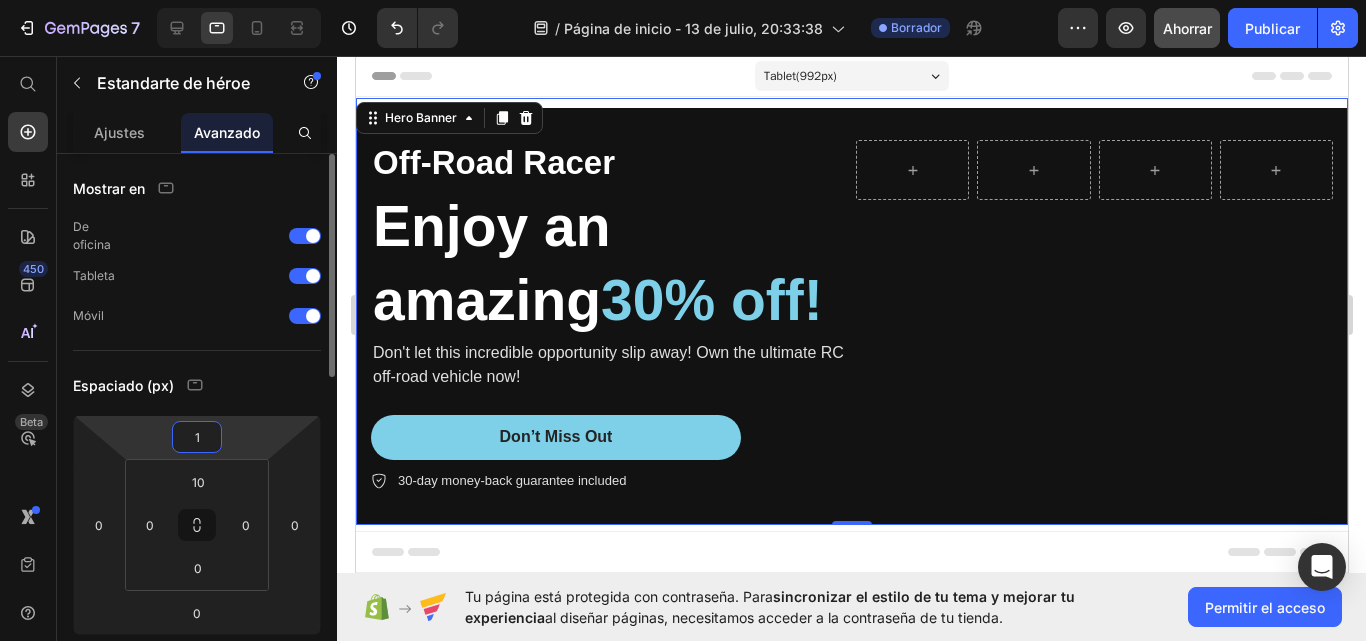 type on "10" 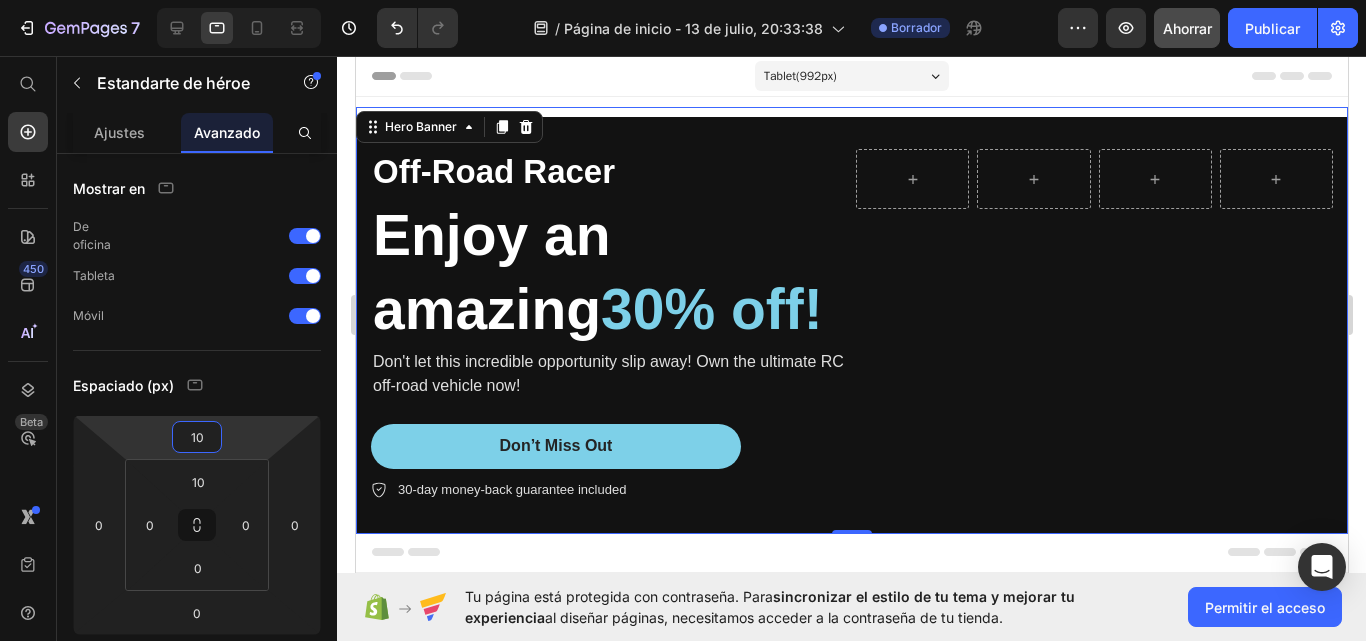 click on "Header" at bounding box center [851, 76] 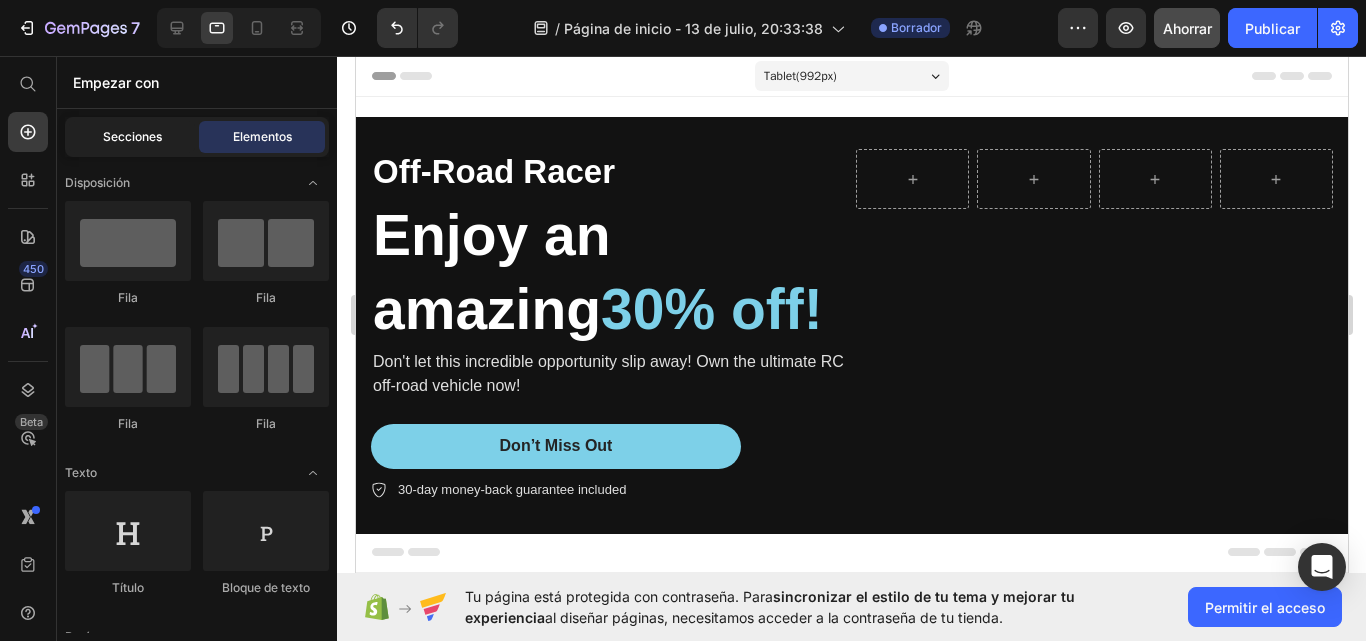 click on "Secciones" 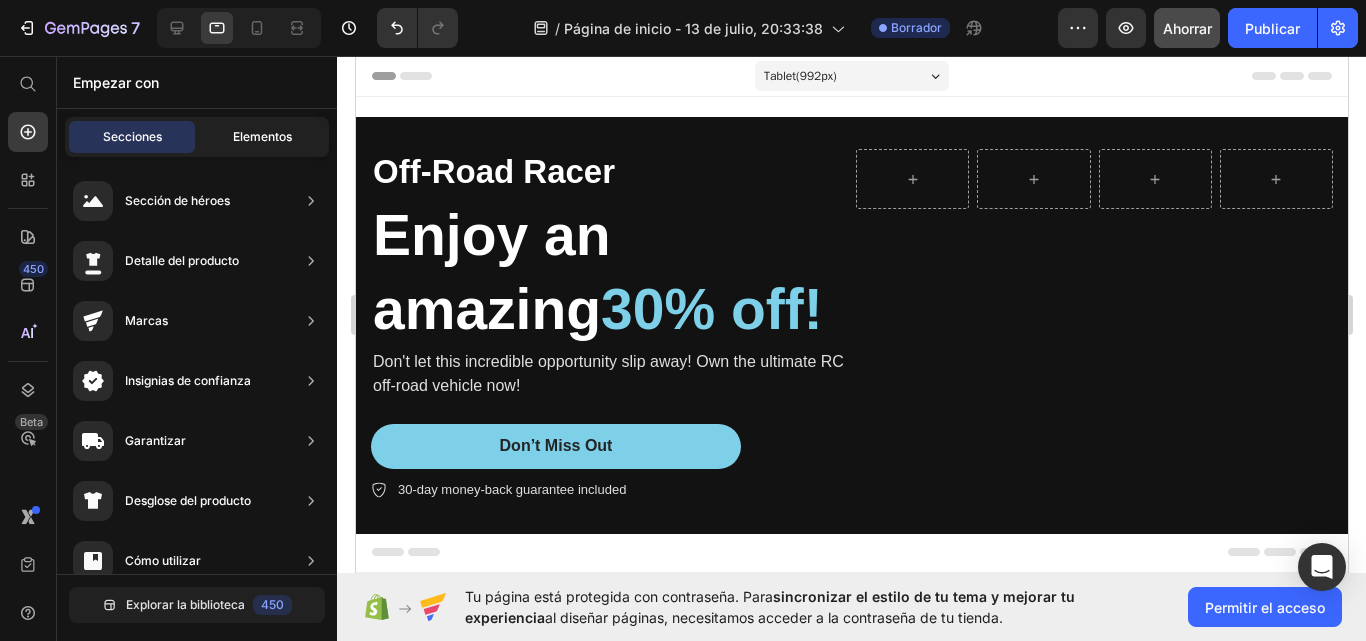 drag, startPoint x: 258, startPoint y: 138, endPoint x: 121, endPoint y: 28, distance: 175.69576 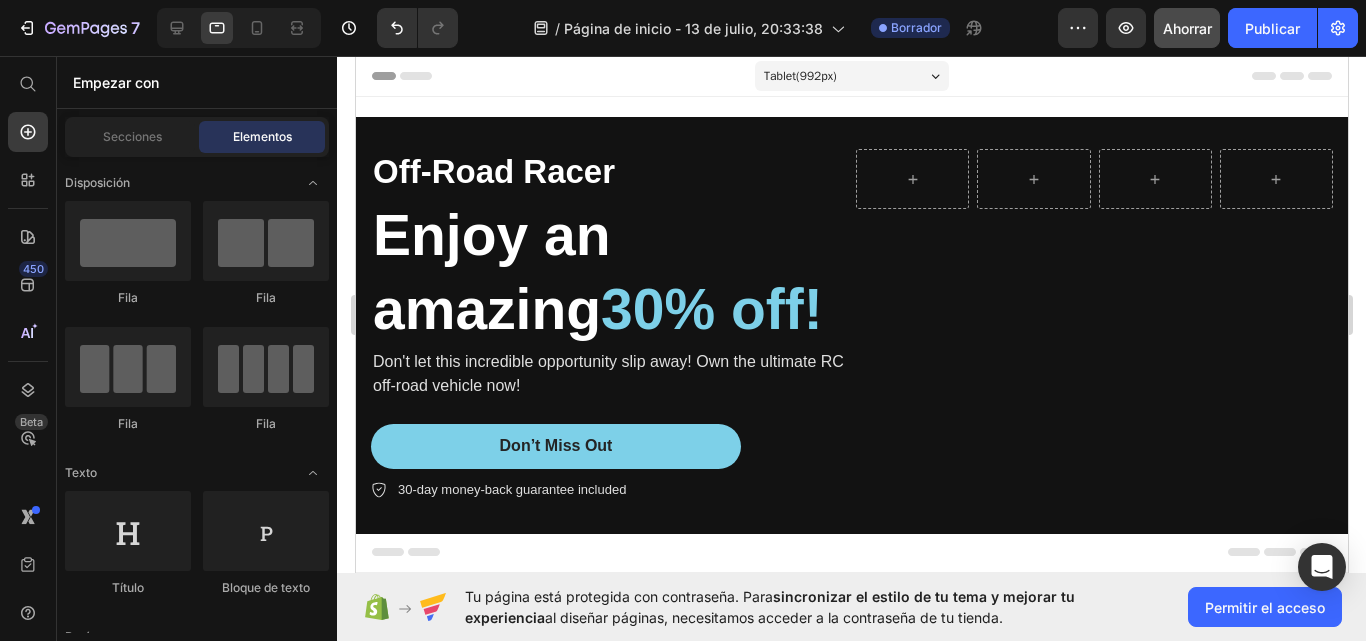 click on "Header" at bounding box center (851, 76) 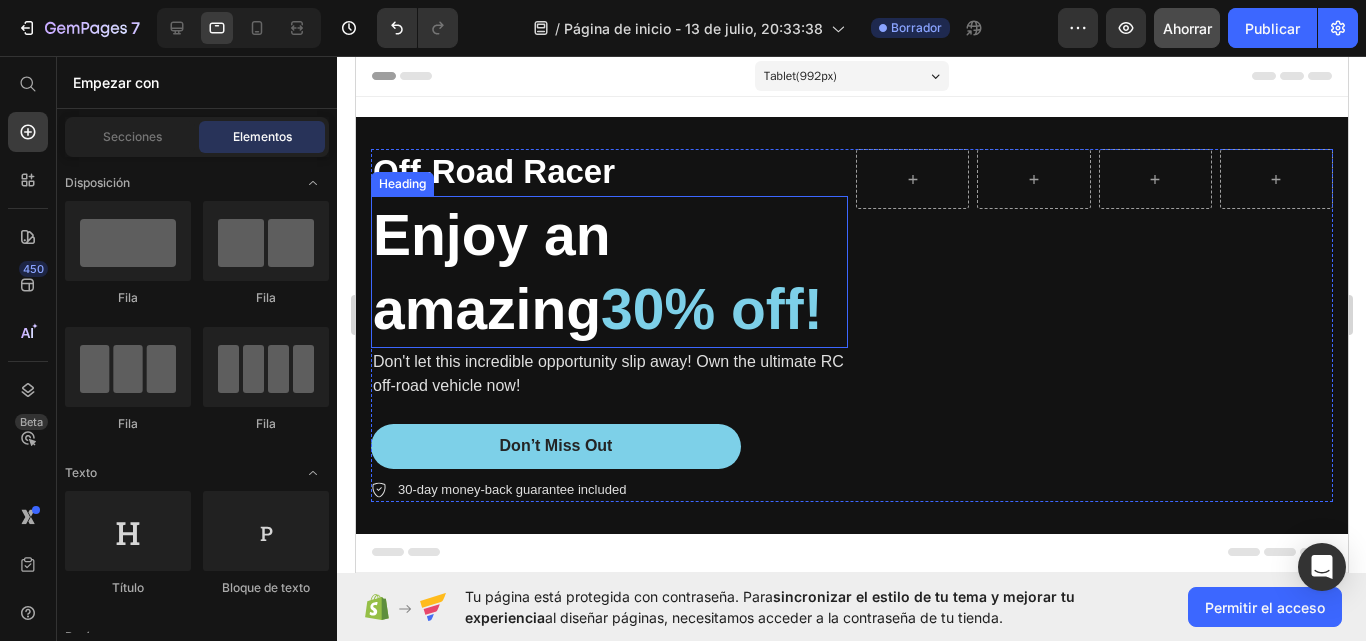 click on "Enjoy an amazing  30% off!" at bounding box center (608, 272) 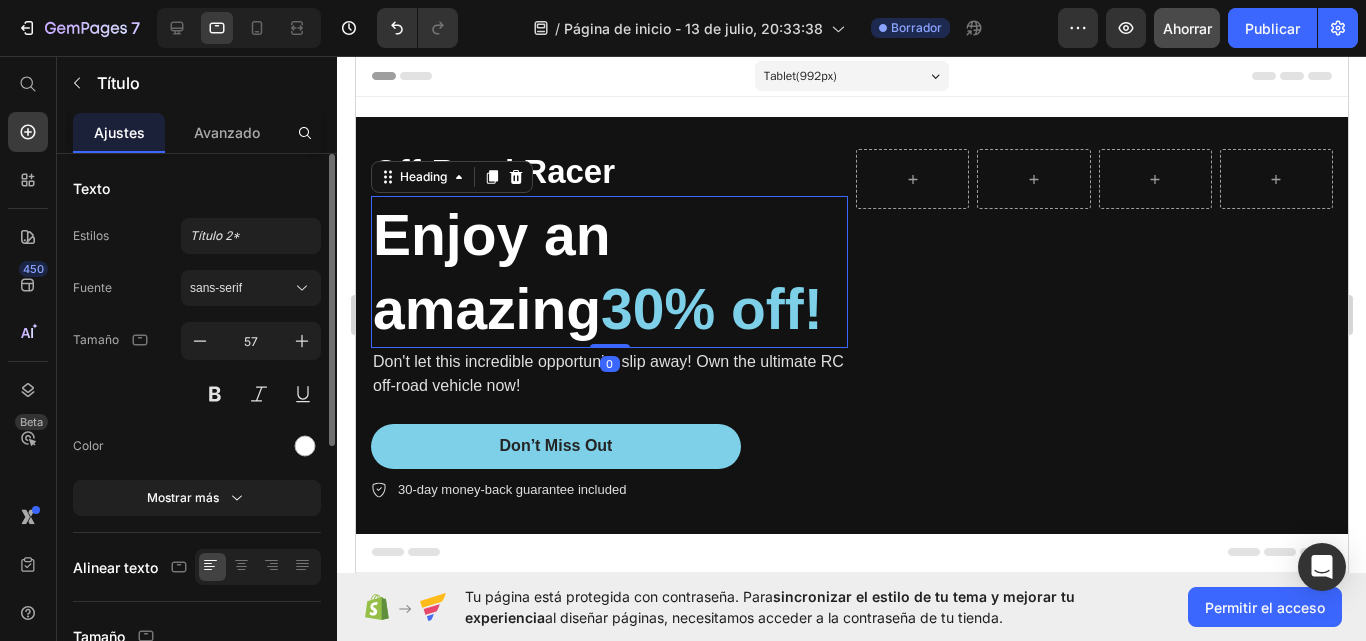 scroll, scrollTop: 400, scrollLeft: 0, axis: vertical 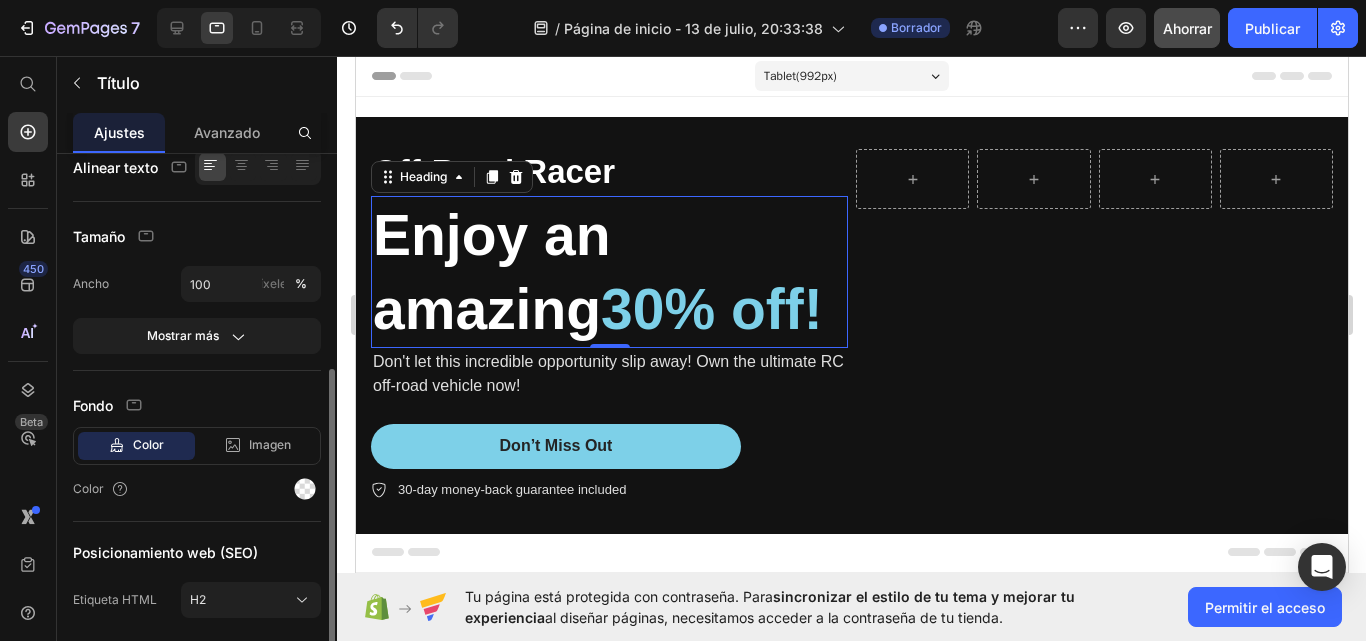 click on "Tamaño Ancho 100 píxeles % Mostrar más" 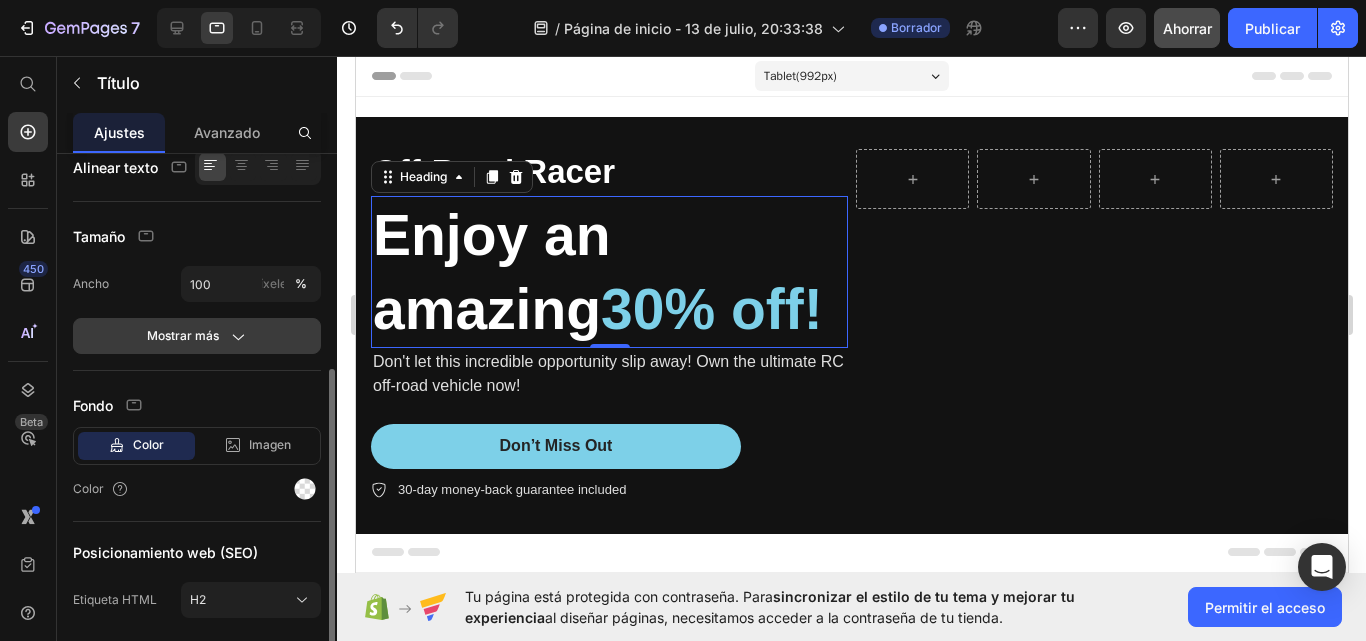 click 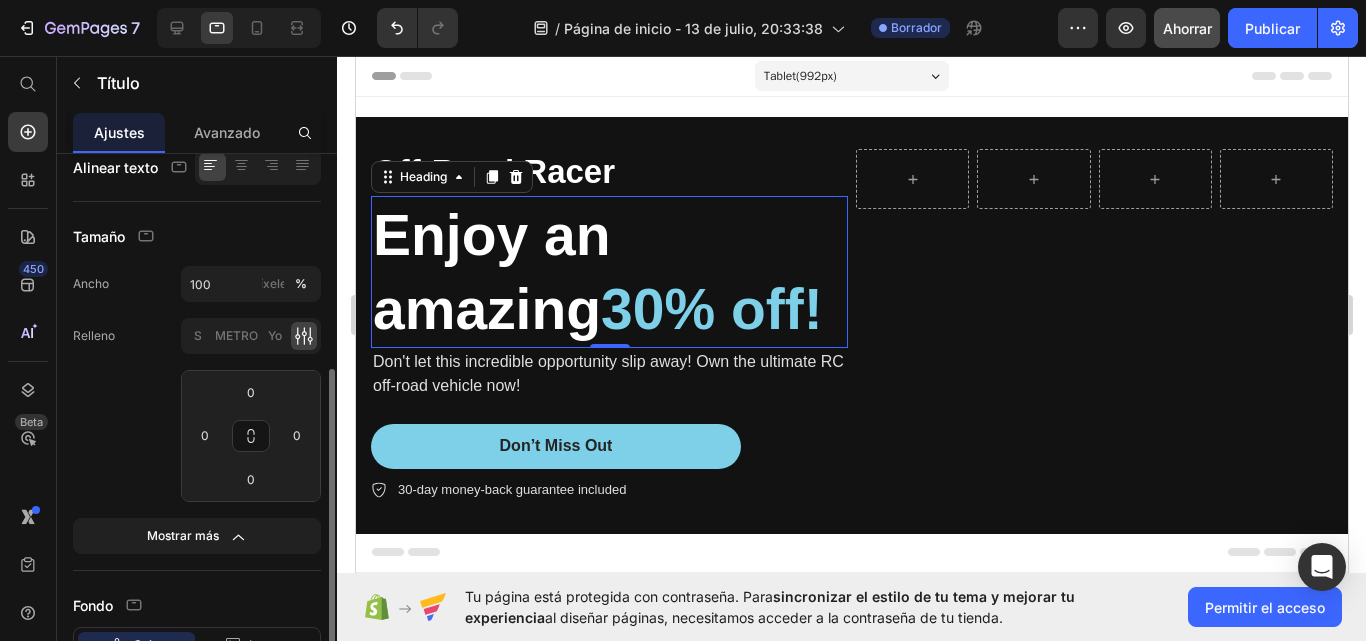 click 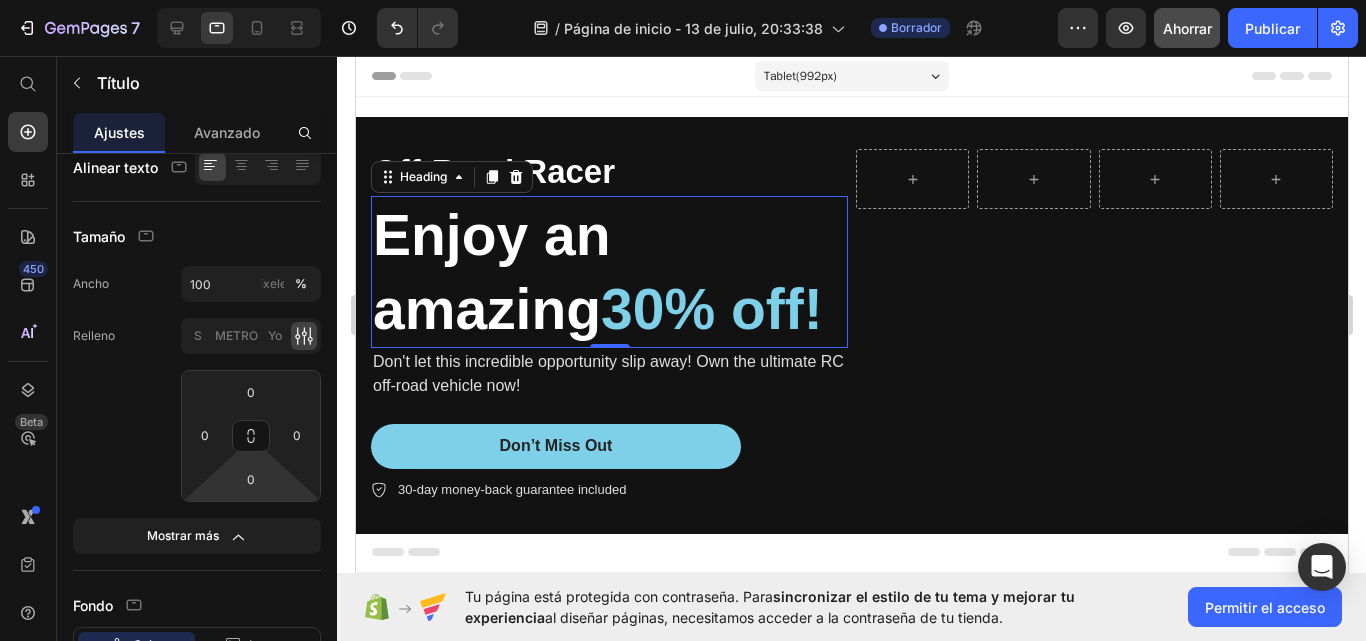scroll, scrollTop: 668, scrollLeft: 0, axis: vertical 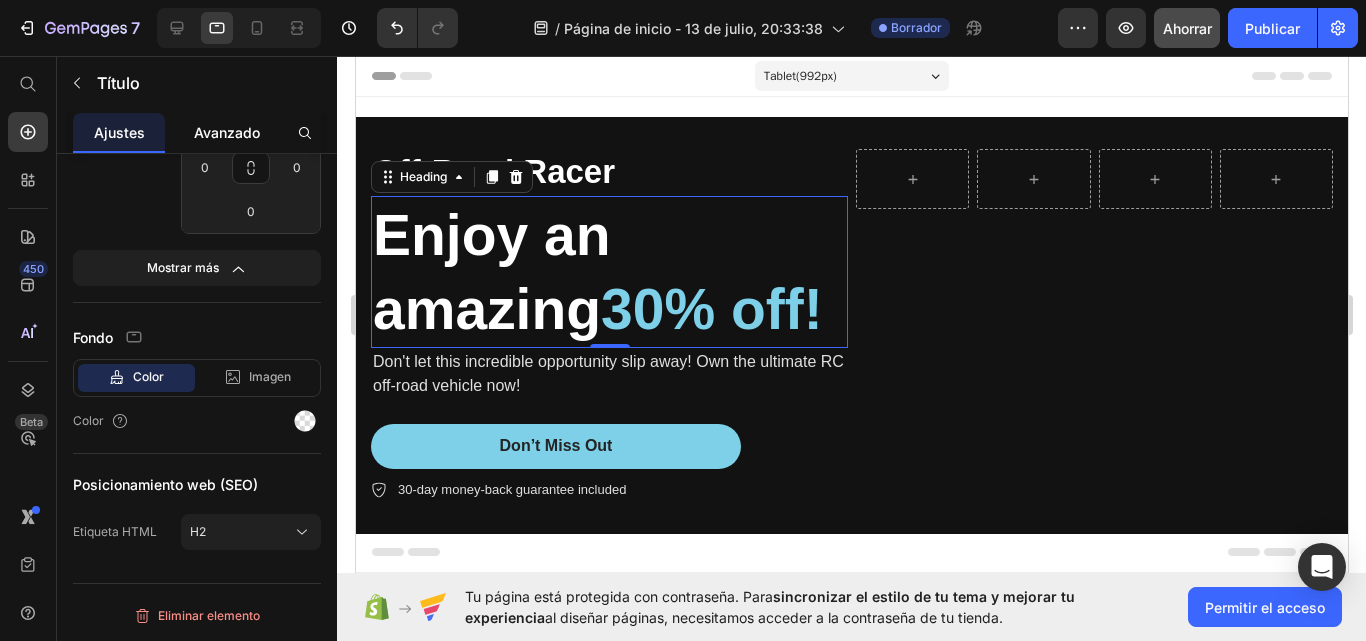 click on "Avanzado" 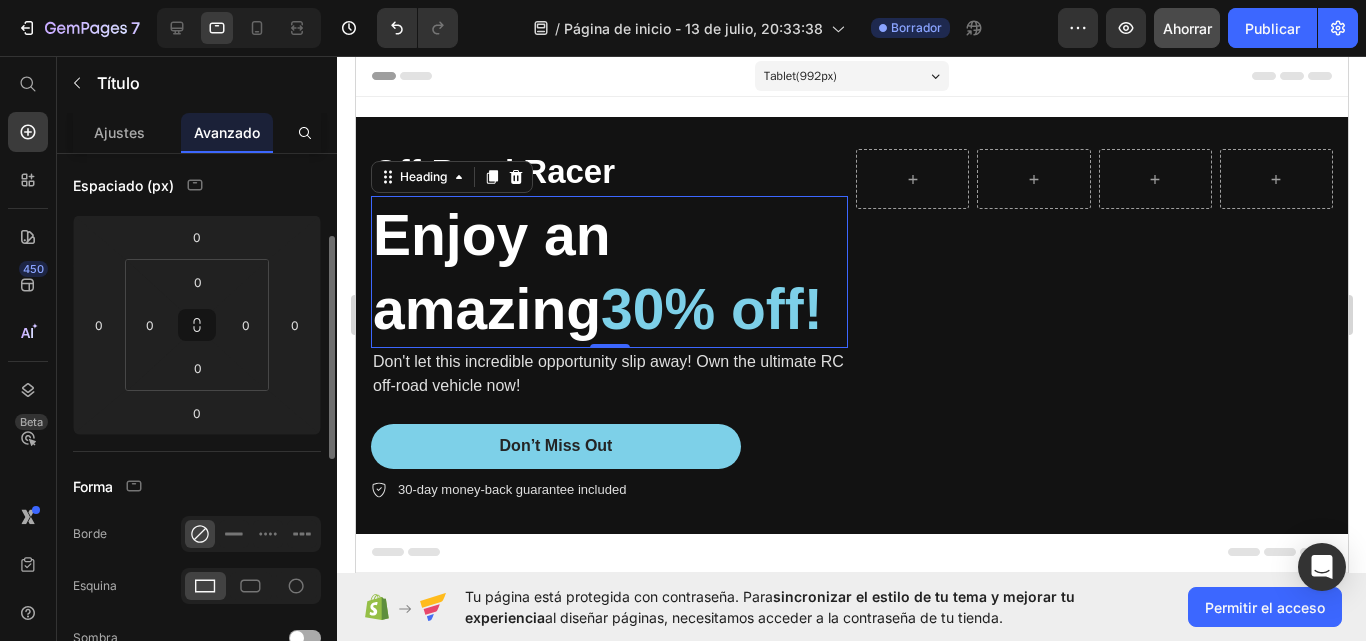 scroll, scrollTop: 400, scrollLeft: 0, axis: vertical 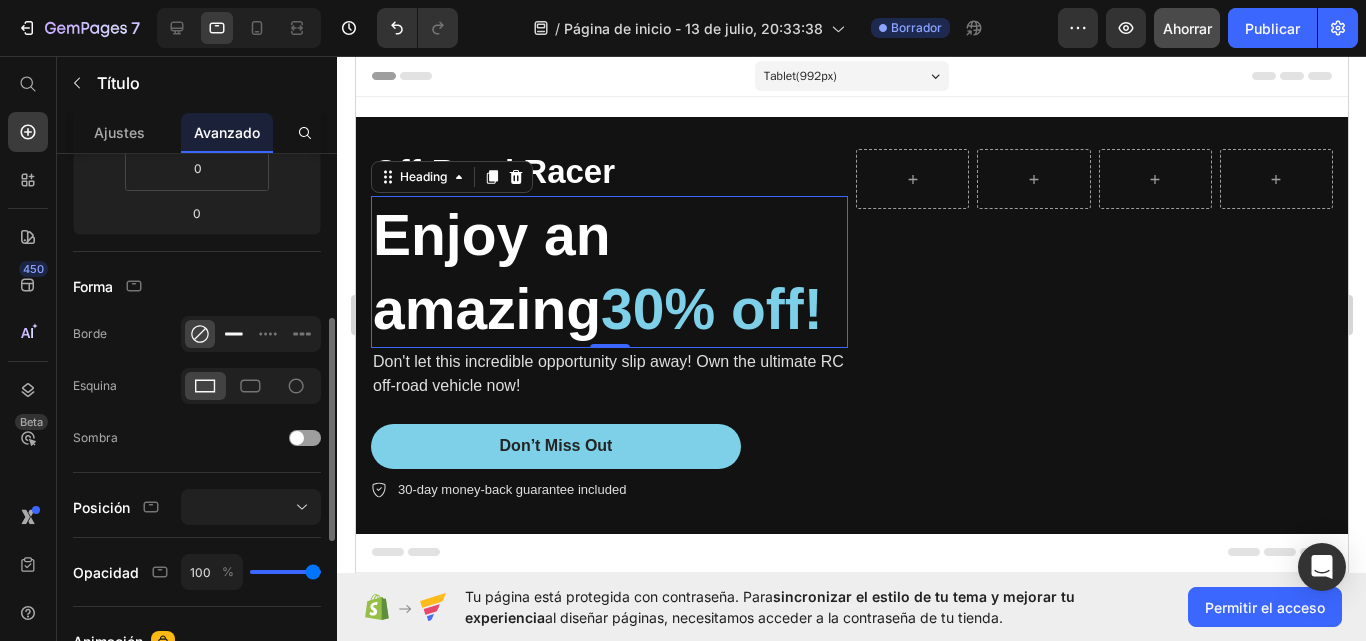click 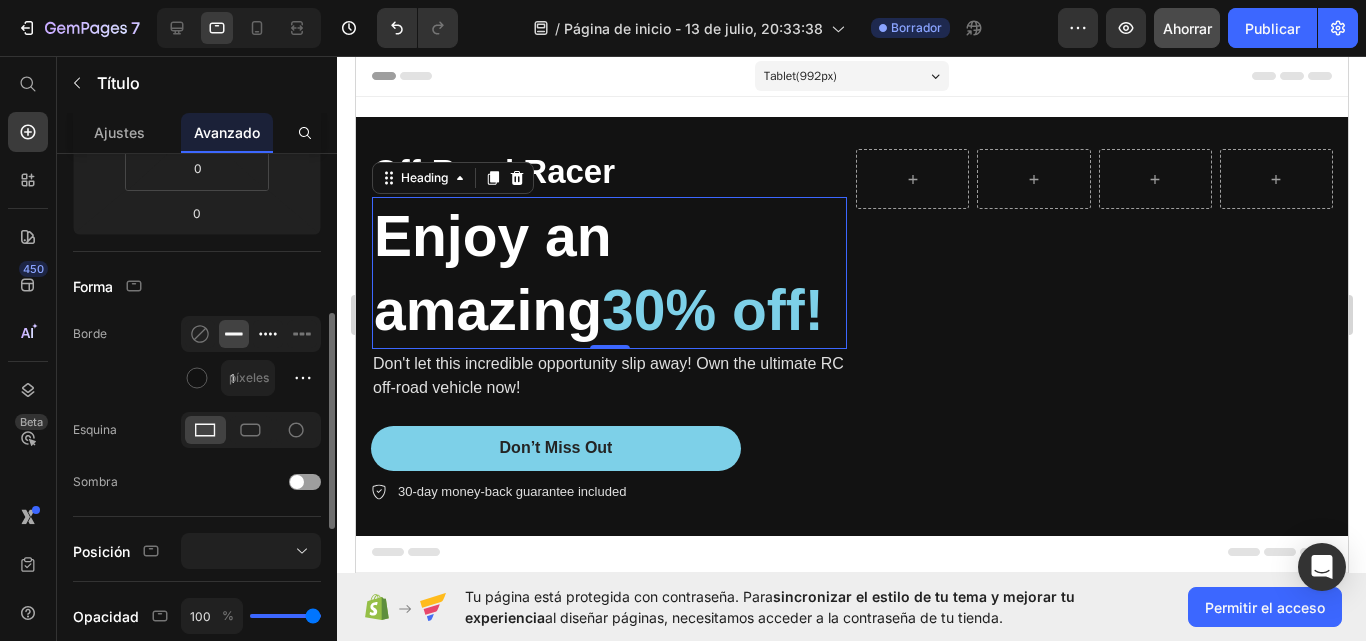 click 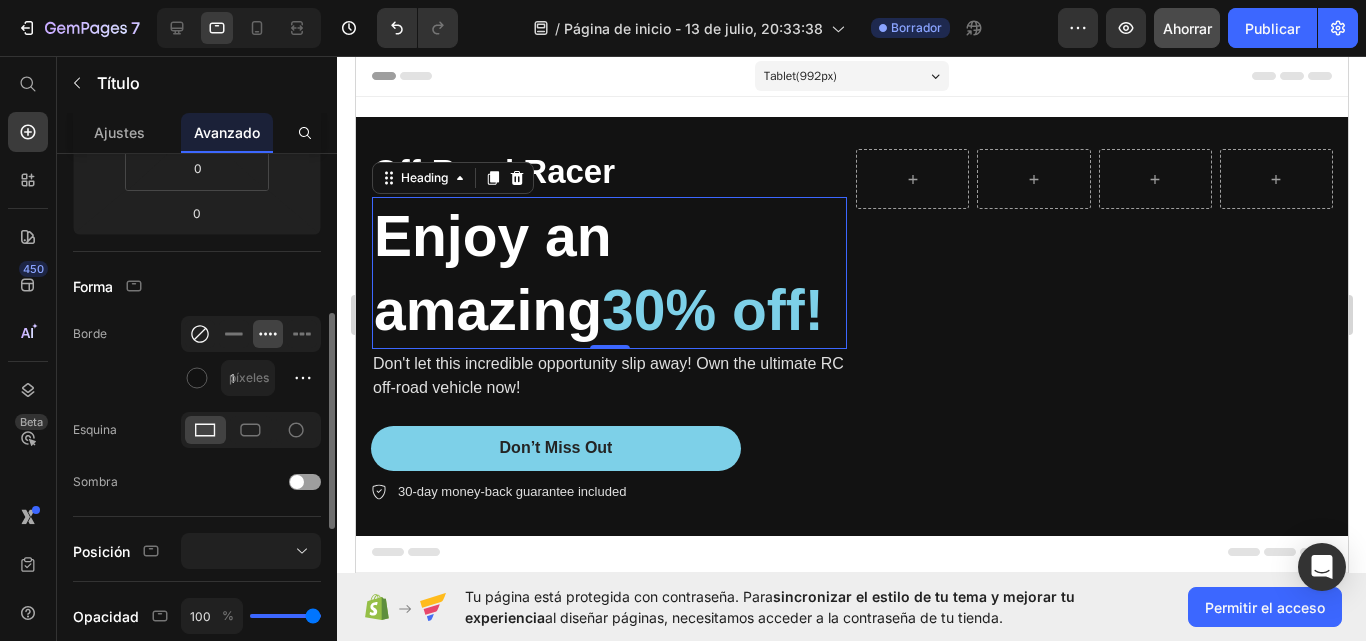 click 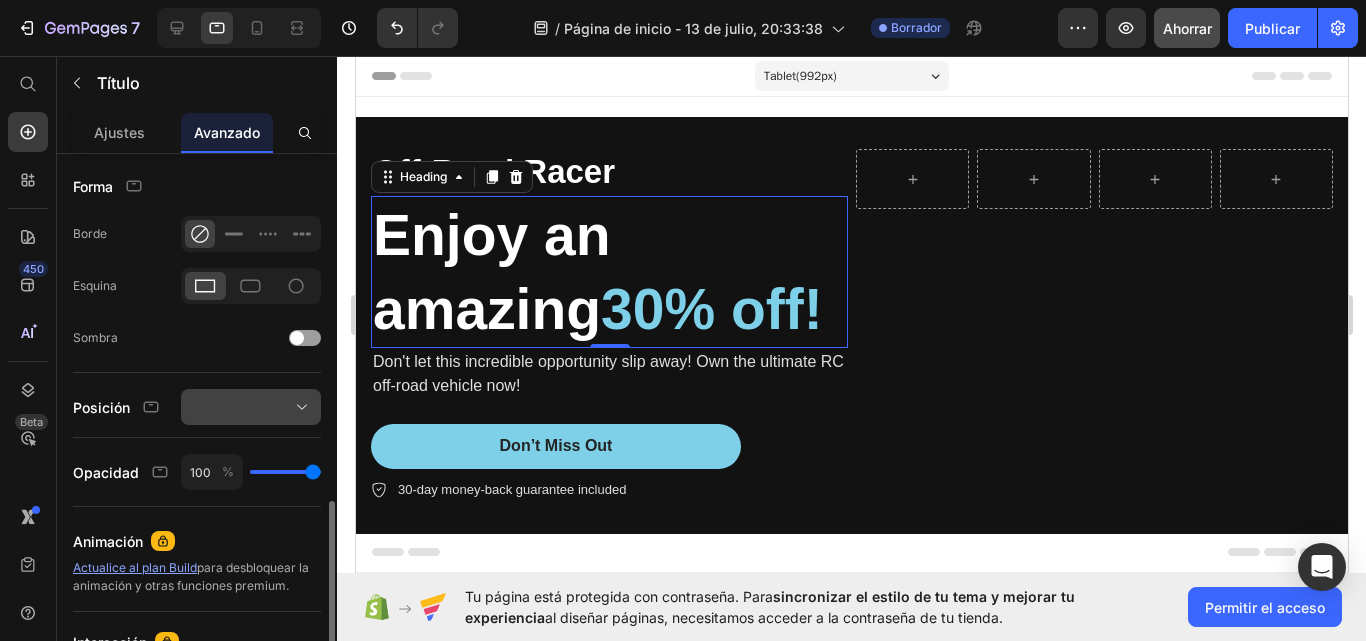scroll, scrollTop: 600, scrollLeft: 0, axis: vertical 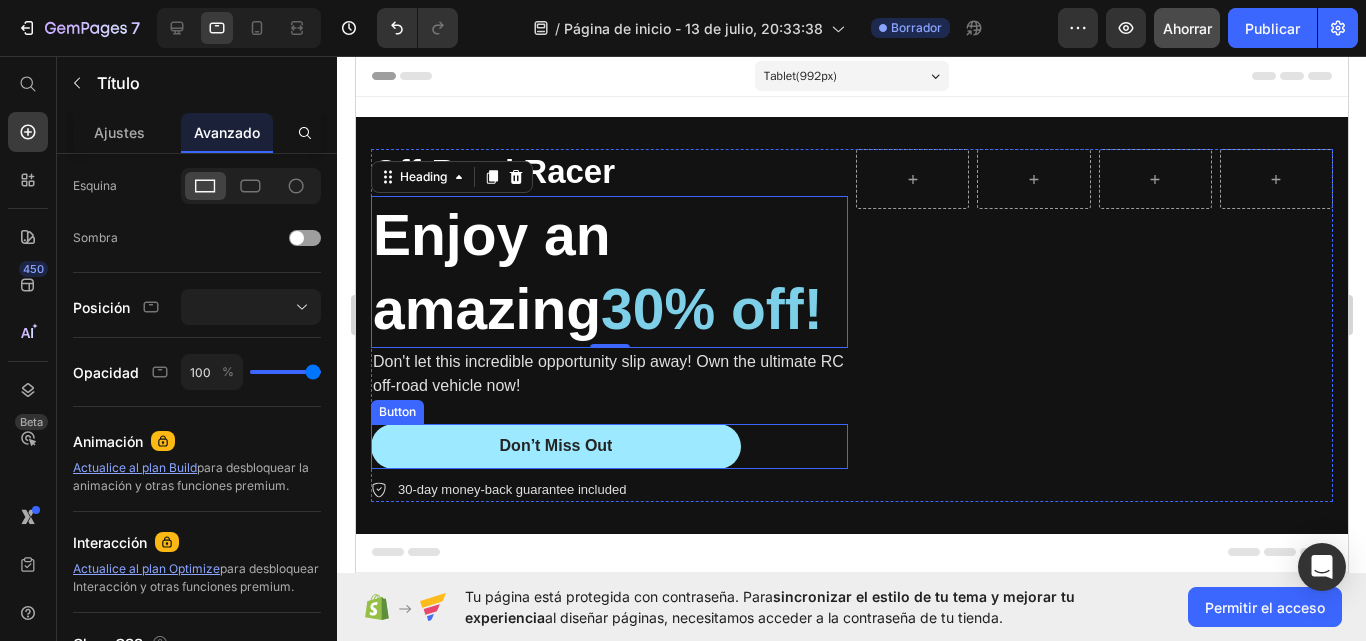 click on "Don’t Miss Out" at bounding box center (555, 446) 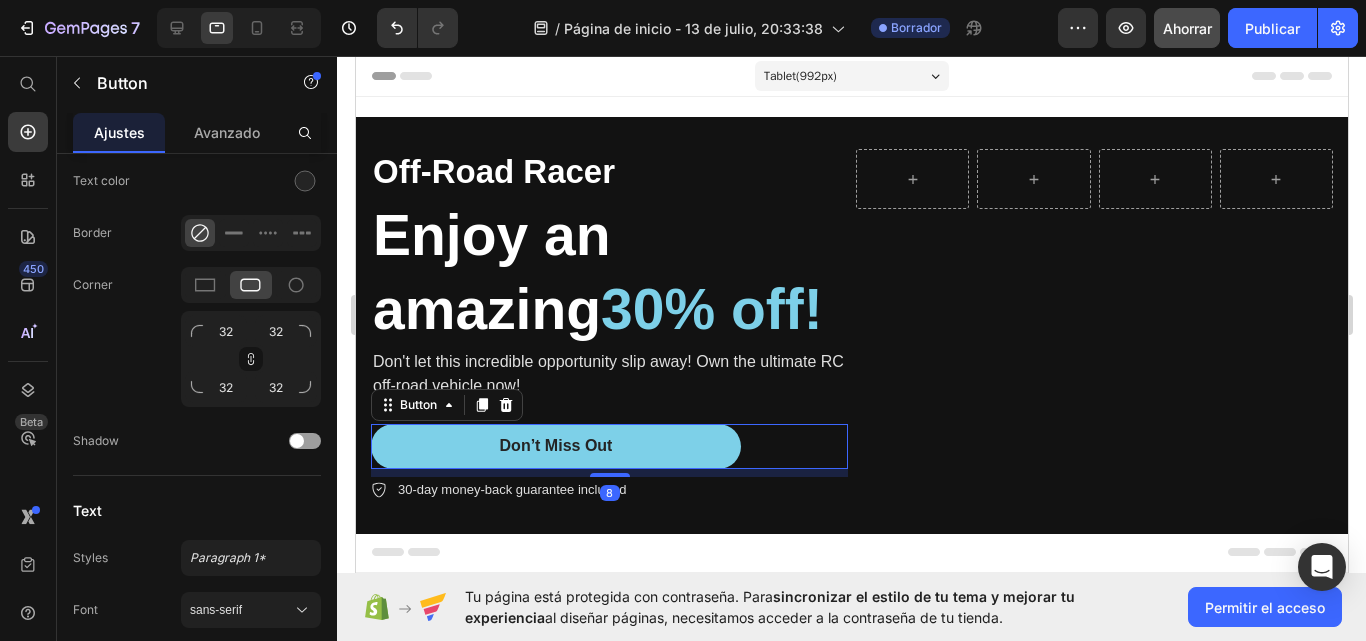 scroll, scrollTop: 0, scrollLeft: 0, axis: both 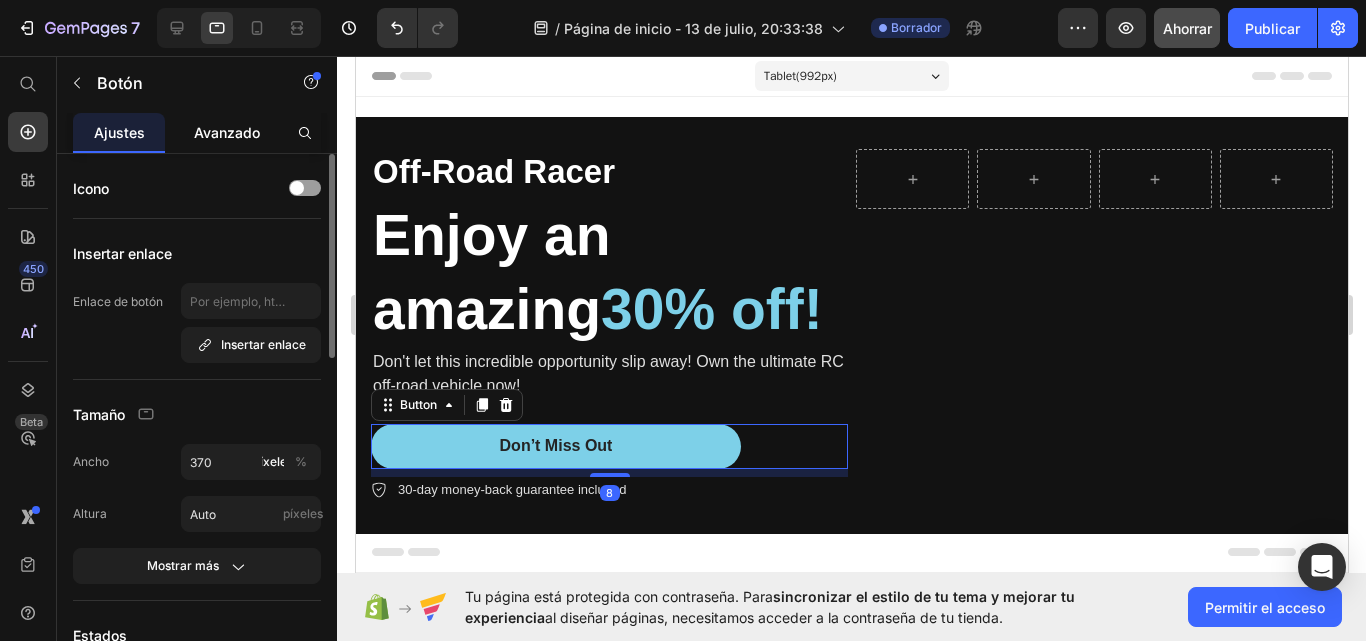 click on "Avanzado" at bounding box center (227, 132) 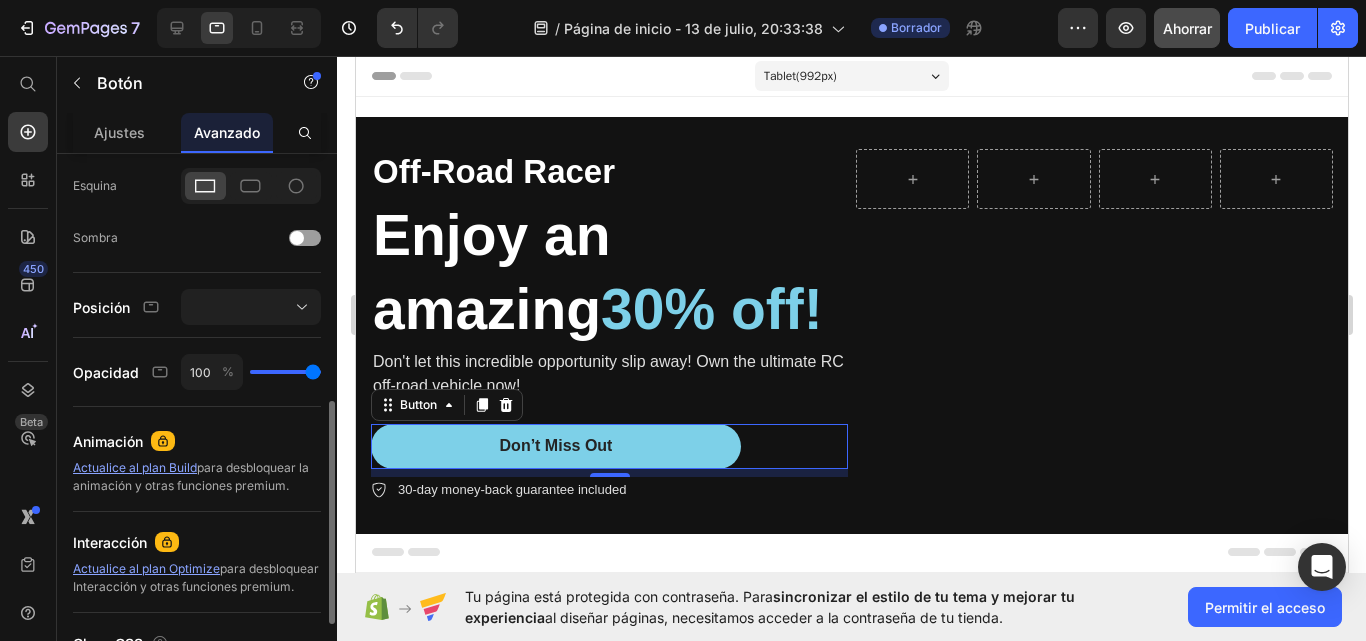 scroll, scrollTop: 500, scrollLeft: 0, axis: vertical 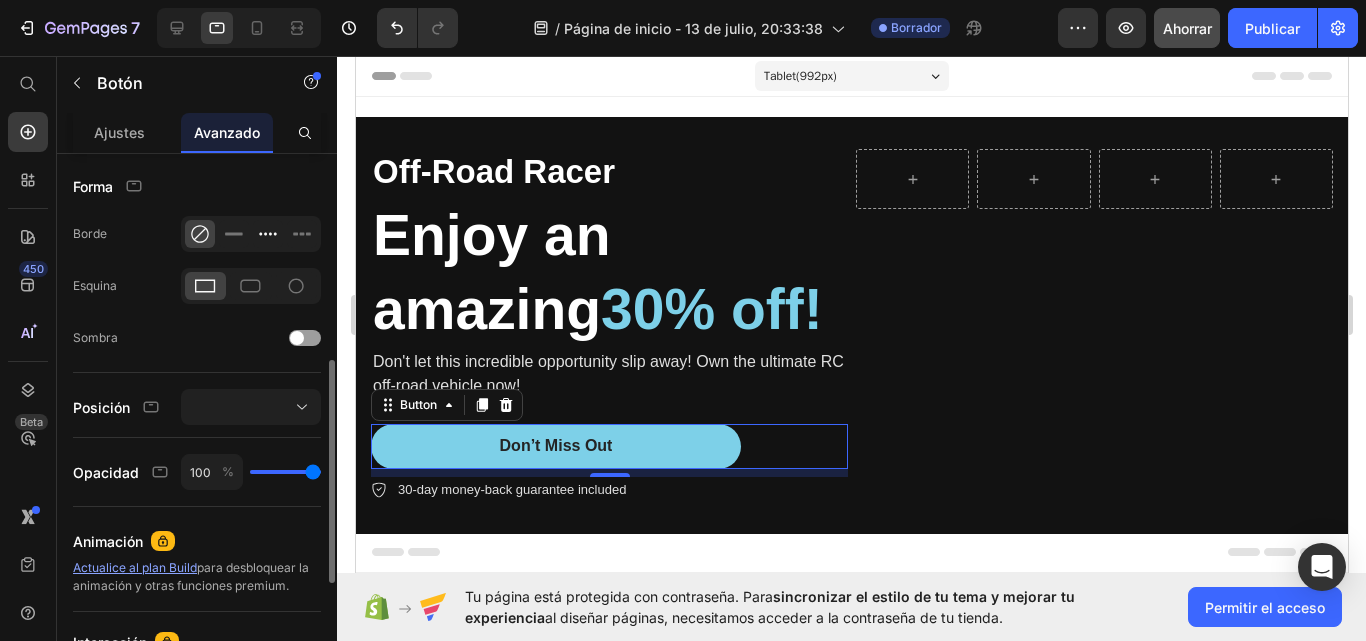 click 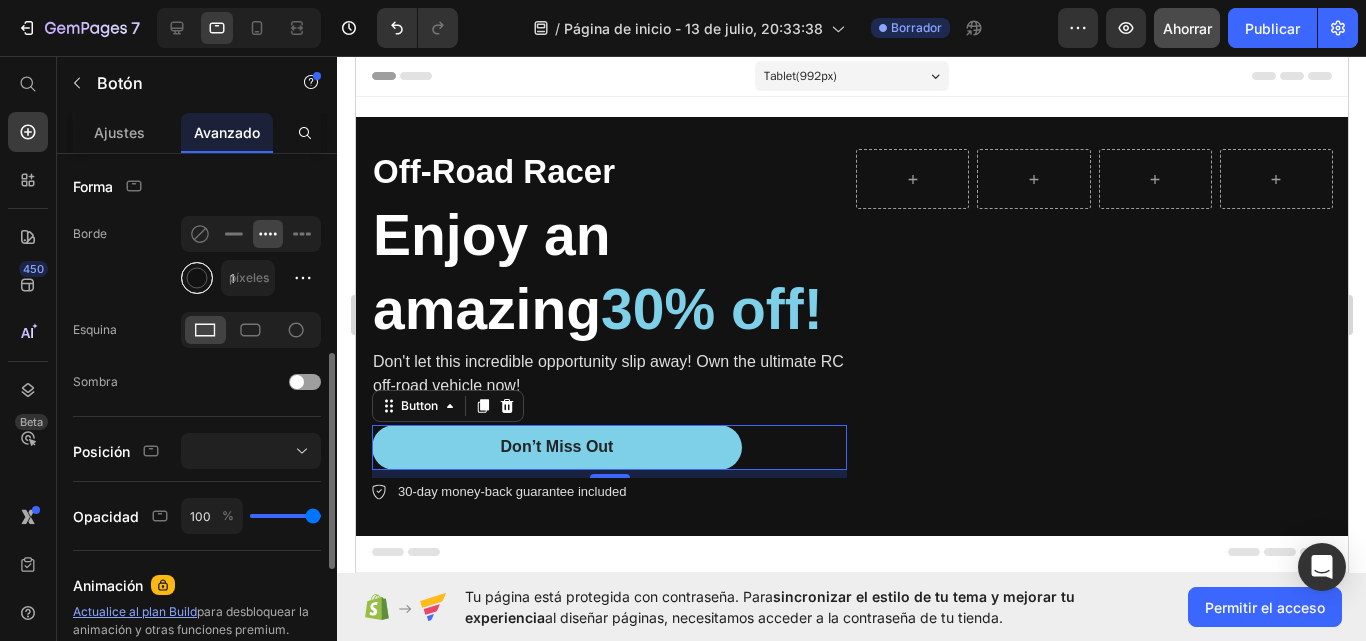 click at bounding box center [197, 278] 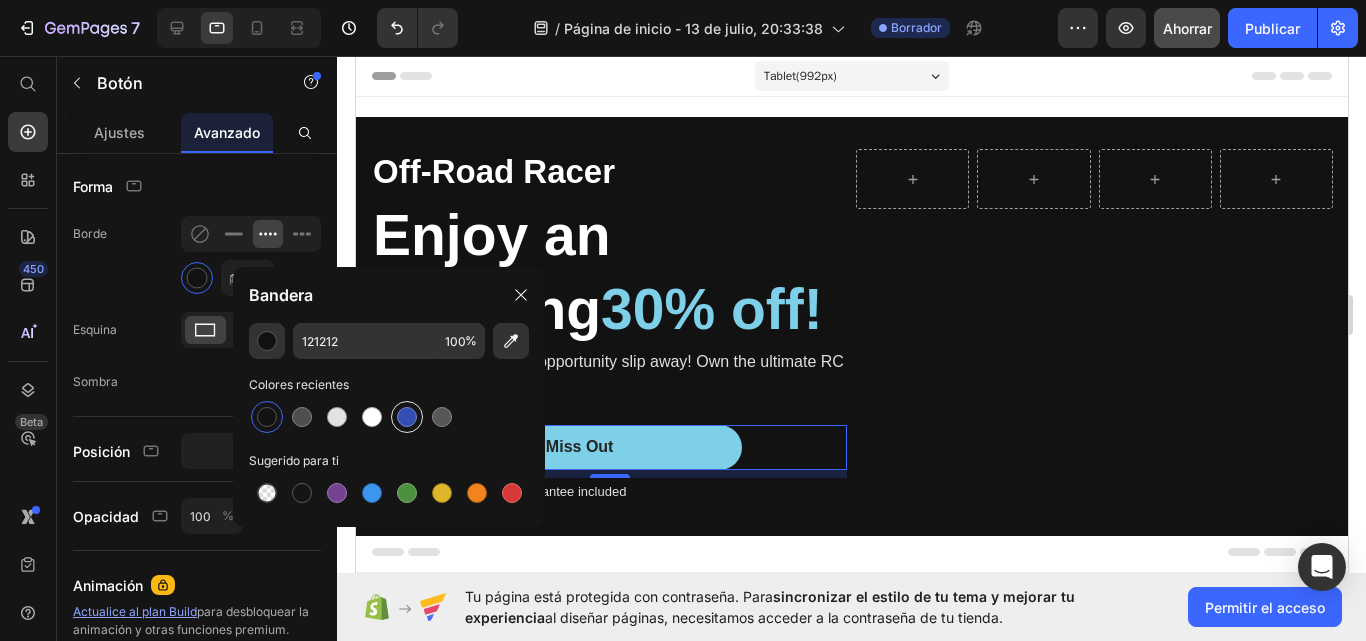 click at bounding box center (407, 417) 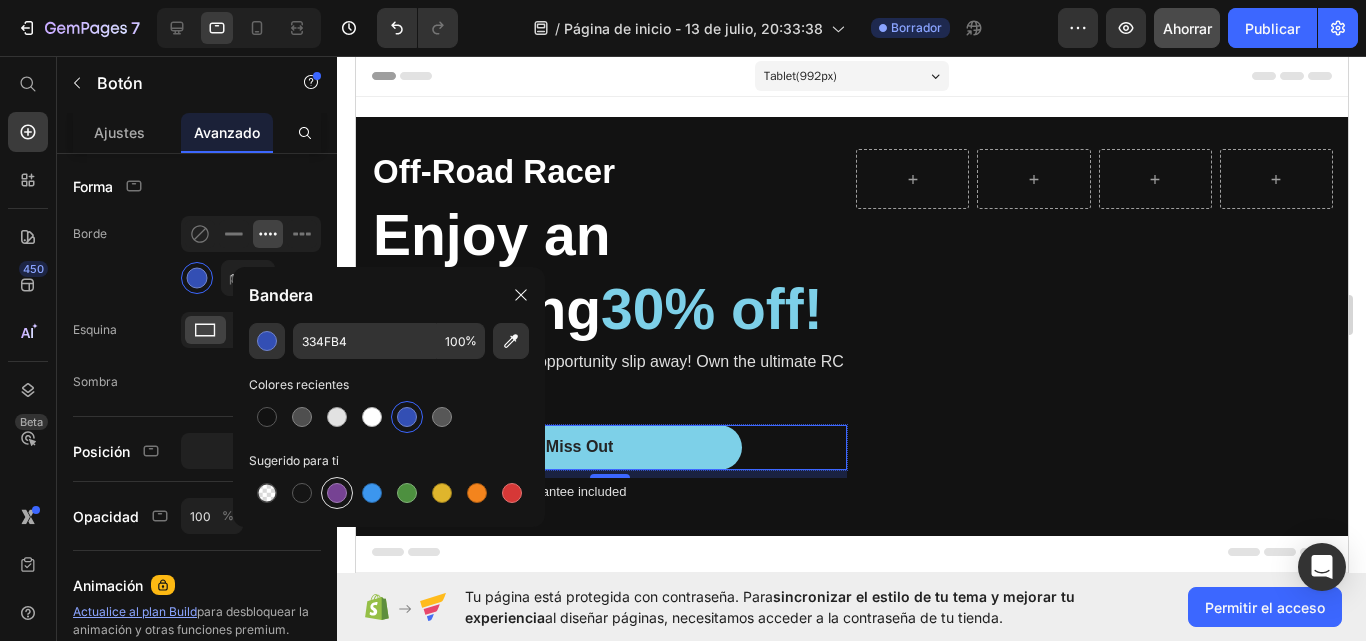 click at bounding box center [337, 493] 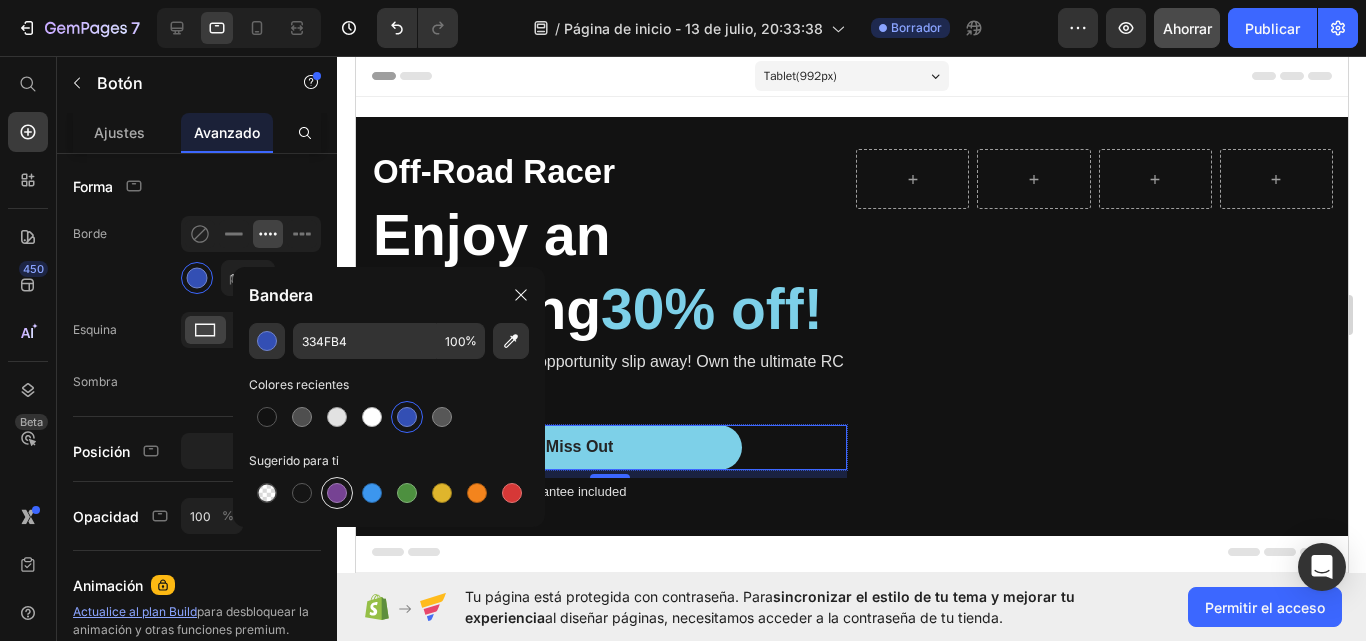 type on "764293" 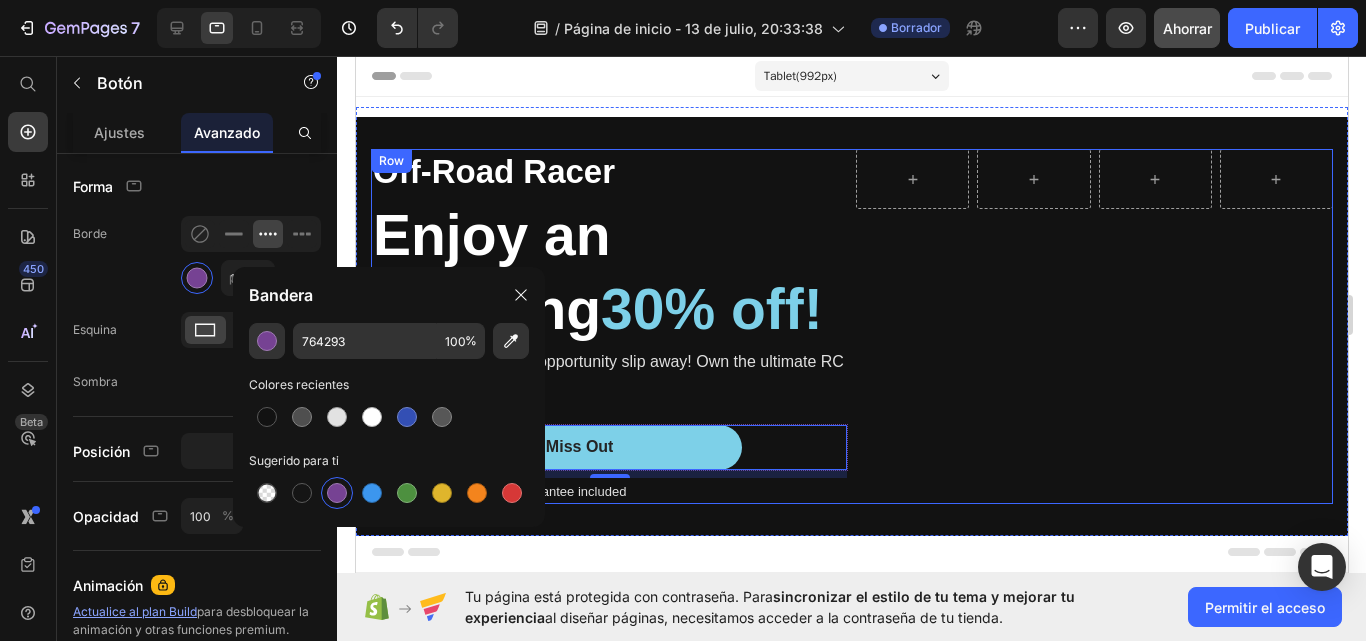 click on "Row" at bounding box center (1093, 326) 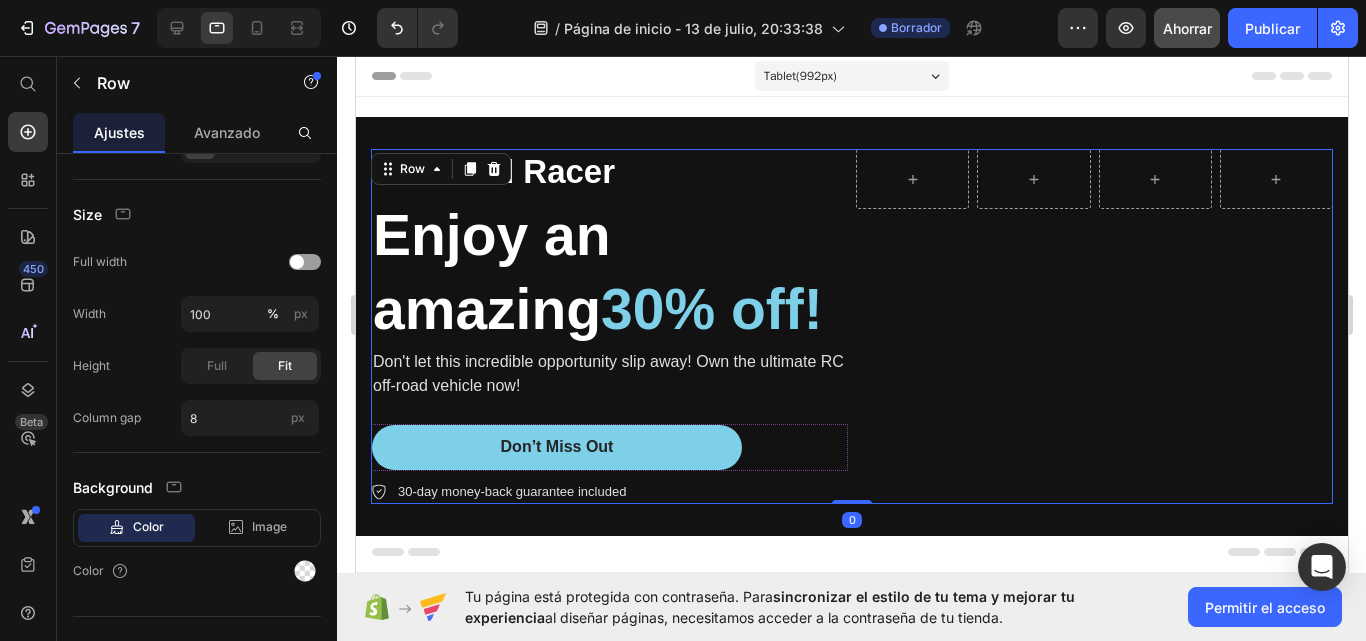 scroll, scrollTop: 0, scrollLeft: 0, axis: both 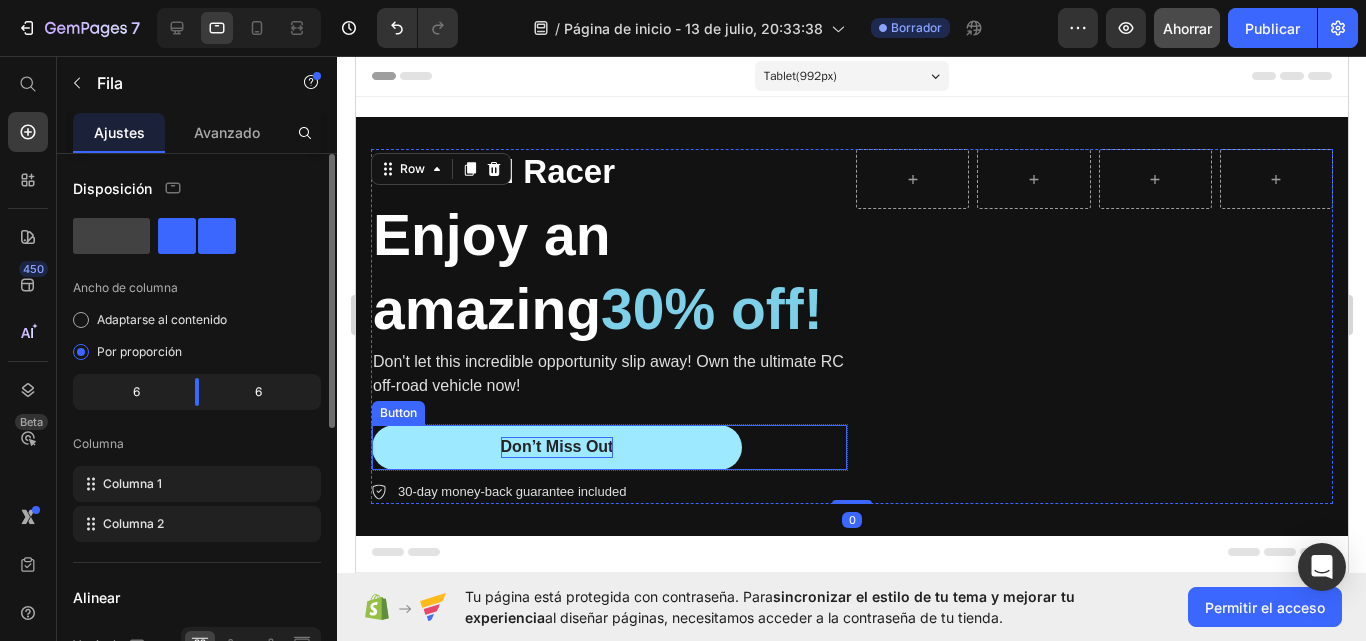 click on "Don’t Miss Out" at bounding box center [556, 447] 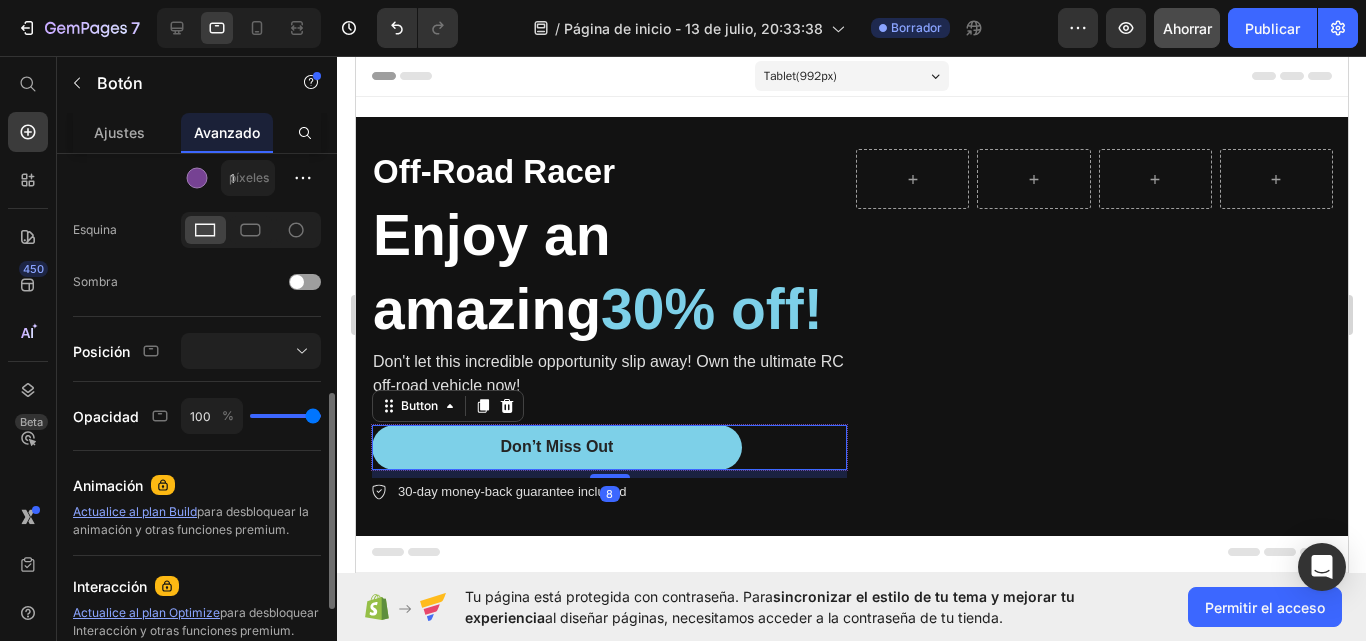 scroll, scrollTop: 400, scrollLeft: 0, axis: vertical 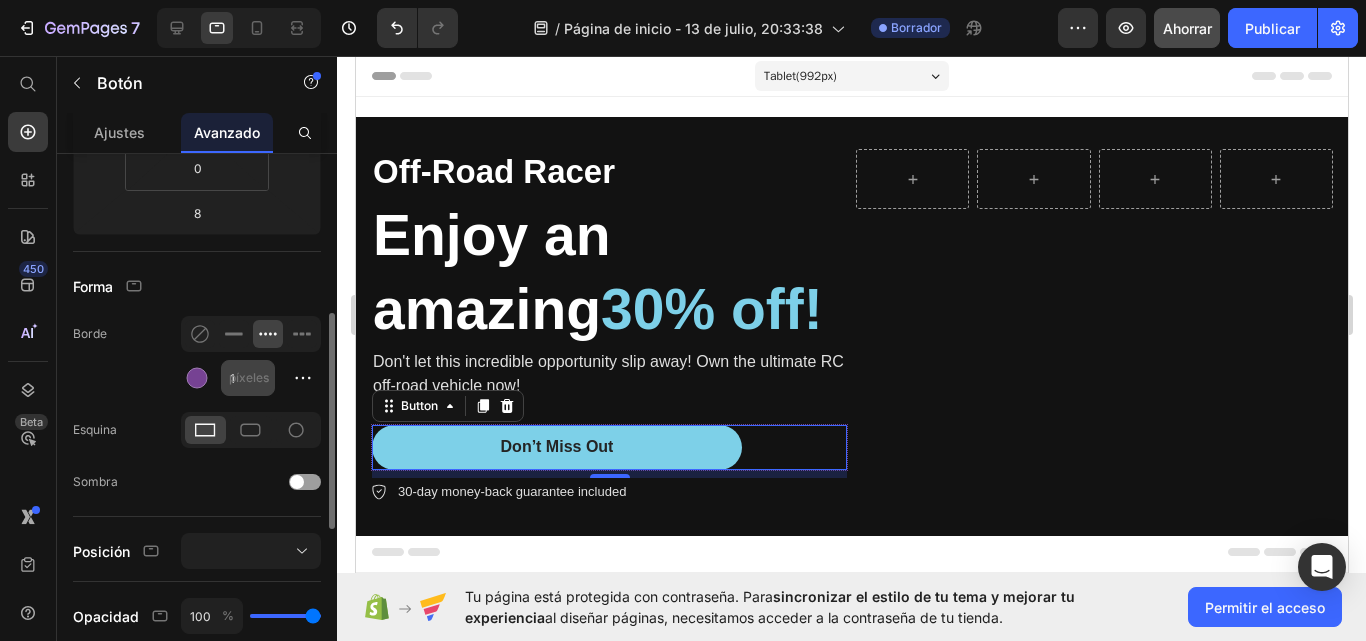 click on "píxeles" at bounding box center [249, 378] 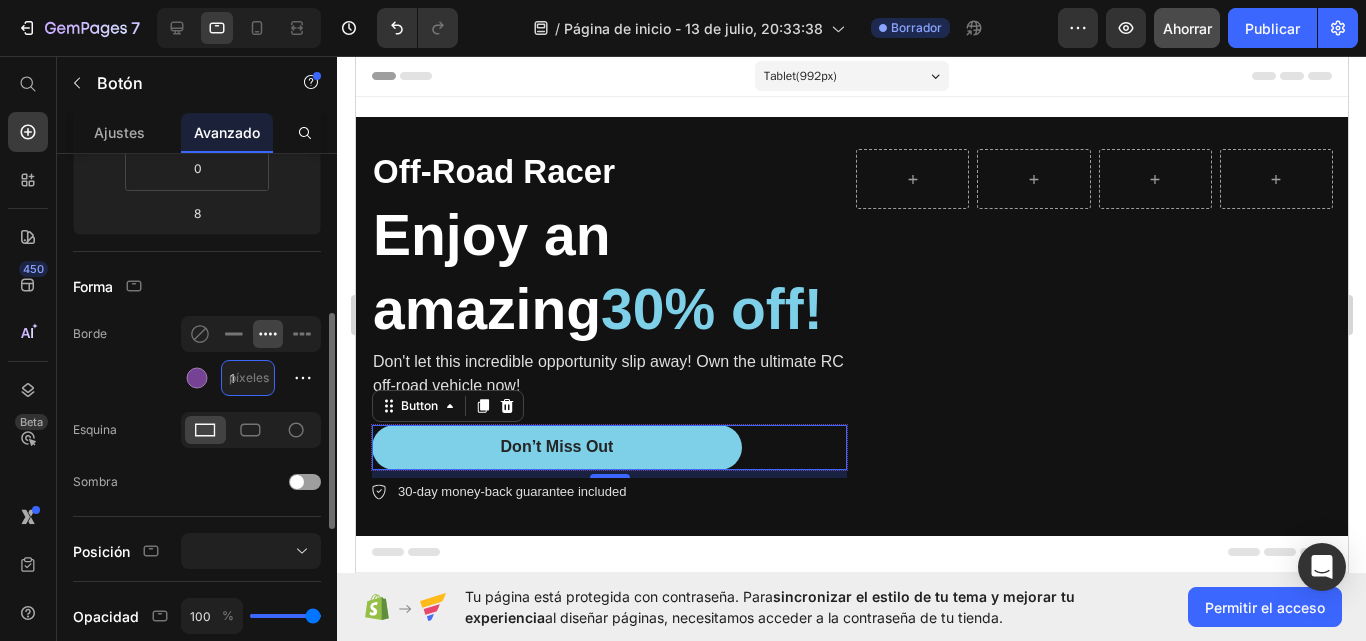 click on "1" at bounding box center [248, 378] 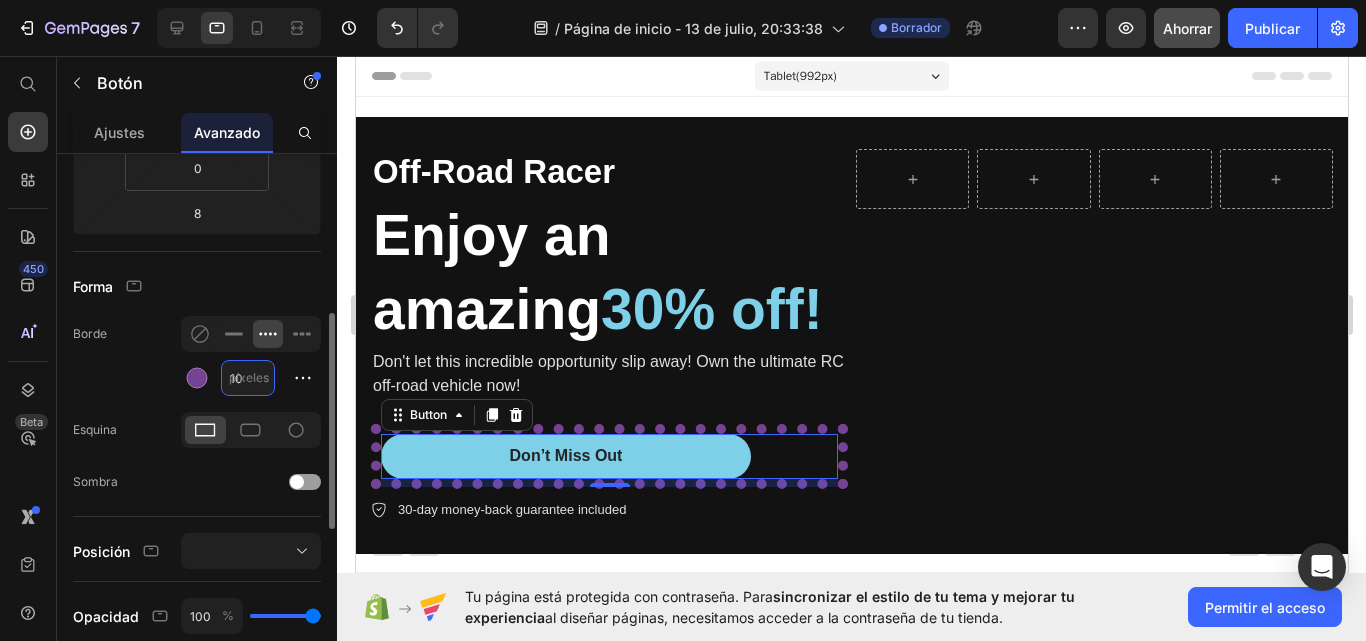 scroll, scrollTop: 0, scrollLeft: 0, axis: both 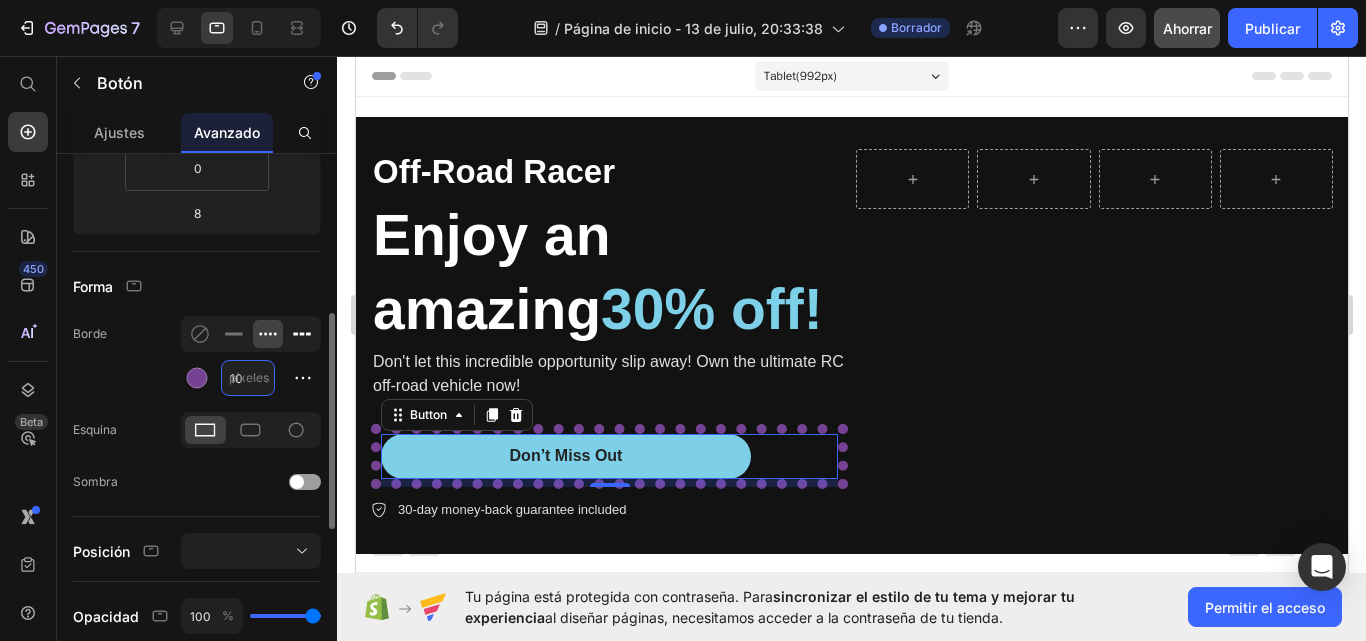 type on "10" 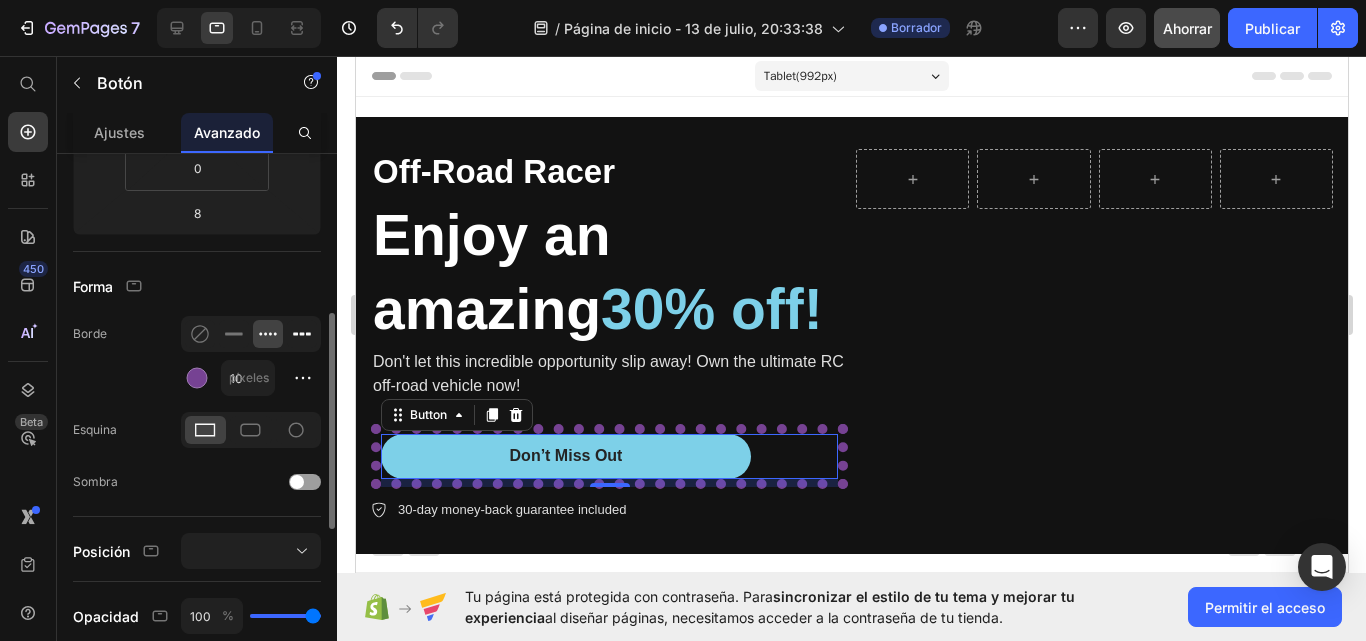 click 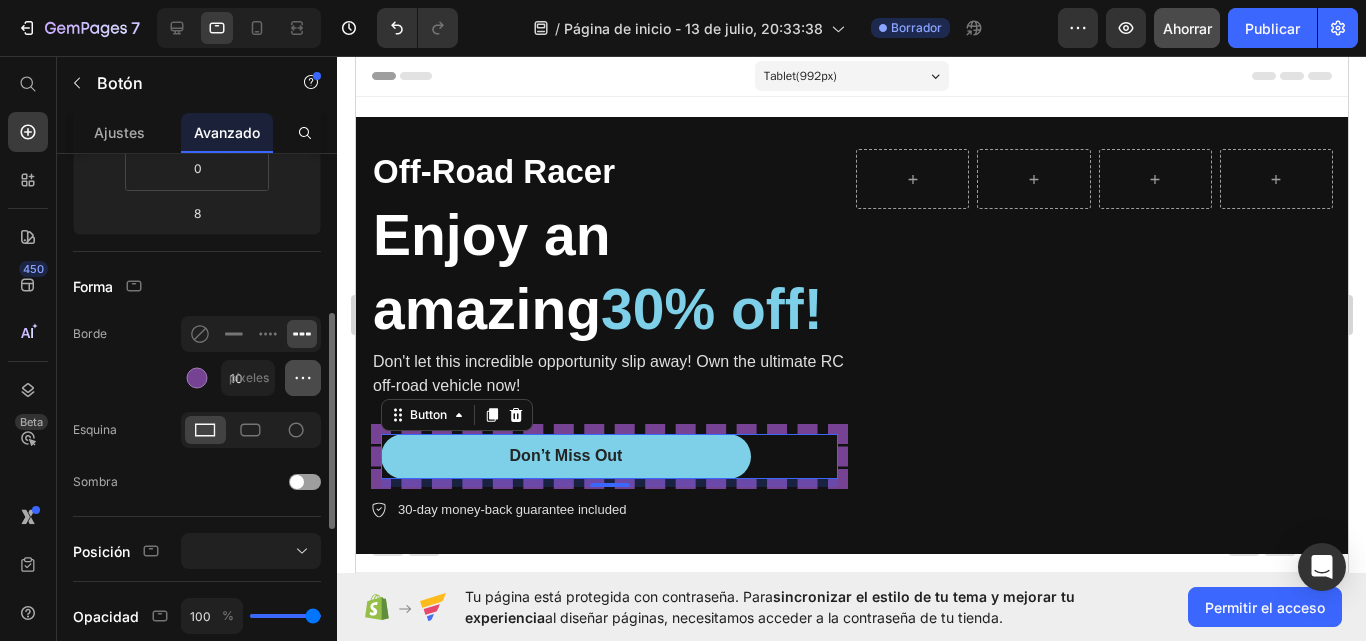 click 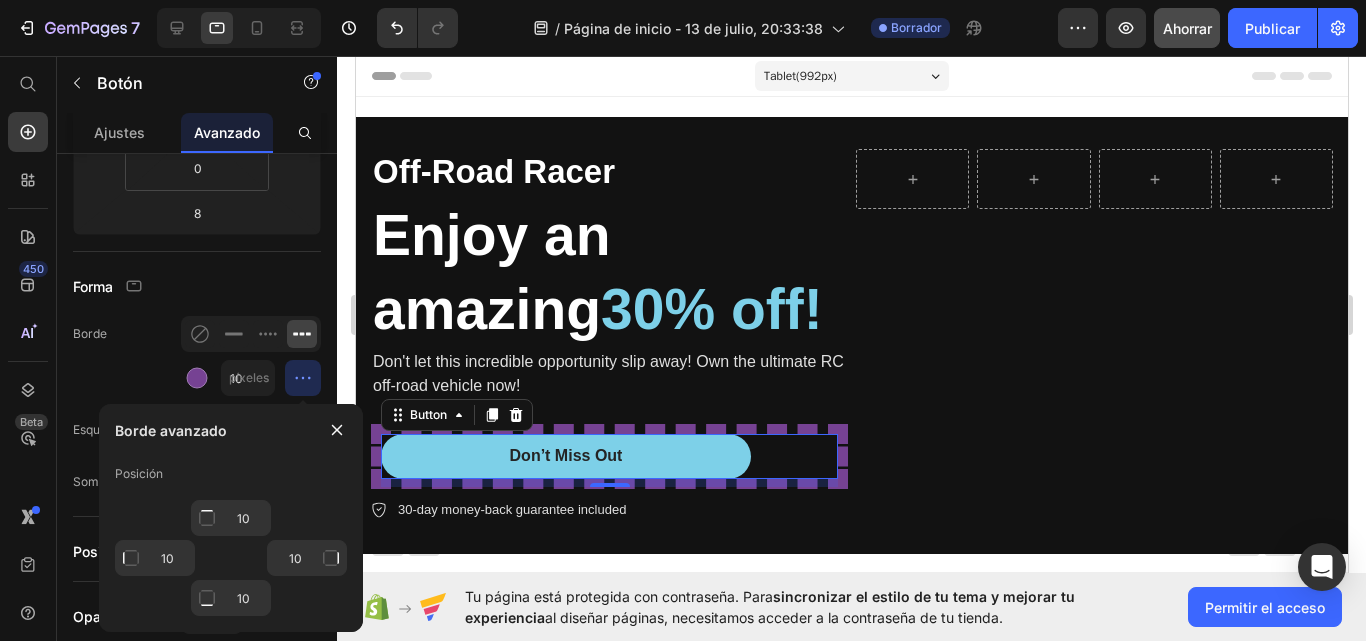 click at bounding box center (207, 518) 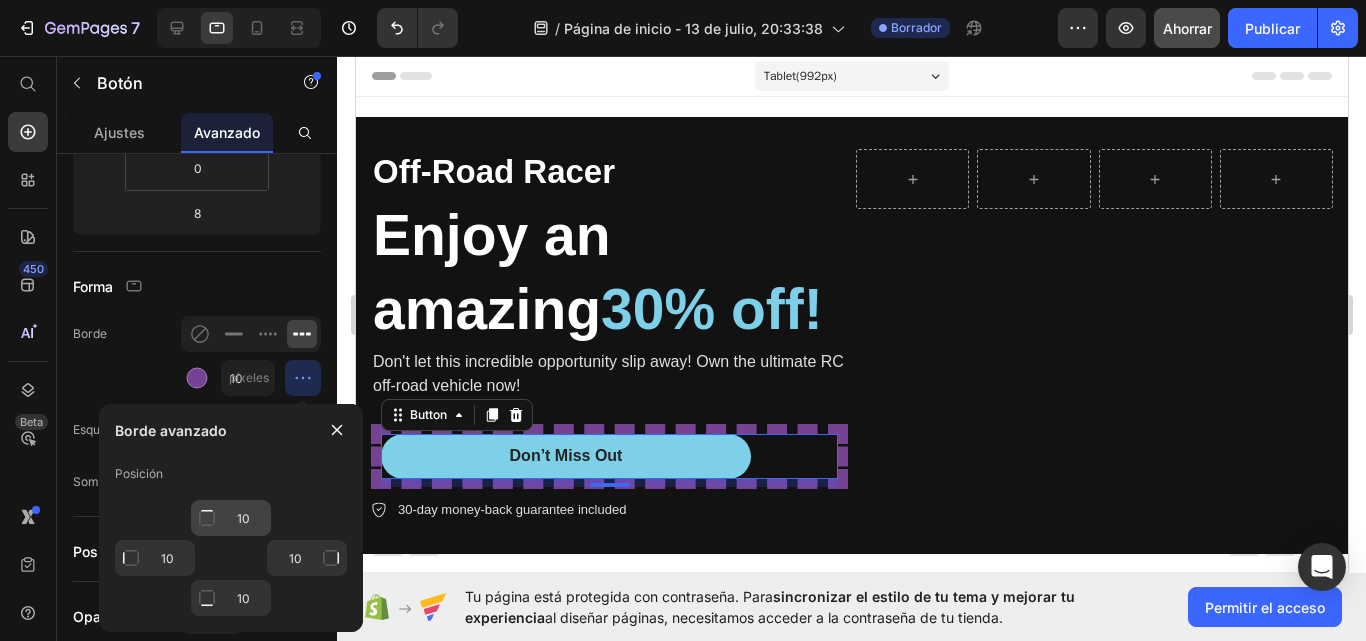 click on "10" 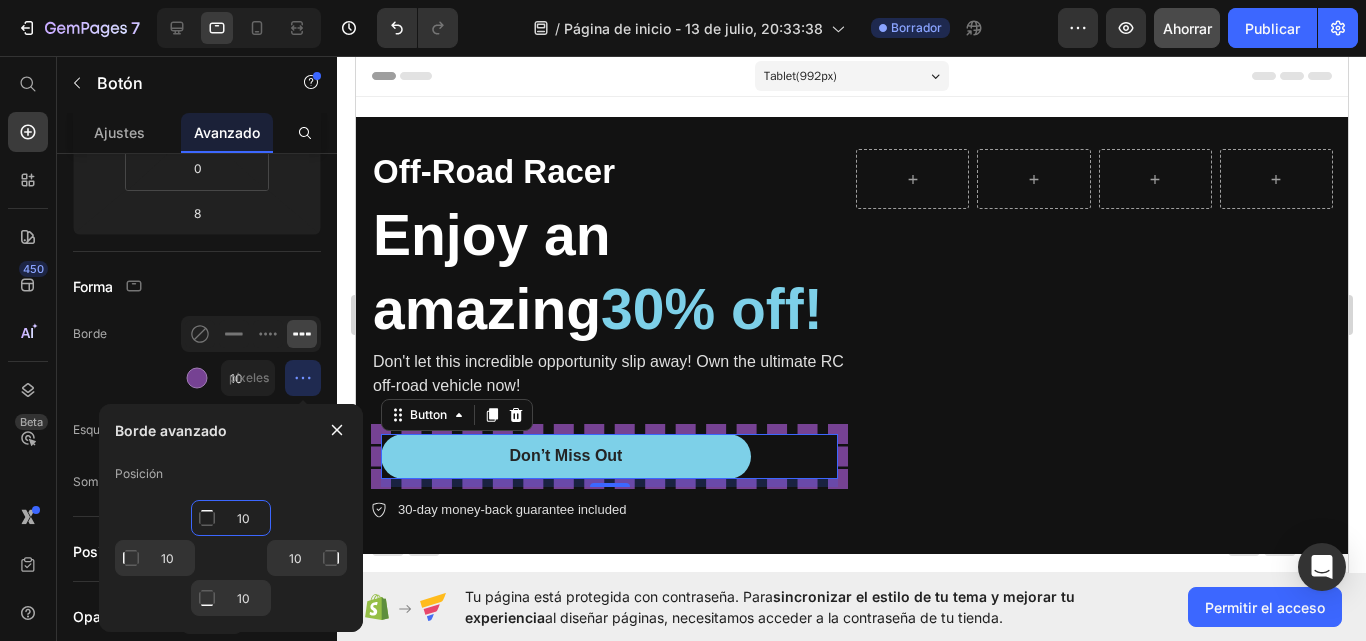 click on "10" 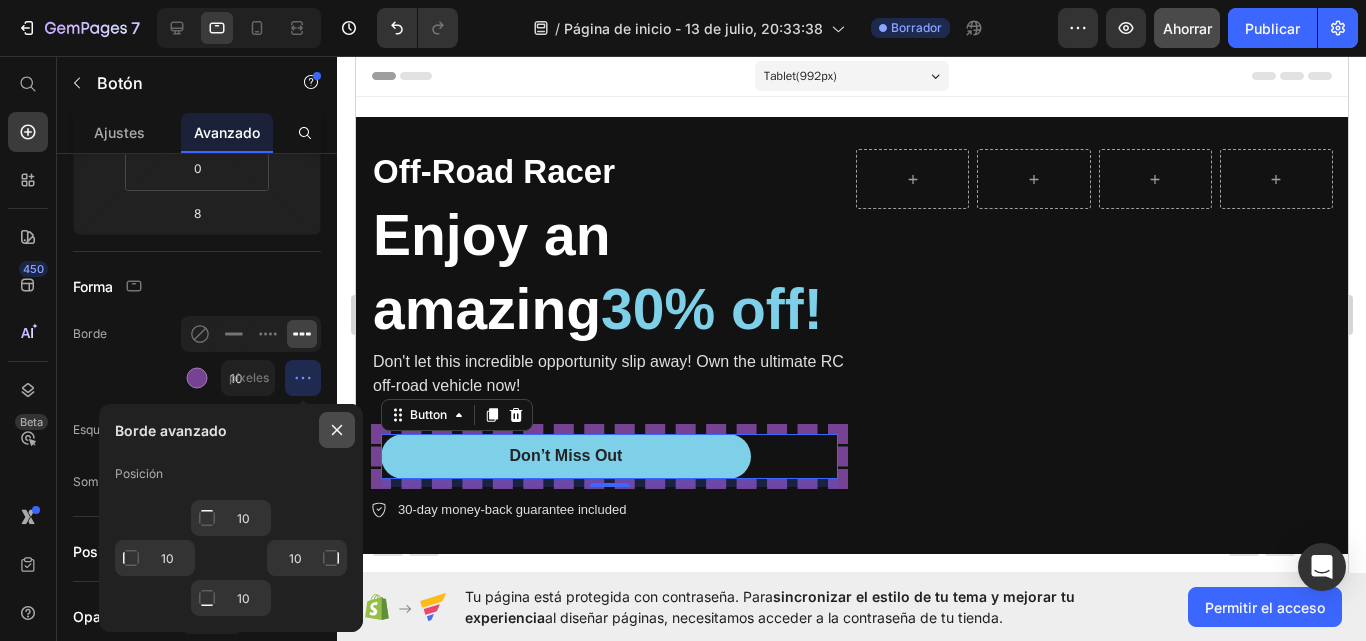 click 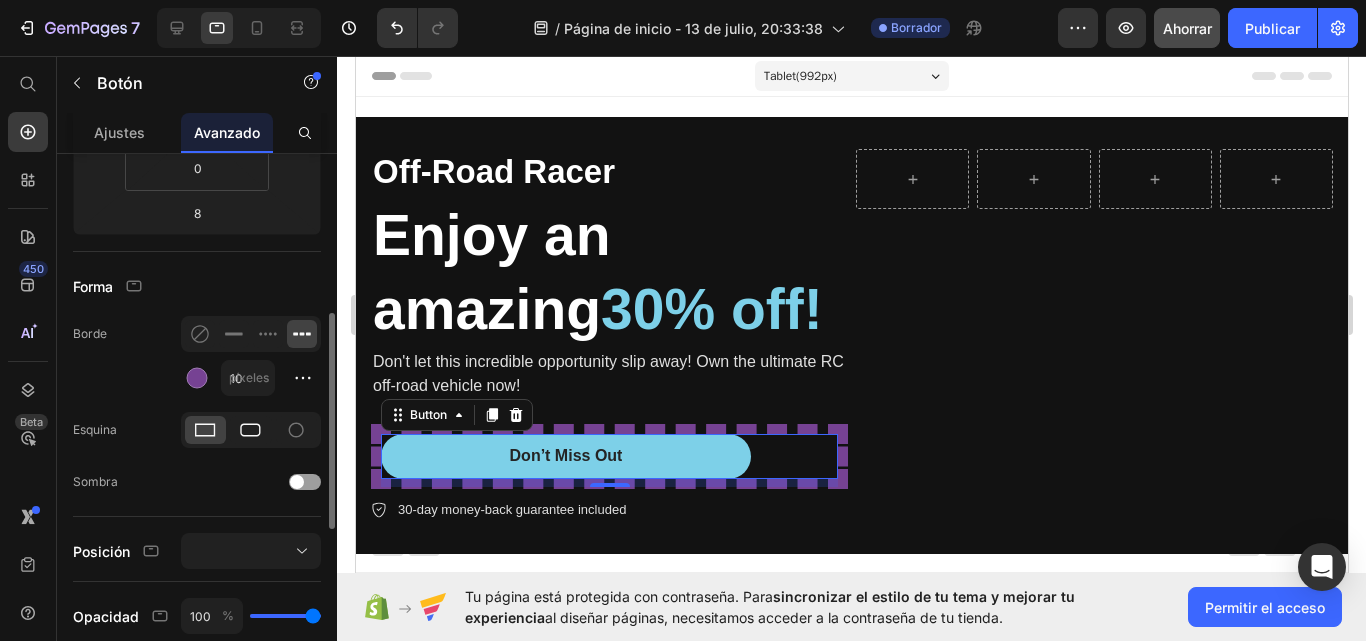 click 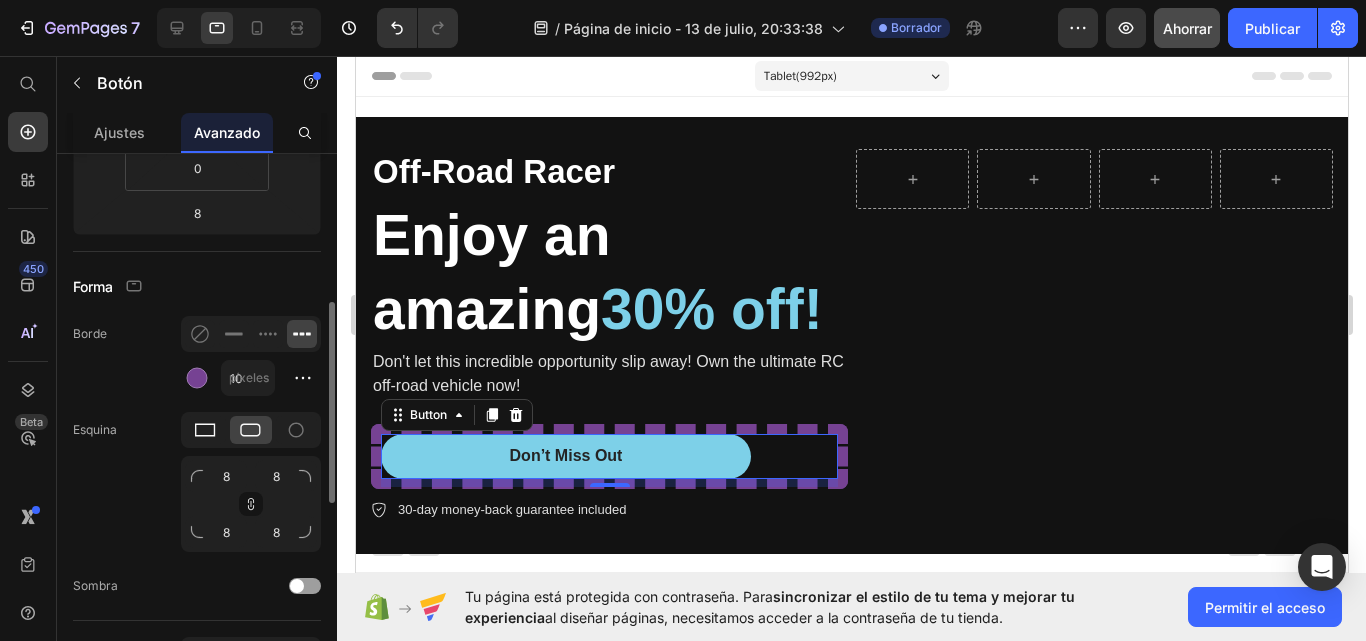 scroll, scrollTop: 600, scrollLeft: 0, axis: vertical 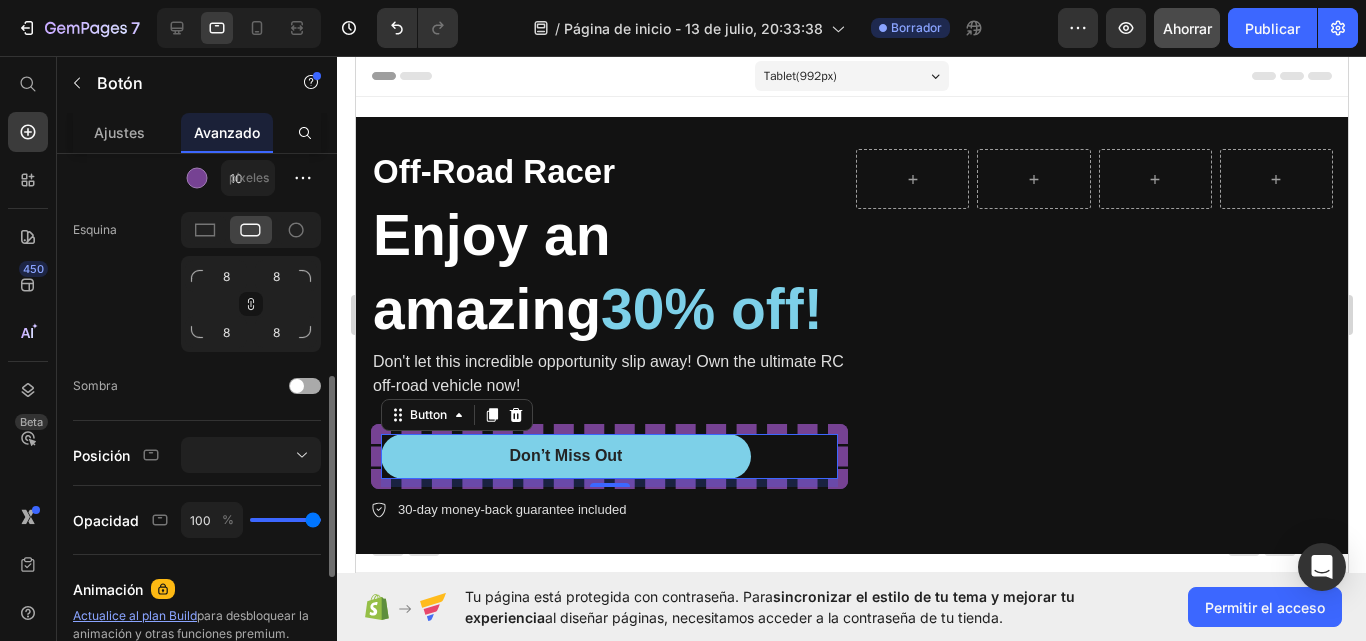 click at bounding box center (297, 386) 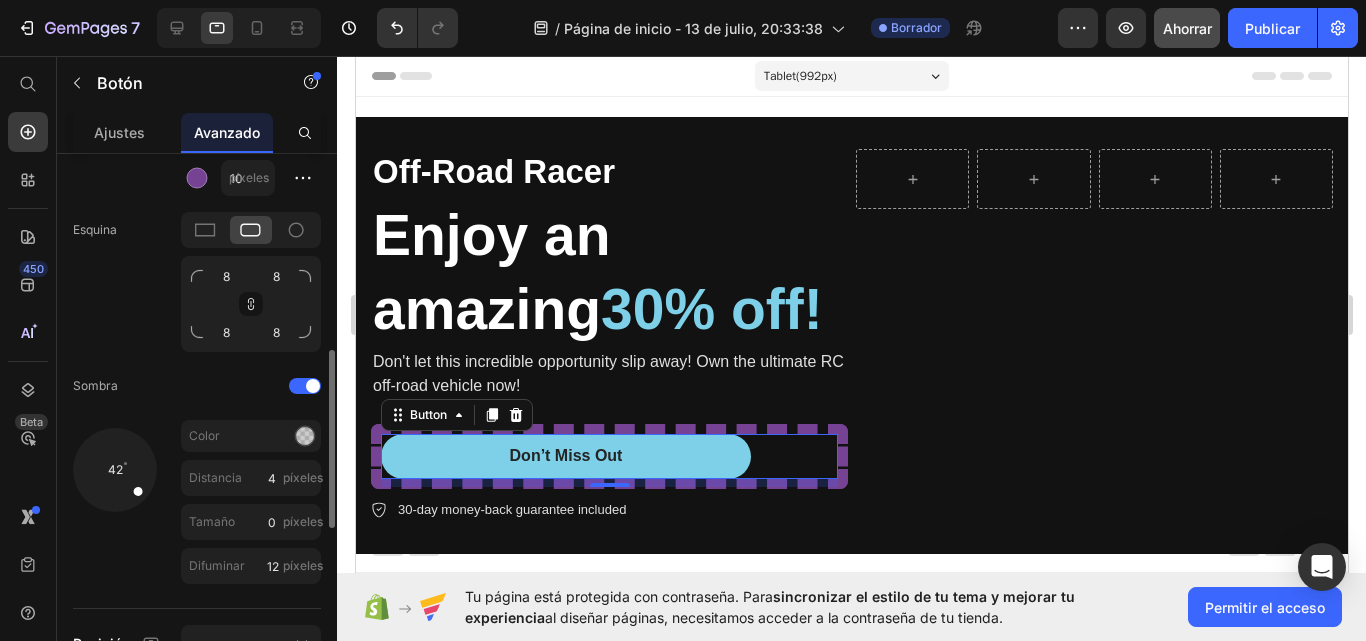 drag, startPoint x: 135, startPoint y: 469, endPoint x: 150, endPoint y: 501, distance: 35.341194 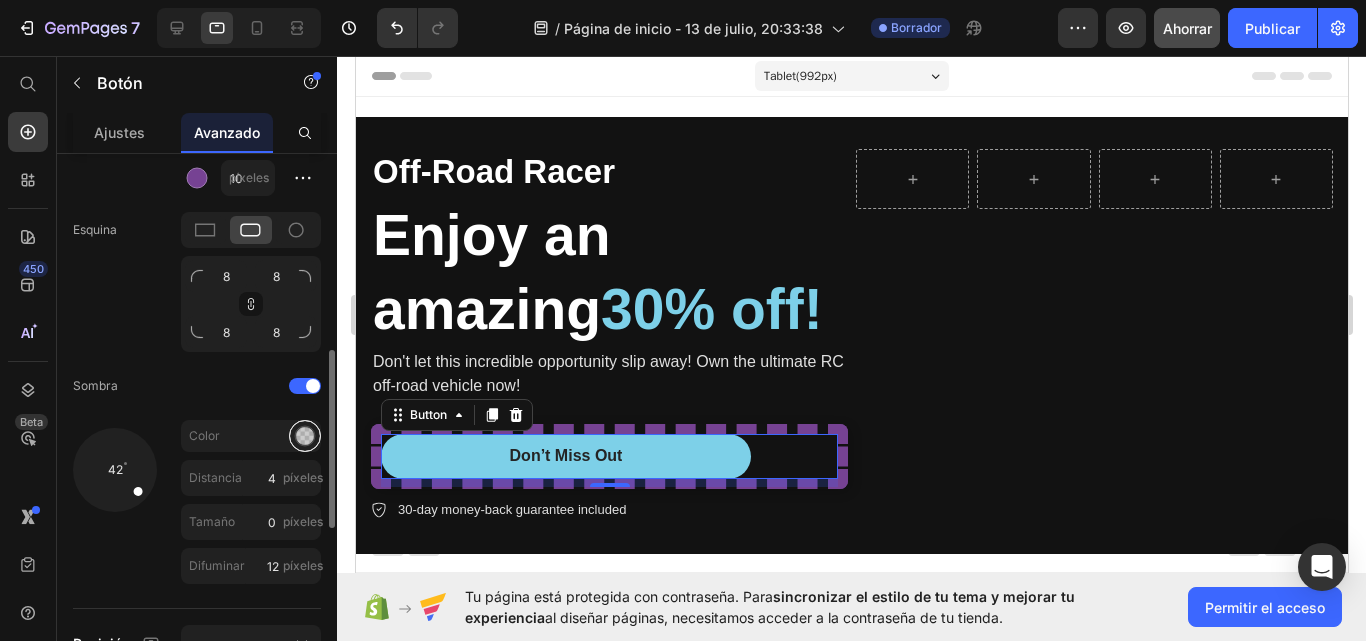 click at bounding box center (305, 436) 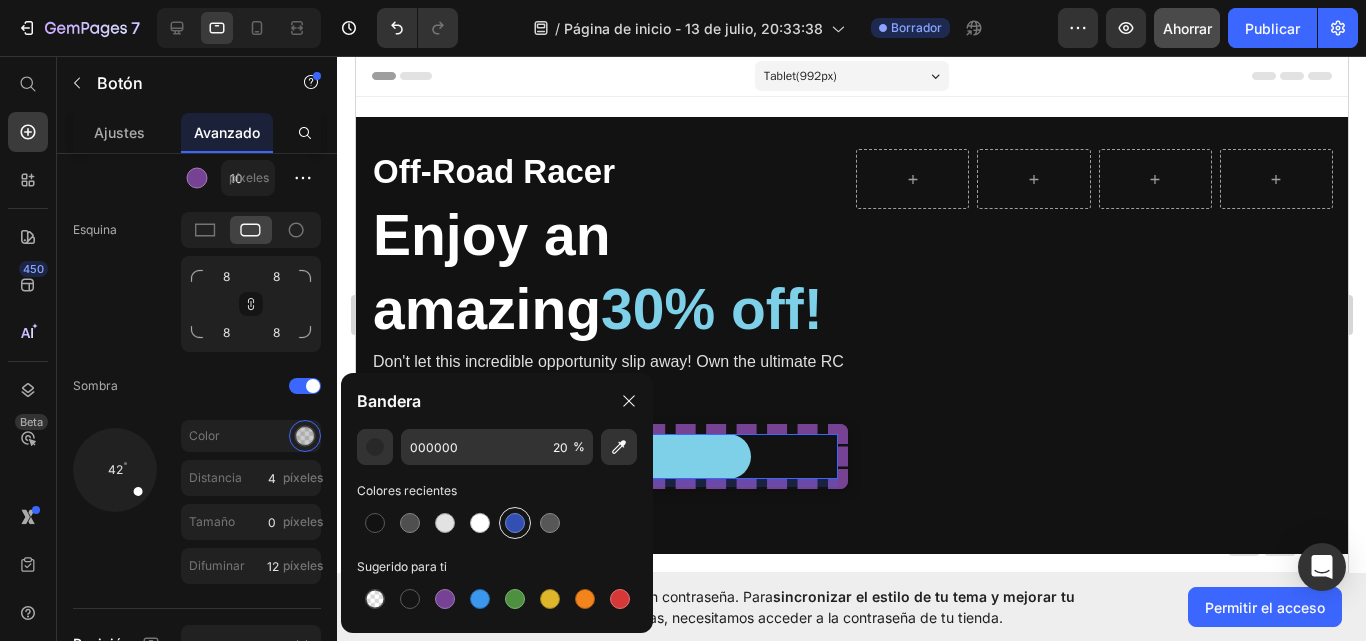 click at bounding box center [515, 523] 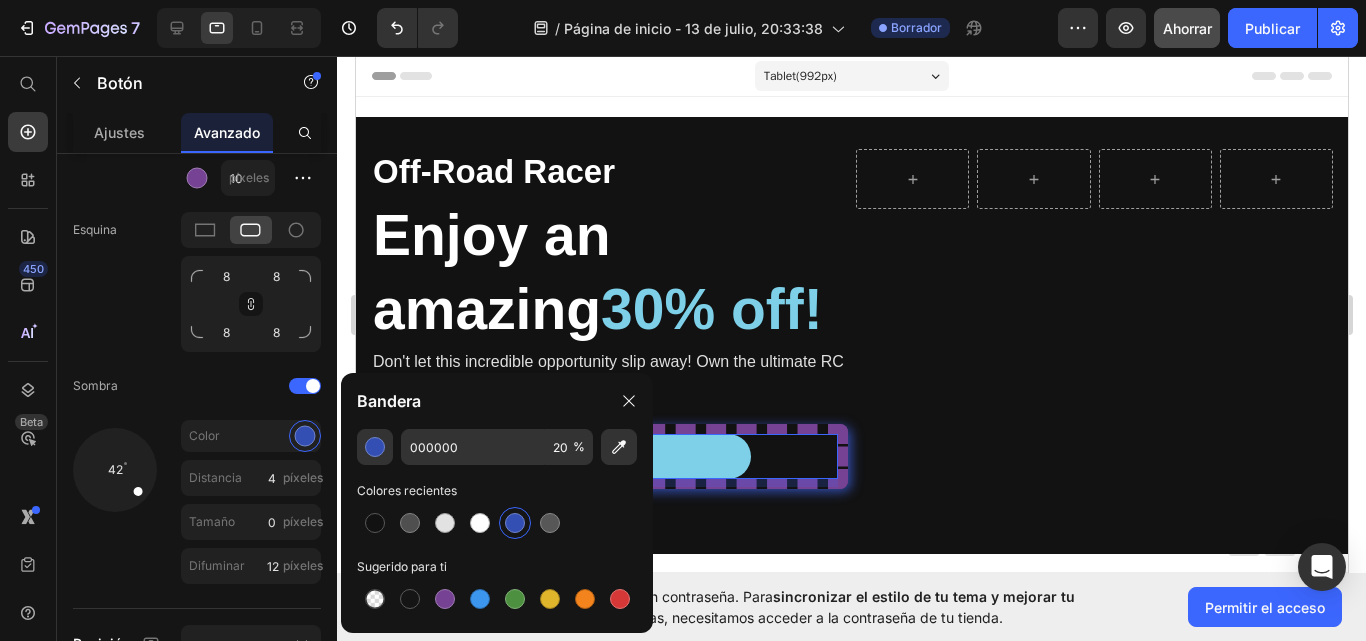 type on "334FB4" 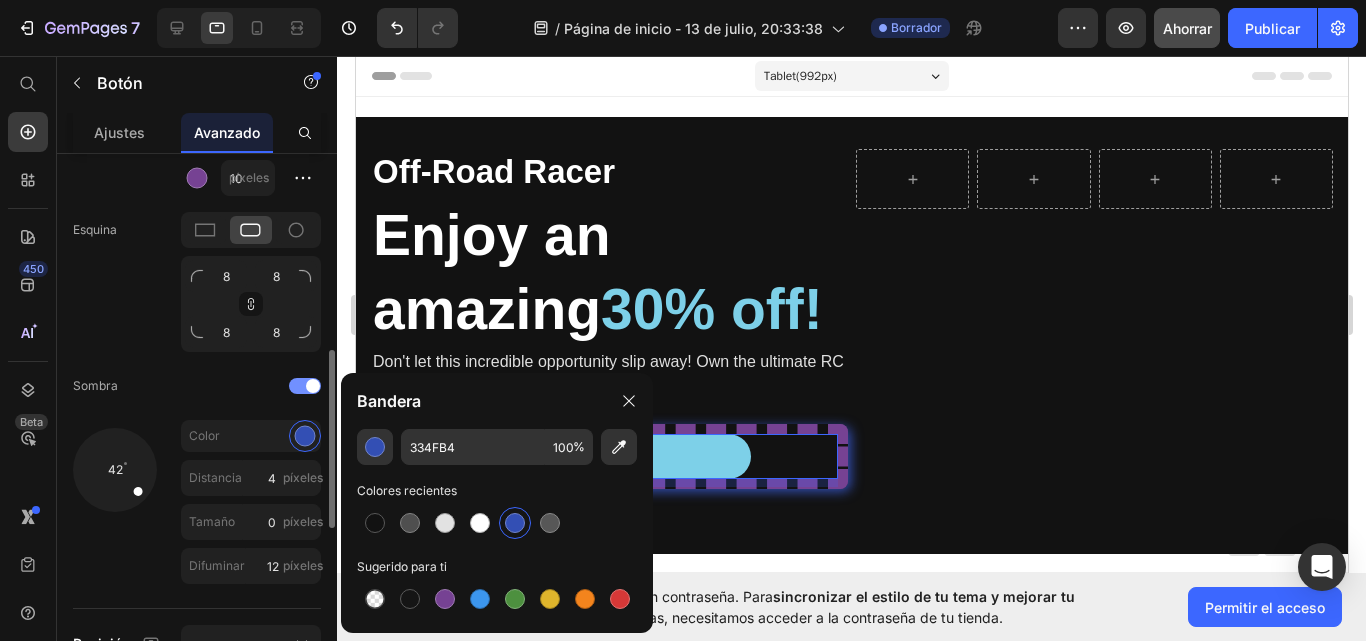 click on "Sombra" 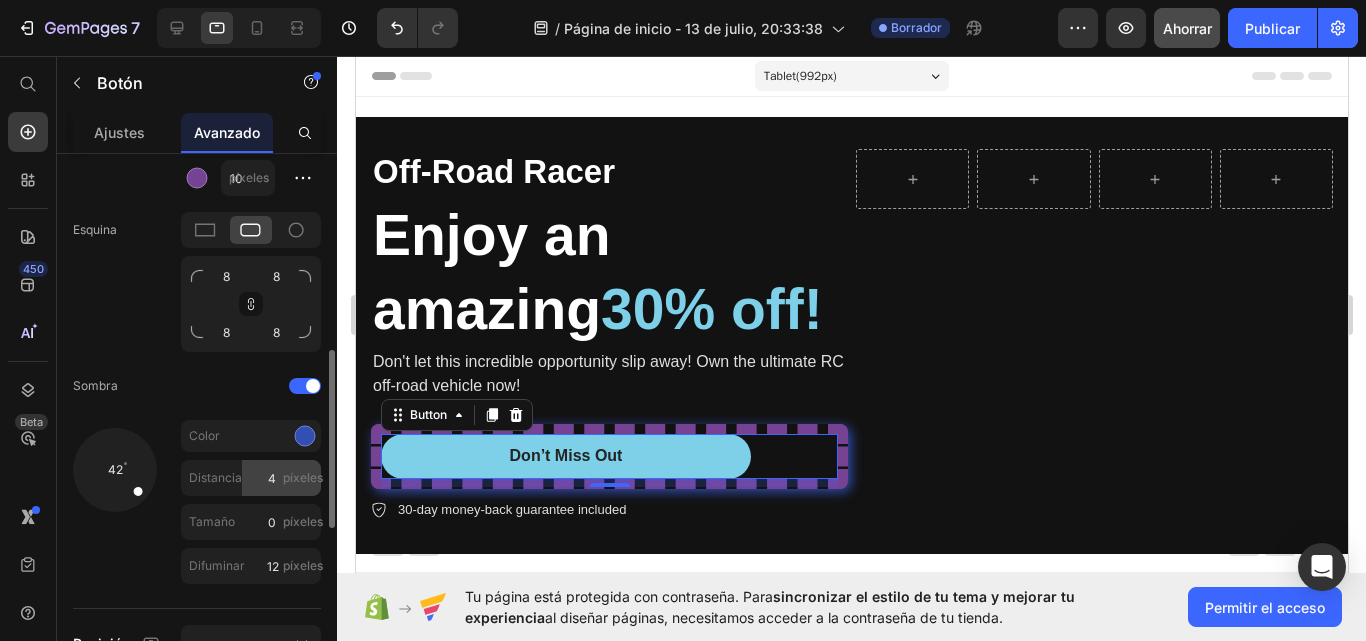 scroll, scrollTop: 800, scrollLeft: 0, axis: vertical 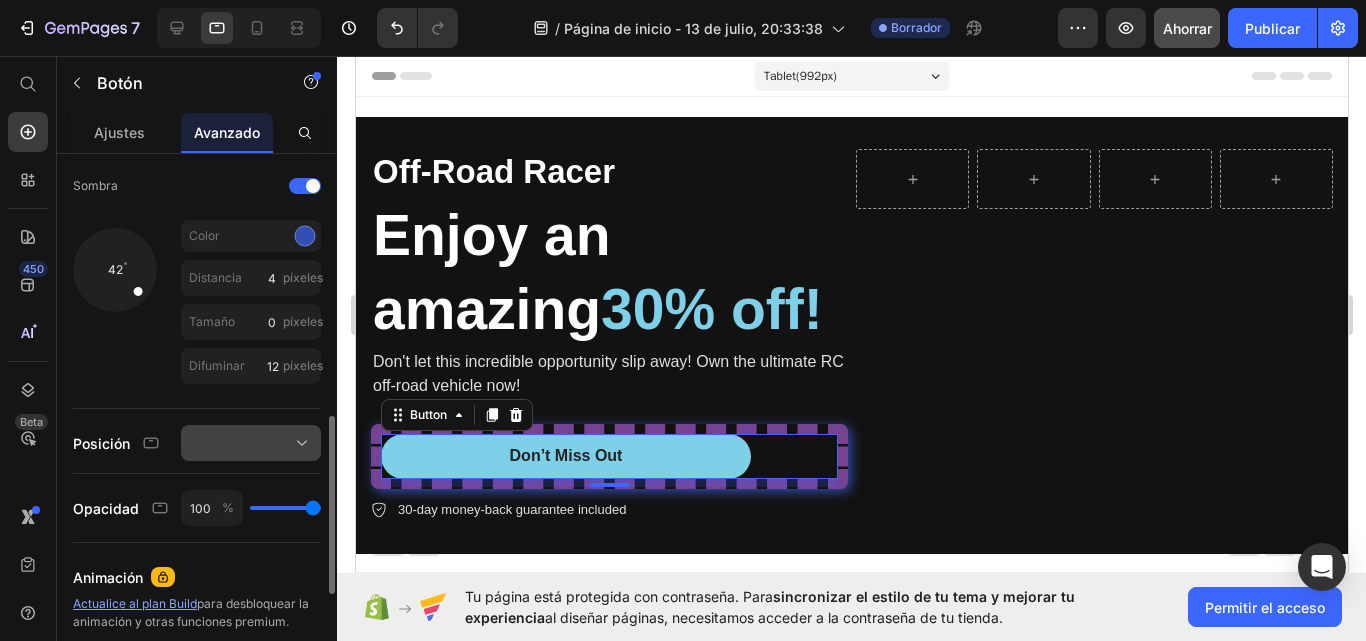 click at bounding box center [251, 443] 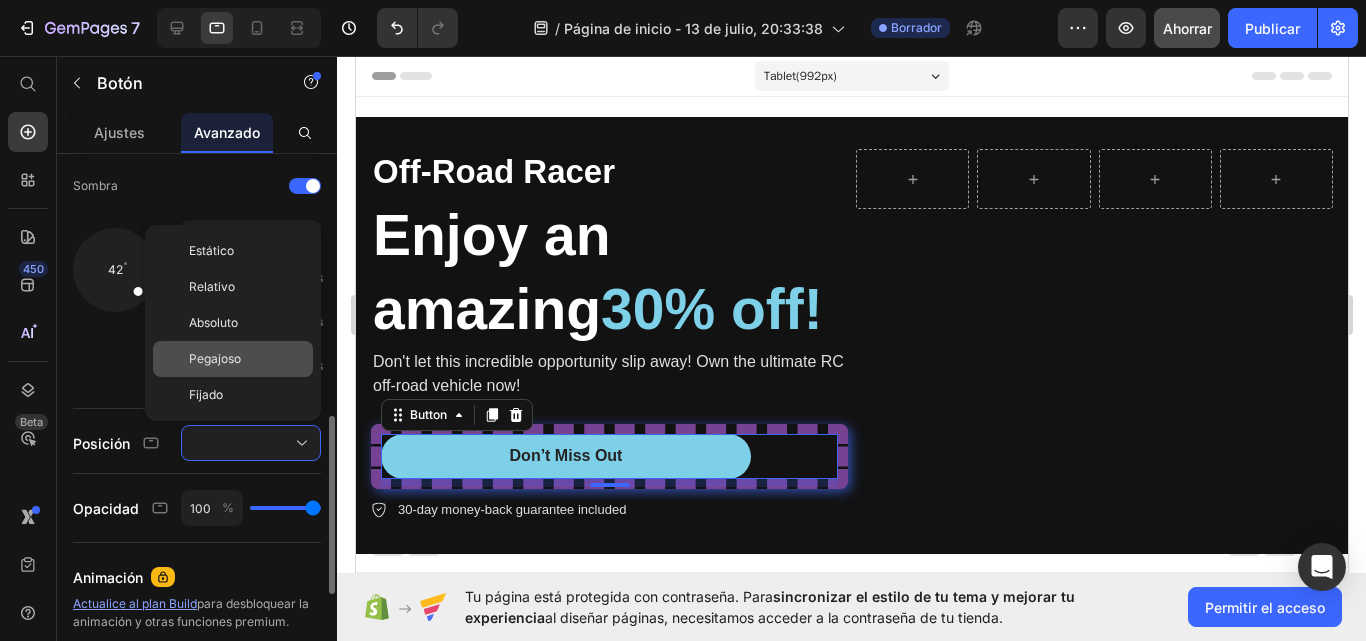 click on "Pegajoso" 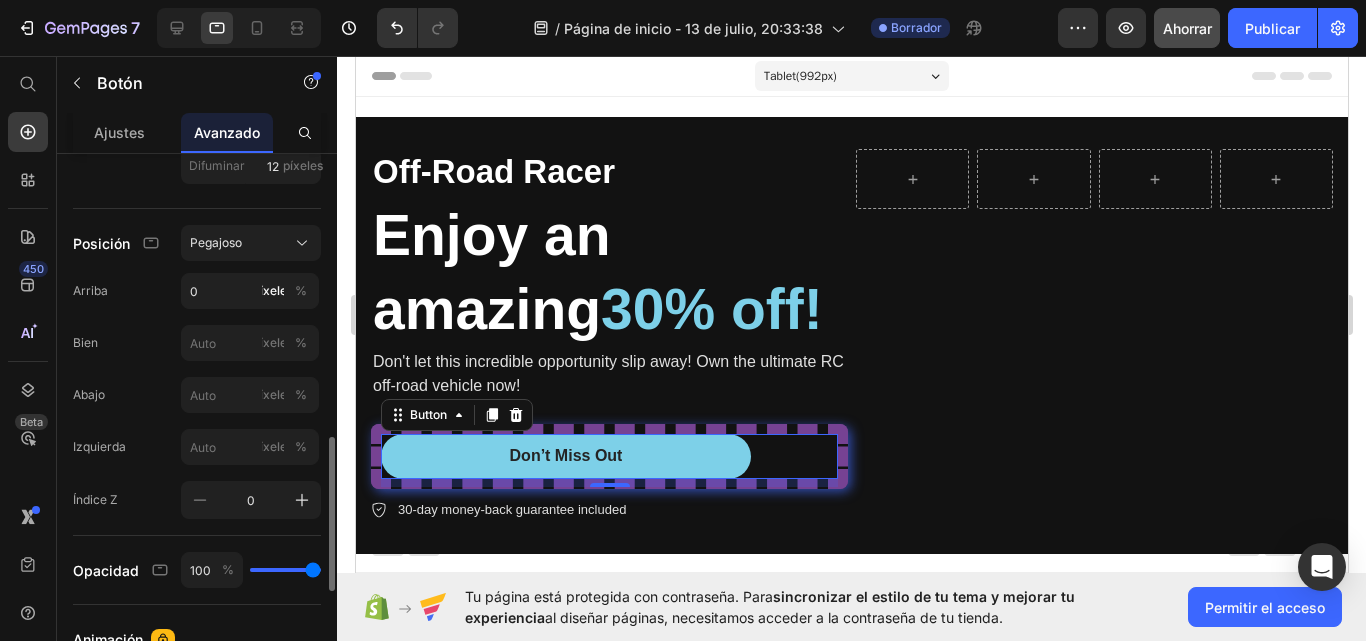 scroll, scrollTop: 1100, scrollLeft: 0, axis: vertical 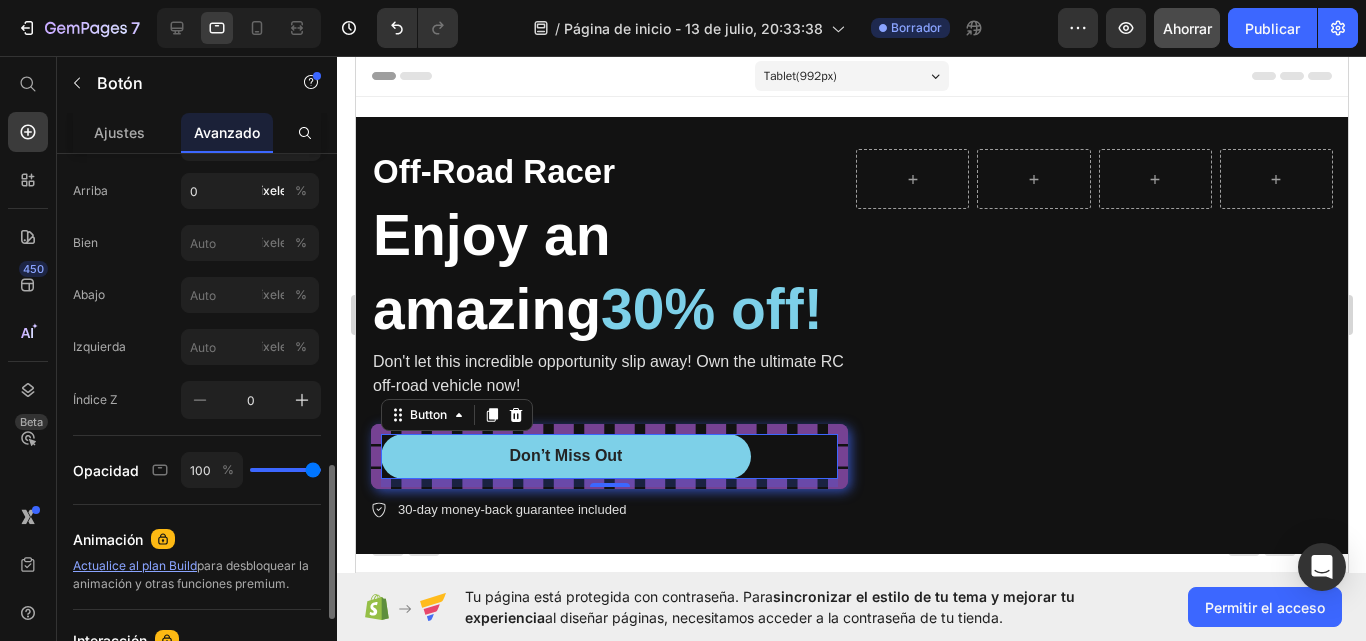 drag, startPoint x: 279, startPoint y: 466, endPoint x: 270, endPoint y: 472, distance: 10.816654 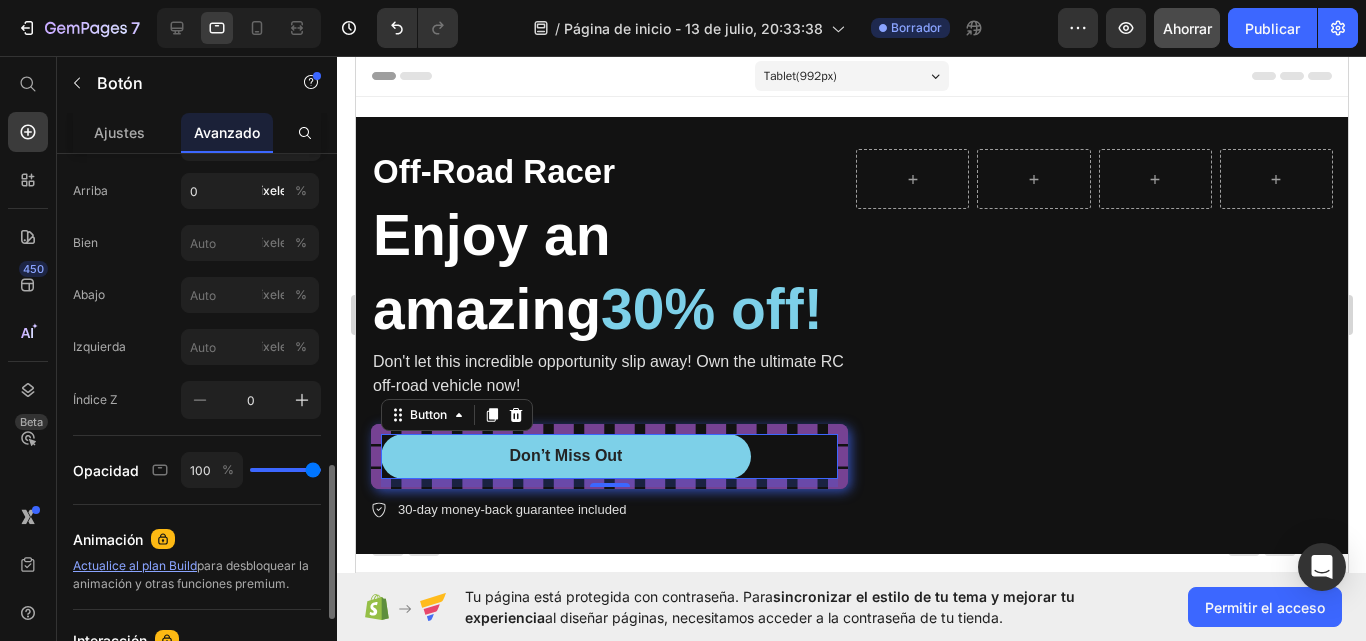 click on "100 %" 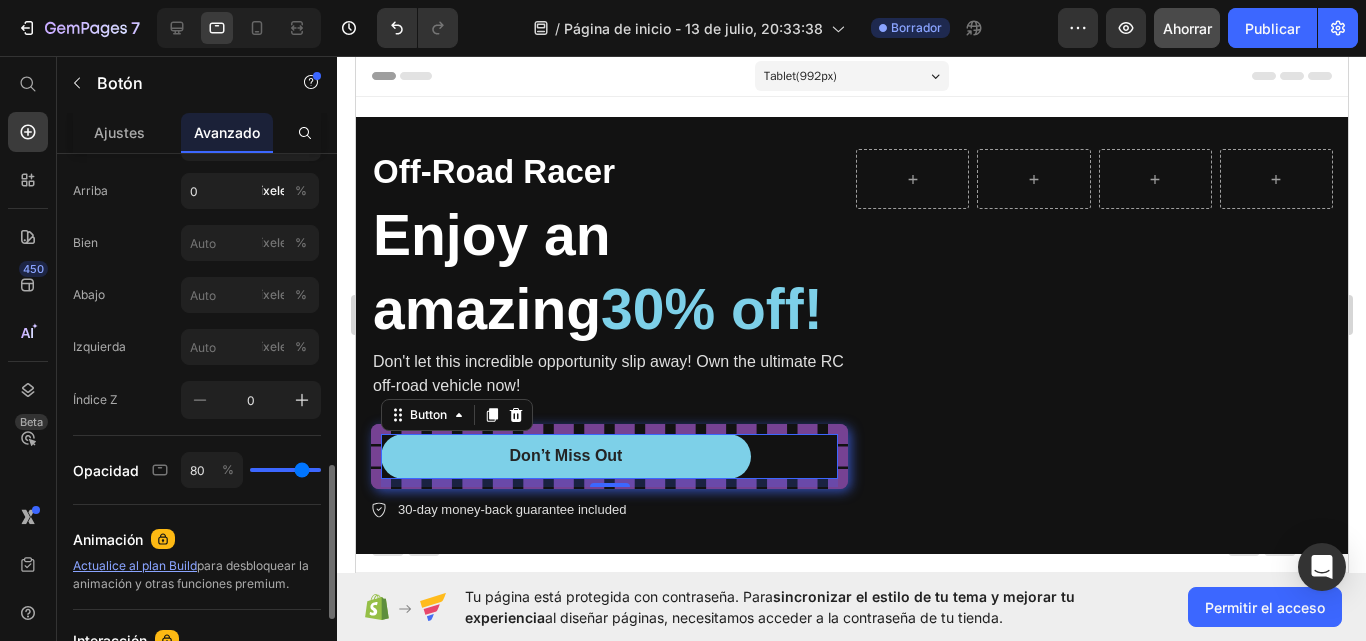 type on "76" 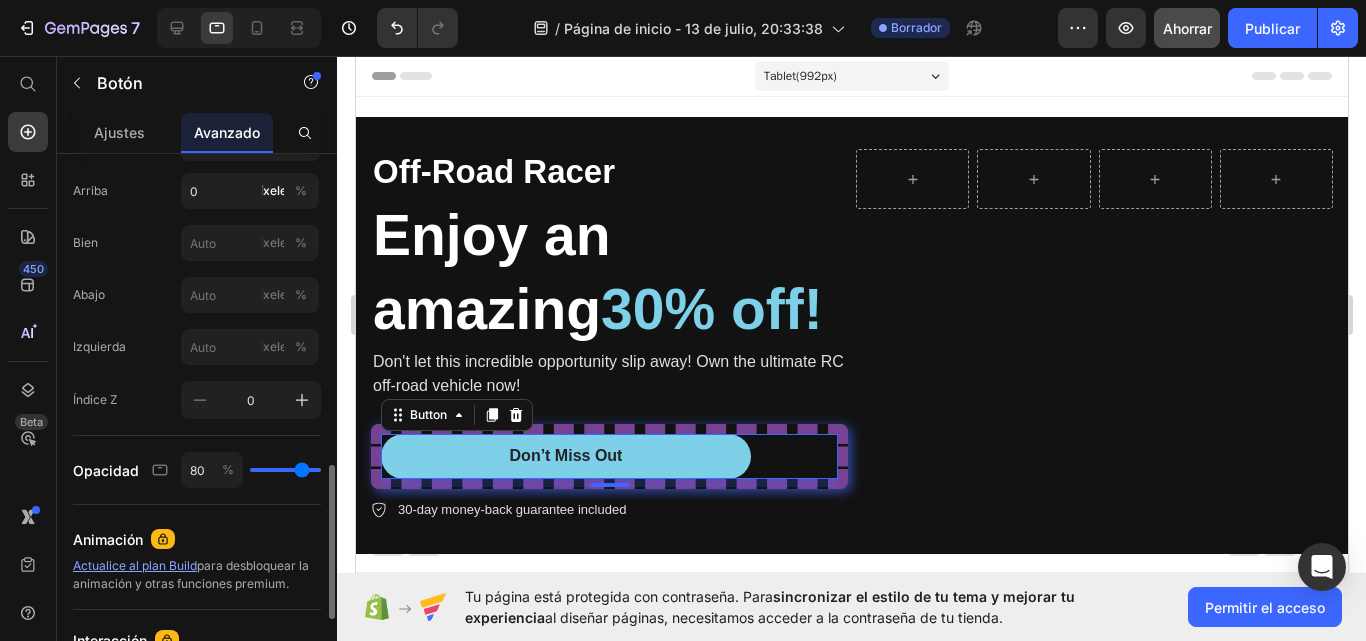 type on "76" 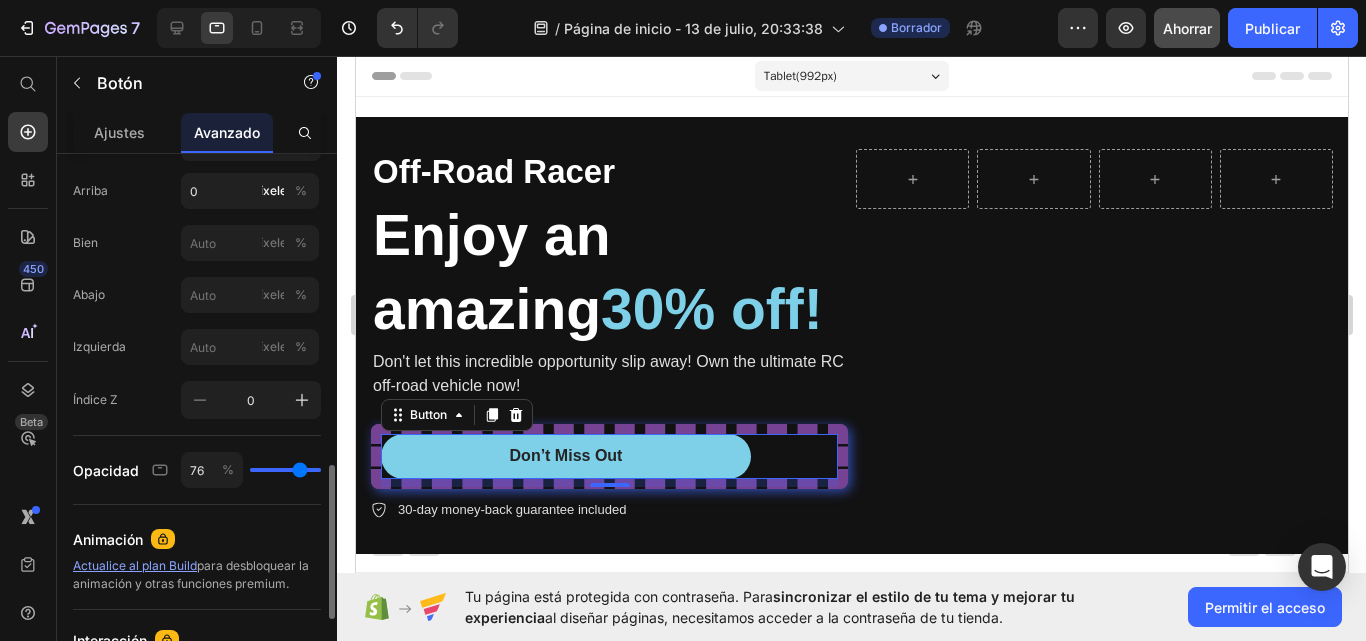 type on "67" 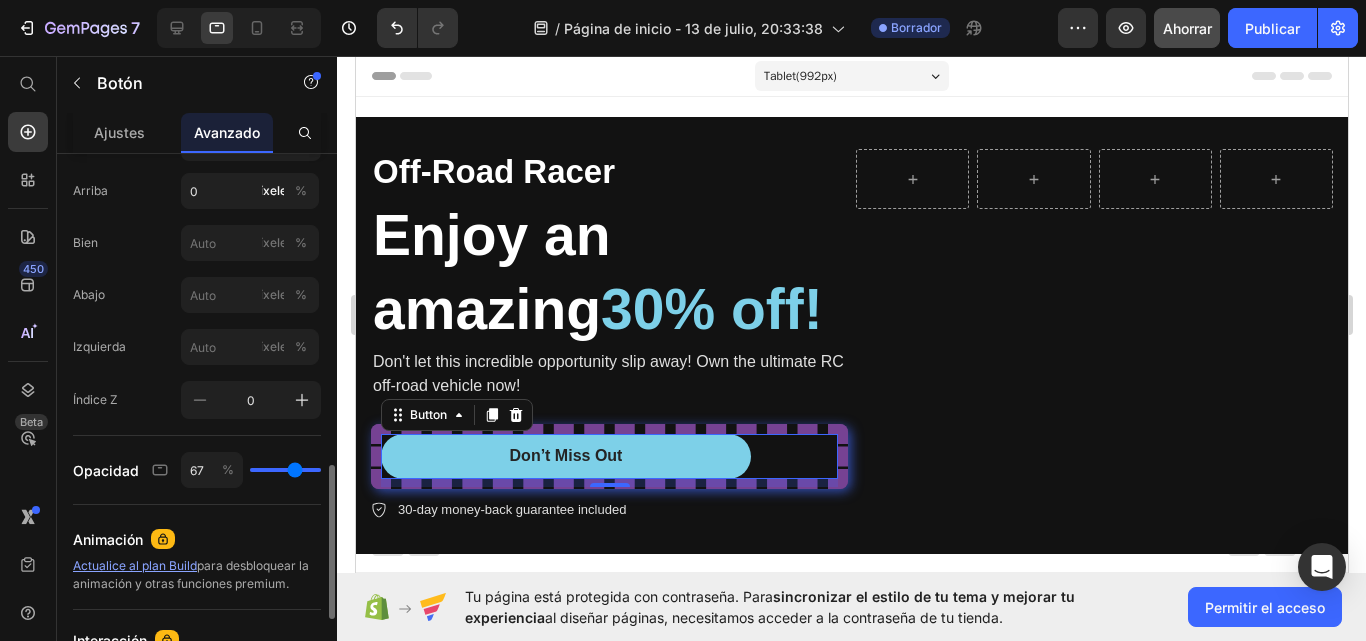 type on "60" 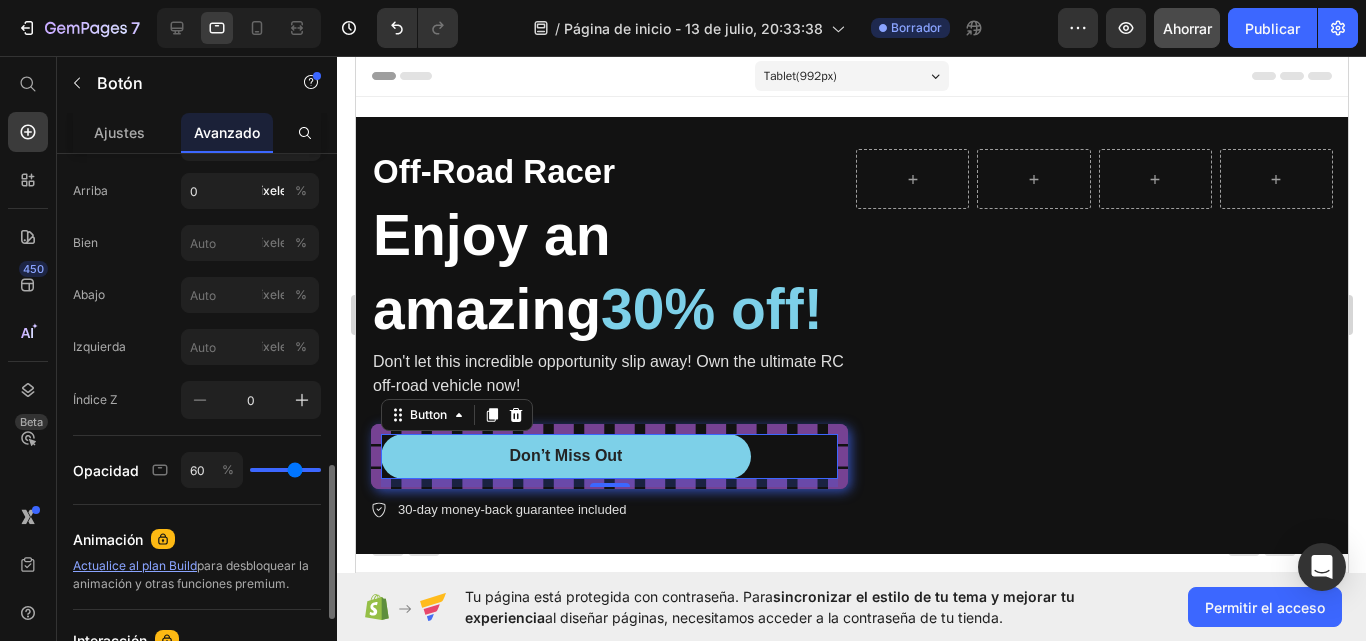 type on "60" 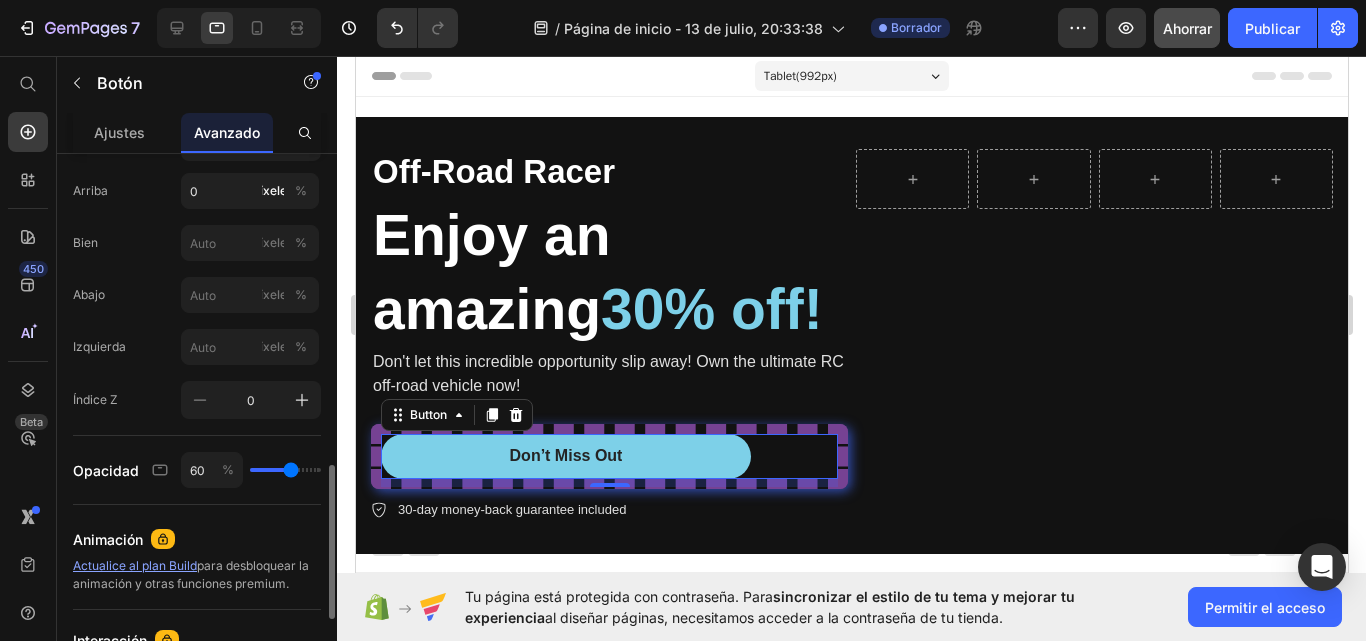 type on "51" 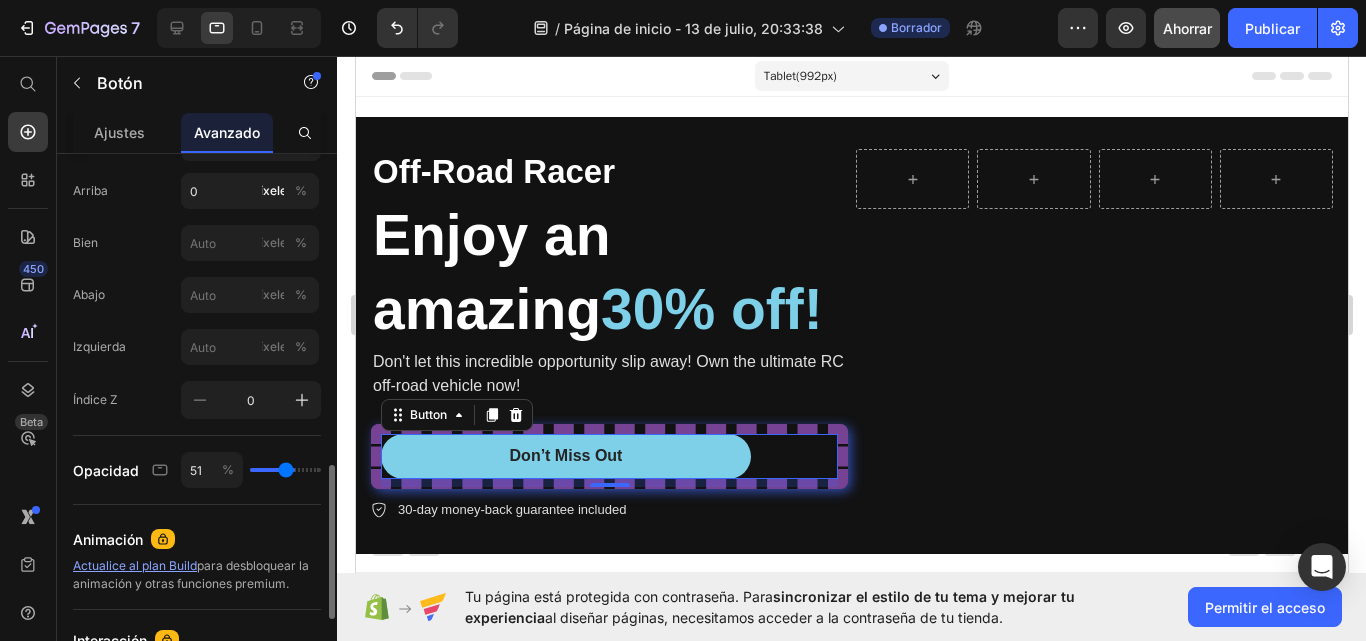 type on "44" 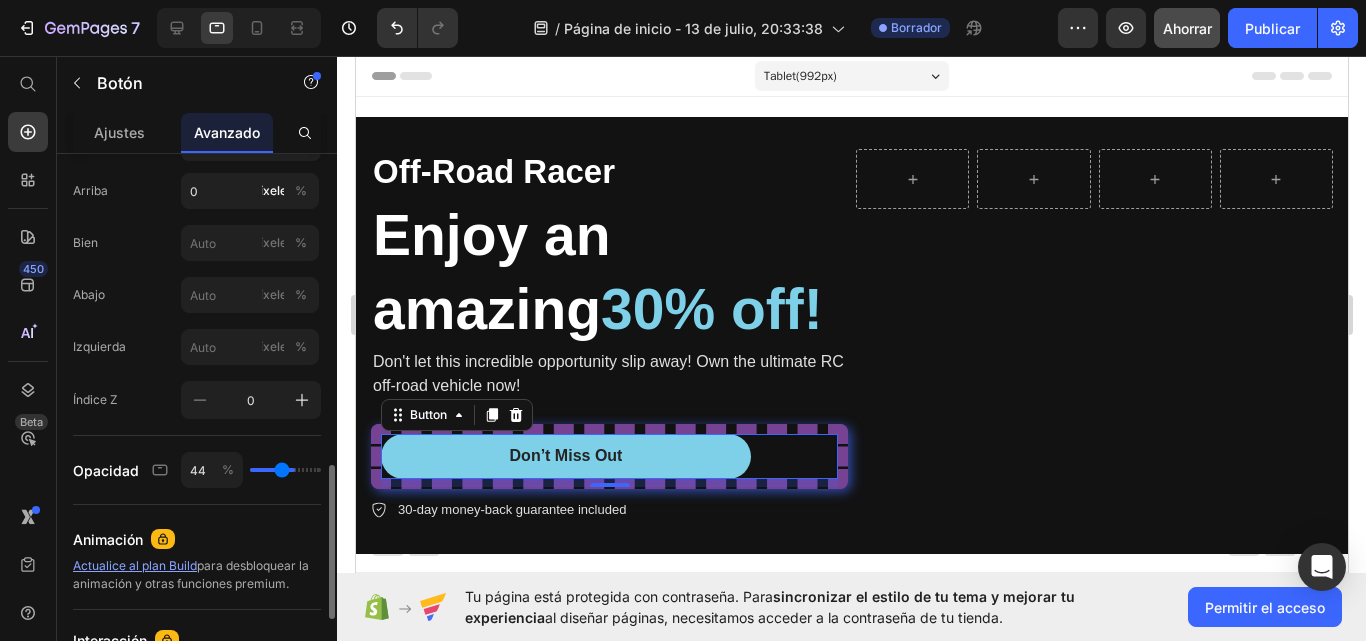 type on "42" 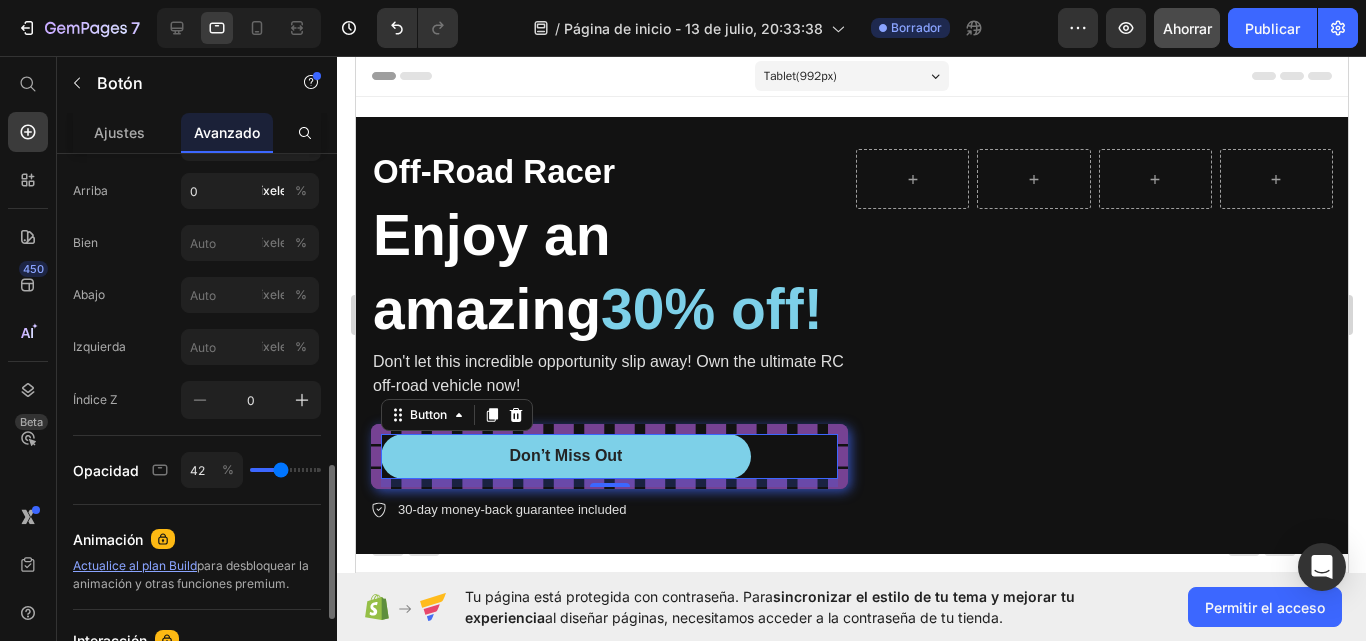 type on "40" 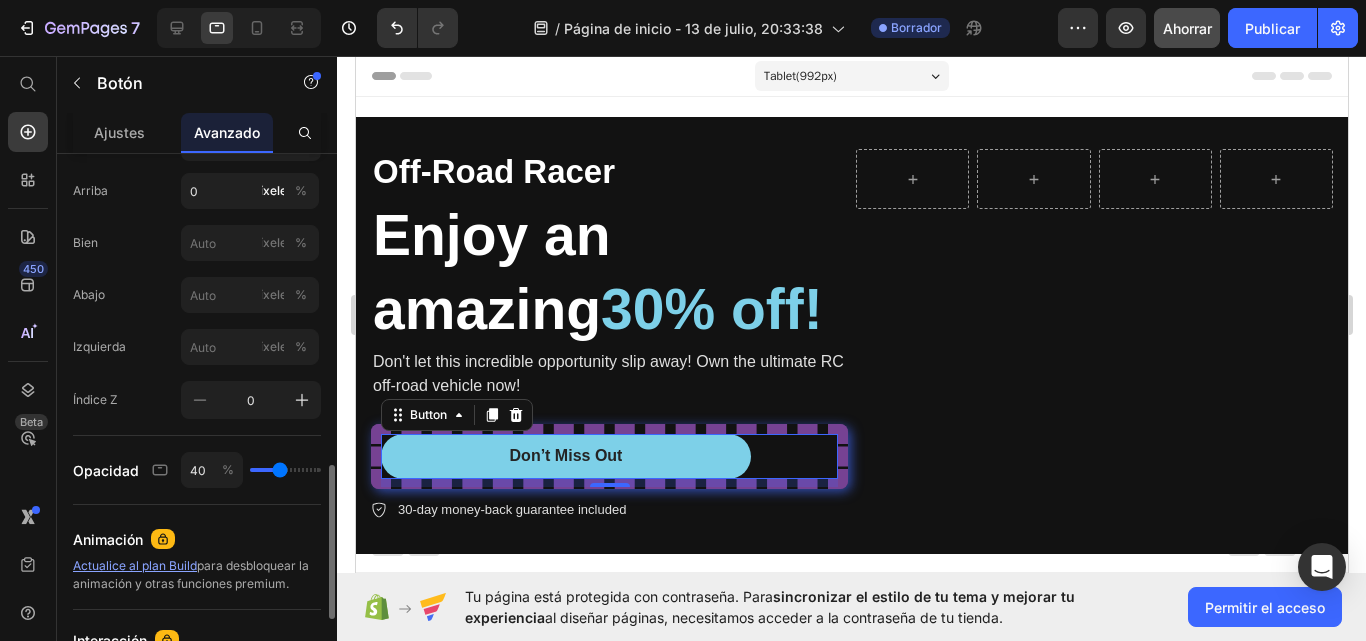 drag, startPoint x: 295, startPoint y: 469, endPoint x: 273, endPoint y: 479, distance: 24.166092 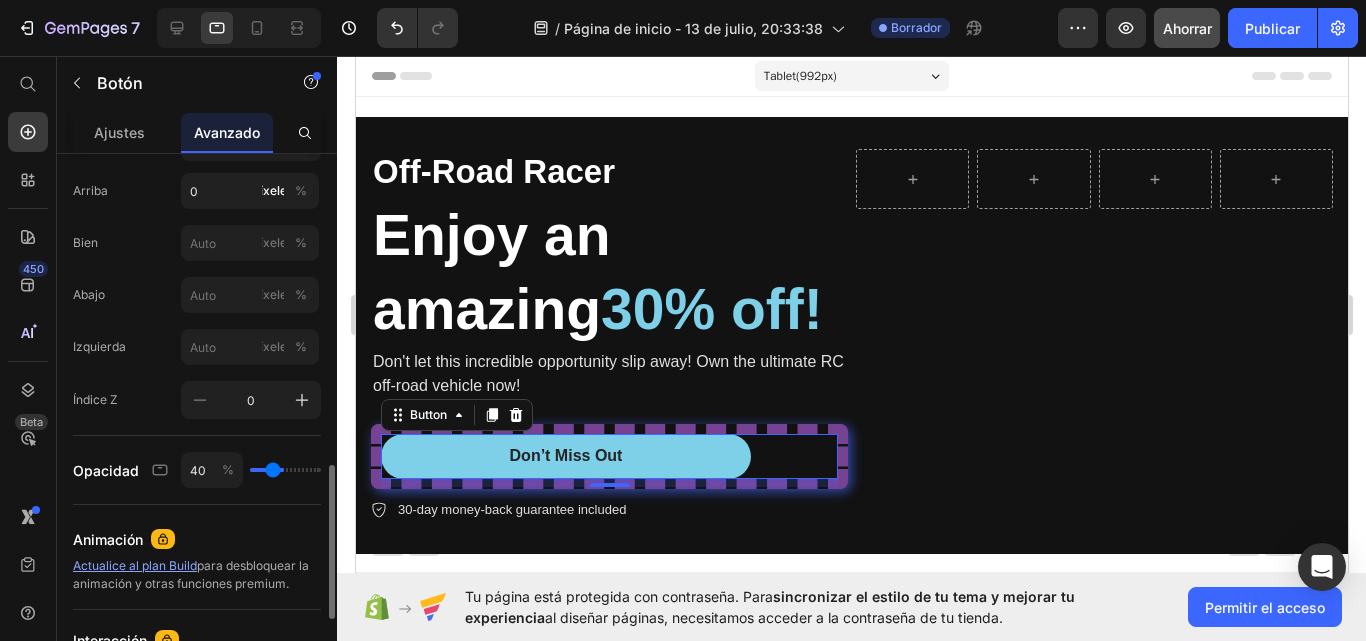 click at bounding box center (285, 470) 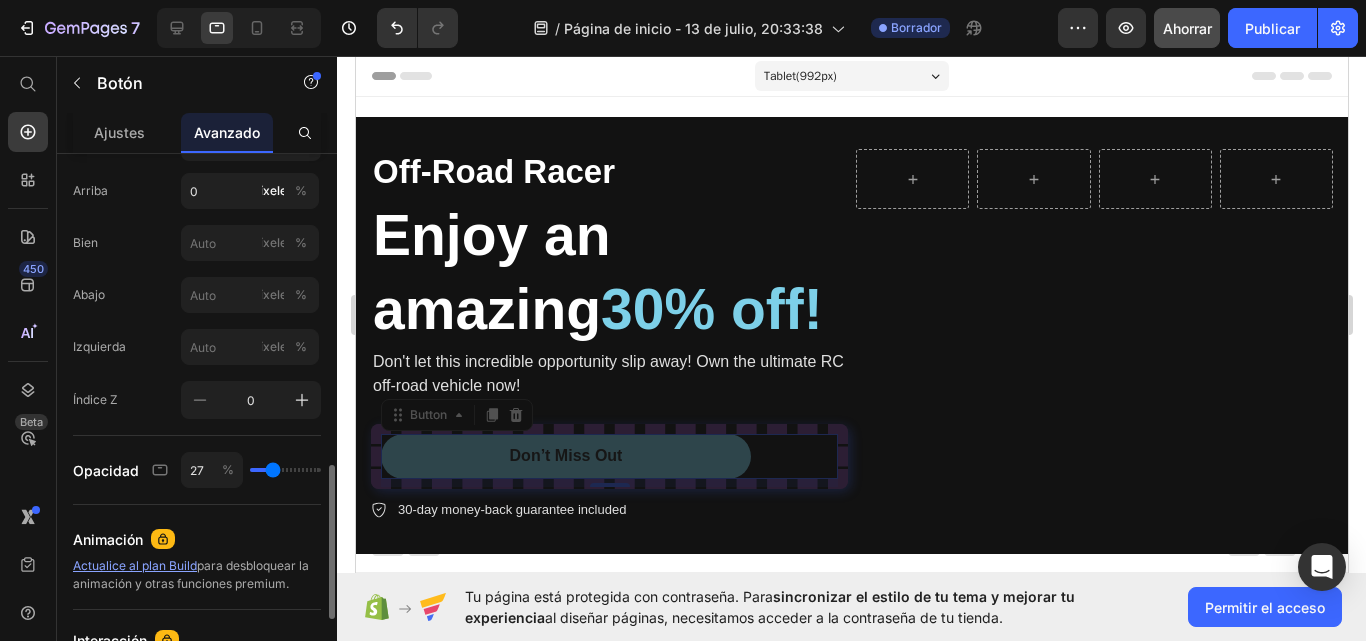 click on "Posición Pegajoso Arriba 0 píxeles % Bien píxeles % Abajo píxeles % Izquierda píxeles % Índice Z 0" 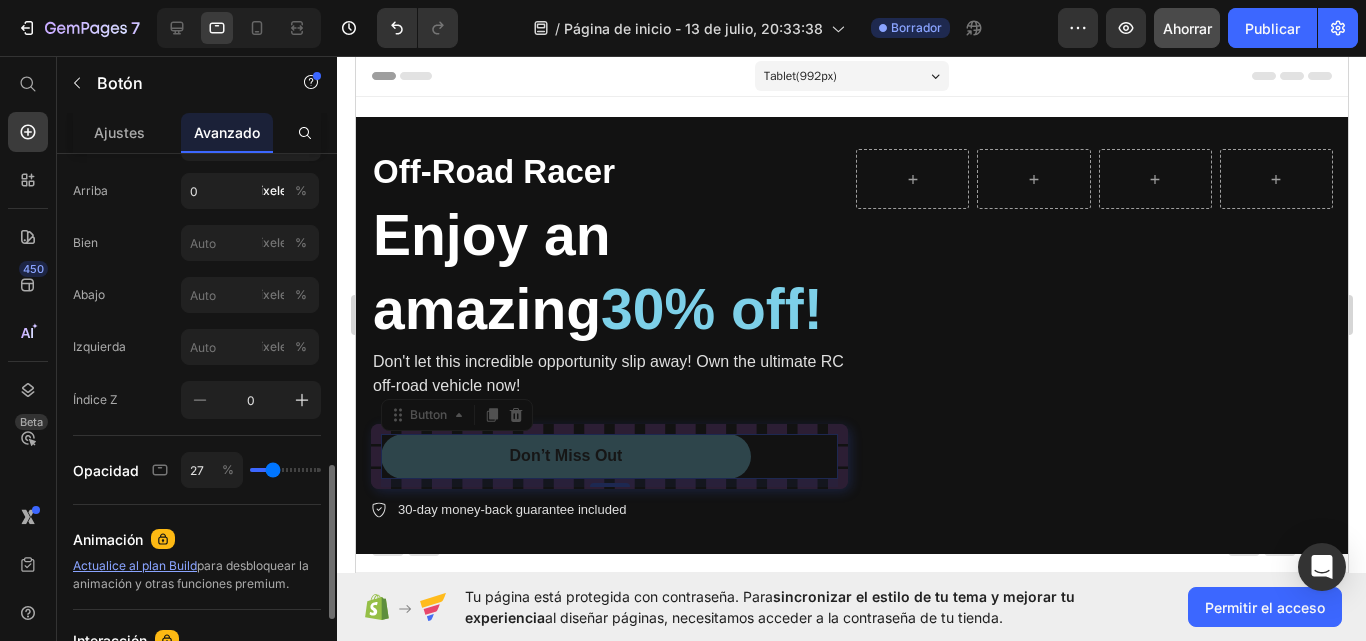 type on "47" 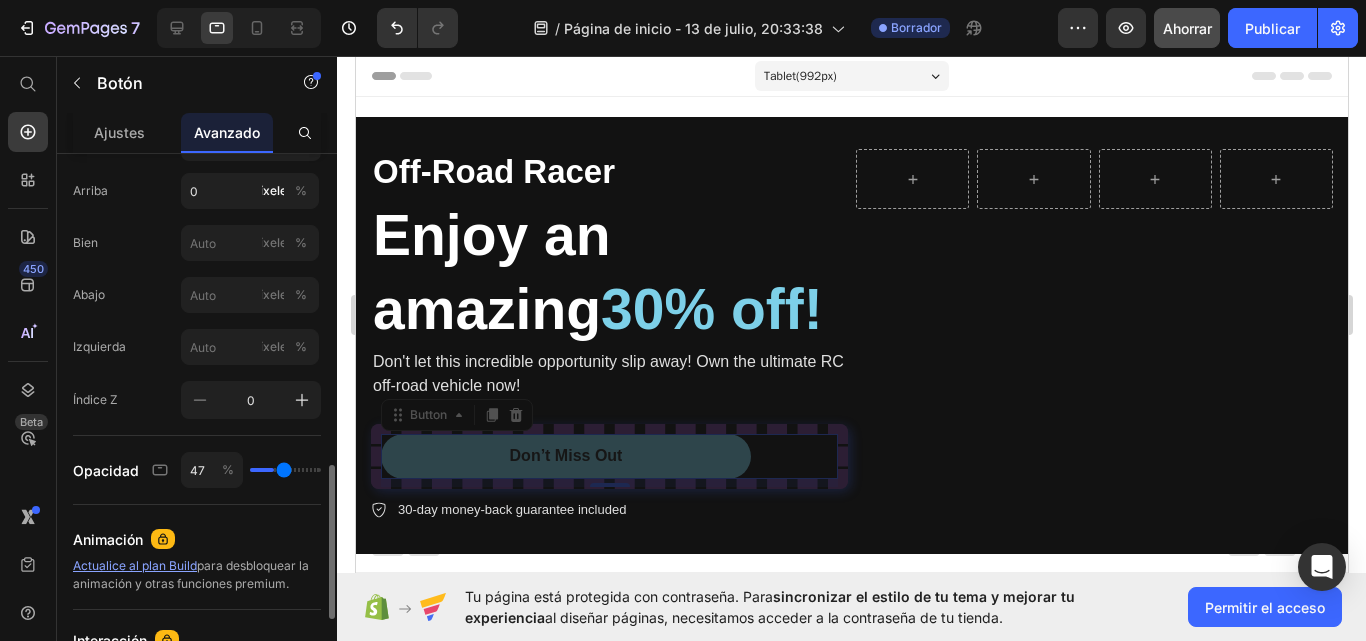 type on "51" 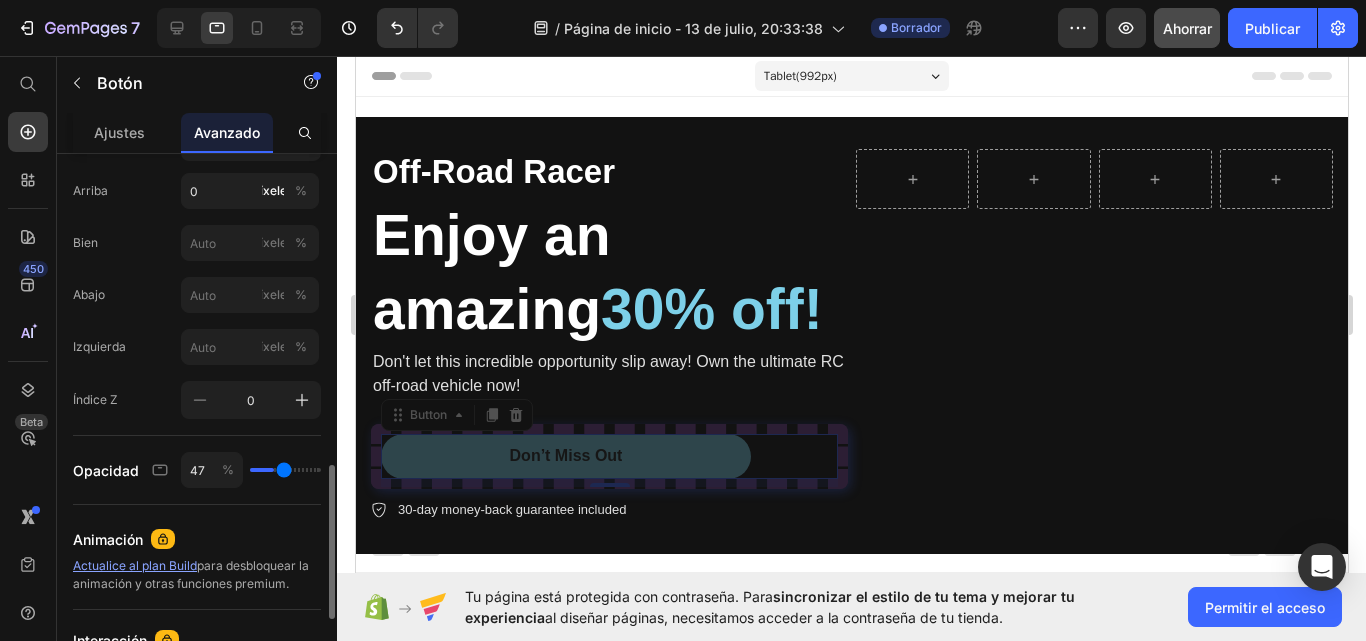 type on "51" 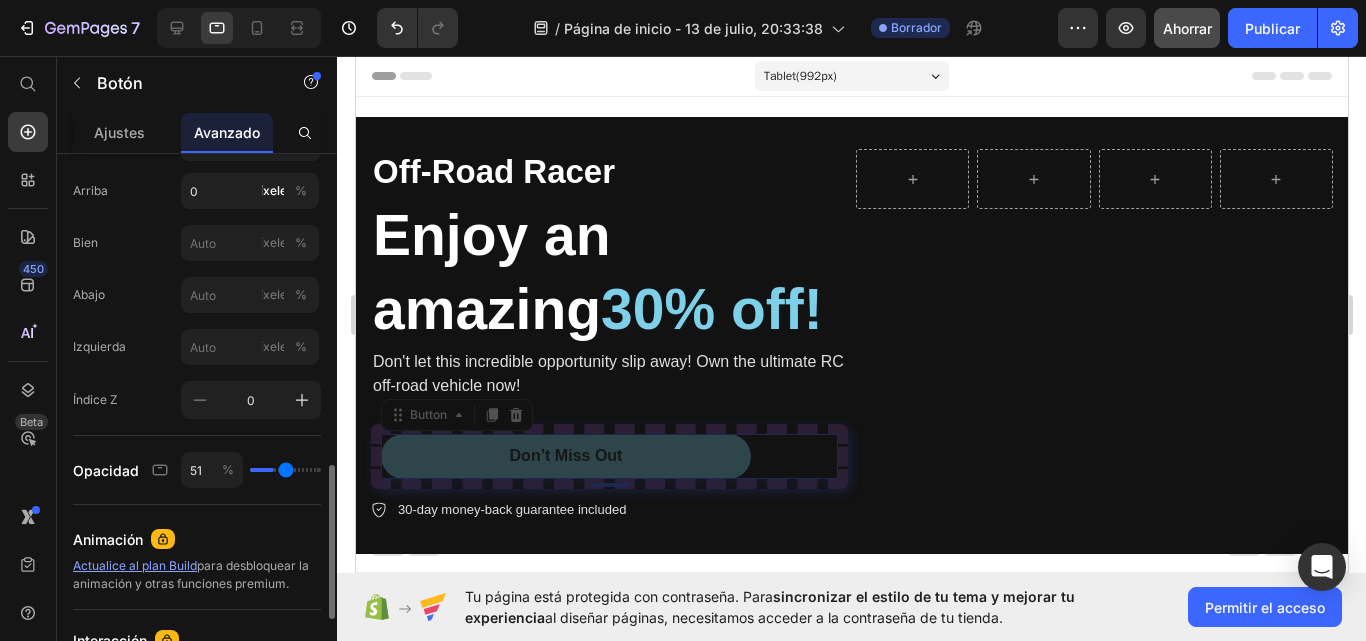 type on "58" 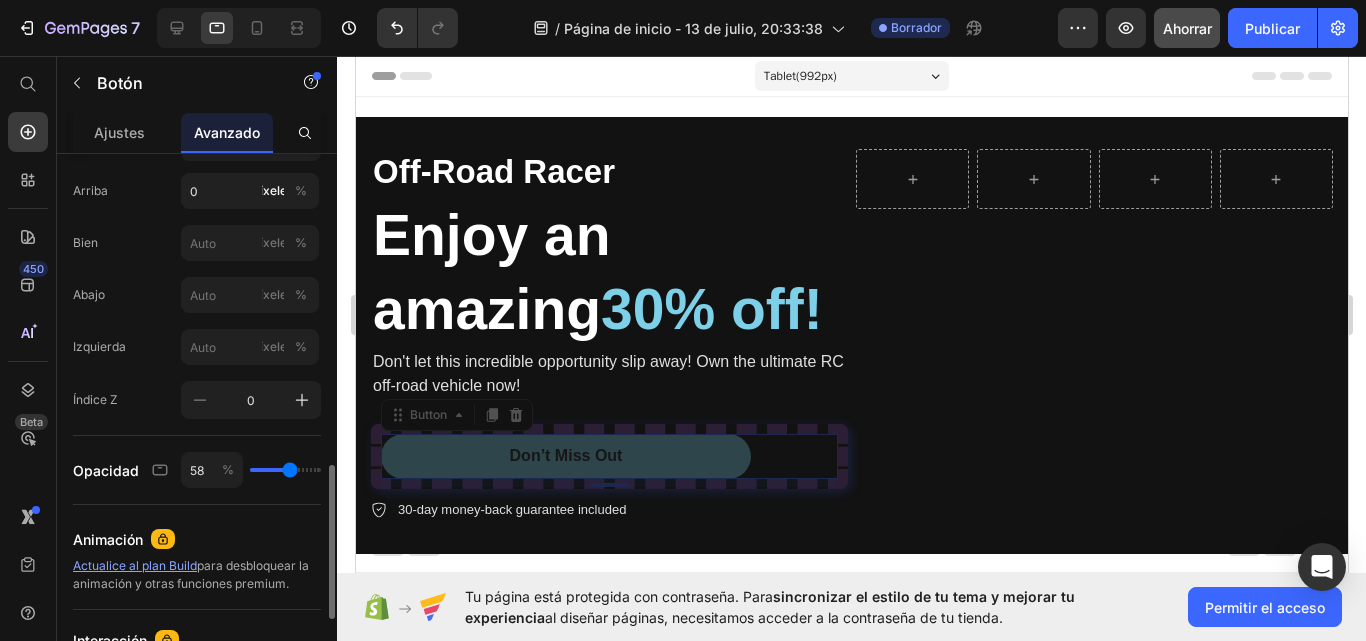 type on "64" 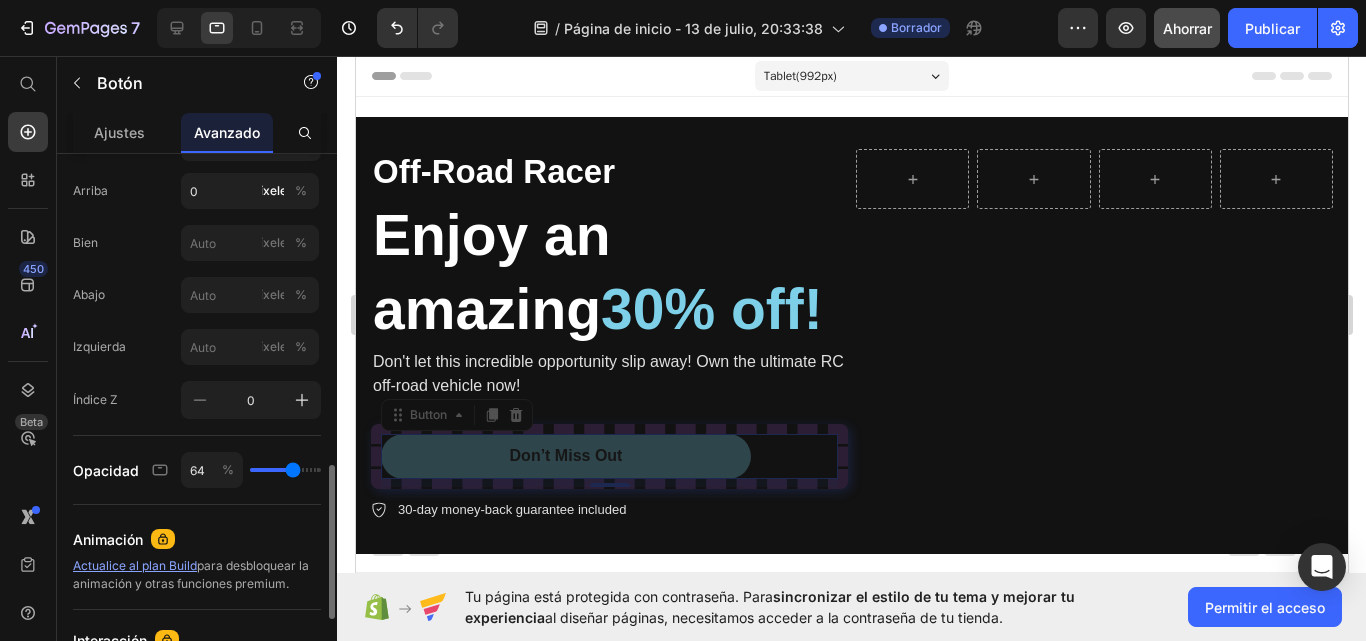 type on "69" 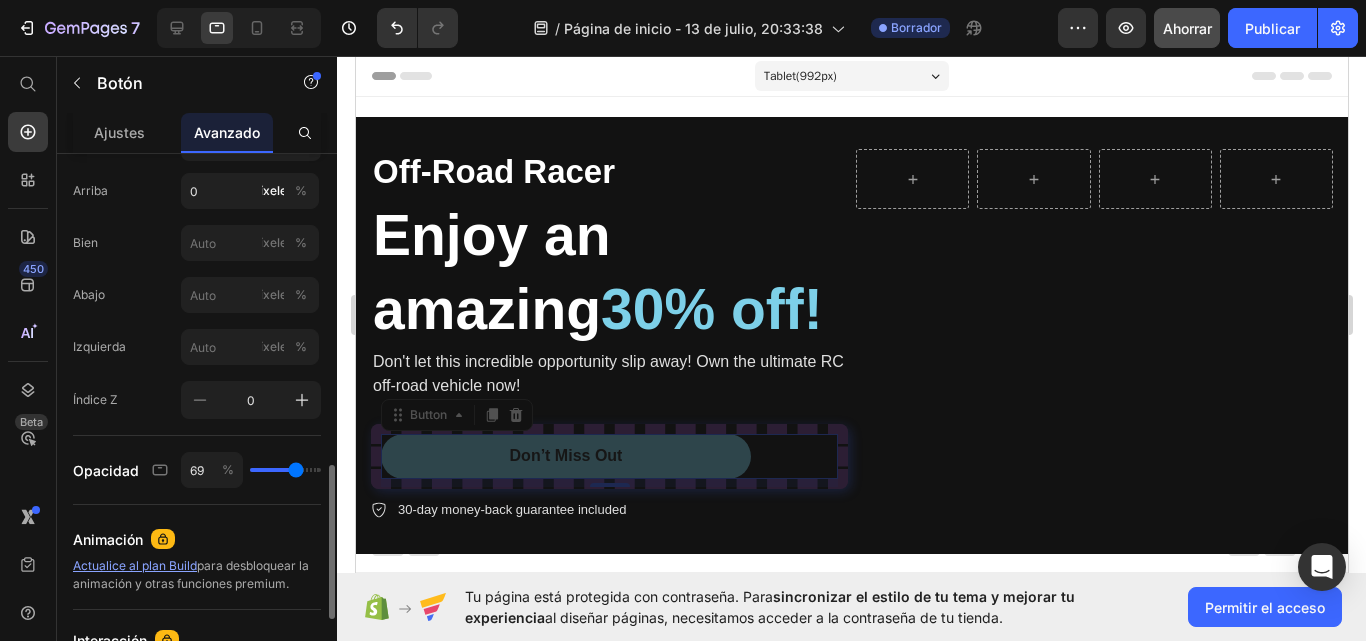 type on "100" 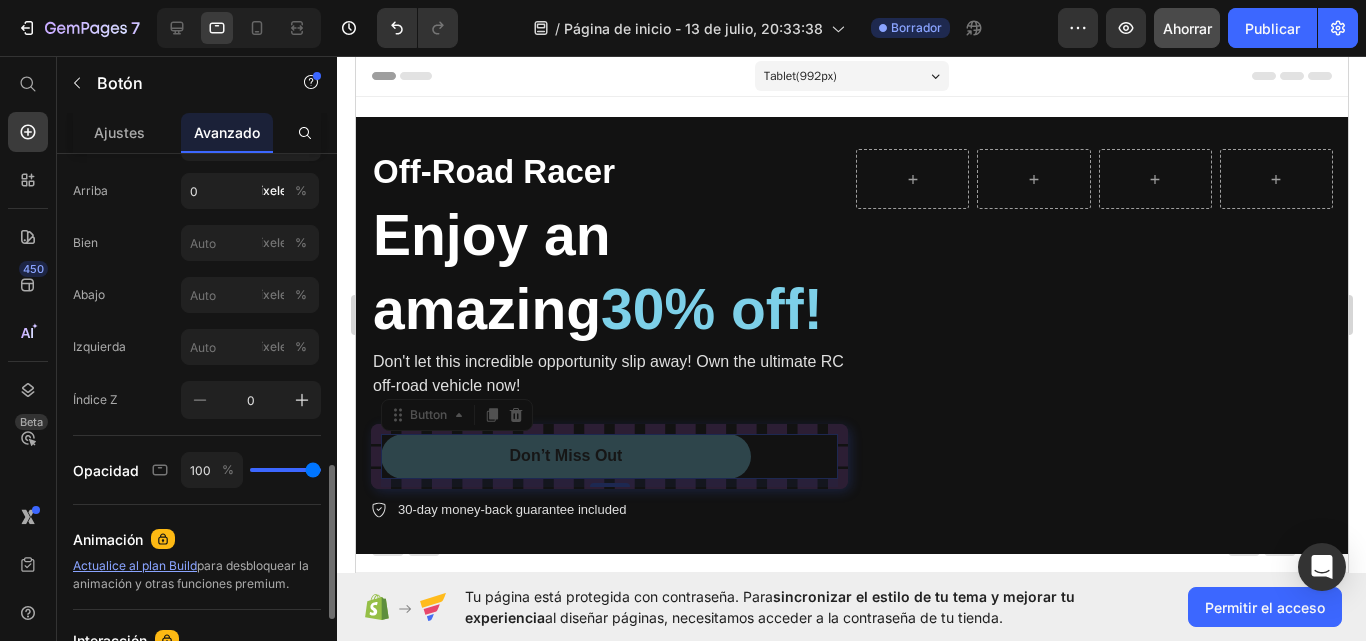 drag, startPoint x: 275, startPoint y: 463, endPoint x: 331, endPoint y: 470, distance: 56.435802 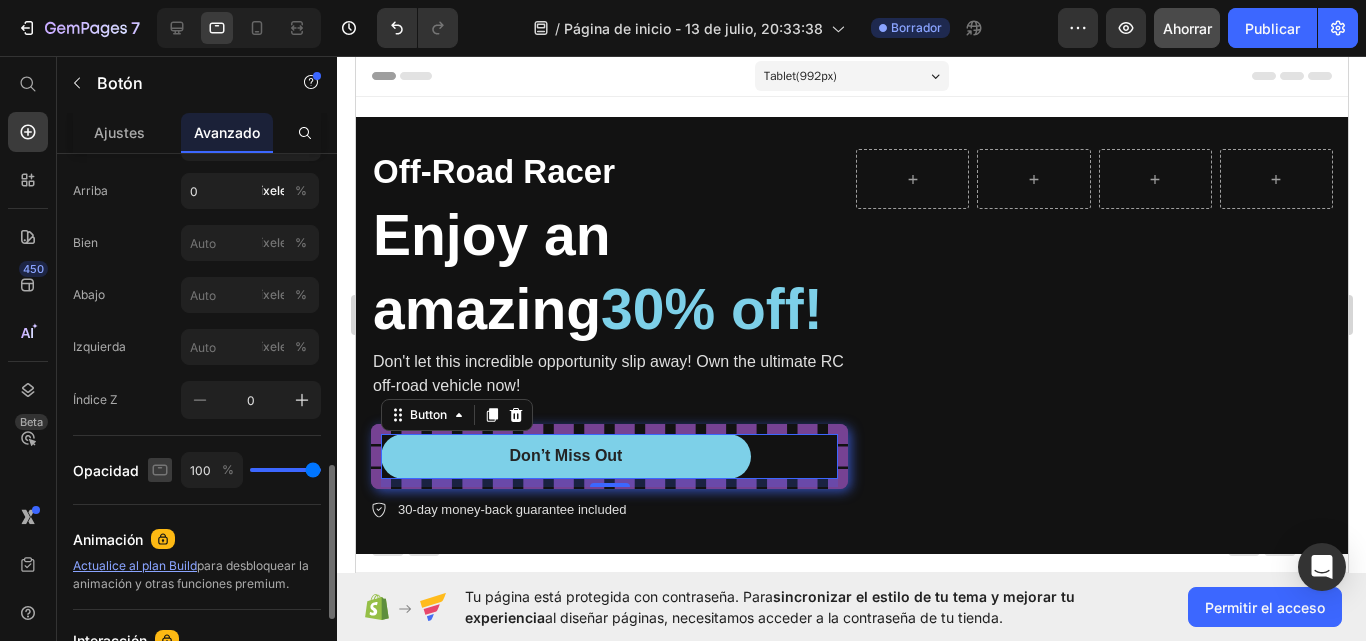 click 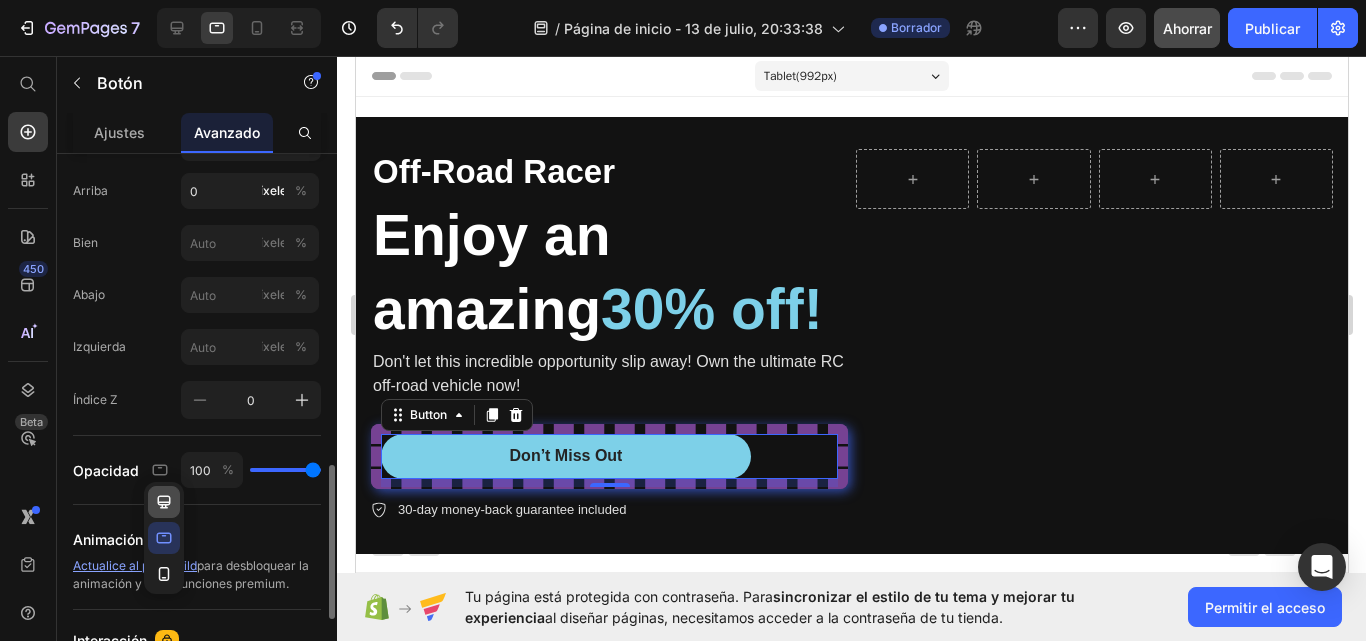 click 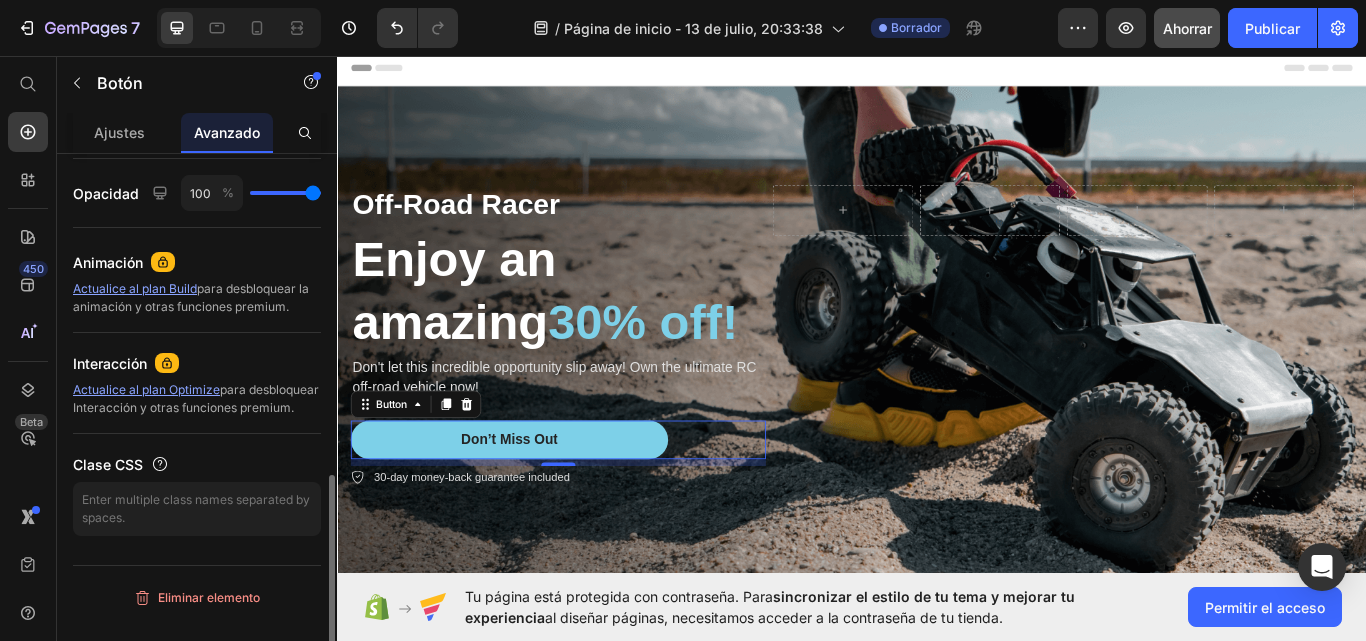 scroll, scrollTop: 779, scrollLeft: 0, axis: vertical 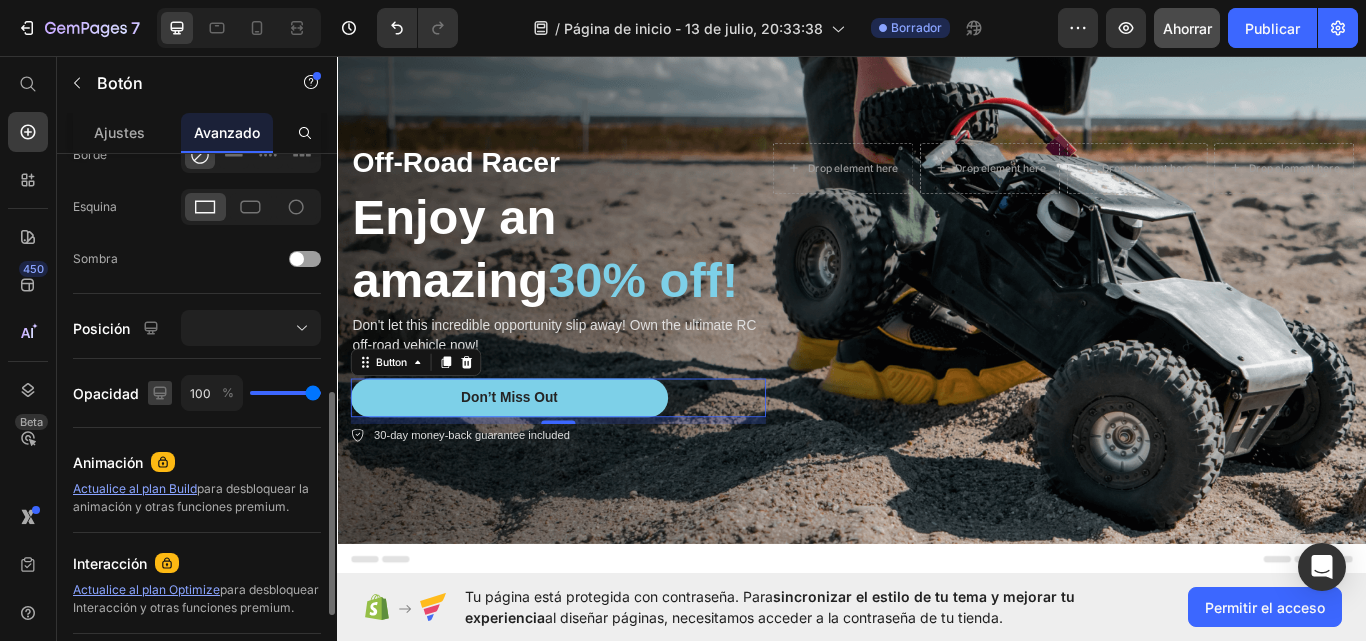 click 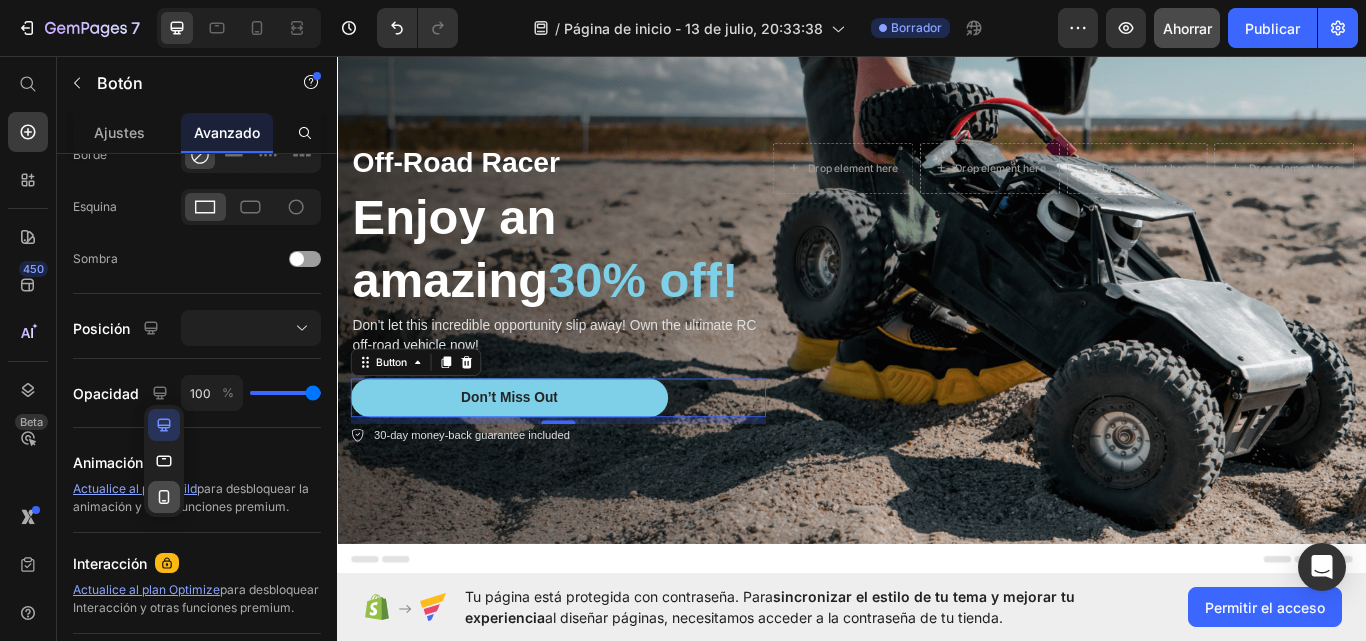 click 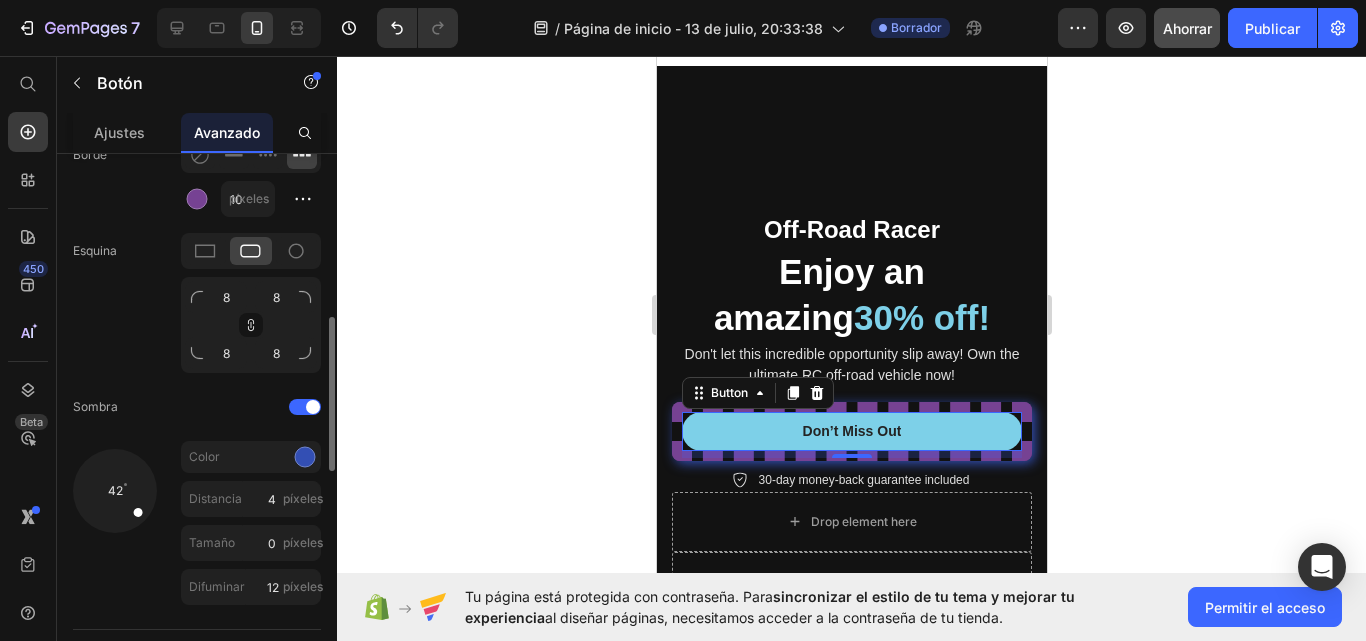 scroll, scrollTop: 301, scrollLeft: 0, axis: vertical 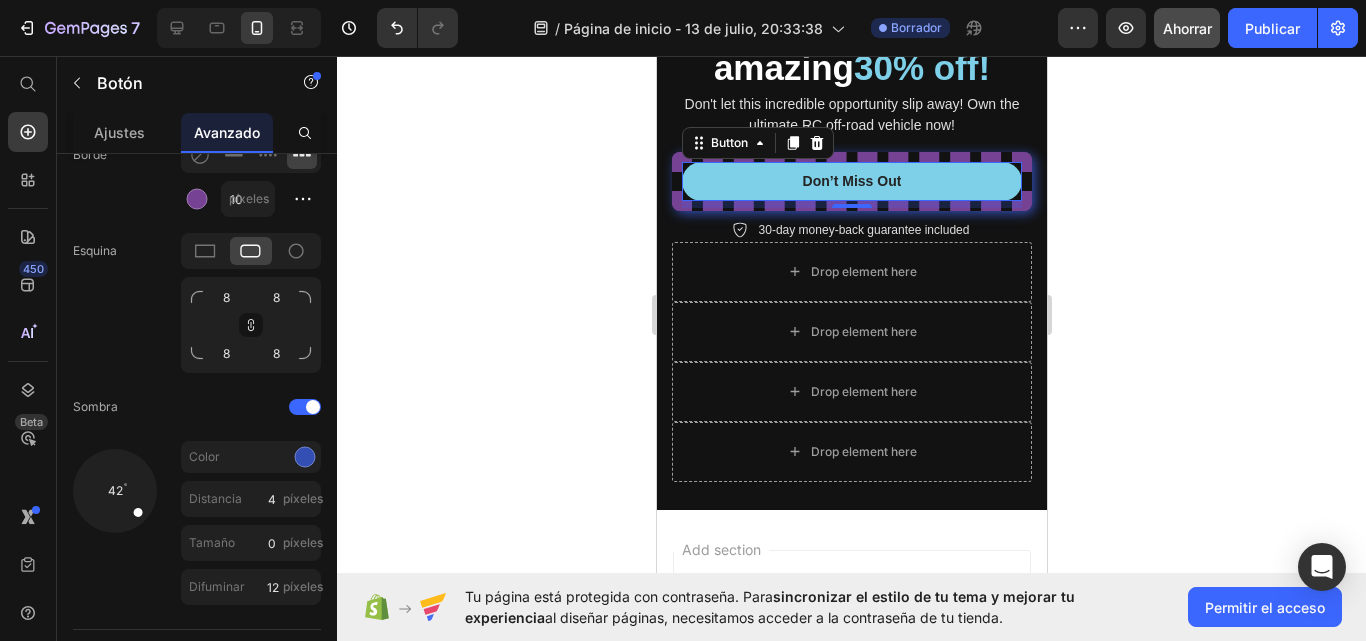 click 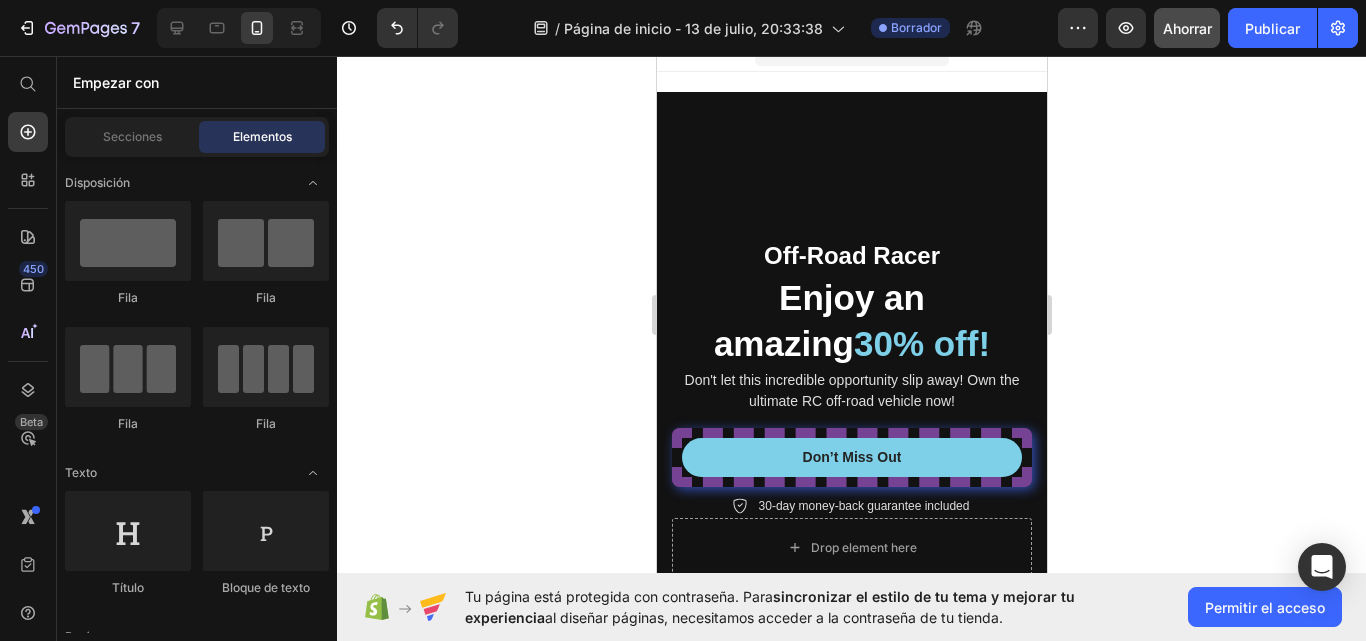 scroll, scrollTop: 0, scrollLeft: 0, axis: both 